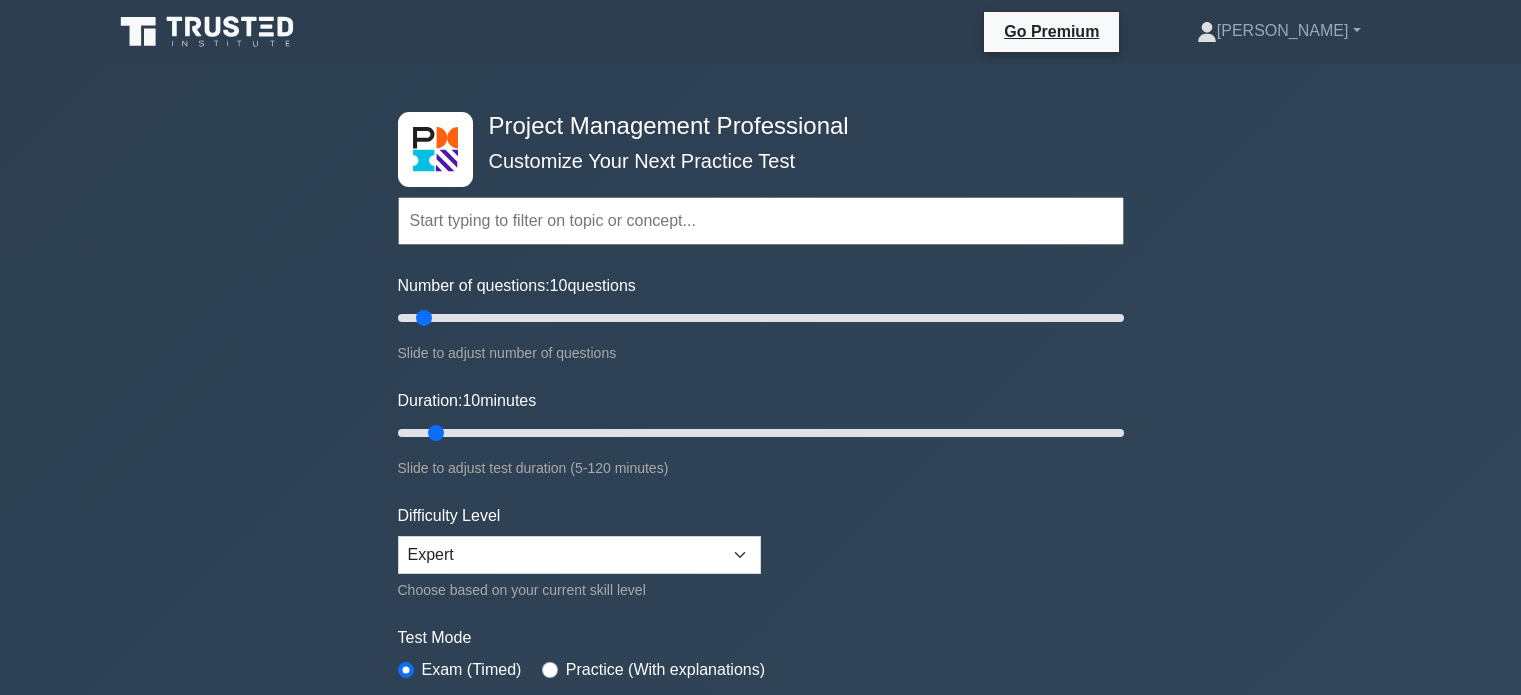 scroll, scrollTop: 7499, scrollLeft: 0, axis: vertical 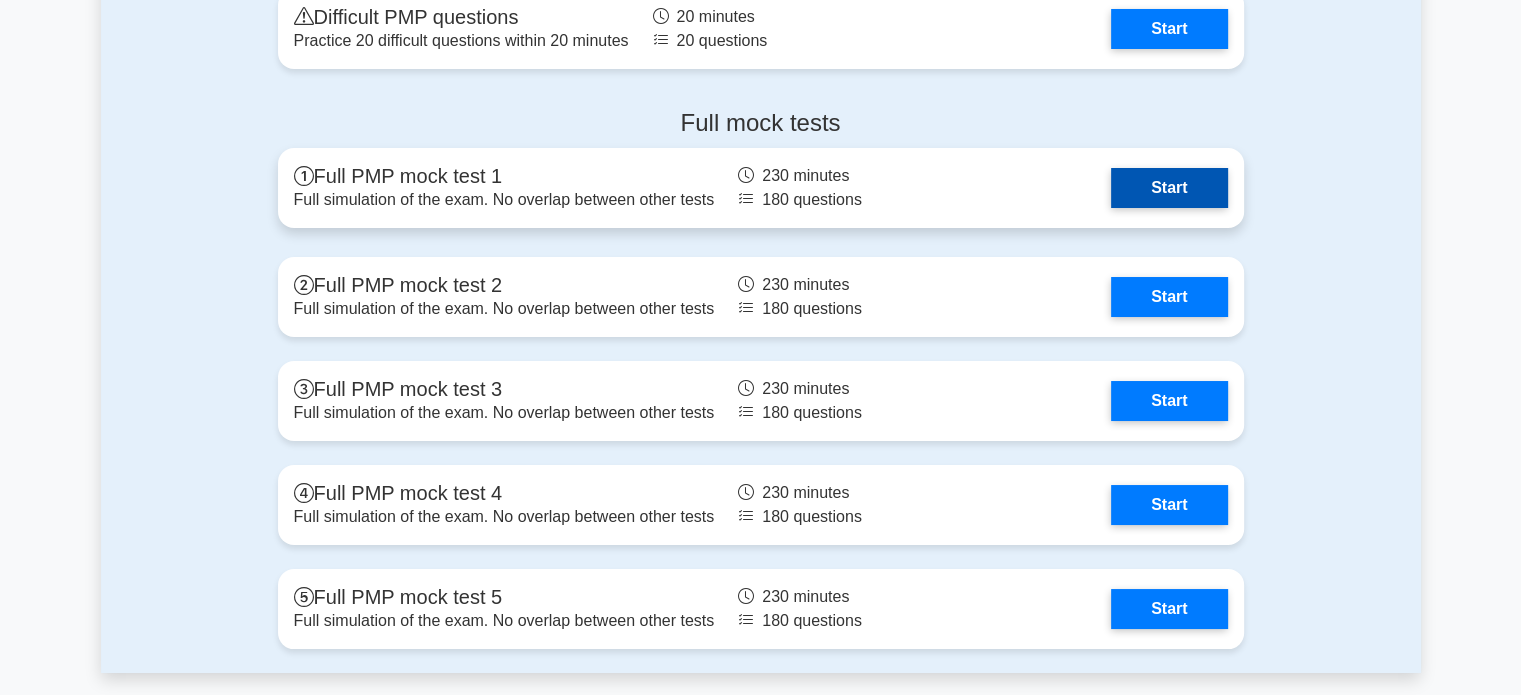 click on "Start" at bounding box center [1169, 188] 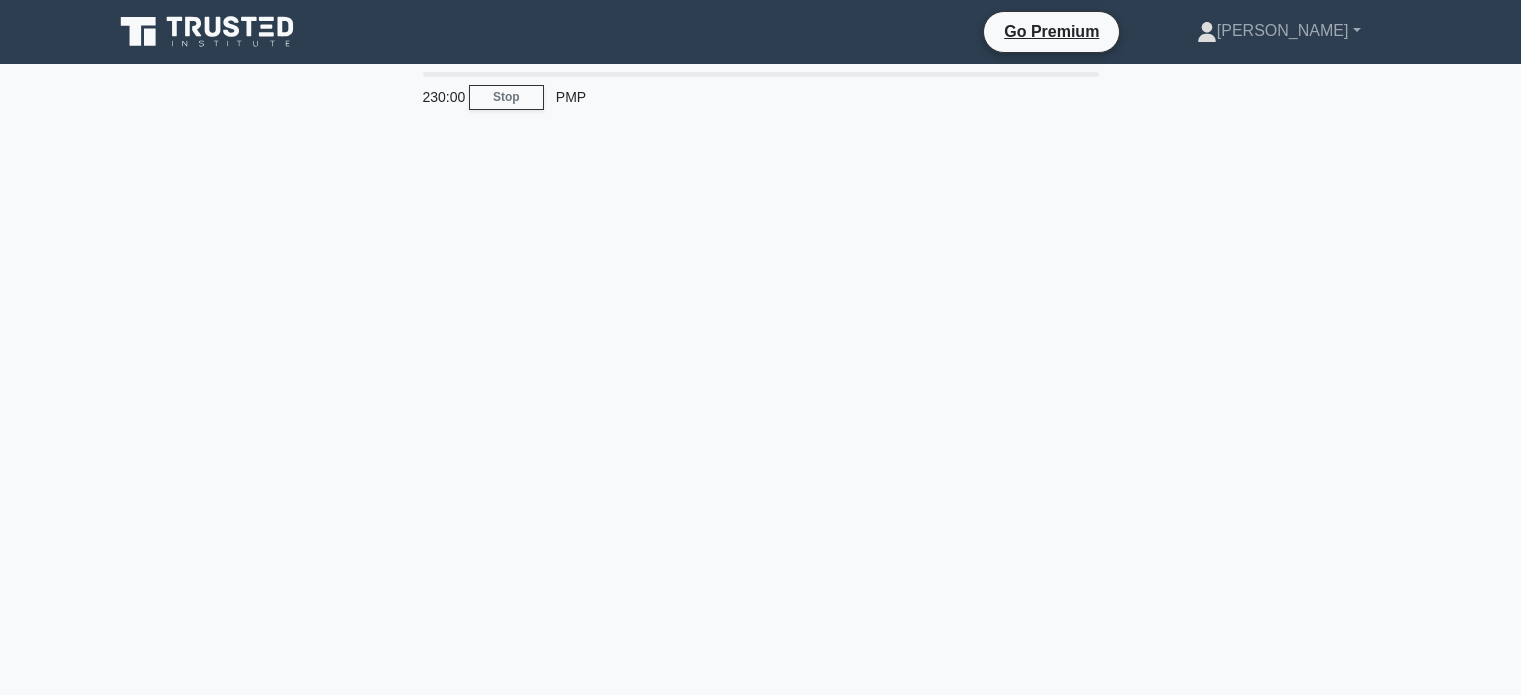 scroll, scrollTop: 0, scrollLeft: 0, axis: both 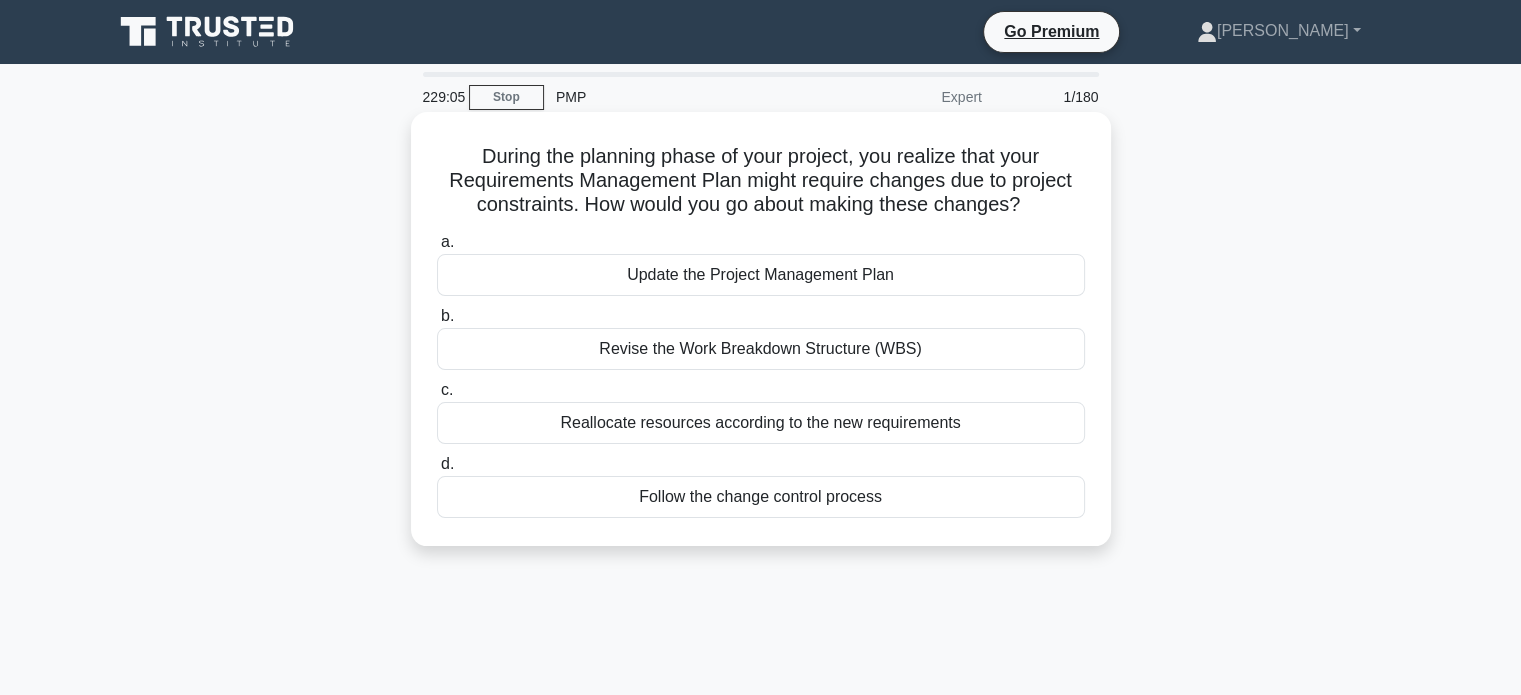 click on "Follow the change control process" at bounding box center (761, 497) 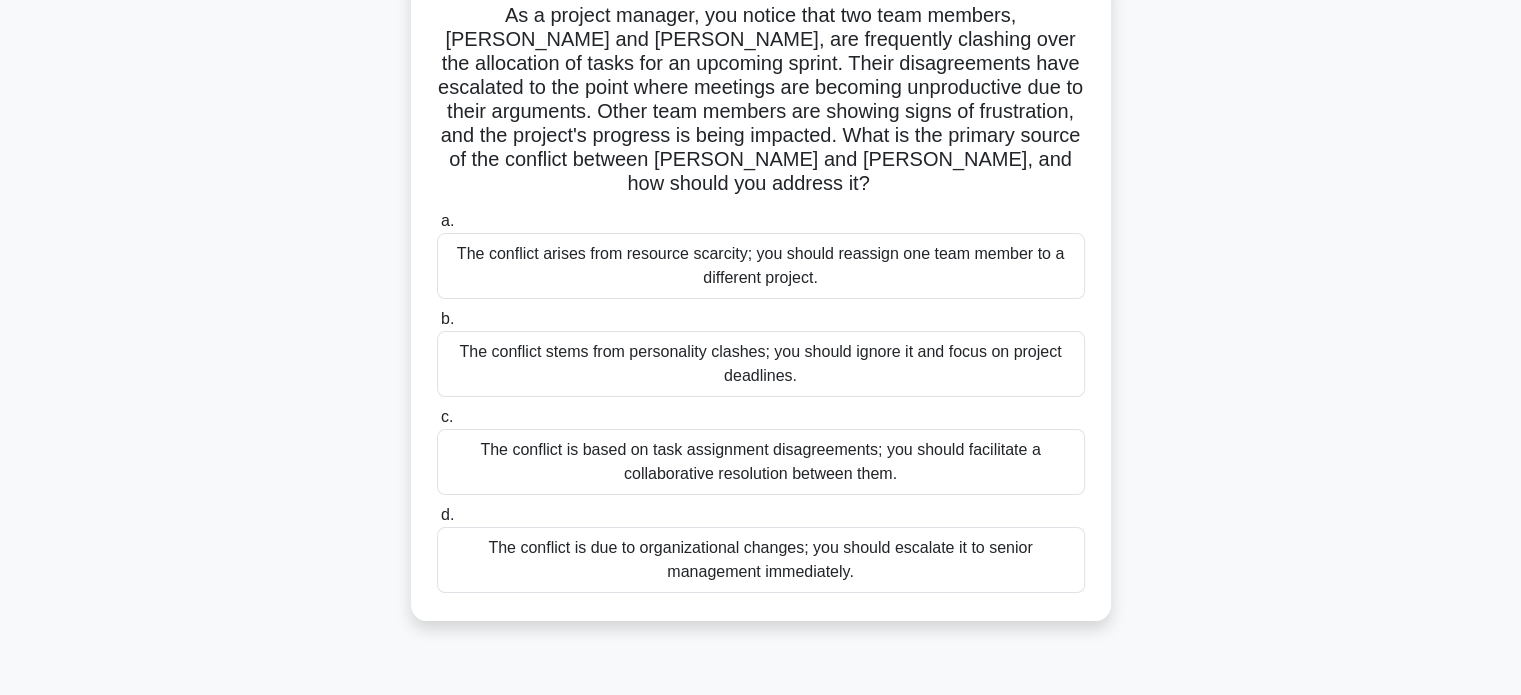 scroll, scrollTop: 147, scrollLeft: 0, axis: vertical 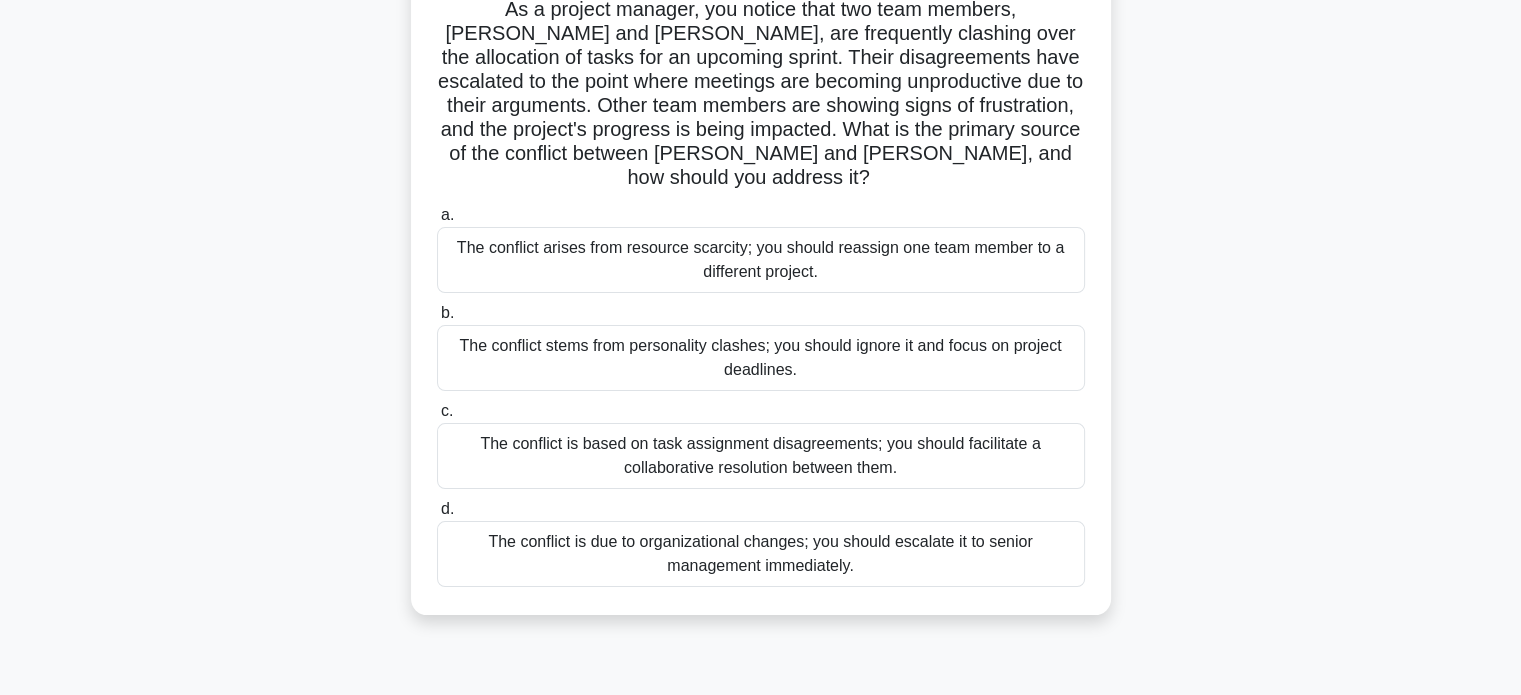 click on "The conflict is based on task assignment disagreements; you should facilitate a collaborative resolution between them." at bounding box center (761, 456) 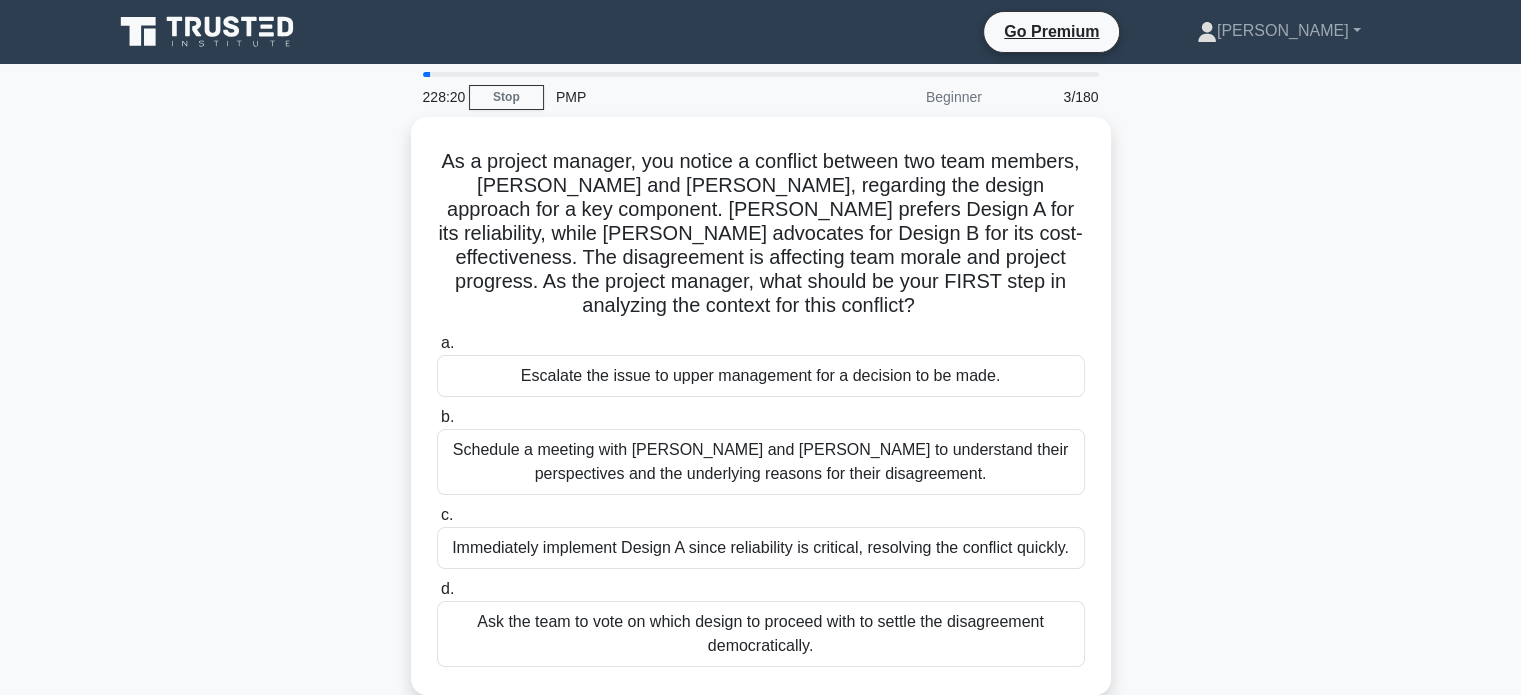 scroll, scrollTop: 0, scrollLeft: 0, axis: both 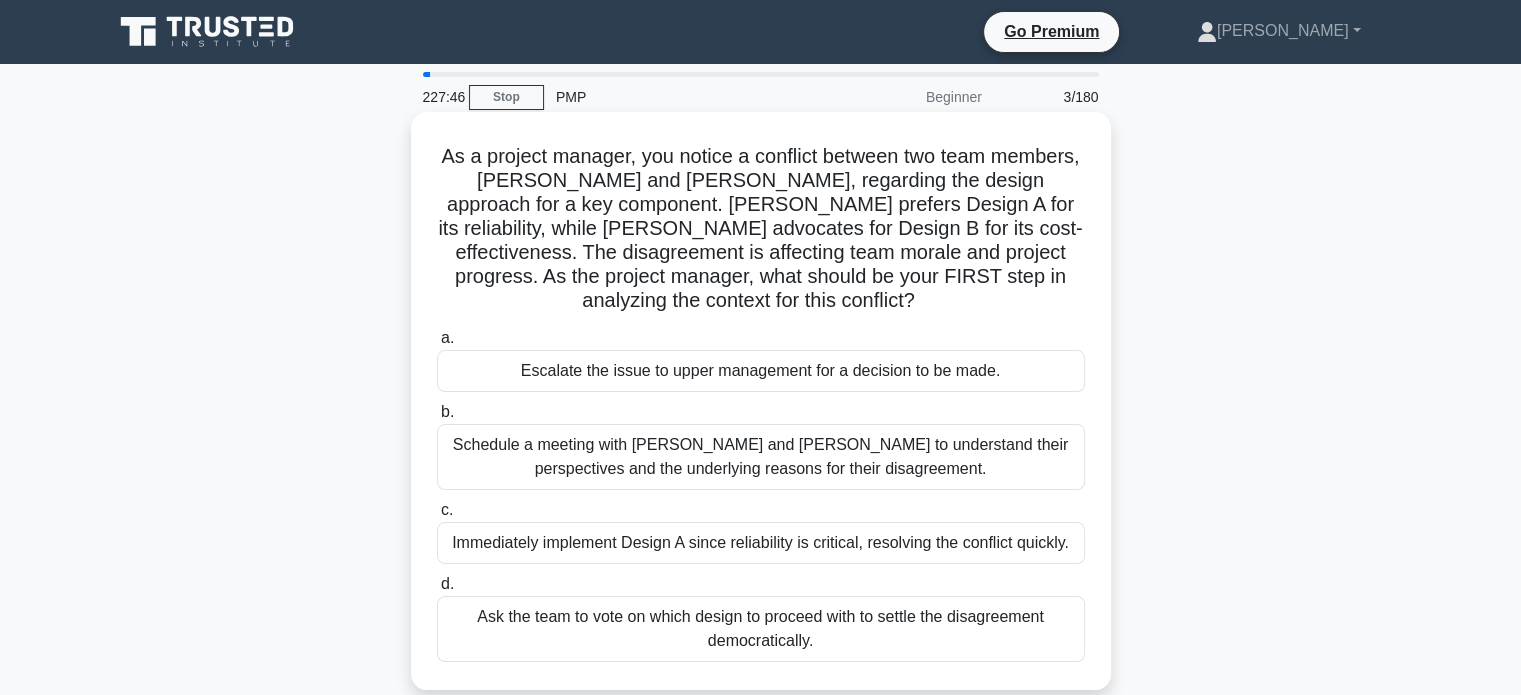 click on "Schedule a meeting with [PERSON_NAME] and [PERSON_NAME] to understand their perspectives and the underlying reasons for their disagreement." at bounding box center [761, 457] 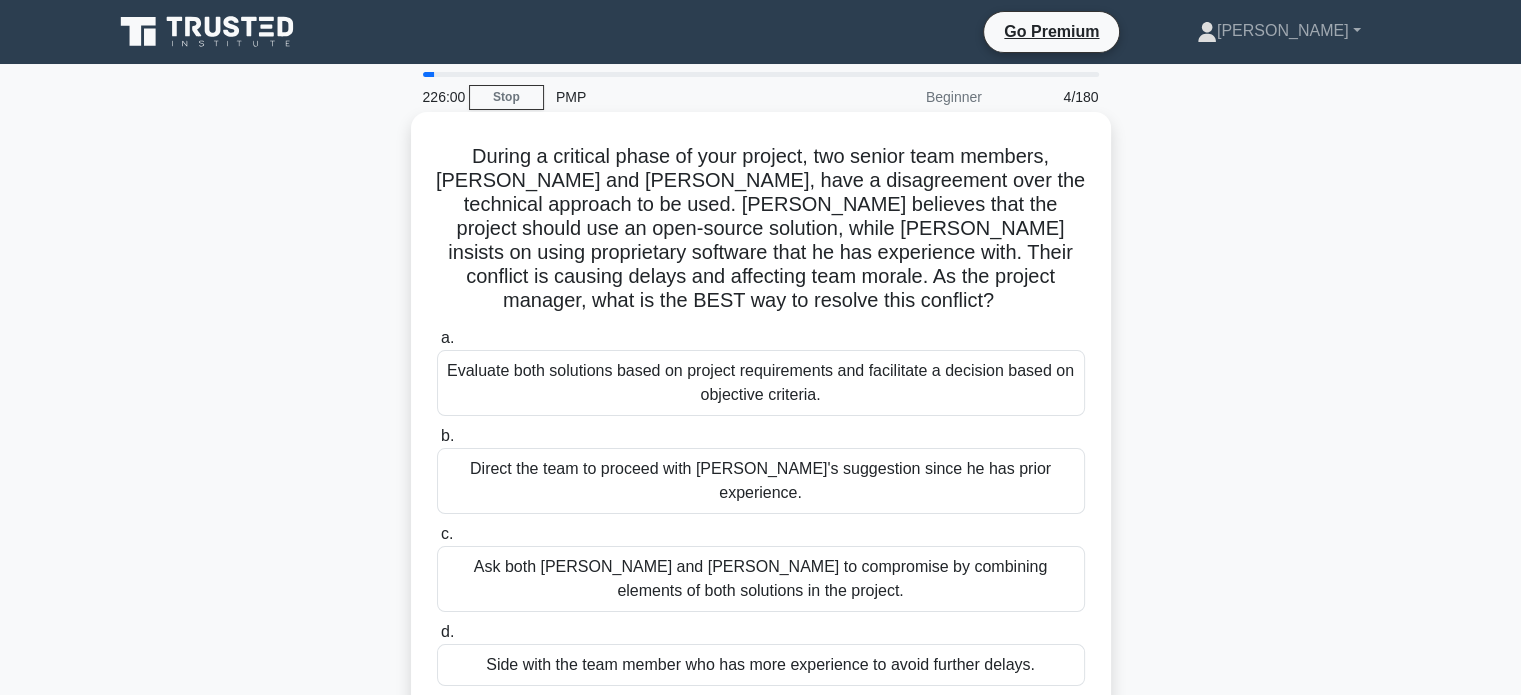 click on "Evaluate both solutions based on project requirements and facilitate a decision based on objective criteria." at bounding box center [761, 383] 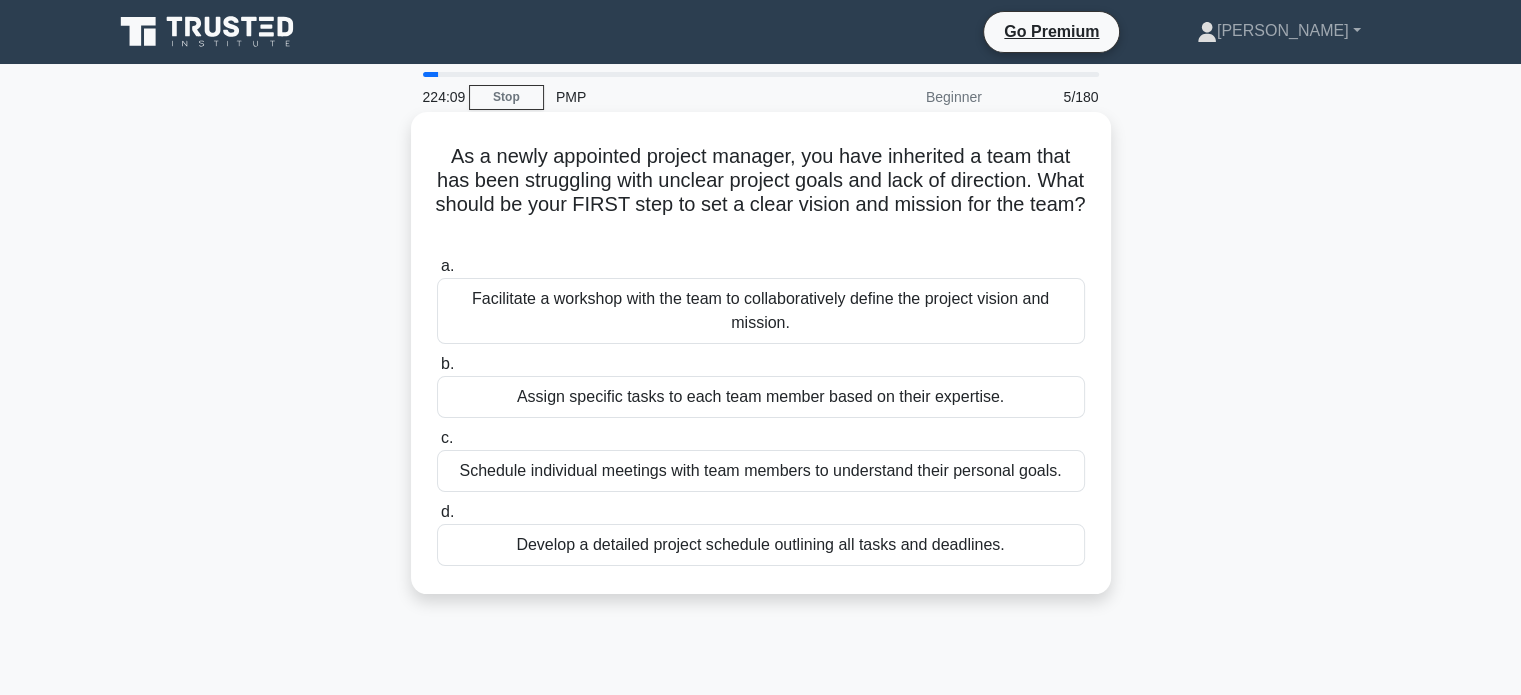 click on "Facilitate a workshop with the team to collaboratively define the project vision and mission." at bounding box center [761, 311] 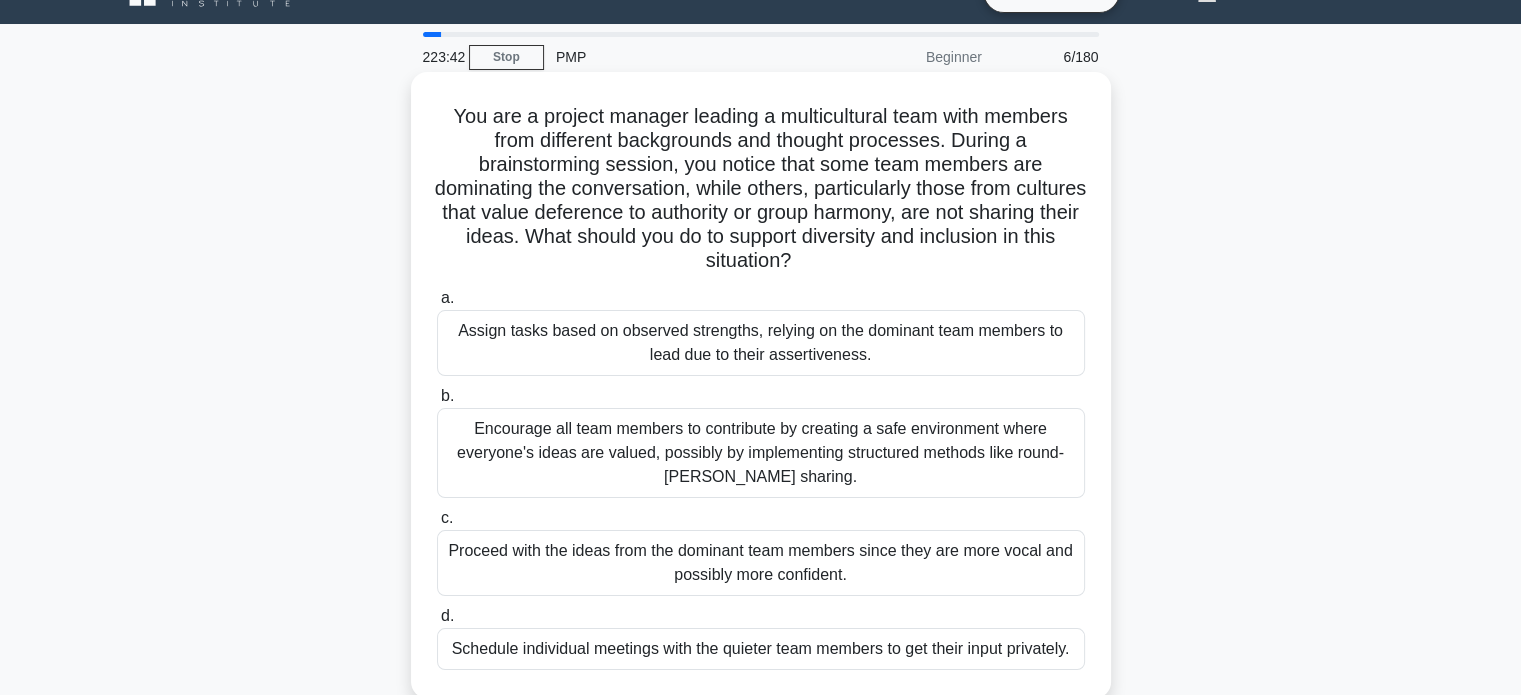 scroll, scrollTop: 38, scrollLeft: 0, axis: vertical 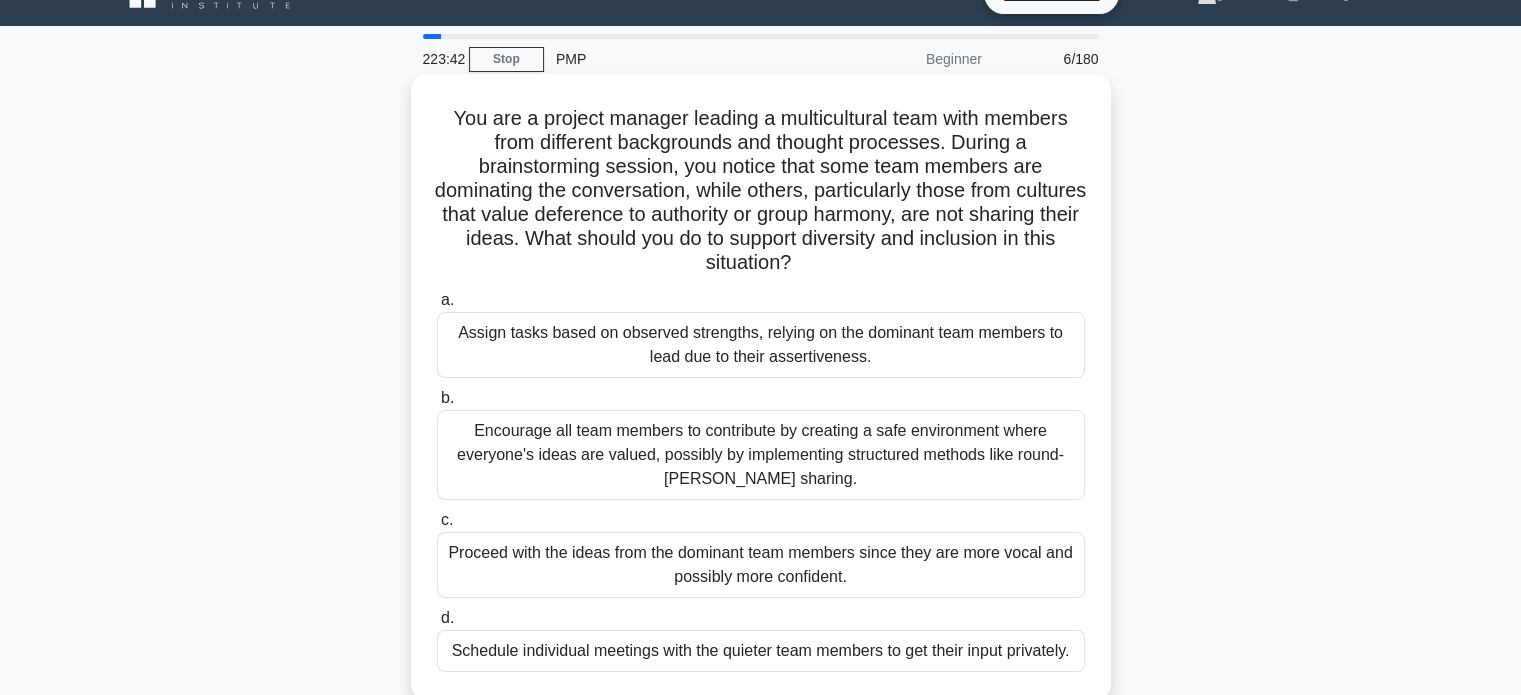 click on "Encourage all team members to contribute by creating a safe environment where everyone's ideas are valued, possibly by implementing structured methods like round-[PERSON_NAME] sharing." at bounding box center [761, 455] 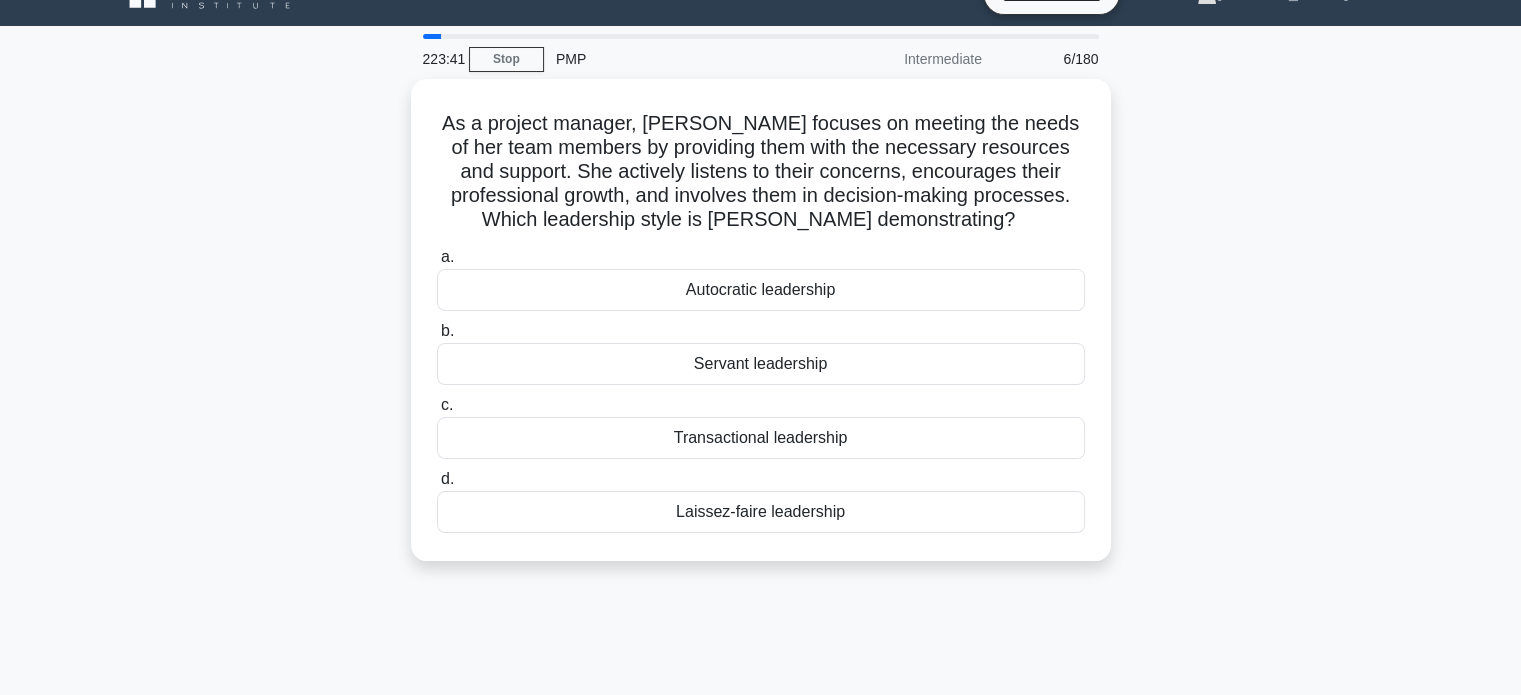 scroll, scrollTop: 0, scrollLeft: 0, axis: both 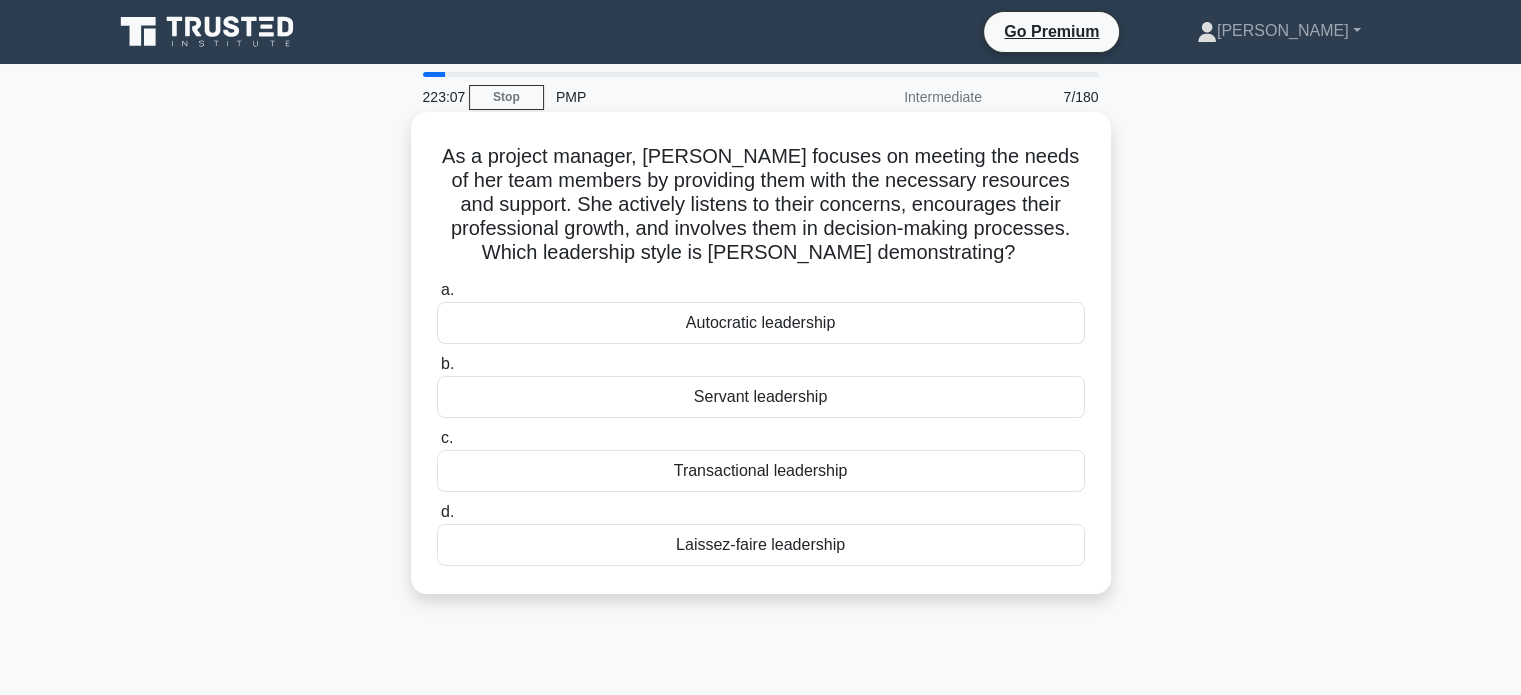 click on "Transactional leadership" at bounding box center [761, 471] 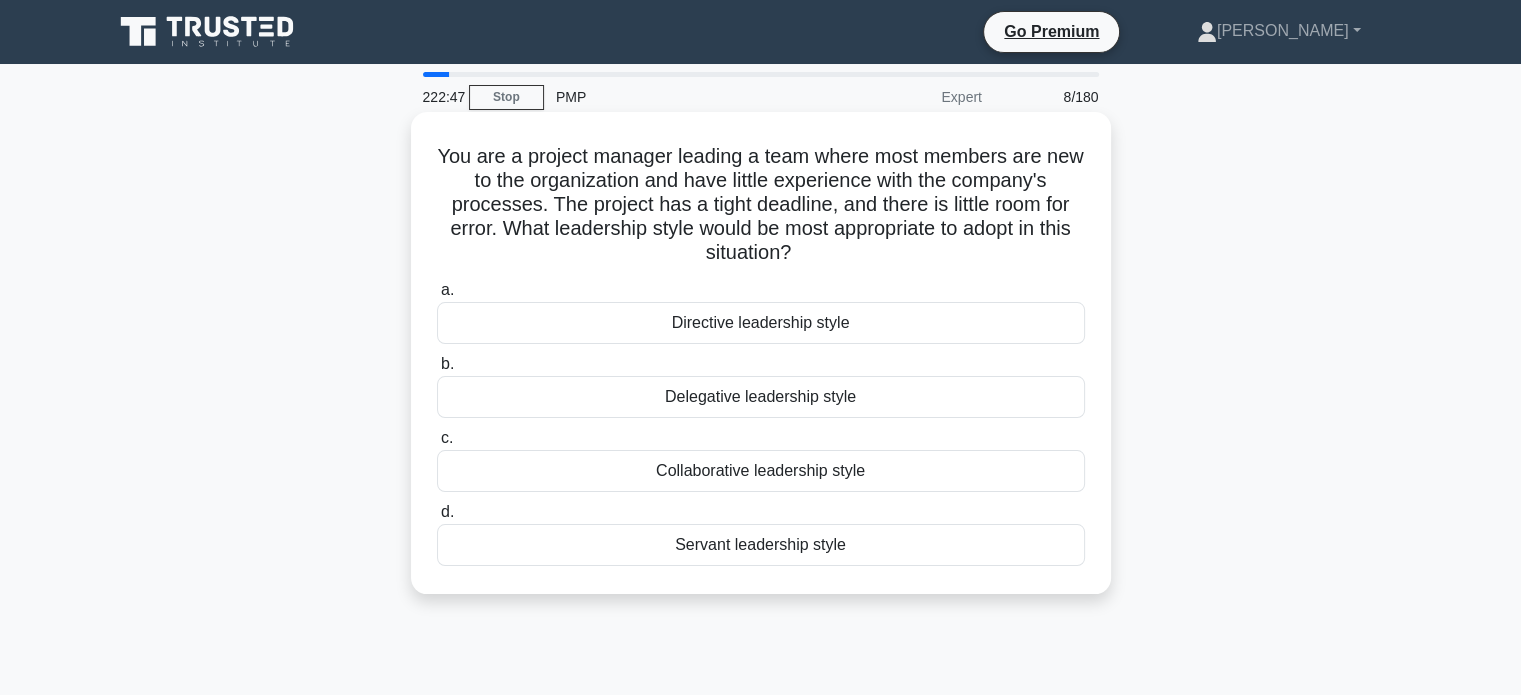 click on "Collaborative leadership style" at bounding box center [761, 471] 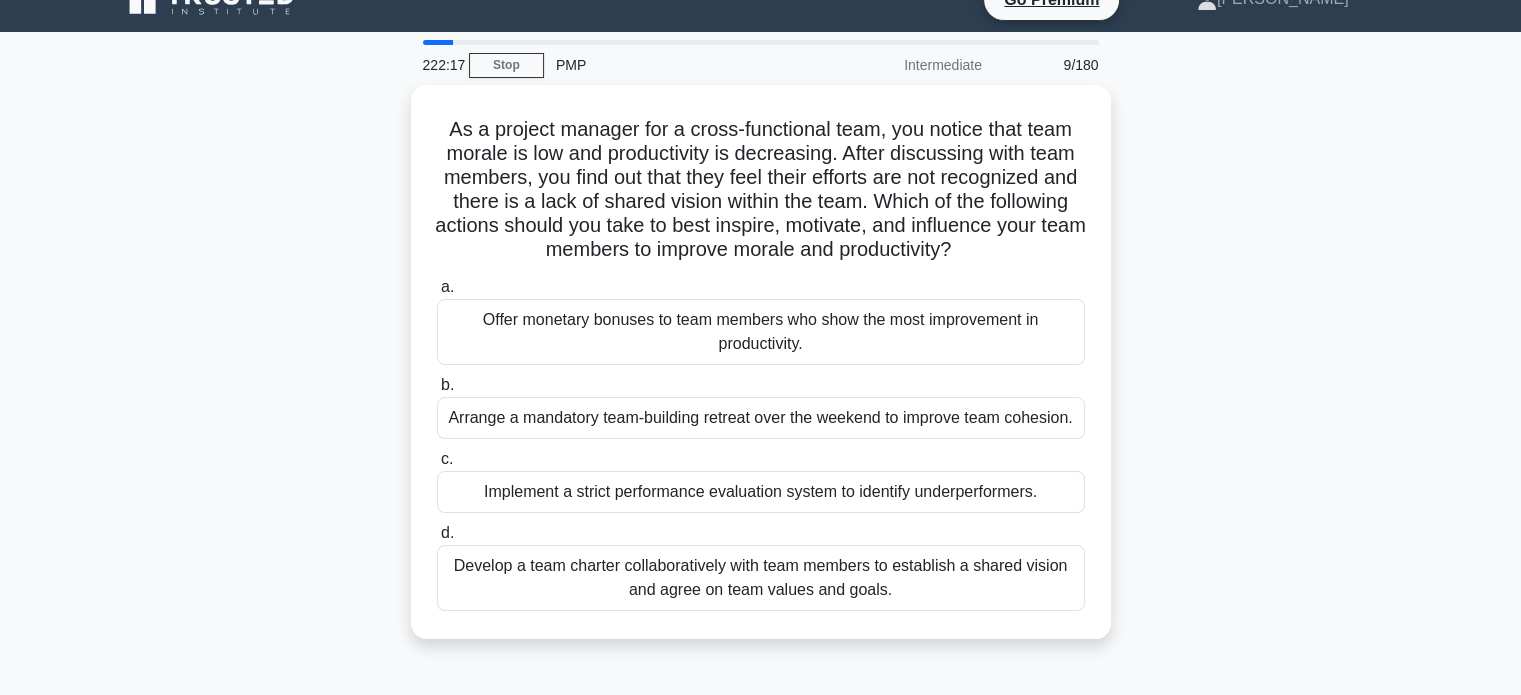 scroll, scrollTop: 32, scrollLeft: 0, axis: vertical 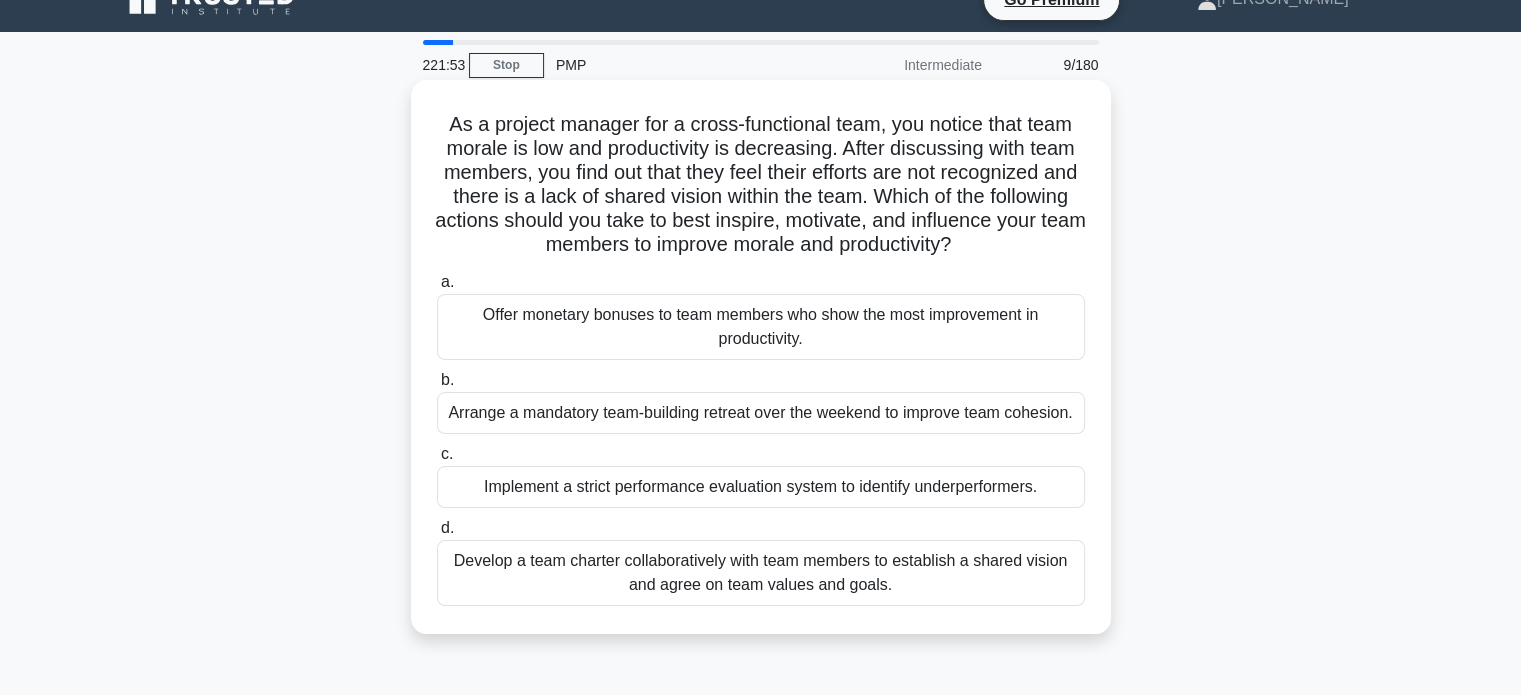 click on "Develop a team charter collaboratively with team members to establish a shared vision and agree on team values and goals." at bounding box center [761, 573] 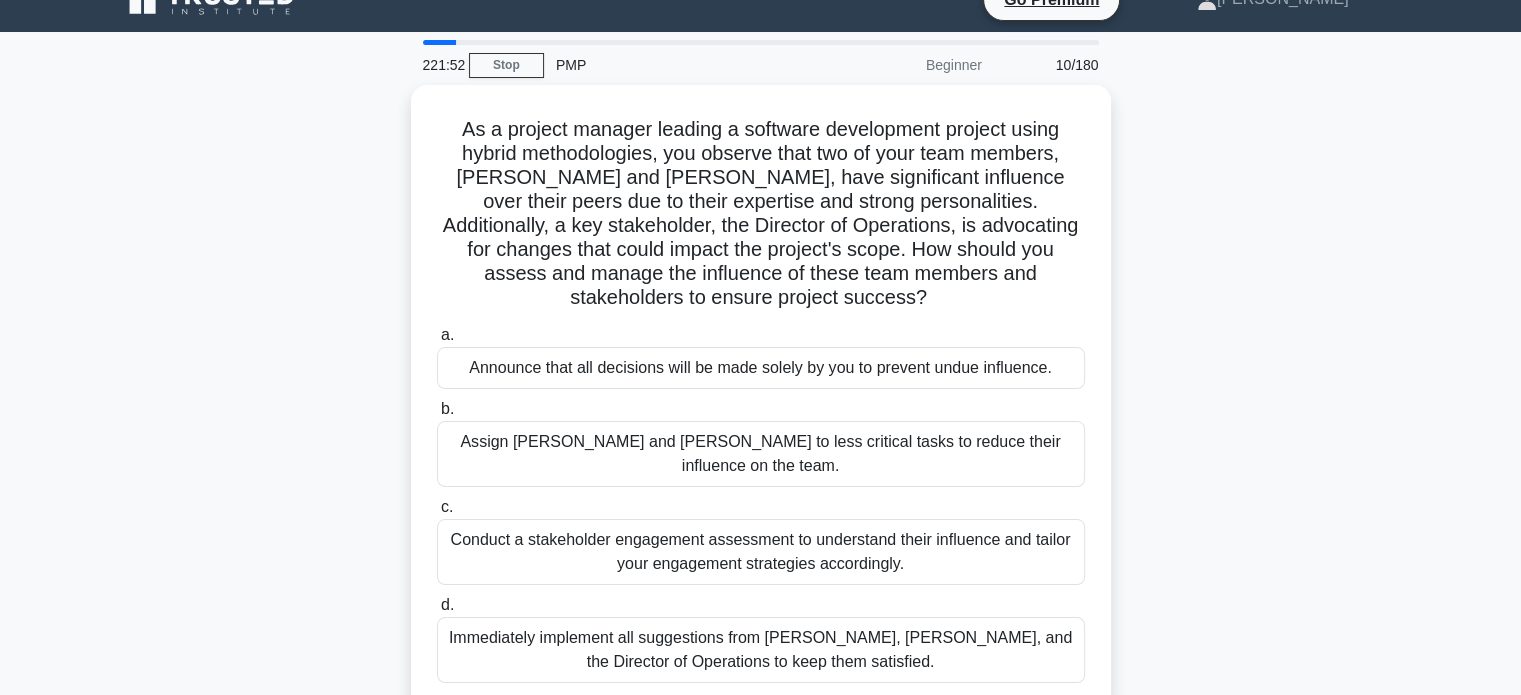 scroll, scrollTop: 0, scrollLeft: 0, axis: both 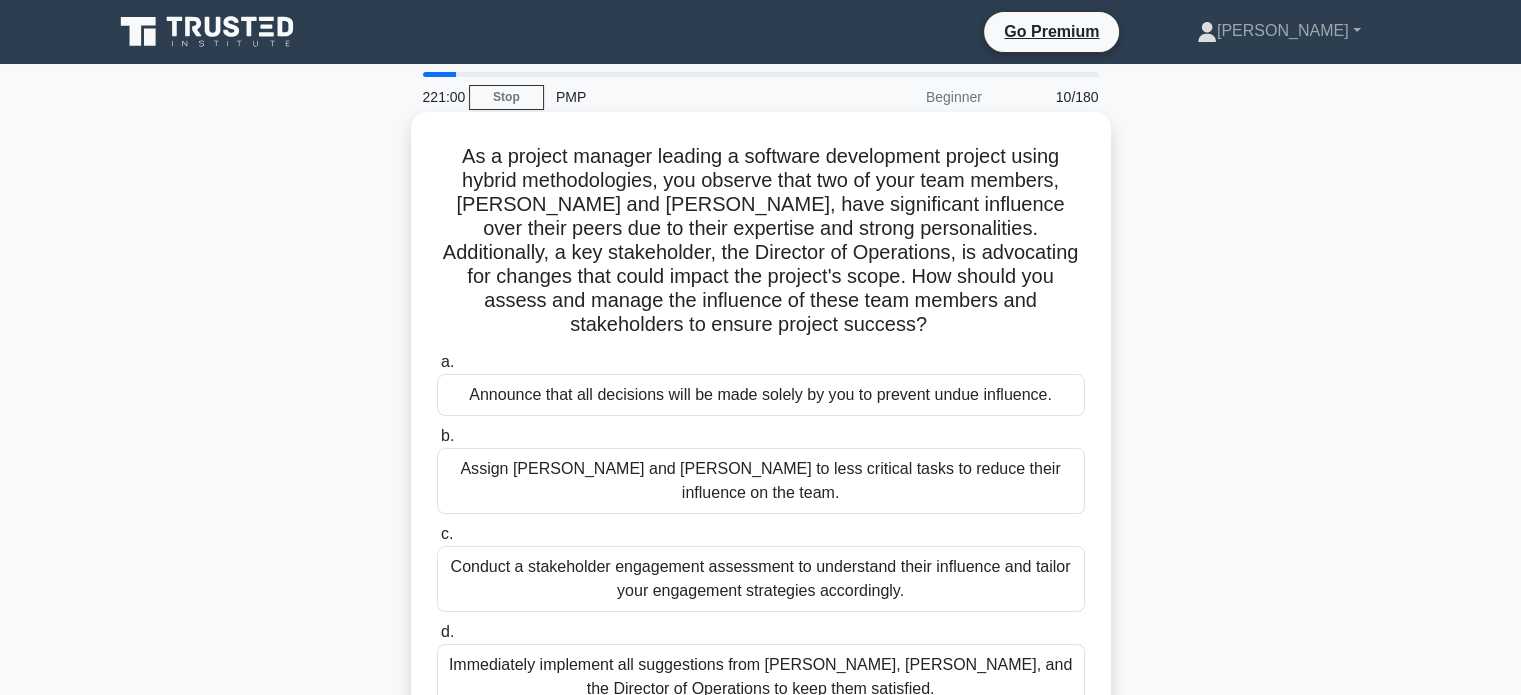 click on "Conduct a stakeholder engagement assessment to understand their influence and tailor your engagement strategies accordingly." at bounding box center [761, 579] 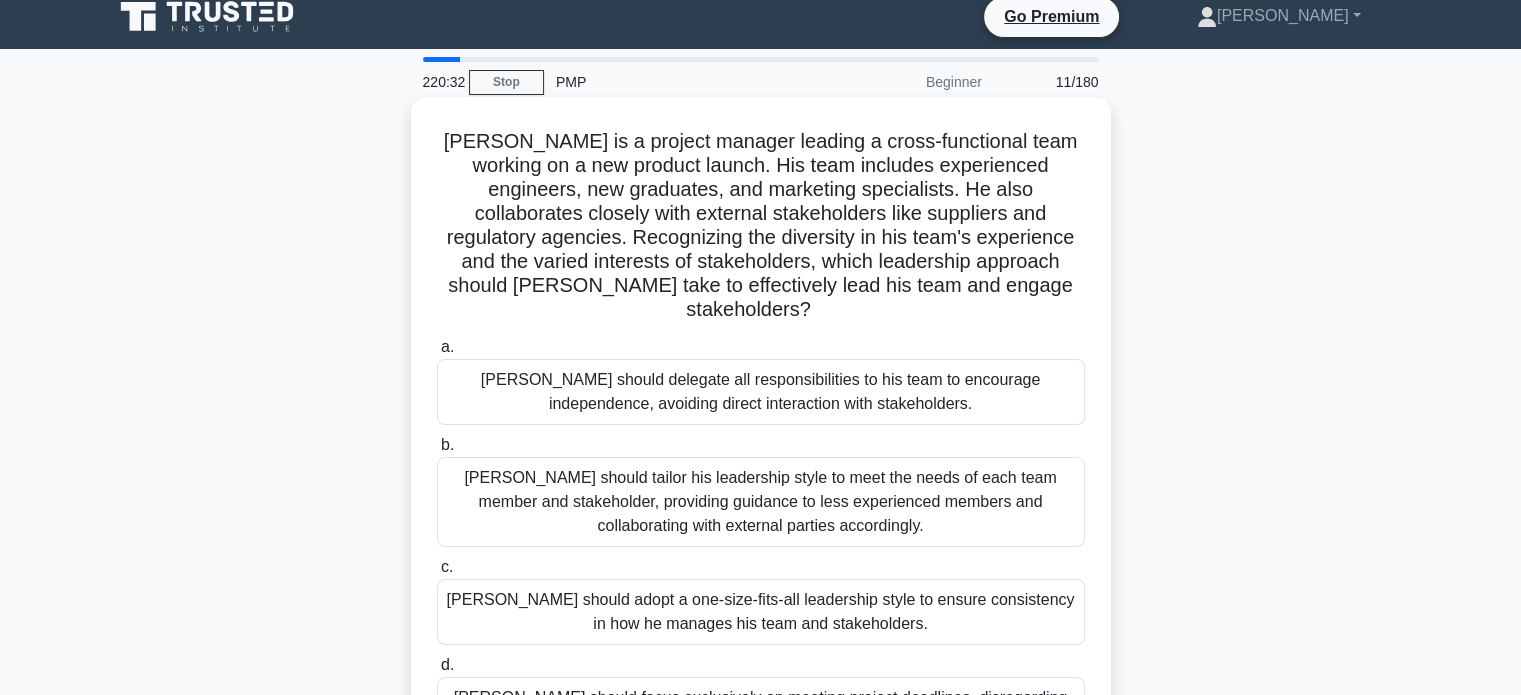 scroll, scrollTop: 14, scrollLeft: 0, axis: vertical 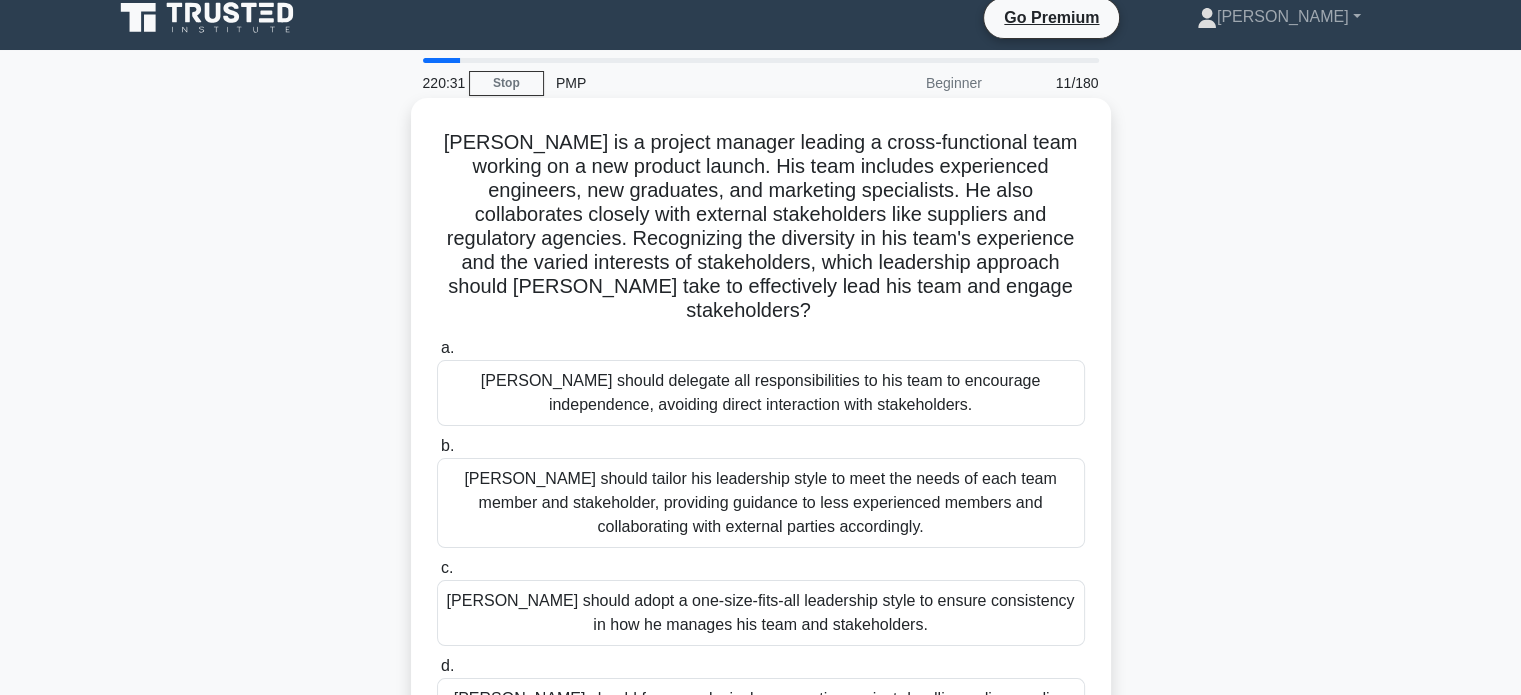 click on "[PERSON_NAME] should tailor his leadership style to meet the needs of each team member and stakeholder, providing guidance to less experienced members and collaborating with external parties accordingly." at bounding box center (761, 503) 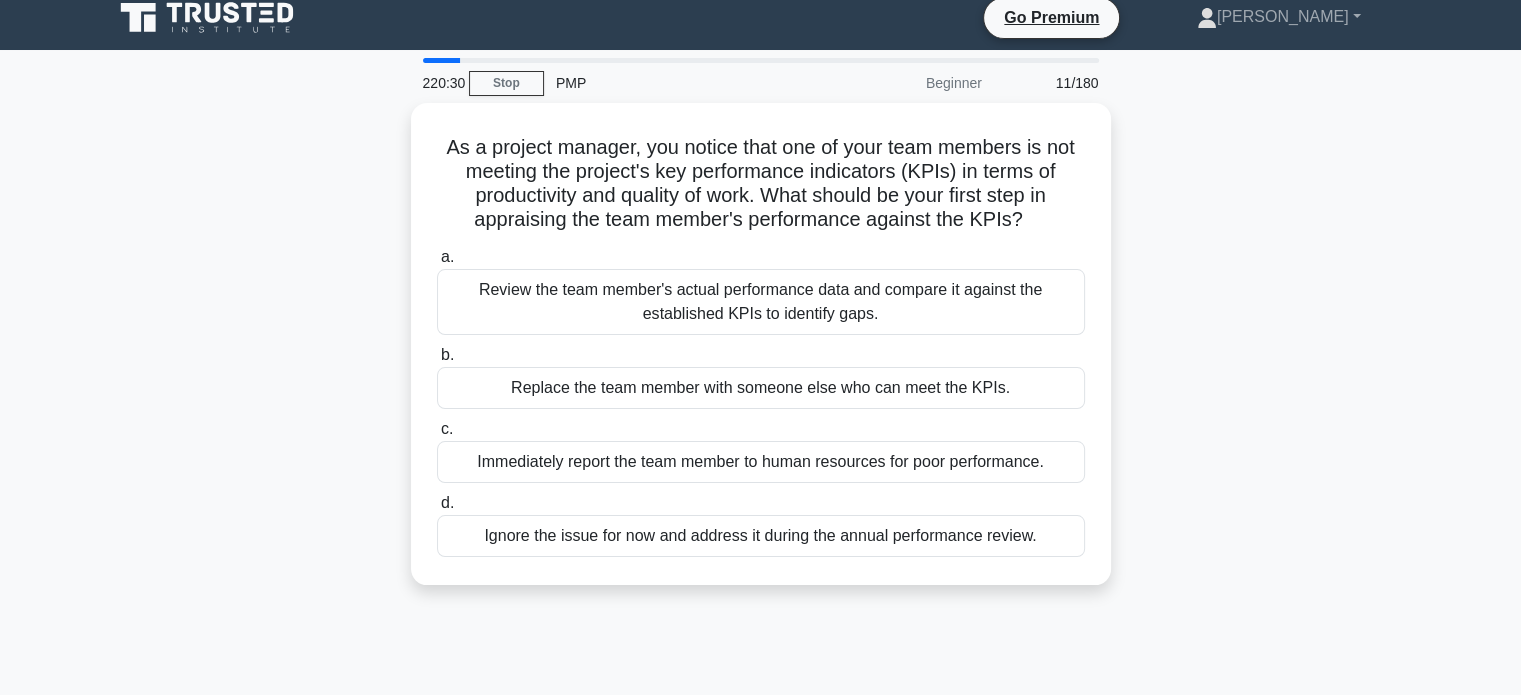 scroll, scrollTop: 0, scrollLeft: 0, axis: both 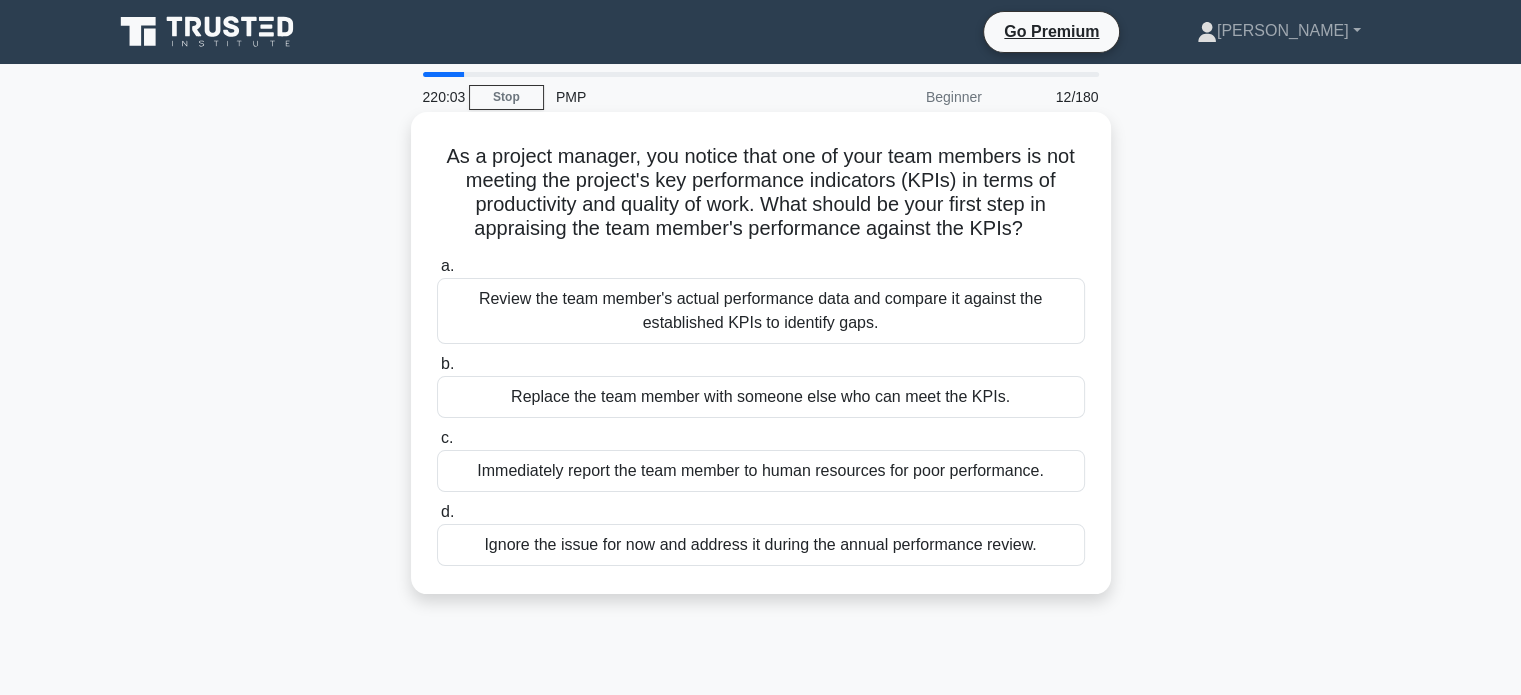 click on "Review the team member's actual performance data and compare it against the established KPIs to identify gaps." at bounding box center (761, 311) 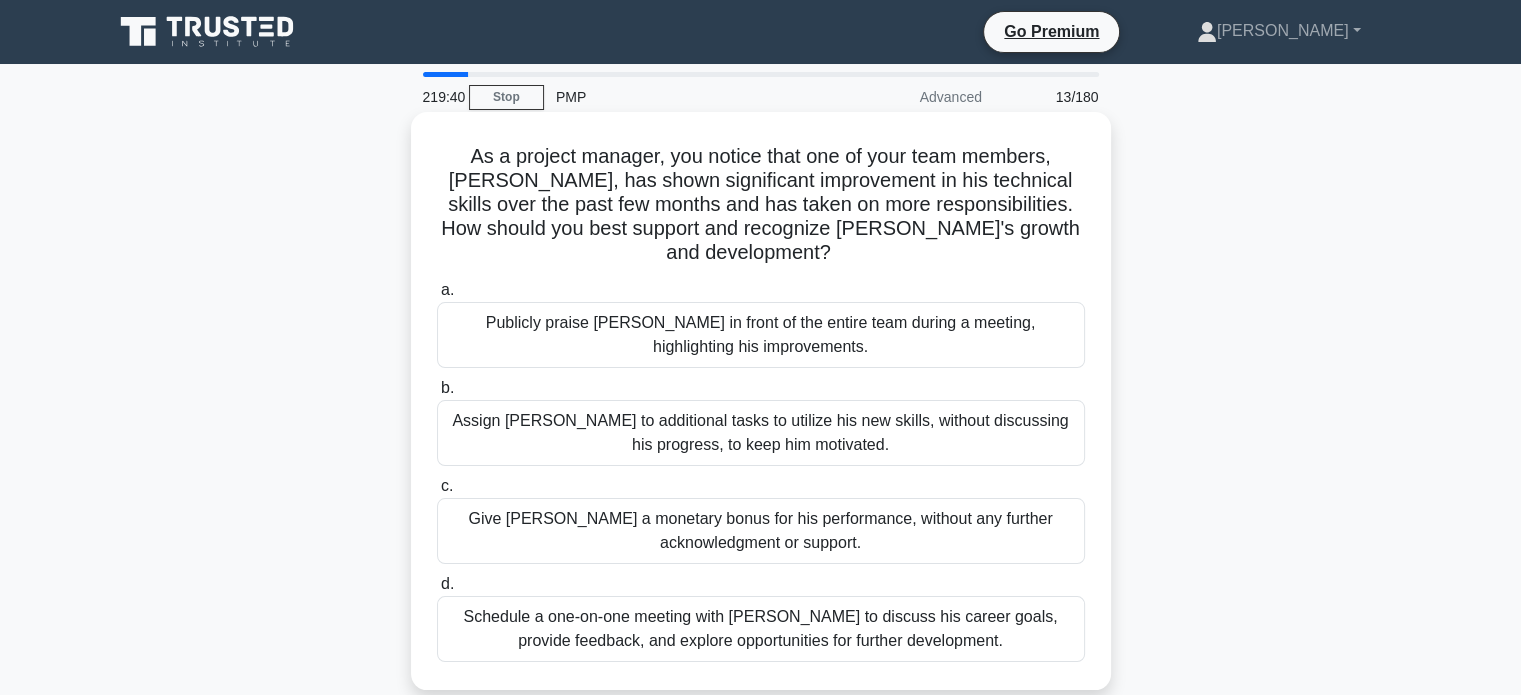 click on "Schedule a one-on-one meeting with [PERSON_NAME] to discuss his career goals, provide feedback, and explore opportunities for further development." at bounding box center (761, 629) 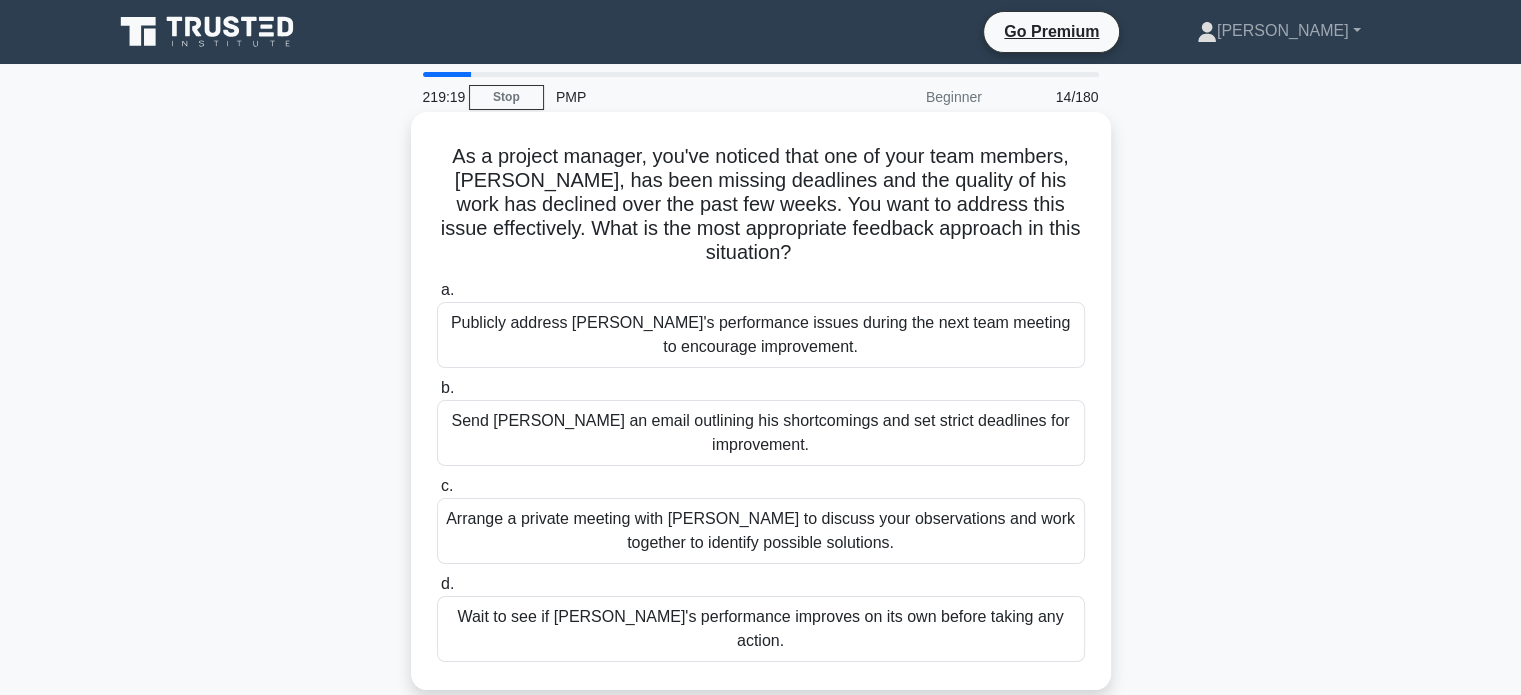 click on "Arrange a private meeting with [PERSON_NAME] to discuss your observations and work together to identify possible solutions." at bounding box center (761, 531) 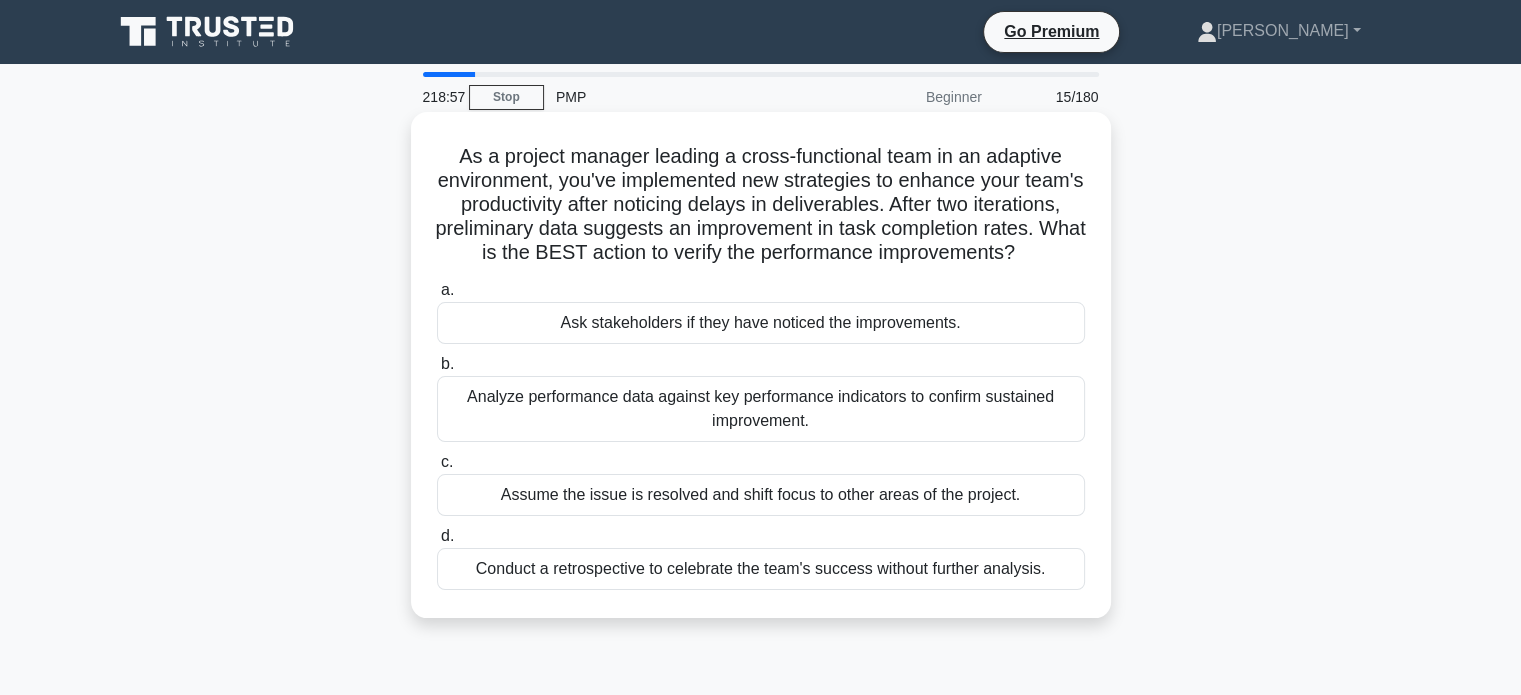 click on "Analyze performance data against key performance indicators to confirm sustained improvement." at bounding box center (761, 409) 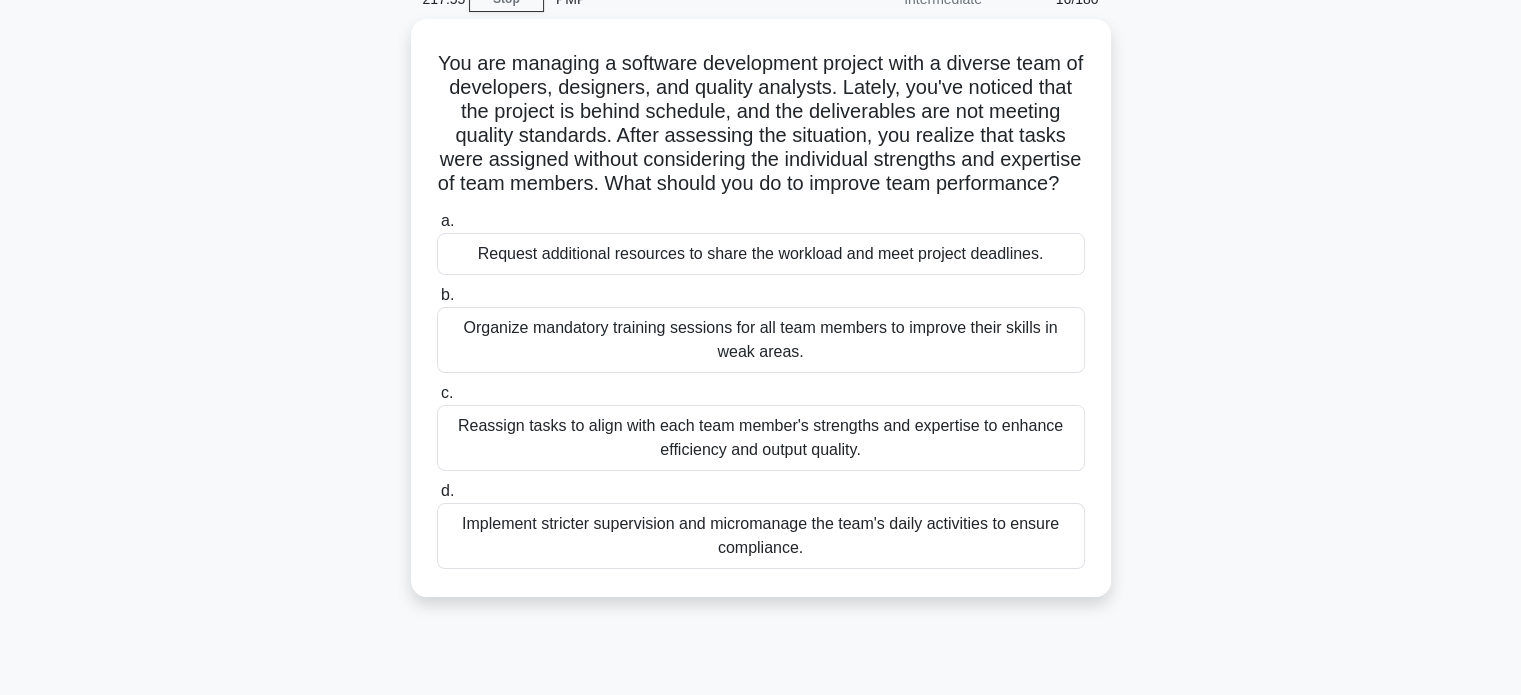 scroll, scrollTop: 99, scrollLeft: 0, axis: vertical 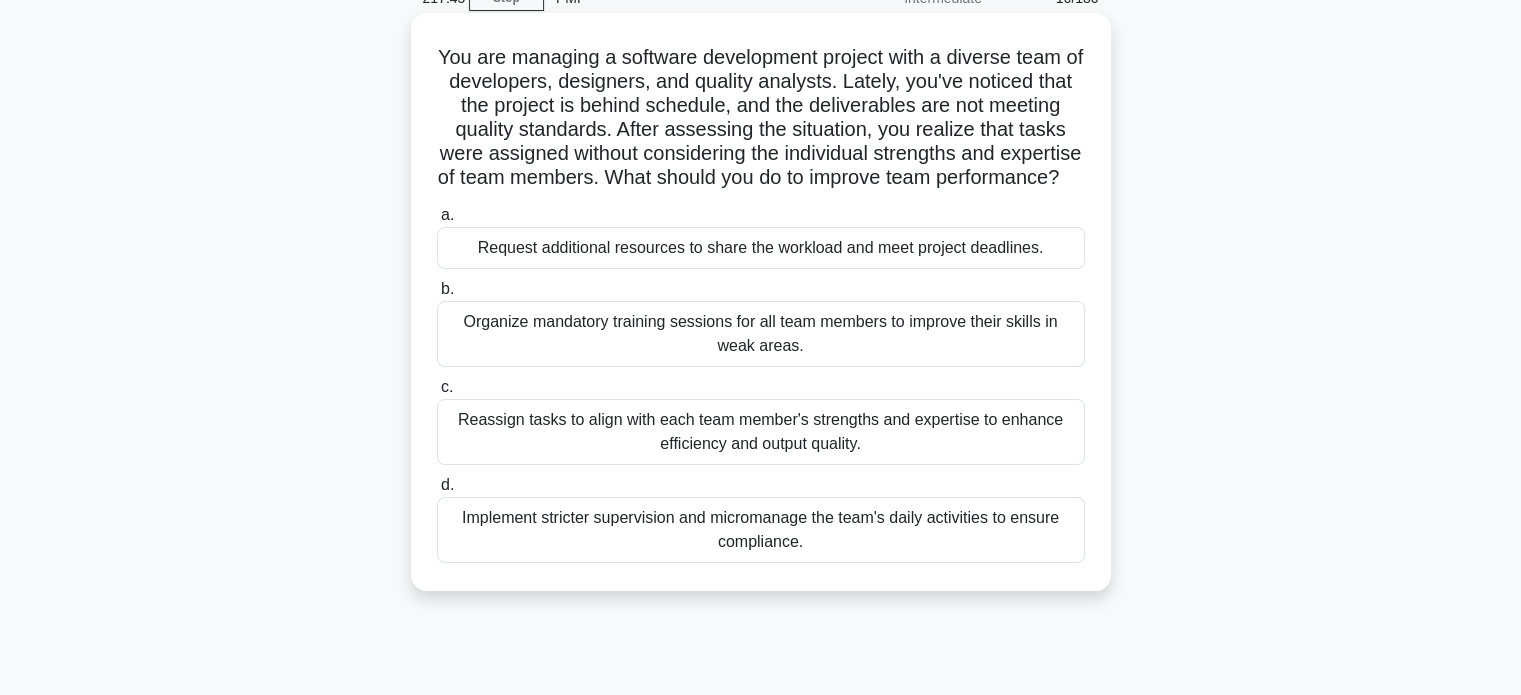 click on "Reassign tasks to align with each team member's strengths and expertise to enhance efficiency and output quality." at bounding box center (761, 432) 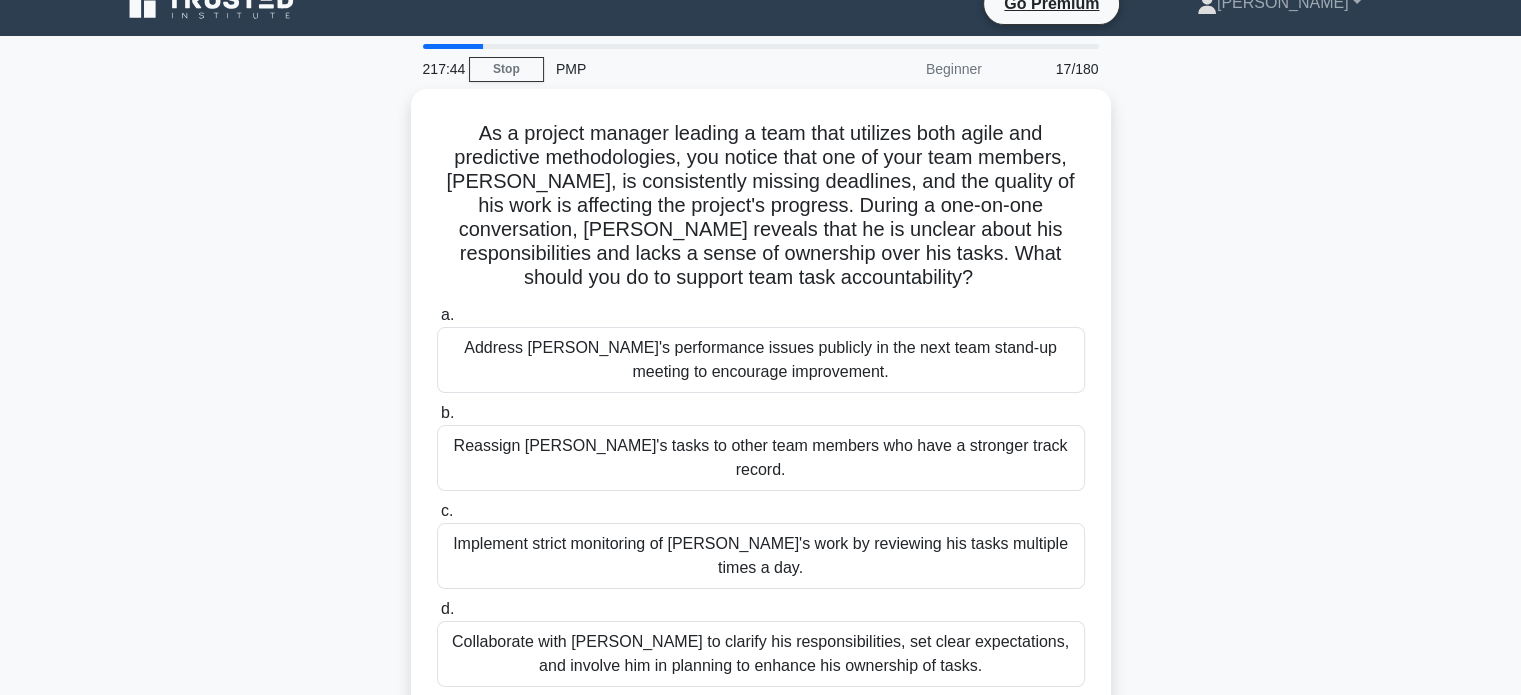 scroll, scrollTop: 0, scrollLeft: 0, axis: both 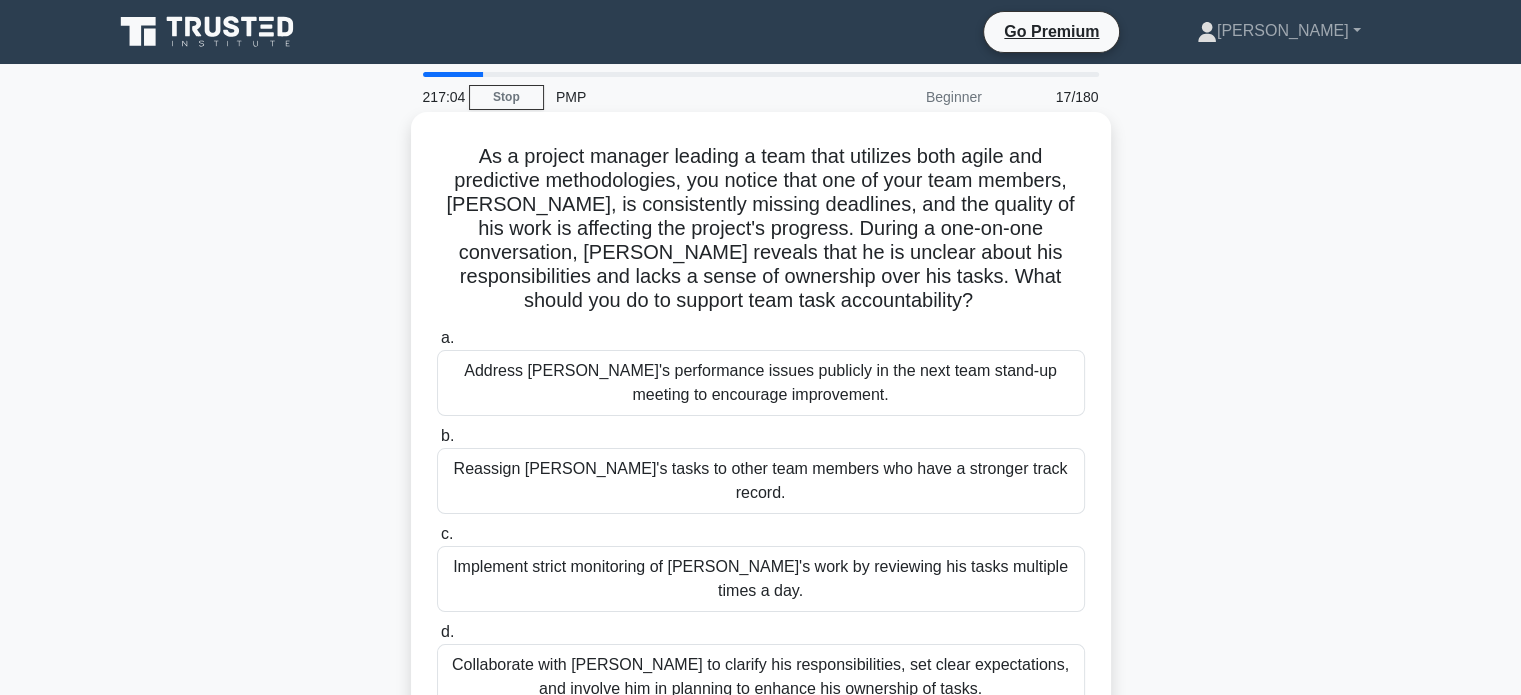 click on "Collaborate with [PERSON_NAME] to clarify his responsibilities, set clear expectations, and involve him in planning to enhance his ownership of tasks." at bounding box center (761, 677) 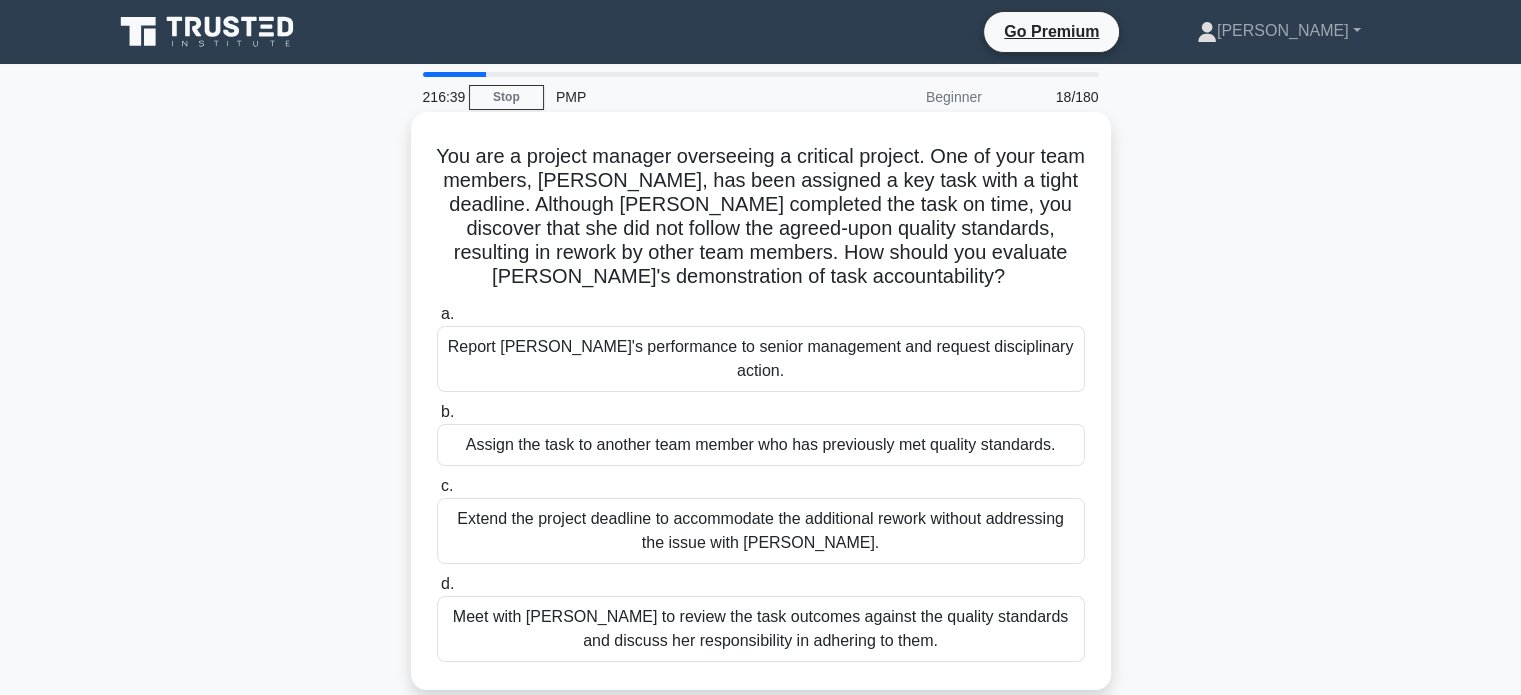 click on "Meet with [PERSON_NAME] to review the task outcomes against the quality standards and discuss her responsibility in adhering to them." at bounding box center (761, 629) 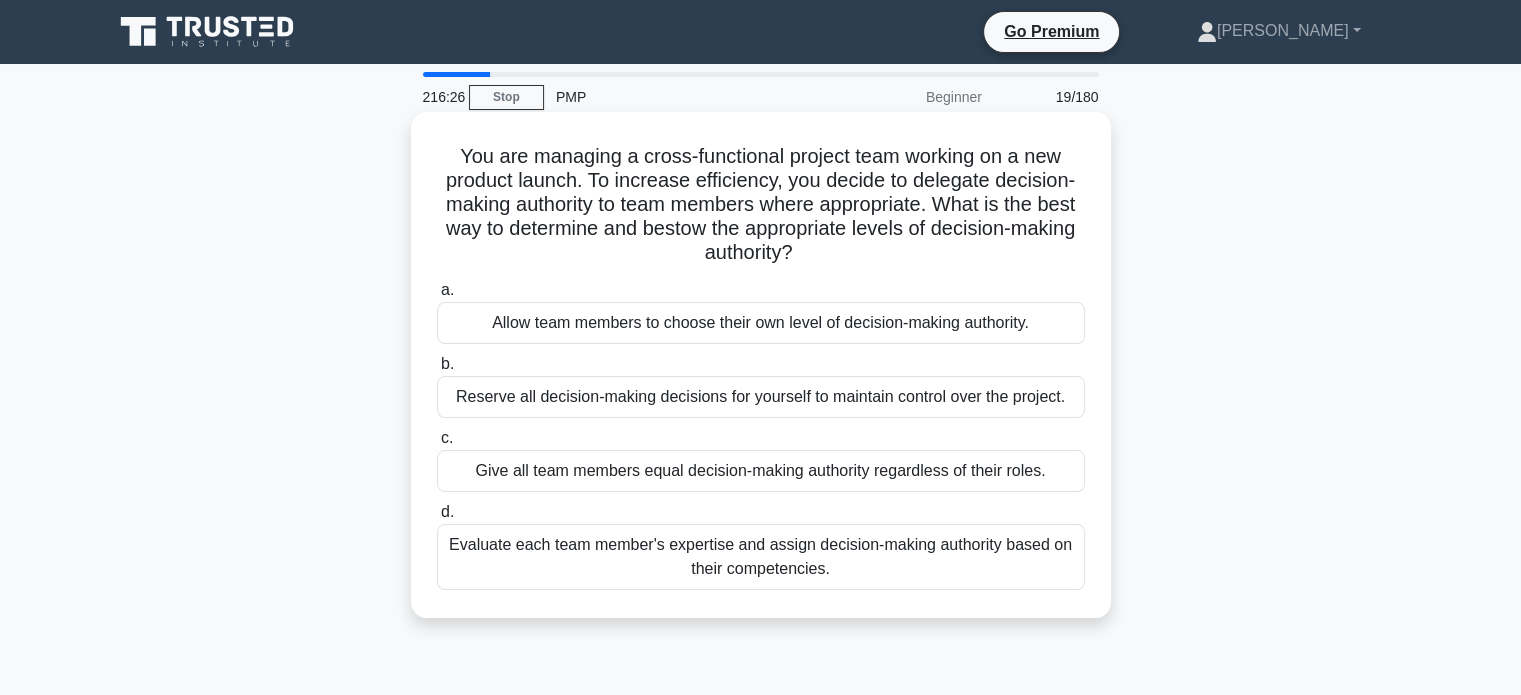 click on "Evaluate each team member's expertise and assign decision-making authority based on their competencies." at bounding box center [761, 557] 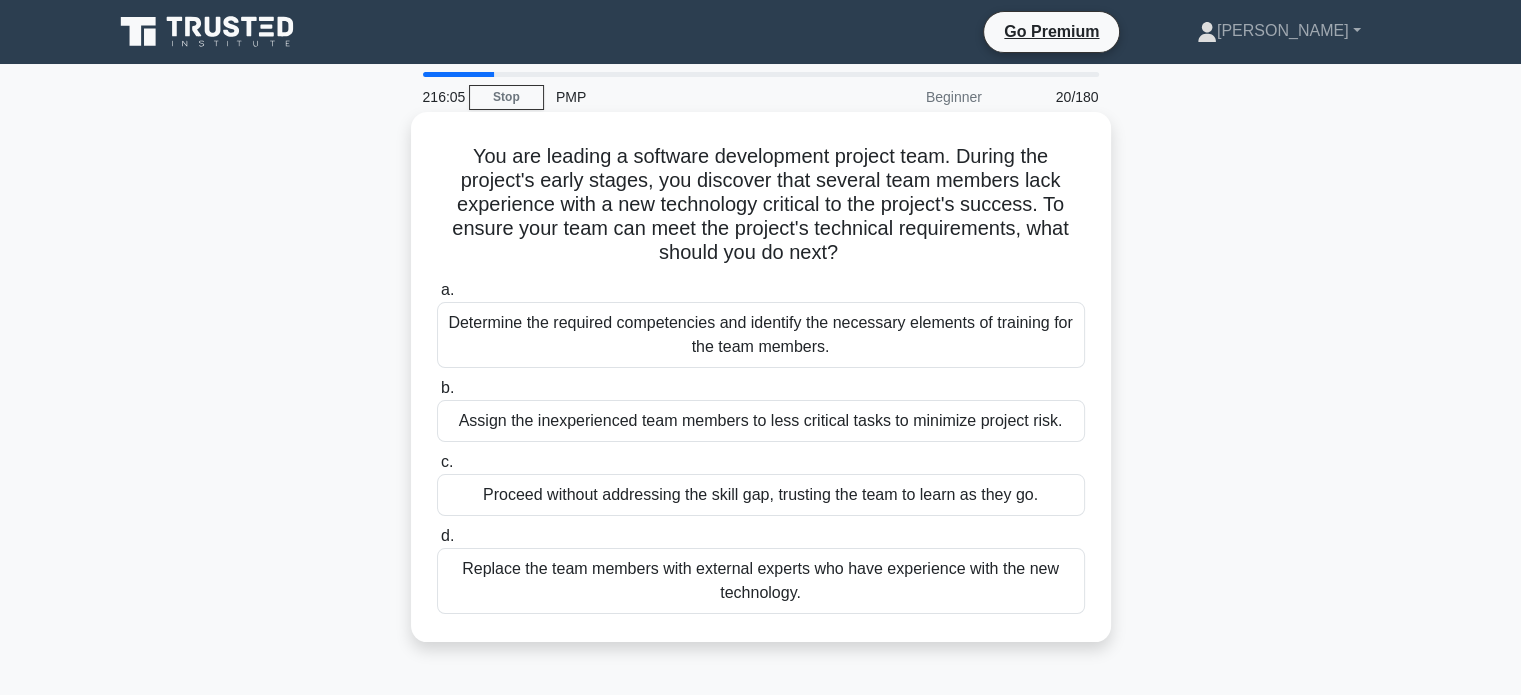 click on "Determine the required competencies and identify the necessary elements of training for the team members." at bounding box center (761, 335) 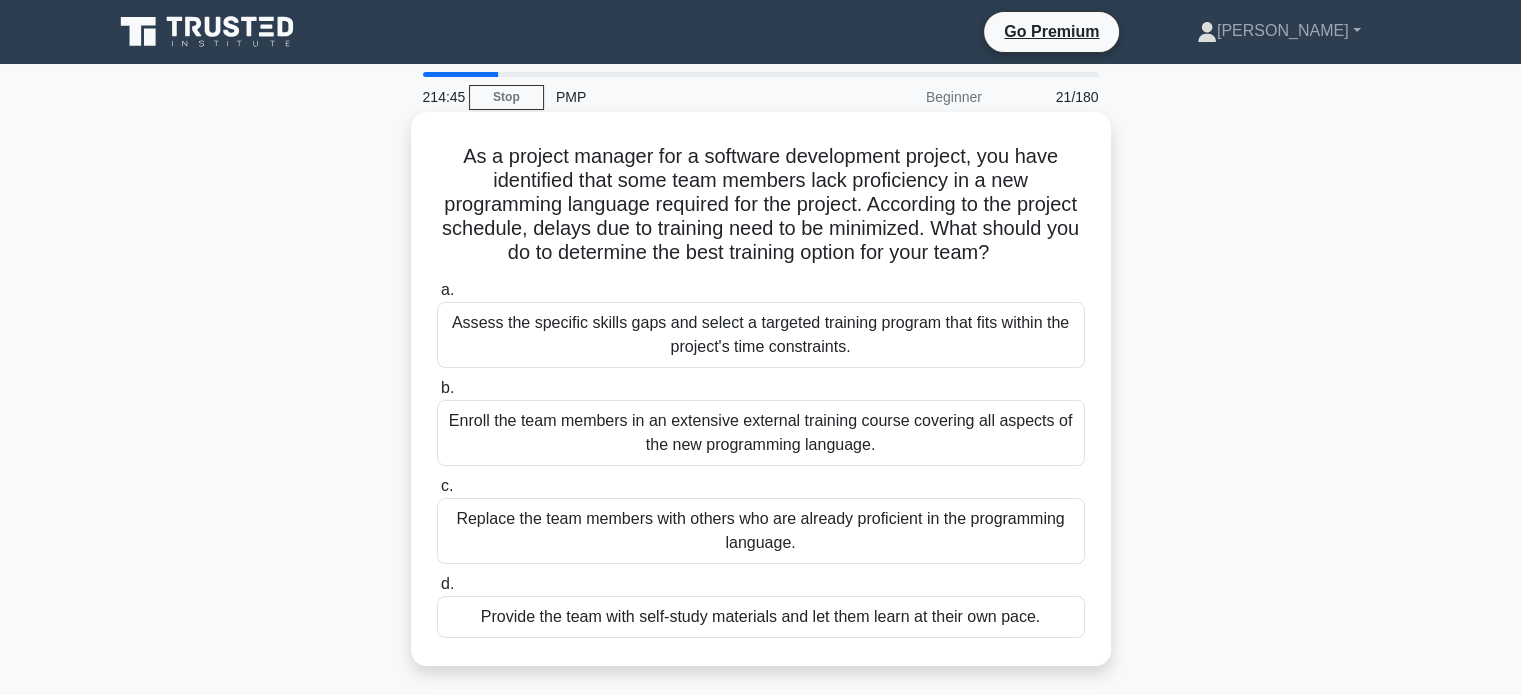 click on "Assess the specific skills gaps and select a targeted training program that fits within the project's time constraints." at bounding box center [761, 335] 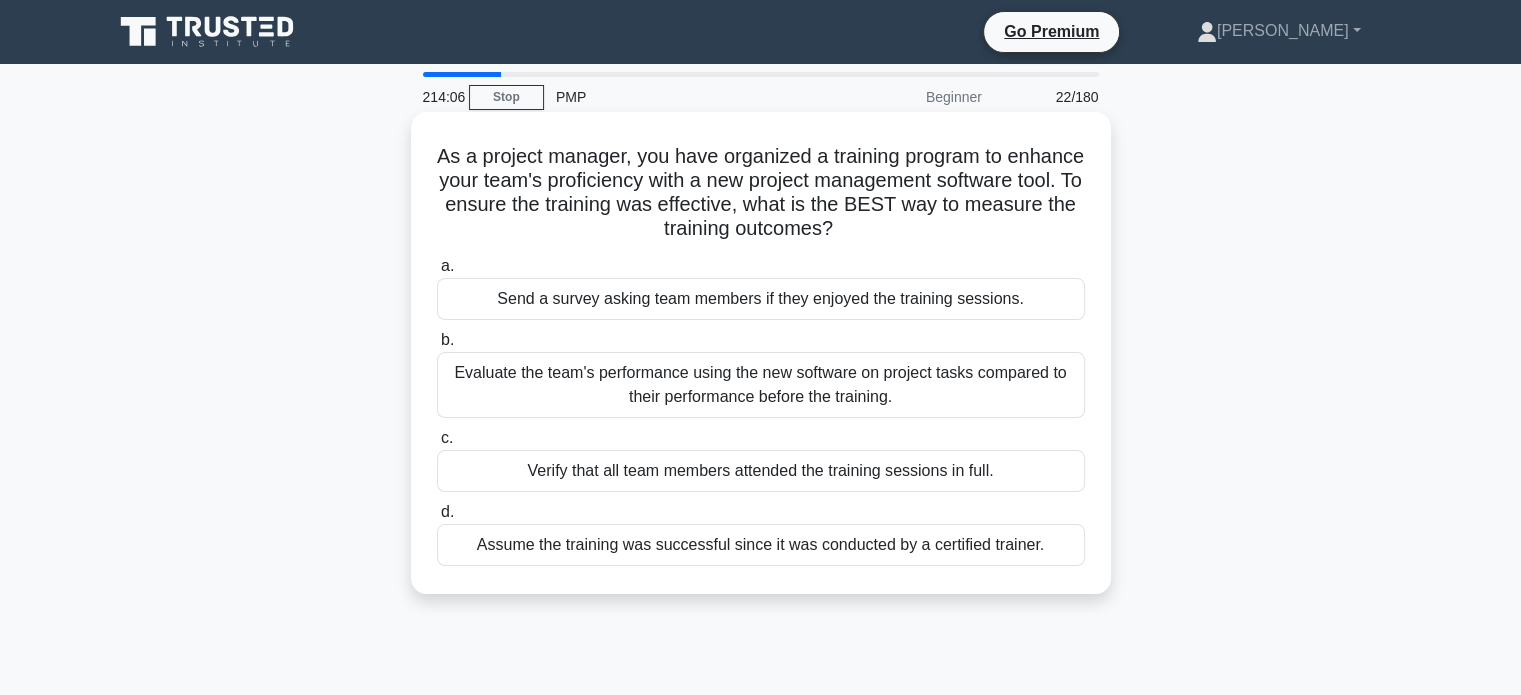 click on "Send a survey asking team members if they enjoyed the training sessions." at bounding box center (761, 299) 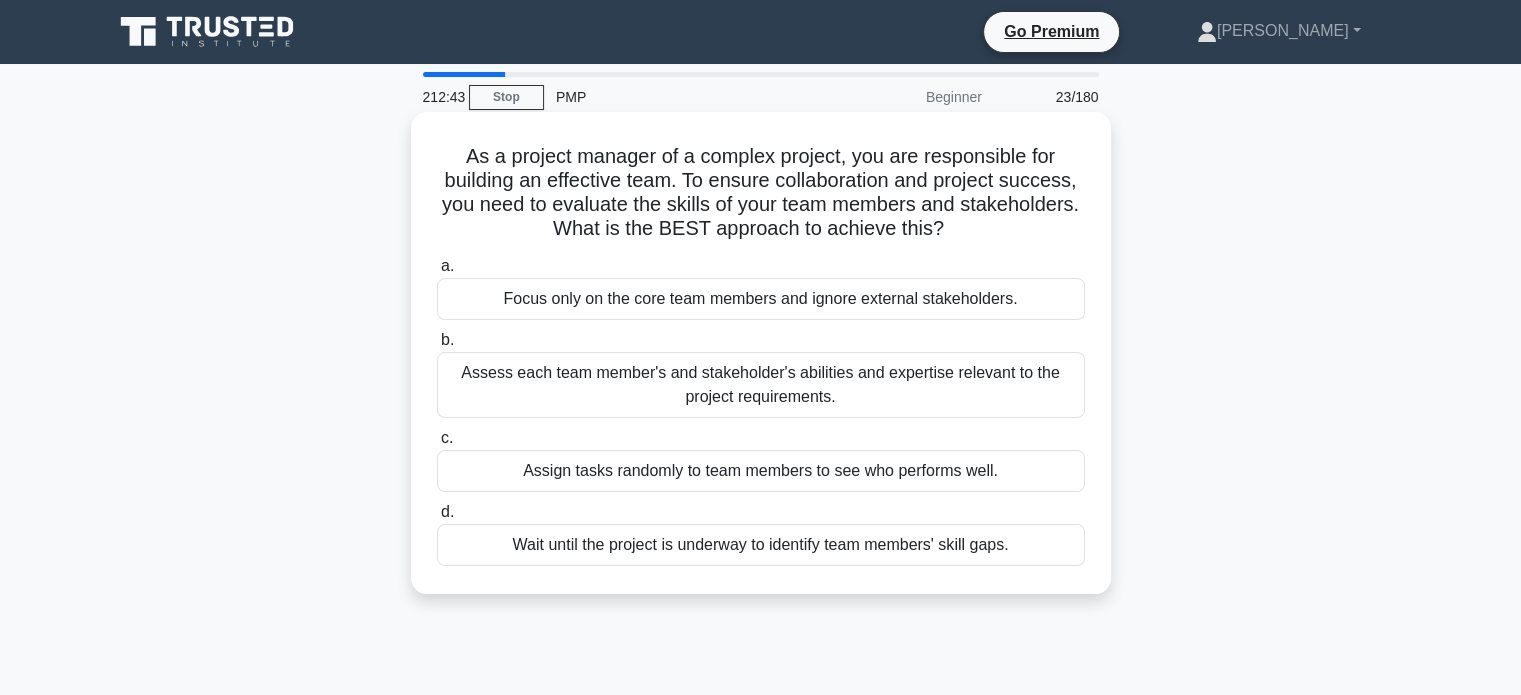 click on "Assess each team member's and stakeholder's abilities and expertise relevant to the project requirements." at bounding box center (761, 385) 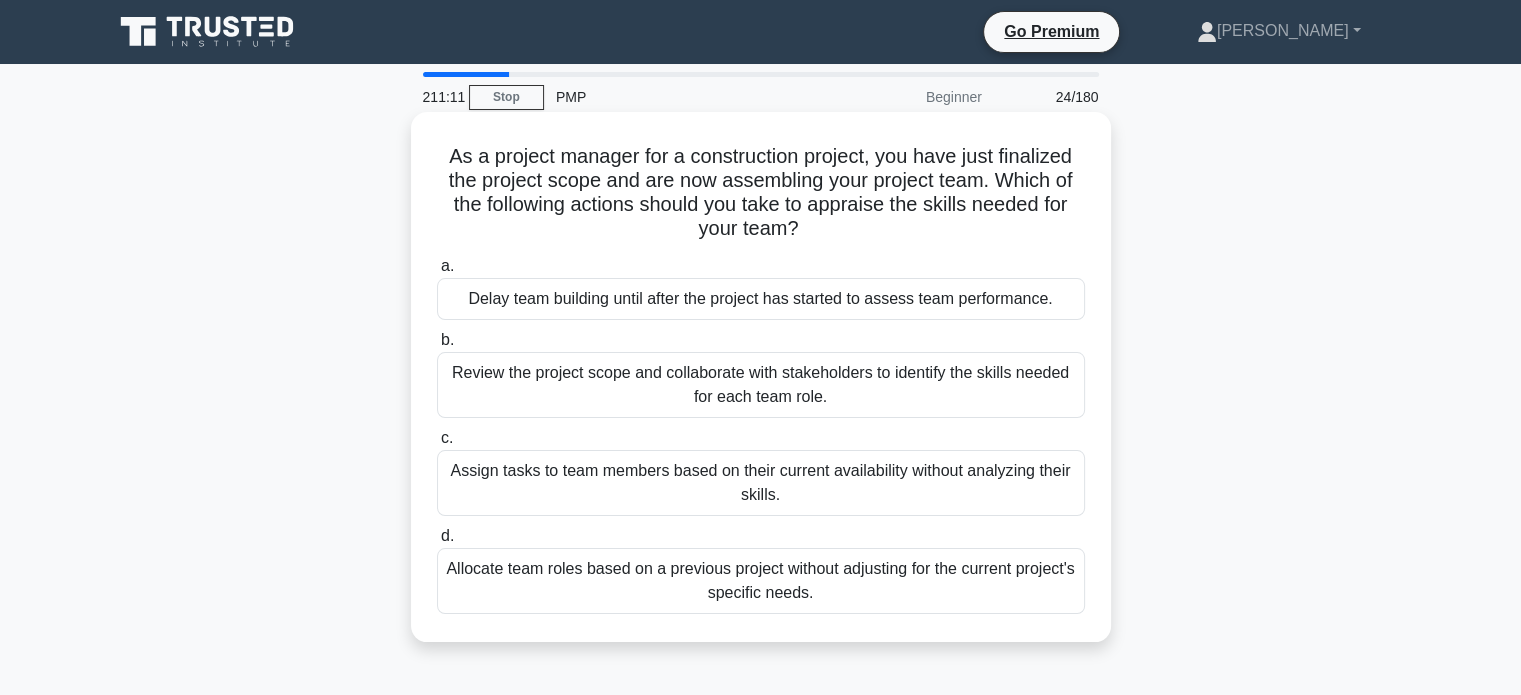 click on "Review the project scope and collaborate with stakeholders to identify the skills needed for each team role." at bounding box center [761, 385] 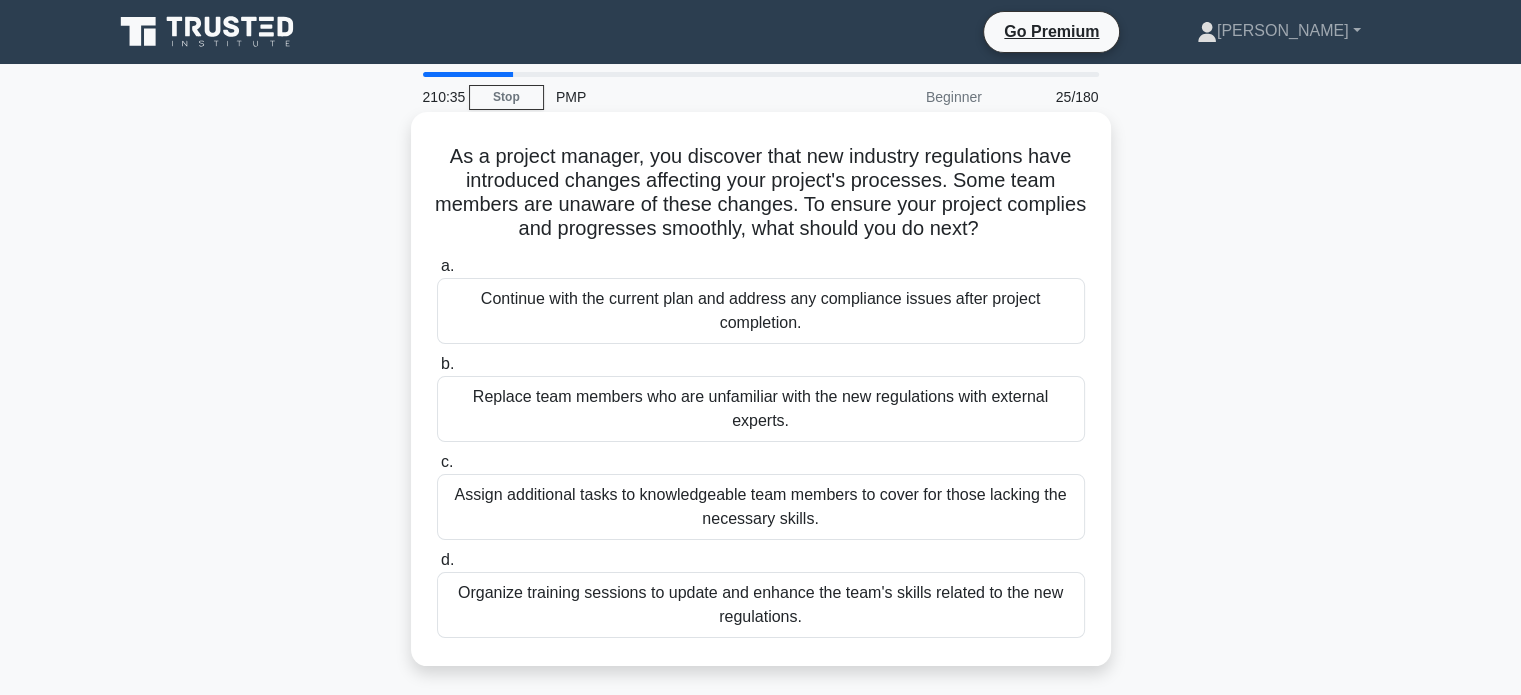 click on "Organize training sessions to update and enhance the team's skills related to the new regulations." at bounding box center [761, 605] 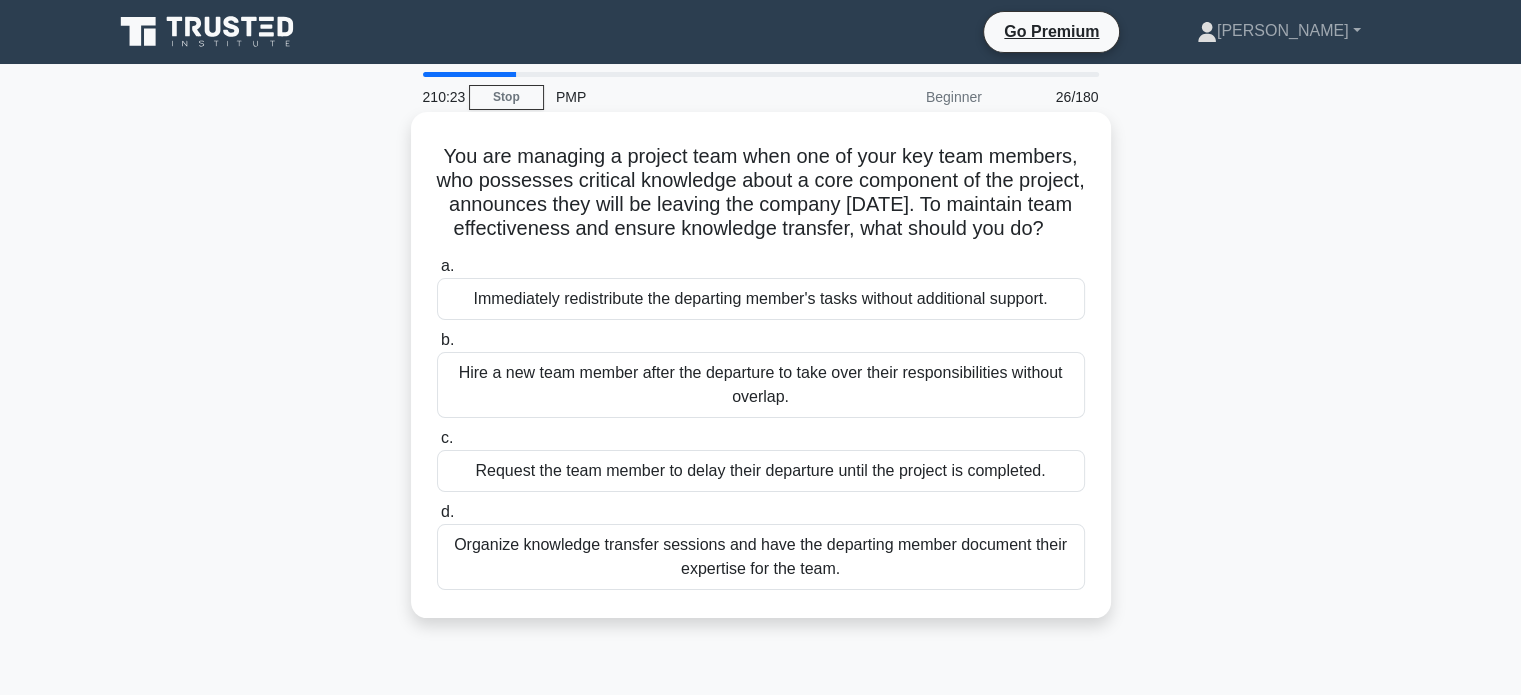 click on "Organize knowledge transfer sessions and have the departing member document their expertise for the team." at bounding box center (761, 557) 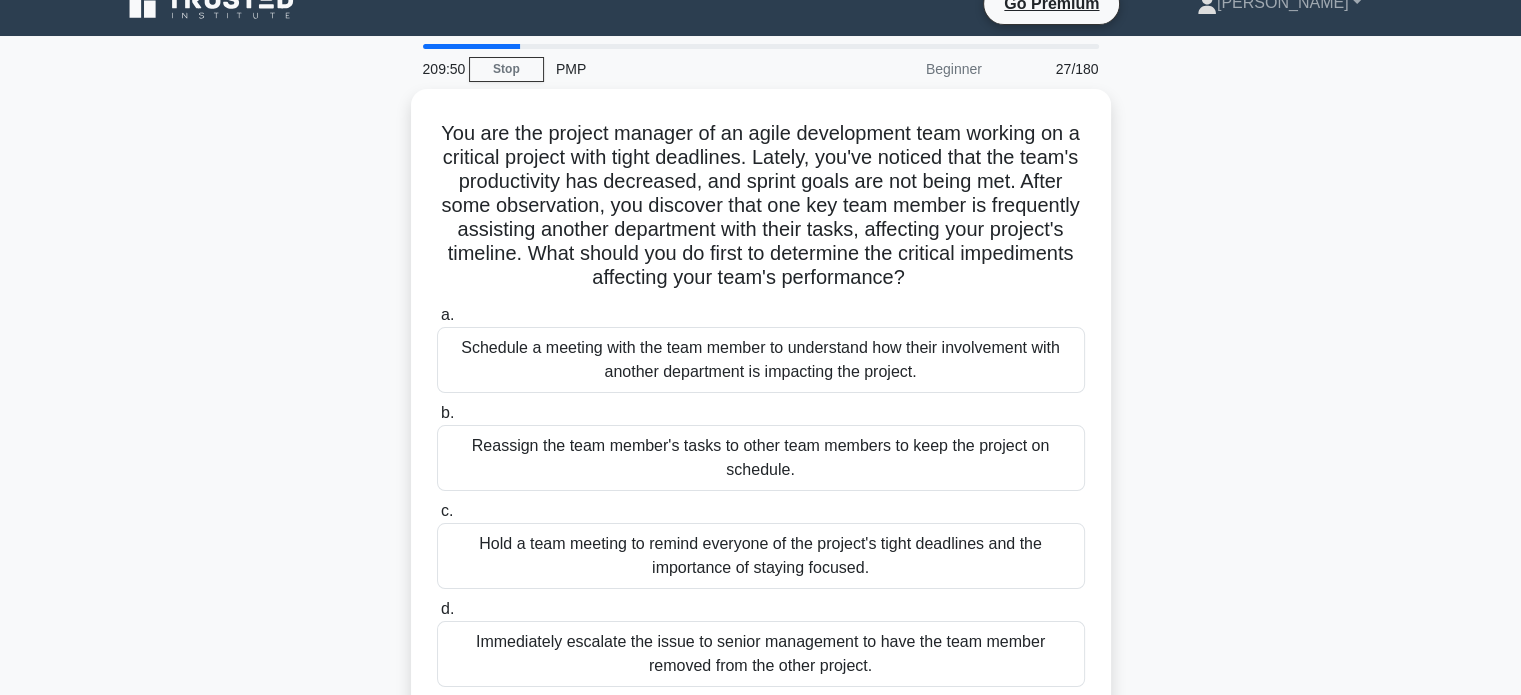 scroll, scrollTop: 24, scrollLeft: 0, axis: vertical 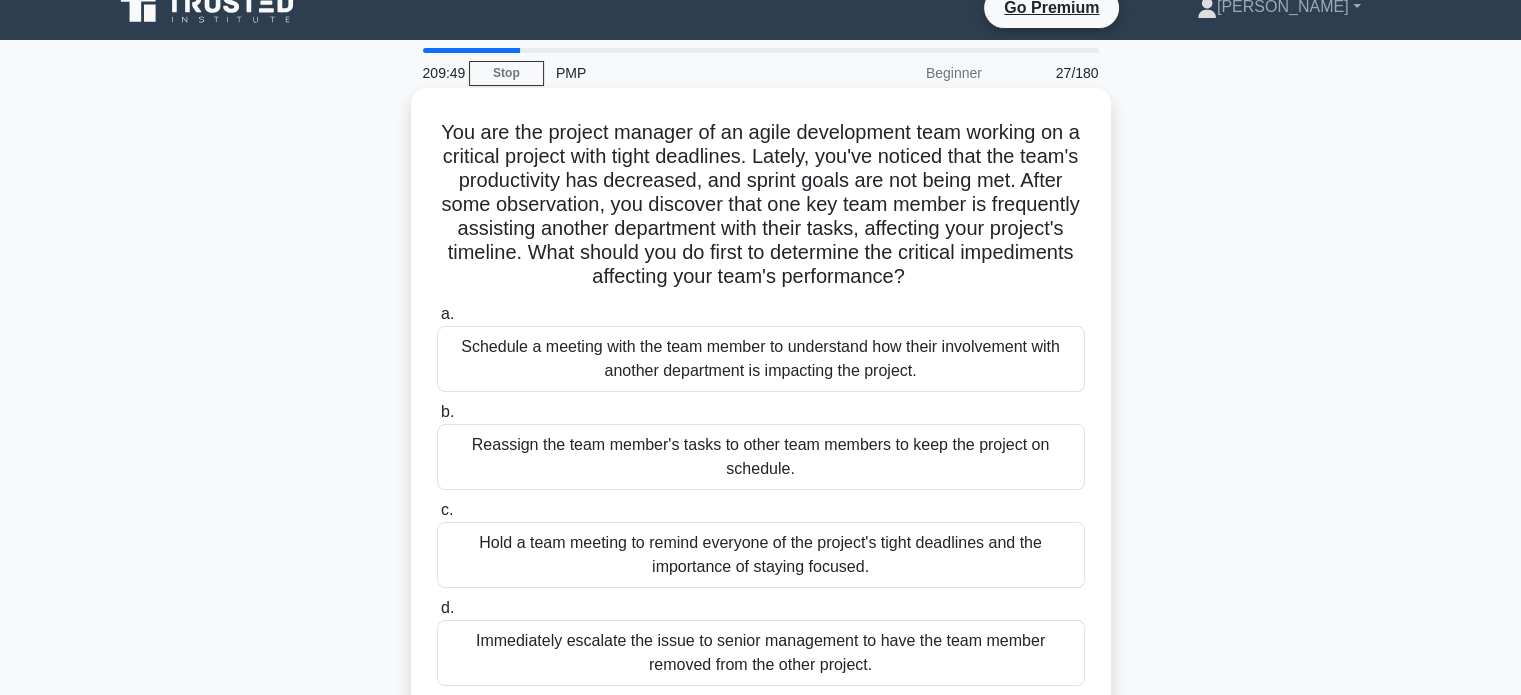 click on "Schedule a meeting with the team member to understand how their involvement with another department is impacting the project." at bounding box center [761, 359] 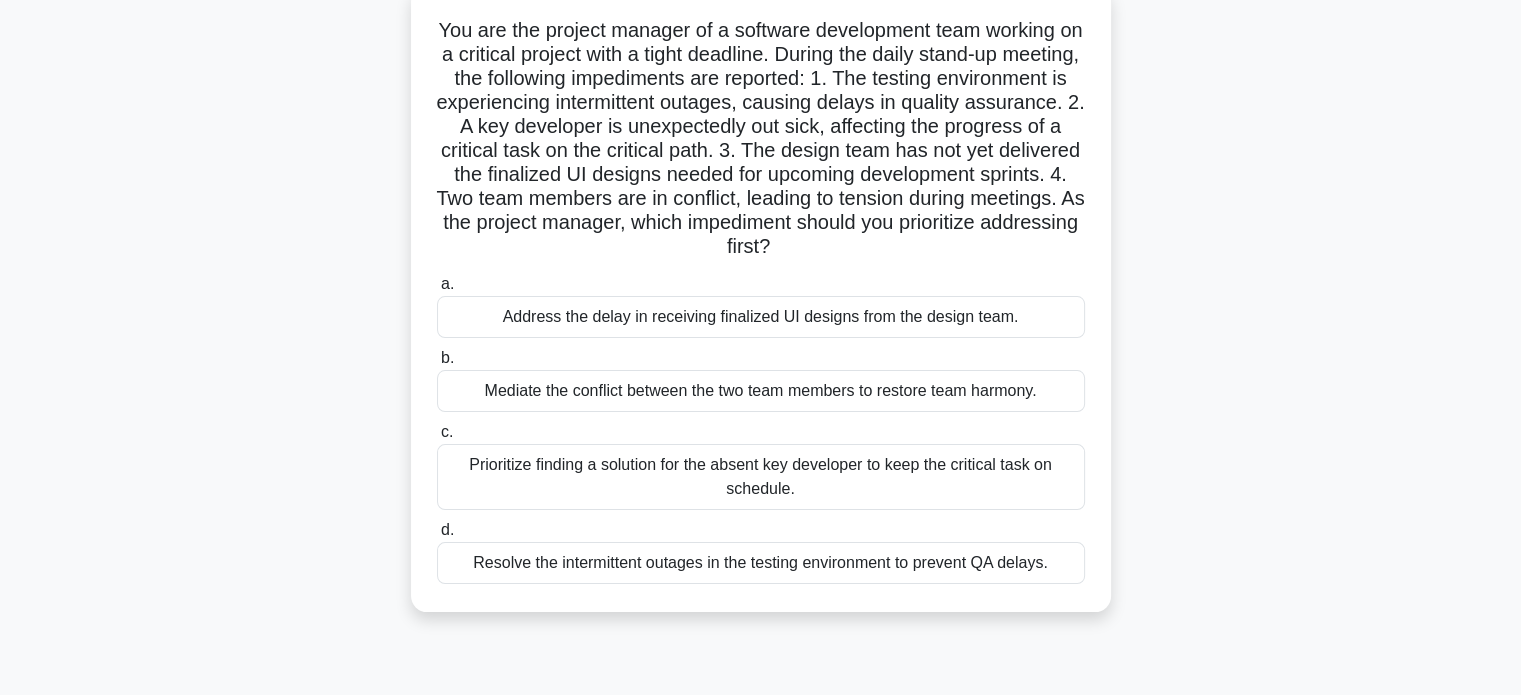 scroll, scrollTop: 132, scrollLeft: 0, axis: vertical 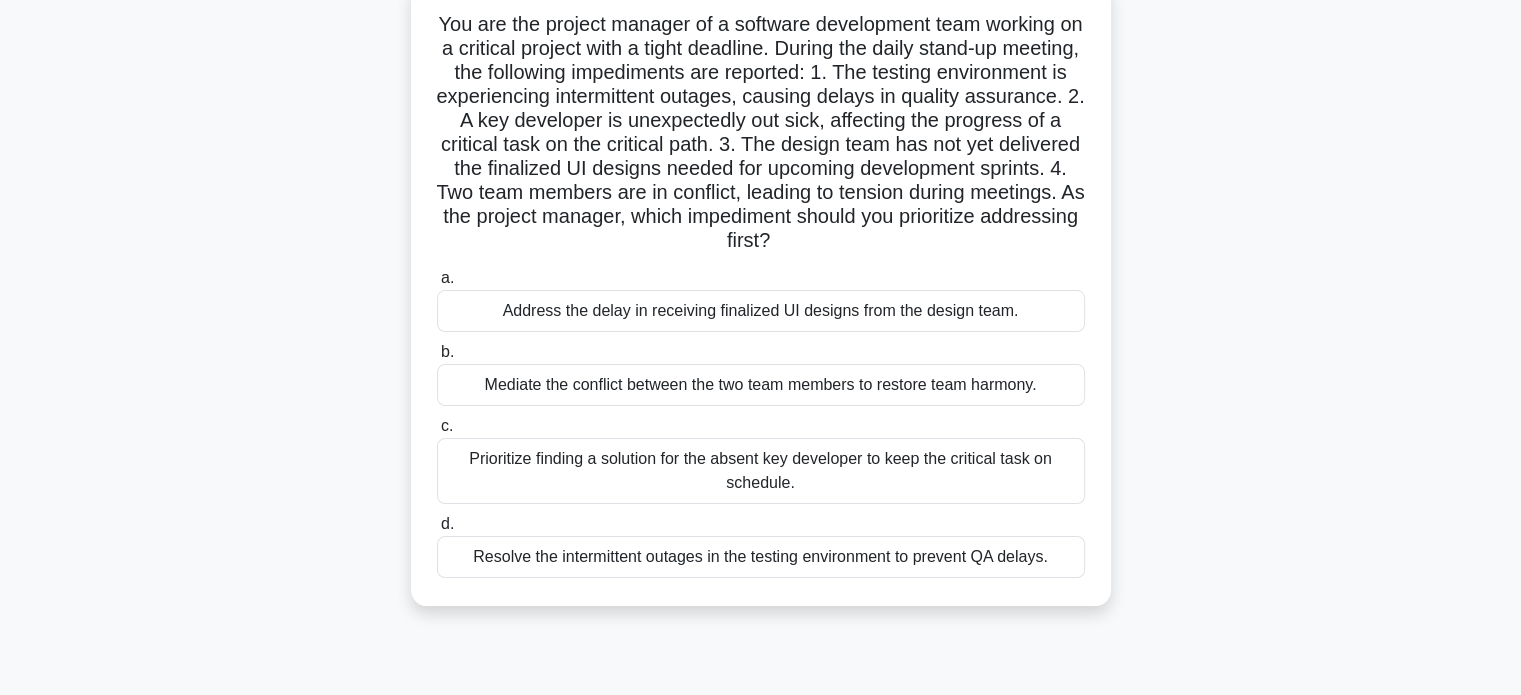 click on "Address the delay in receiving finalized UI designs from the design team." at bounding box center [761, 311] 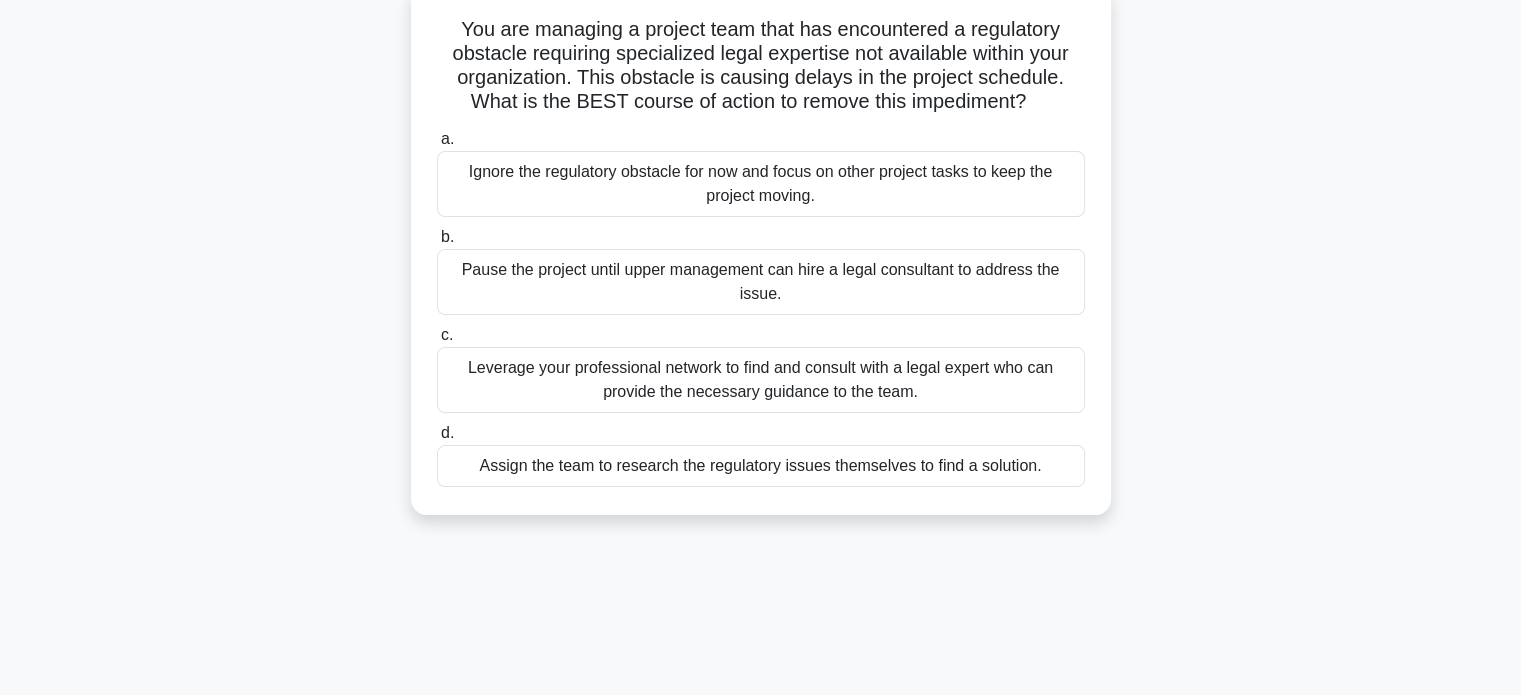 scroll, scrollTop: 0, scrollLeft: 0, axis: both 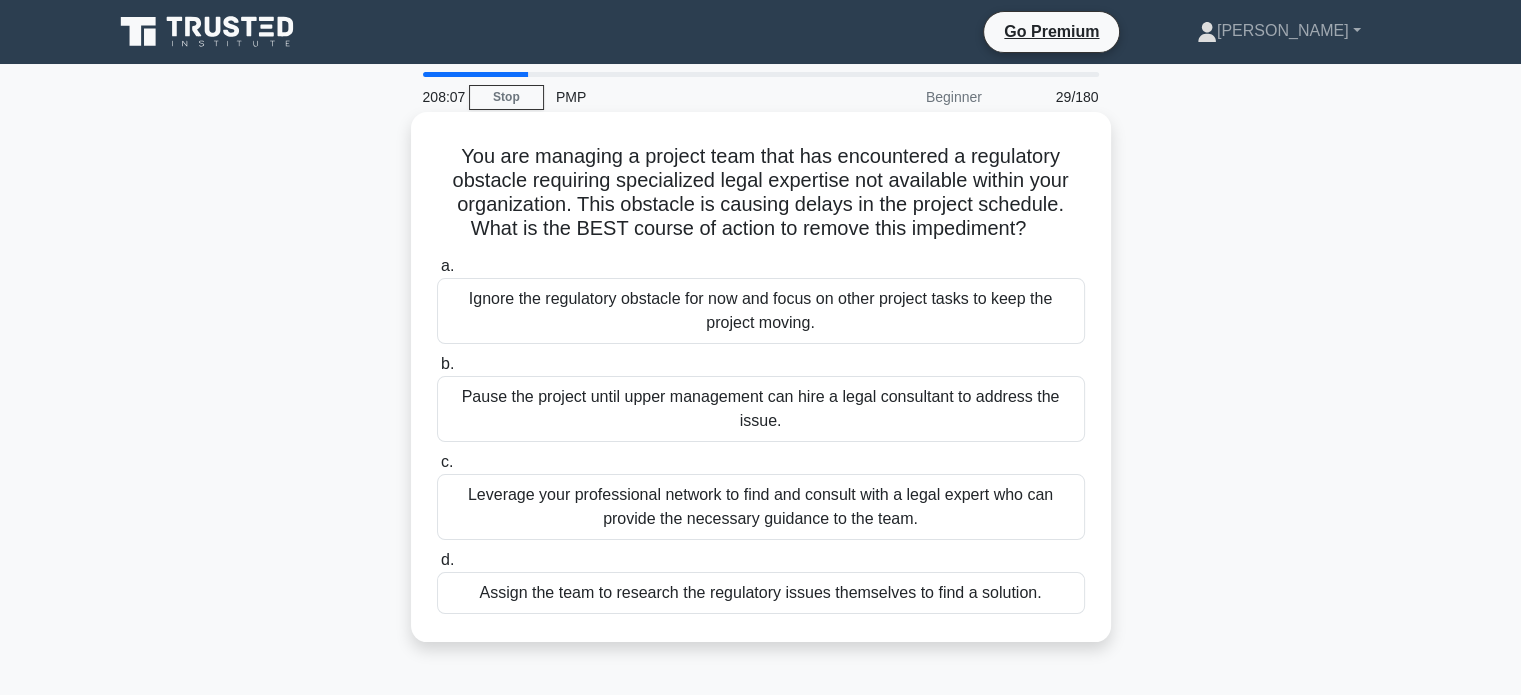 click on "Leverage your professional network to find and consult with a legal expert who can provide the necessary guidance to the team." at bounding box center (761, 507) 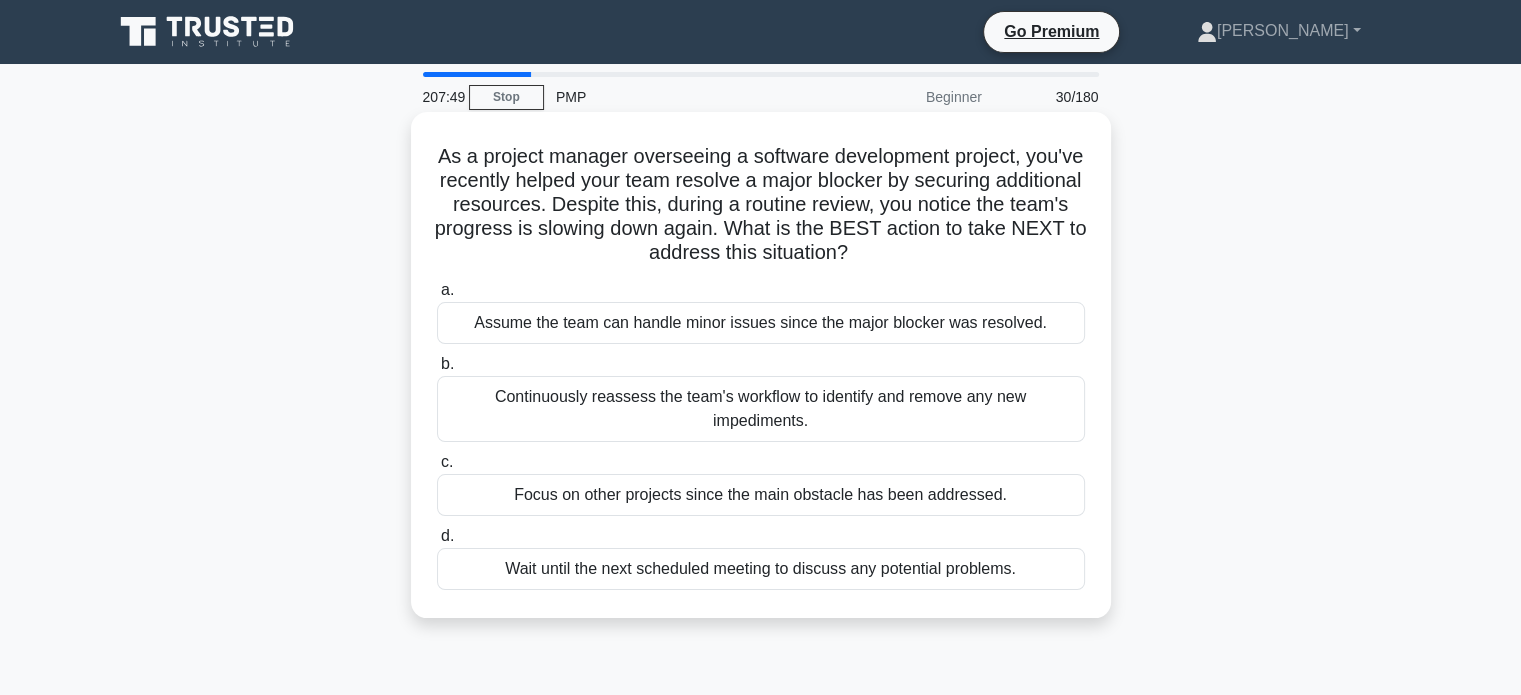 click on "Continuously reassess the team's workflow to identify and remove any new impediments." at bounding box center [761, 409] 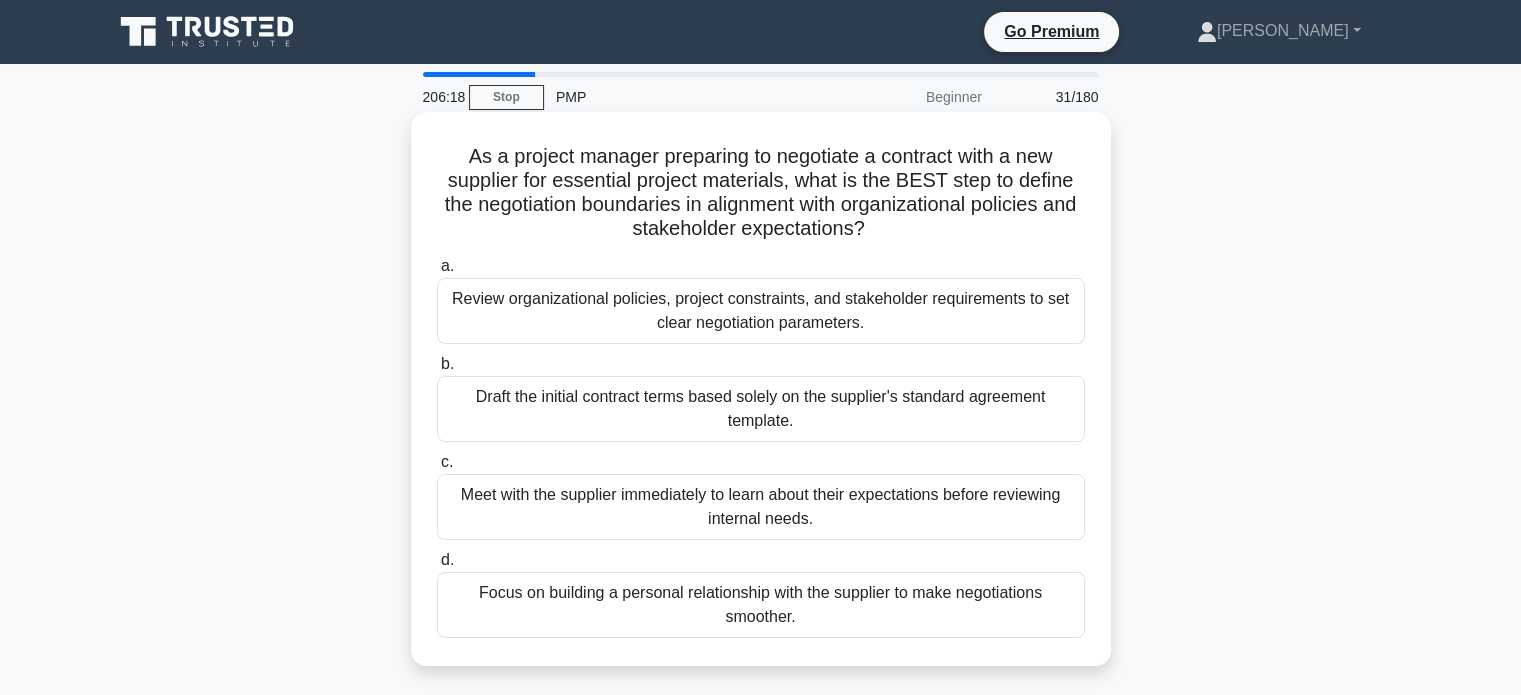 click on "Review organizational policies, project constraints, and stakeholder requirements to set clear negotiation parameters." at bounding box center [761, 311] 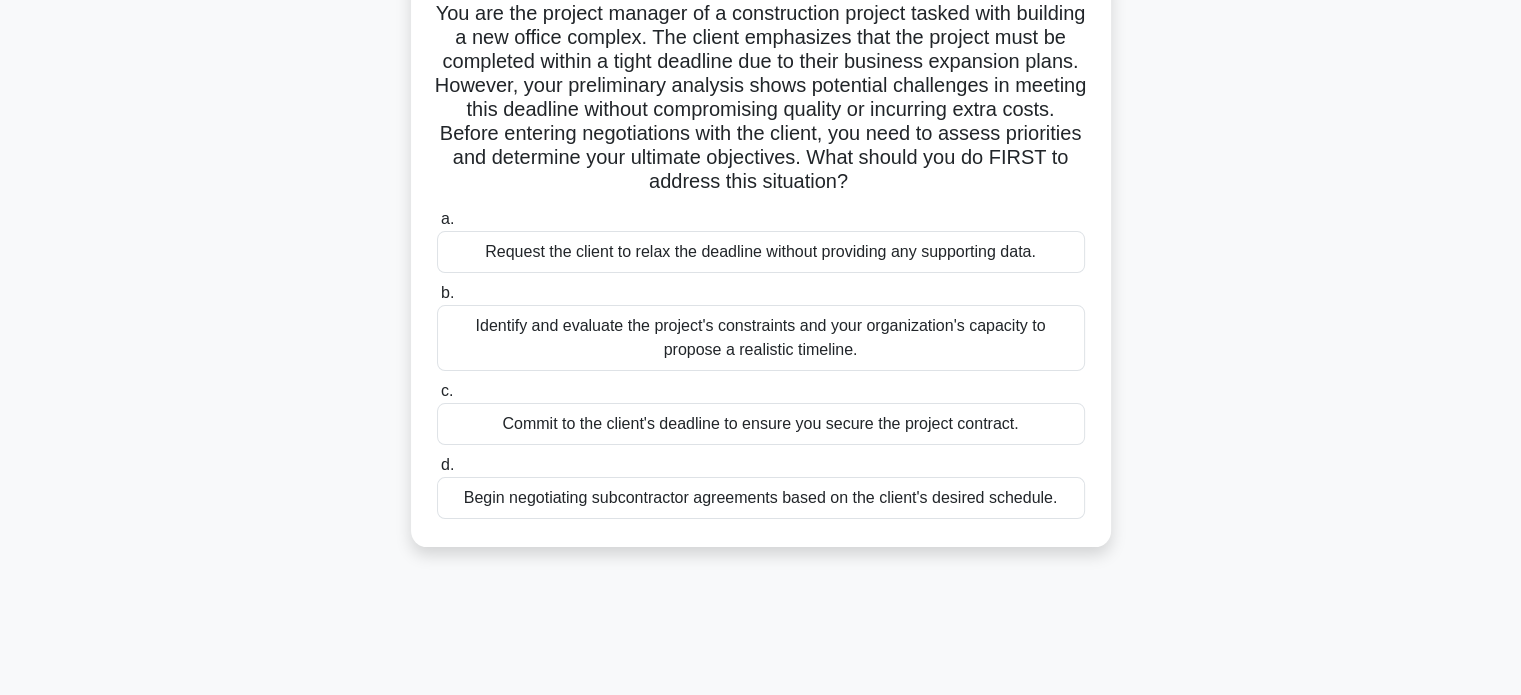 scroll, scrollTop: 152, scrollLeft: 0, axis: vertical 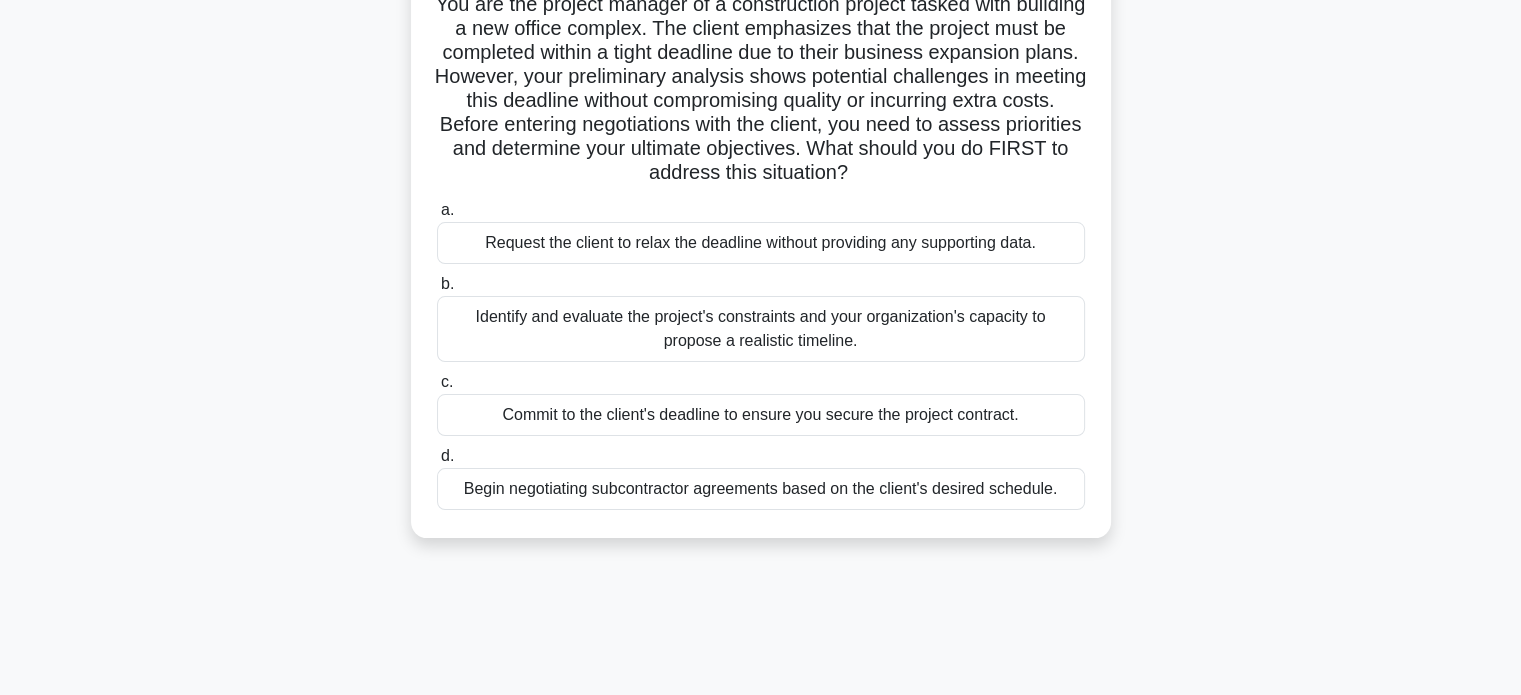 click on "Identify and evaluate the project's constraints and your organization's capacity to propose a realistic timeline." at bounding box center [761, 329] 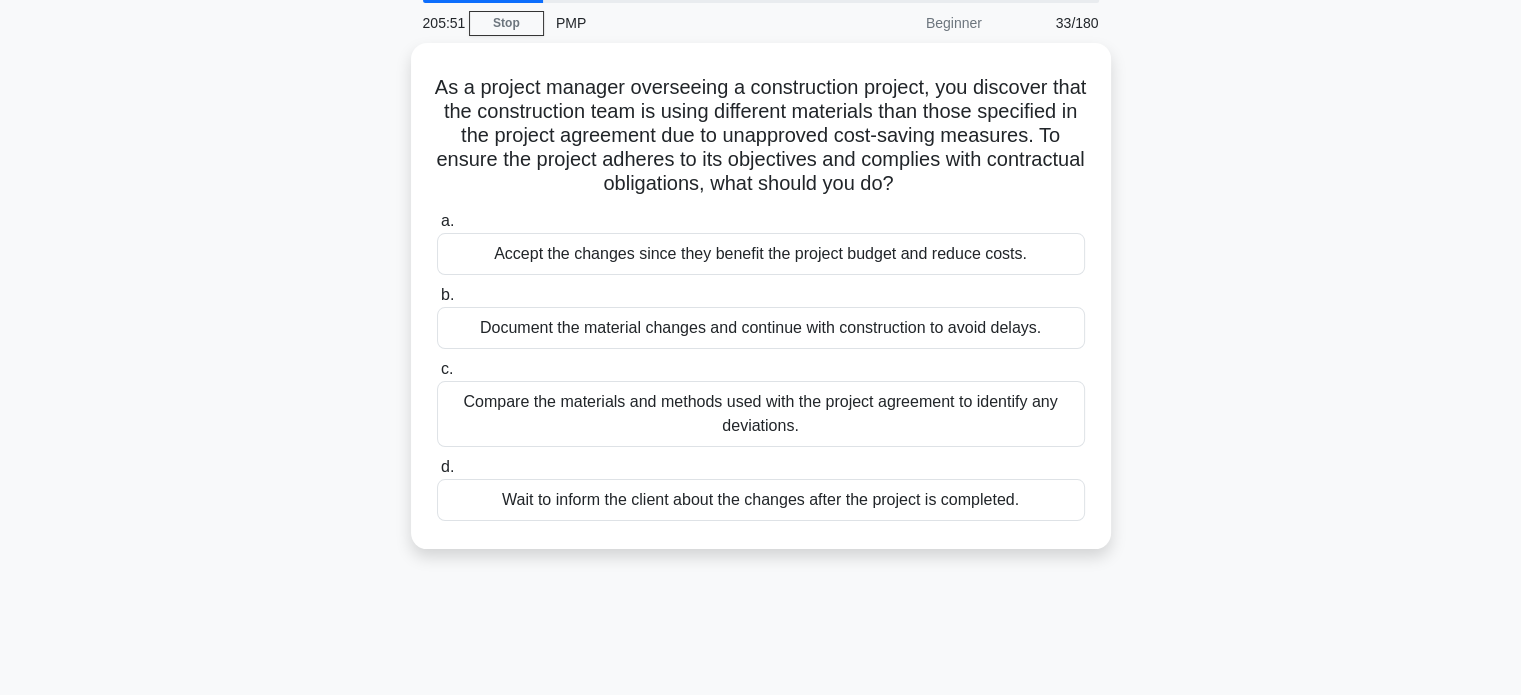 scroll, scrollTop: 0, scrollLeft: 0, axis: both 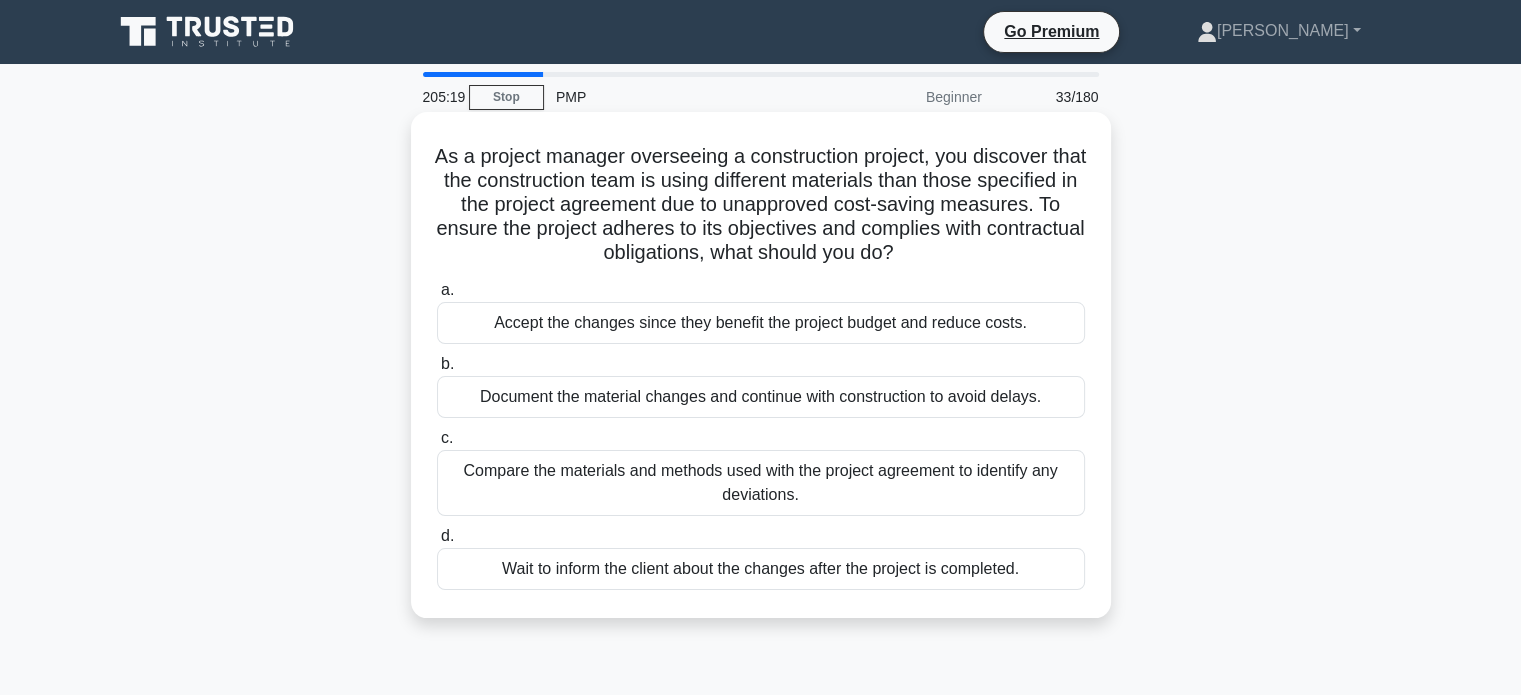 click on "Document the material changes and continue with construction to avoid delays." at bounding box center [761, 397] 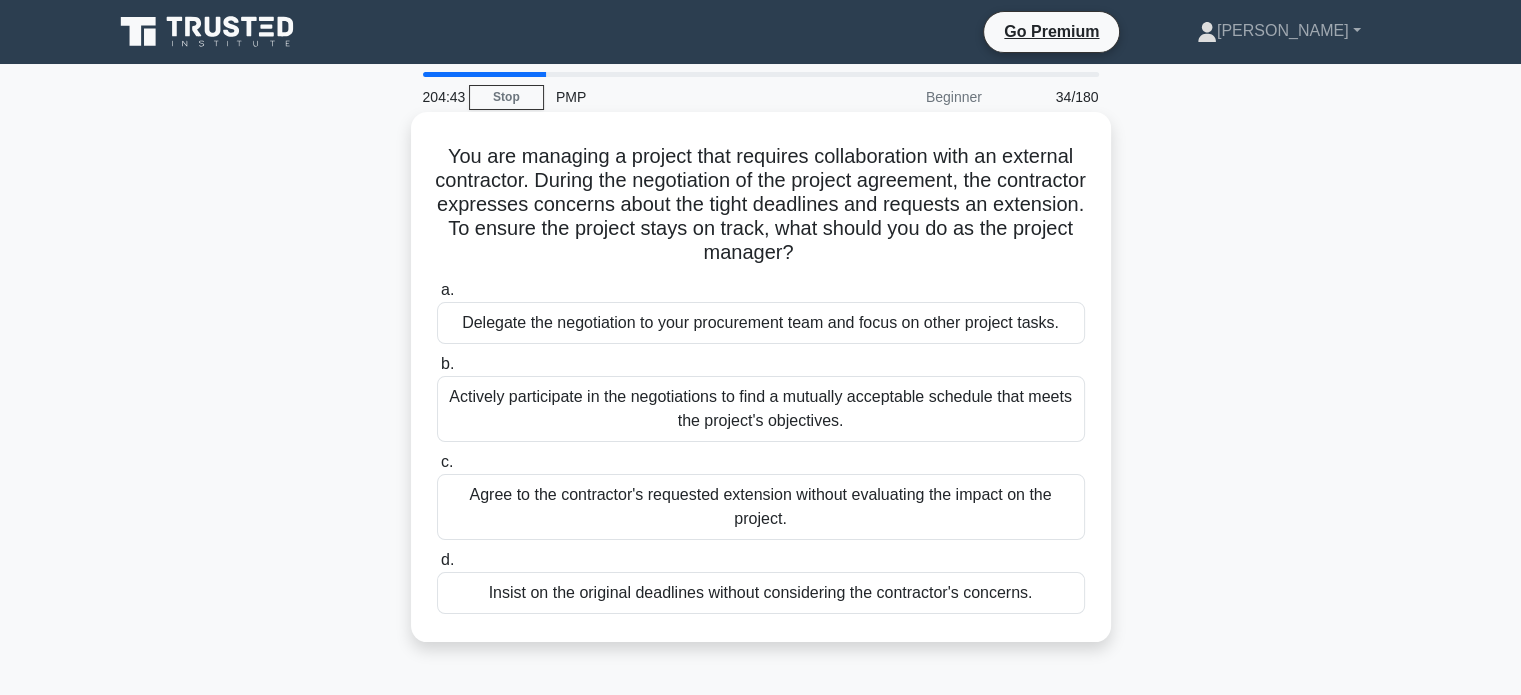 click on "Actively participate in the negotiations to find a mutually acceptable schedule that meets the project's objectives." at bounding box center [761, 409] 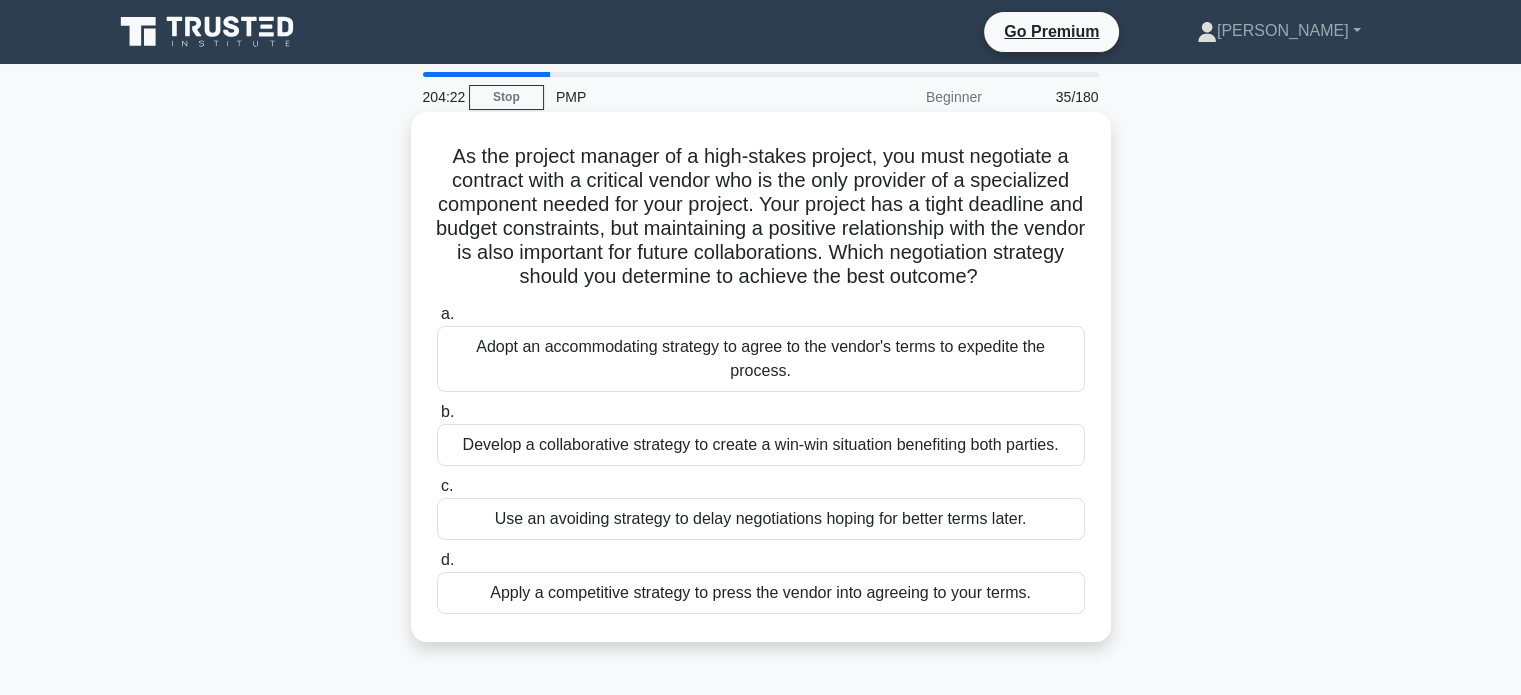 click on "Develop a collaborative strategy to create a win-win situation benefiting both parties." at bounding box center (761, 445) 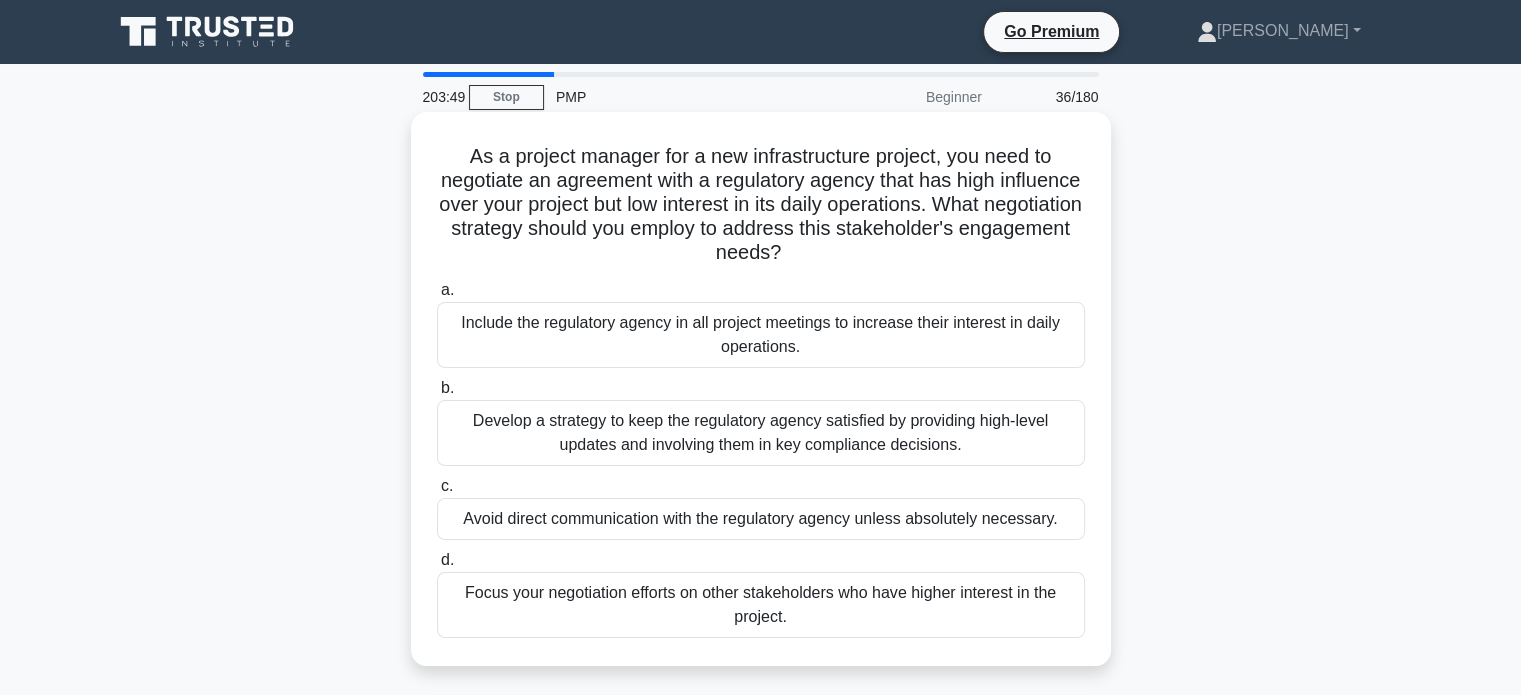 click on "Develop a strategy to keep the regulatory agency satisfied by providing high-level updates and involving them in key compliance decisions." at bounding box center (761, 433) 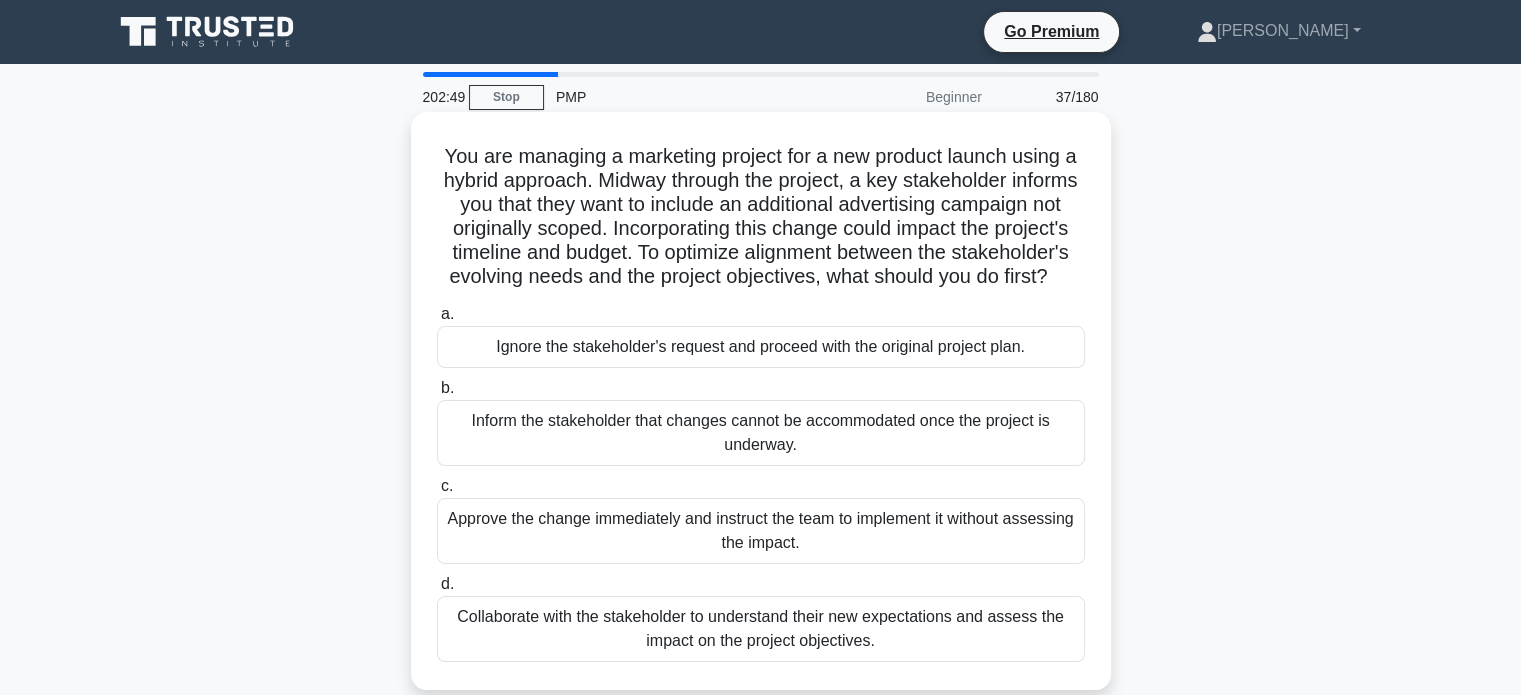 click on "Collaborate with the stakeholder to understand their new expectations and assess the impact on the project objectives." at bounding box center (761, 629) 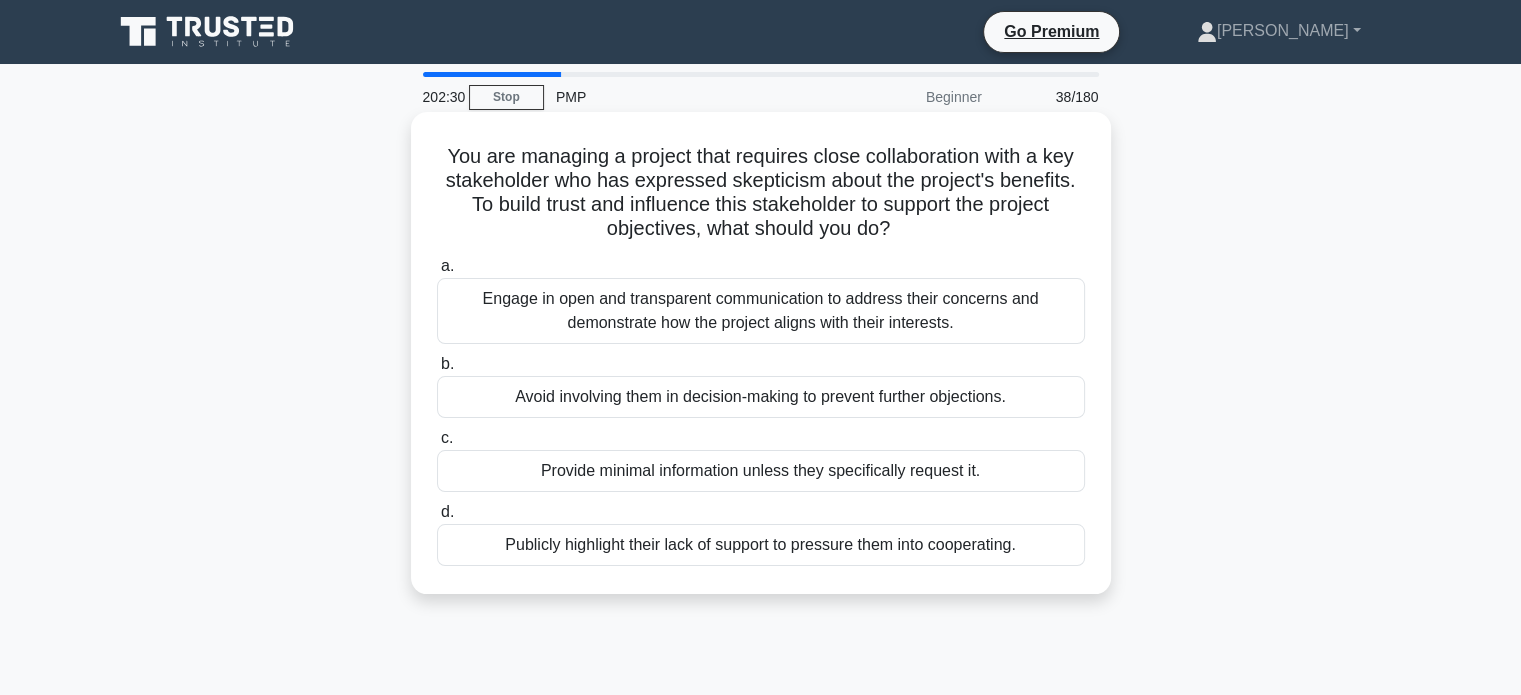 click on "Engage in open and transparent communication to address their concerns and demonstrate how the project aligns with their interests." at bounding box center [761, 311] 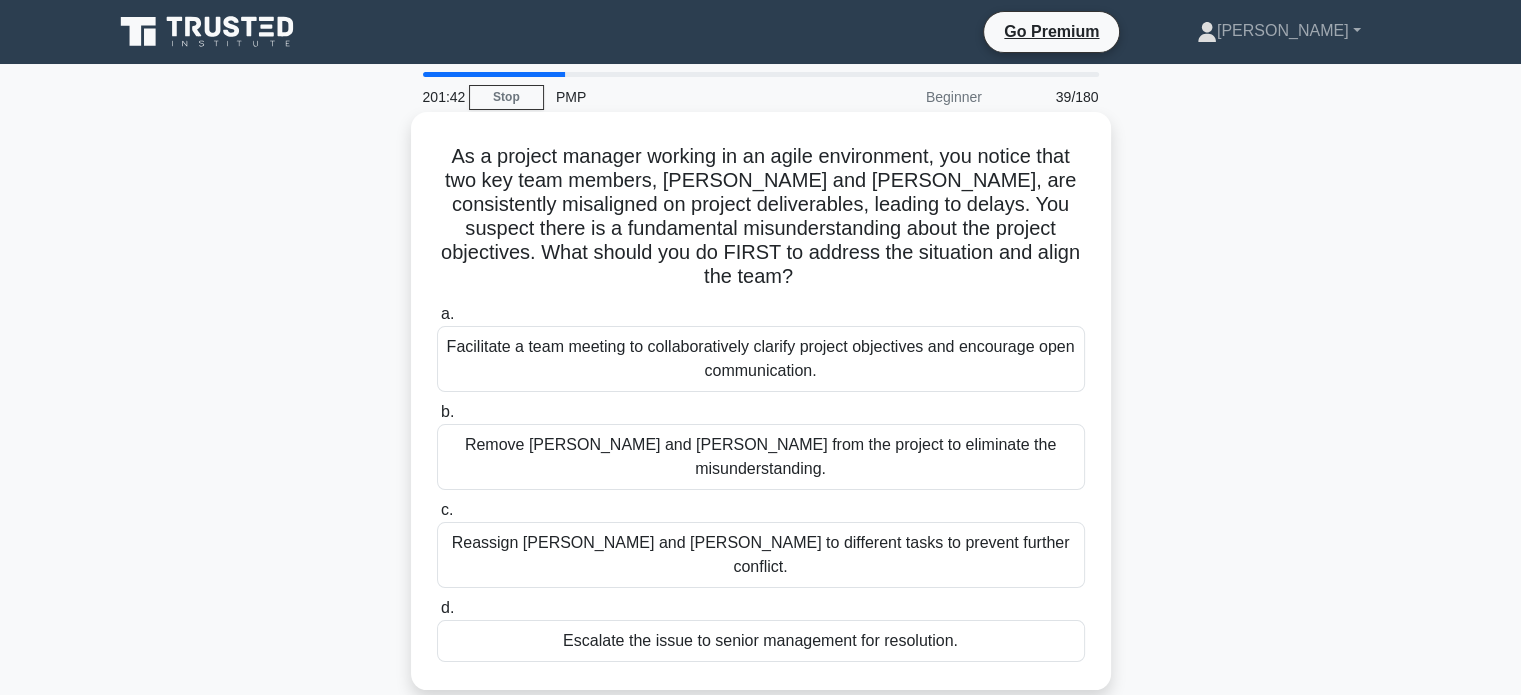 click on "Facilitate a team meeting to collaboratively clarify project objectives and encourage open communication." at bounding box center (761, 359) 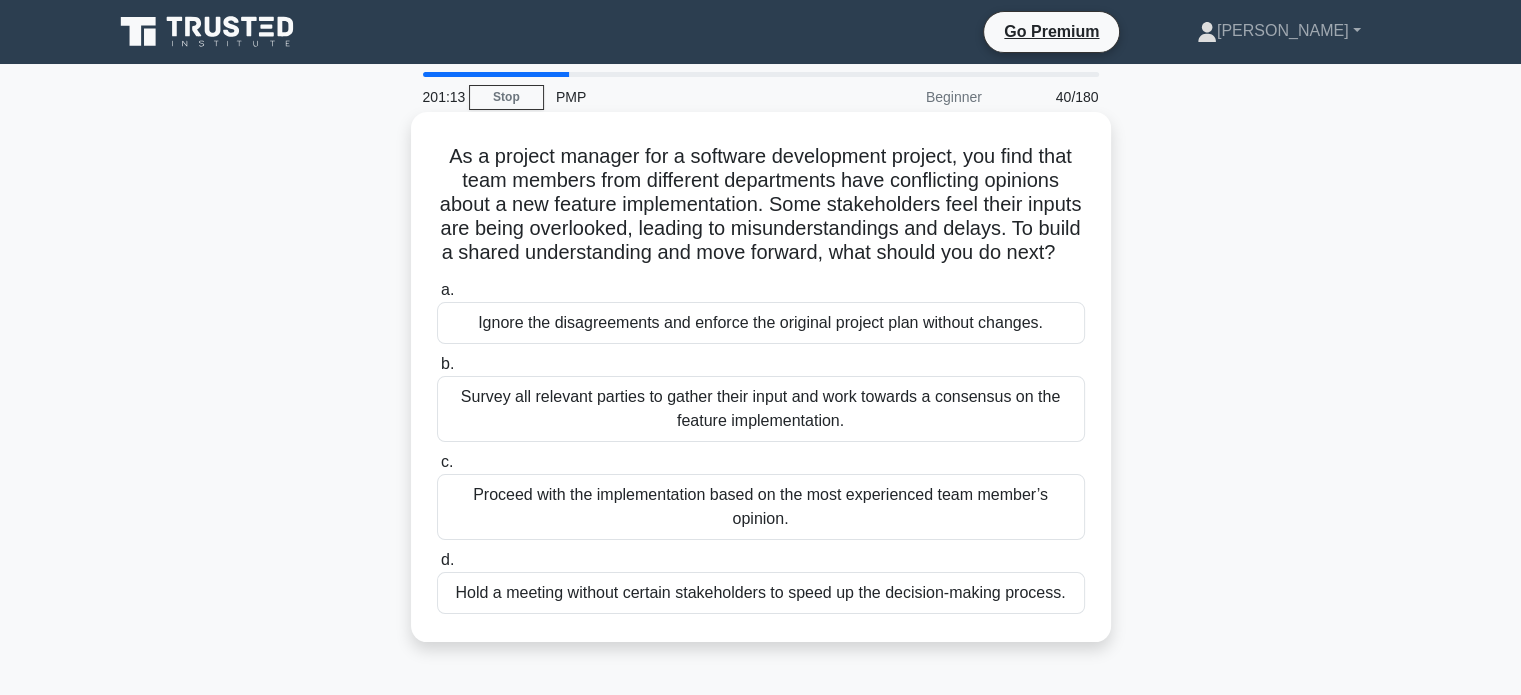 click on "Survey all relevant parties to gather their input and work towards a consensus on the feature implementation." at bounding box center [761, 409] 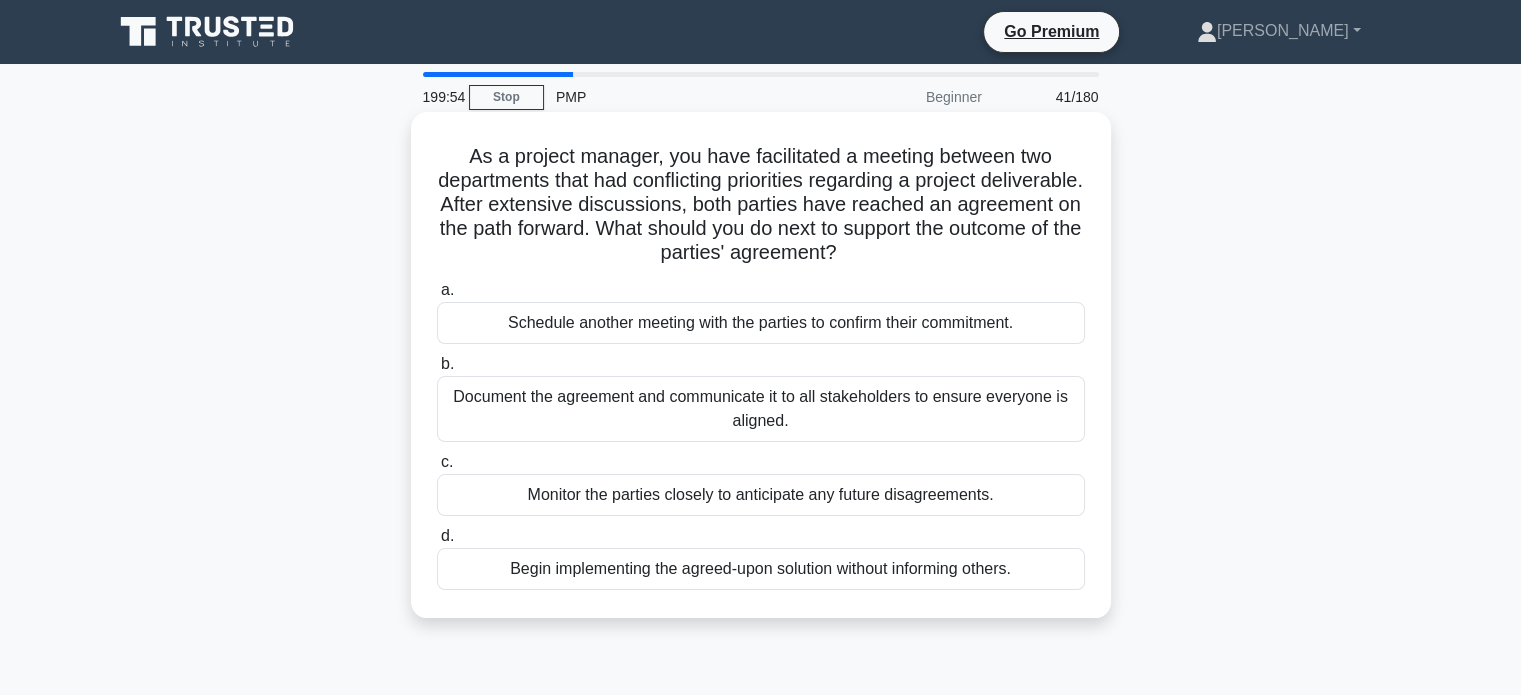 click on "Document the agreement and communicate it to all stakeholders to ensure everyone is aligned." at bounding box center [761, 409] 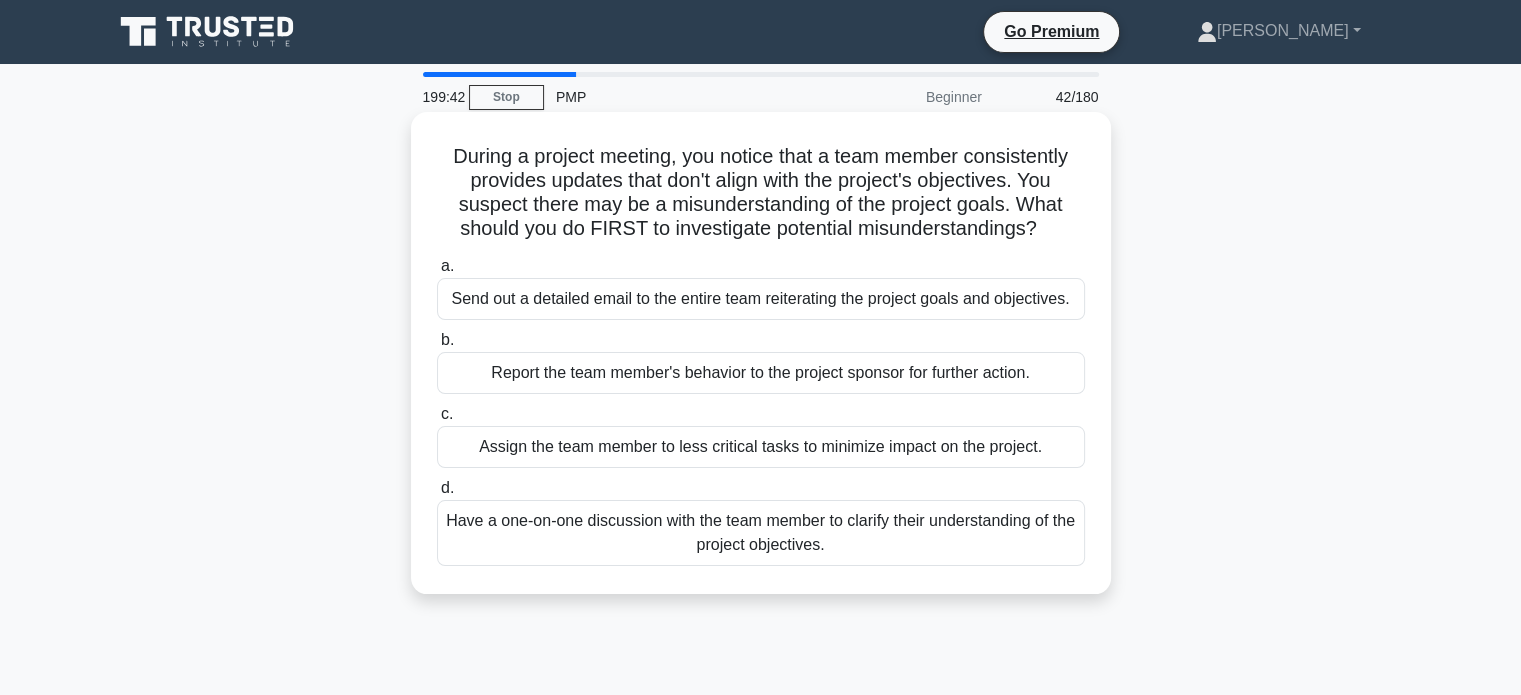 click on "Have a one-on-one discussion with the team member to clarify their understanding of the project objectives." at bounding box center (761, 533) 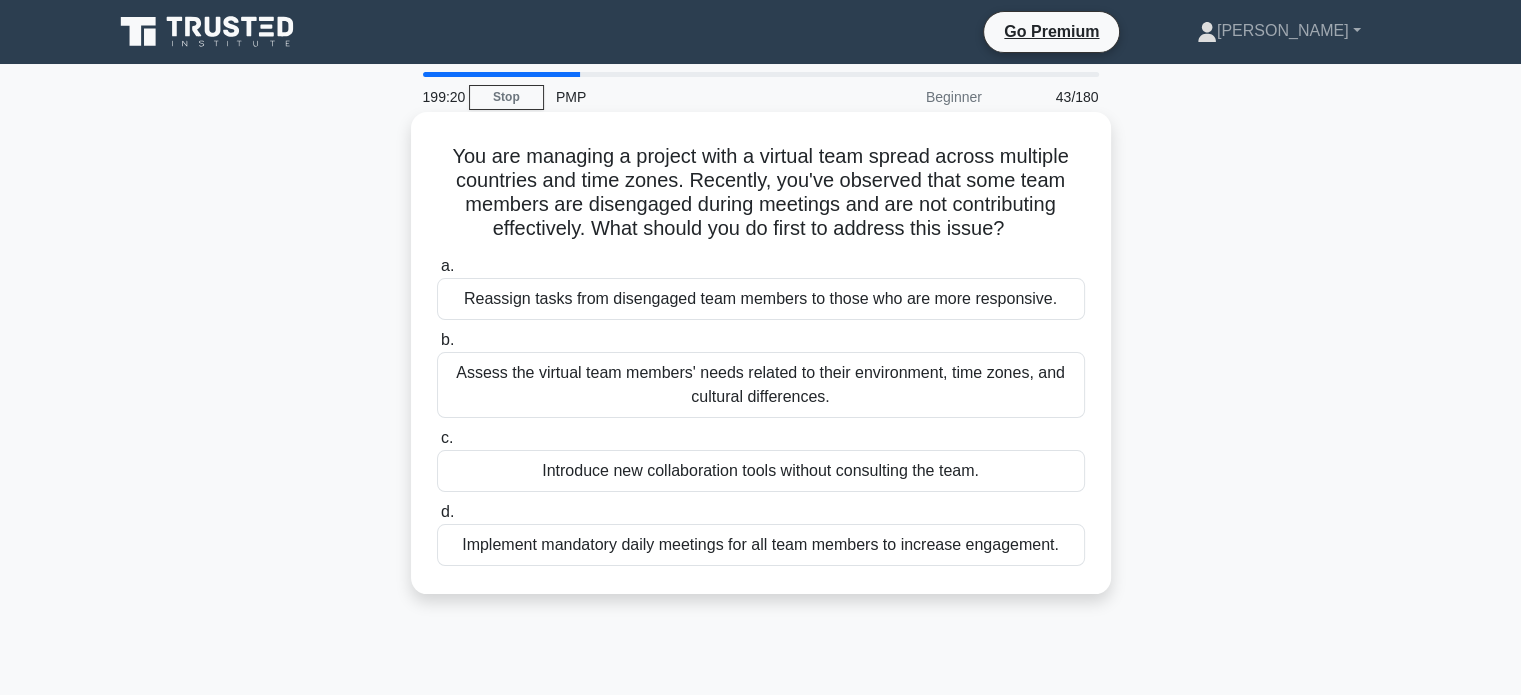 click on "Assess the virtual team members' needs related to their environment, time zones, and cultural differences." at bounding box center [761, 385] 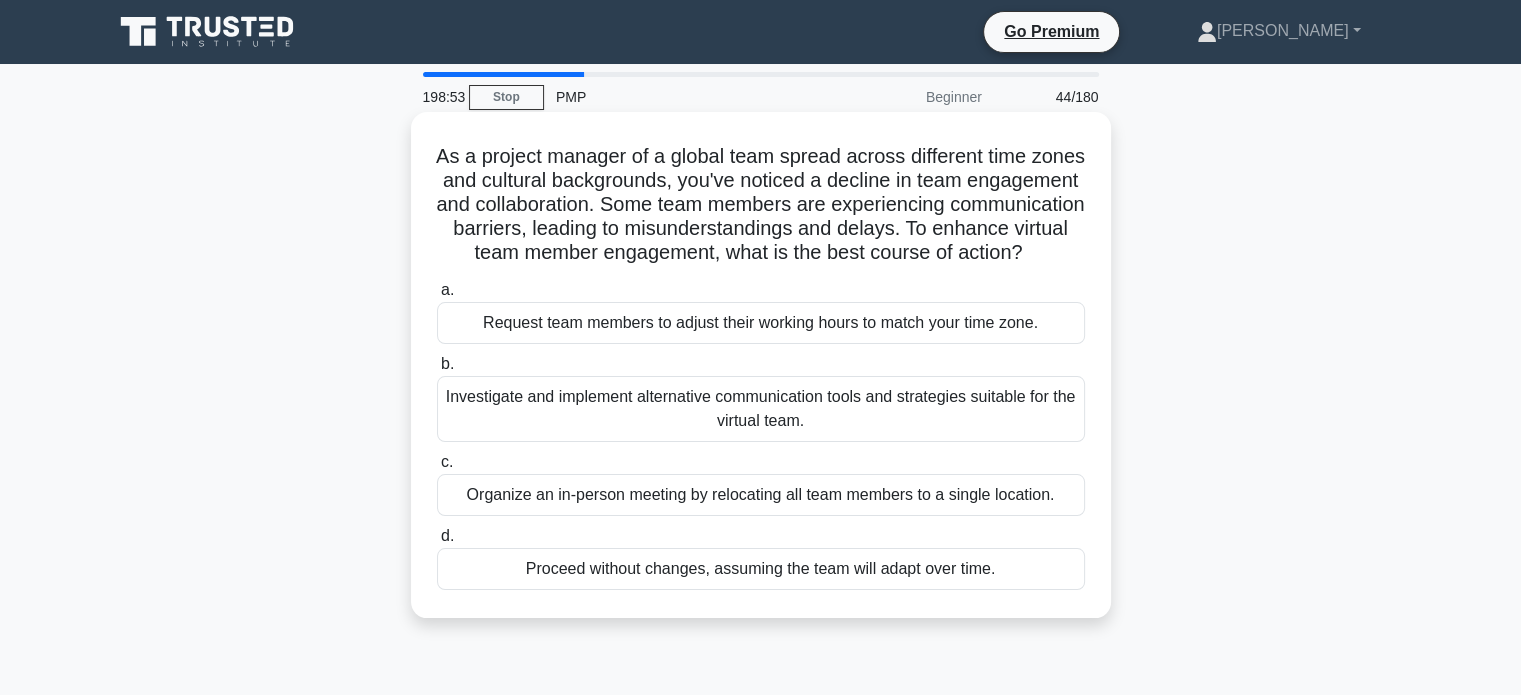click on "Investigate and implement alternative communication tools and strategies suitable for the virtual team." at bounding box center (761, 409) 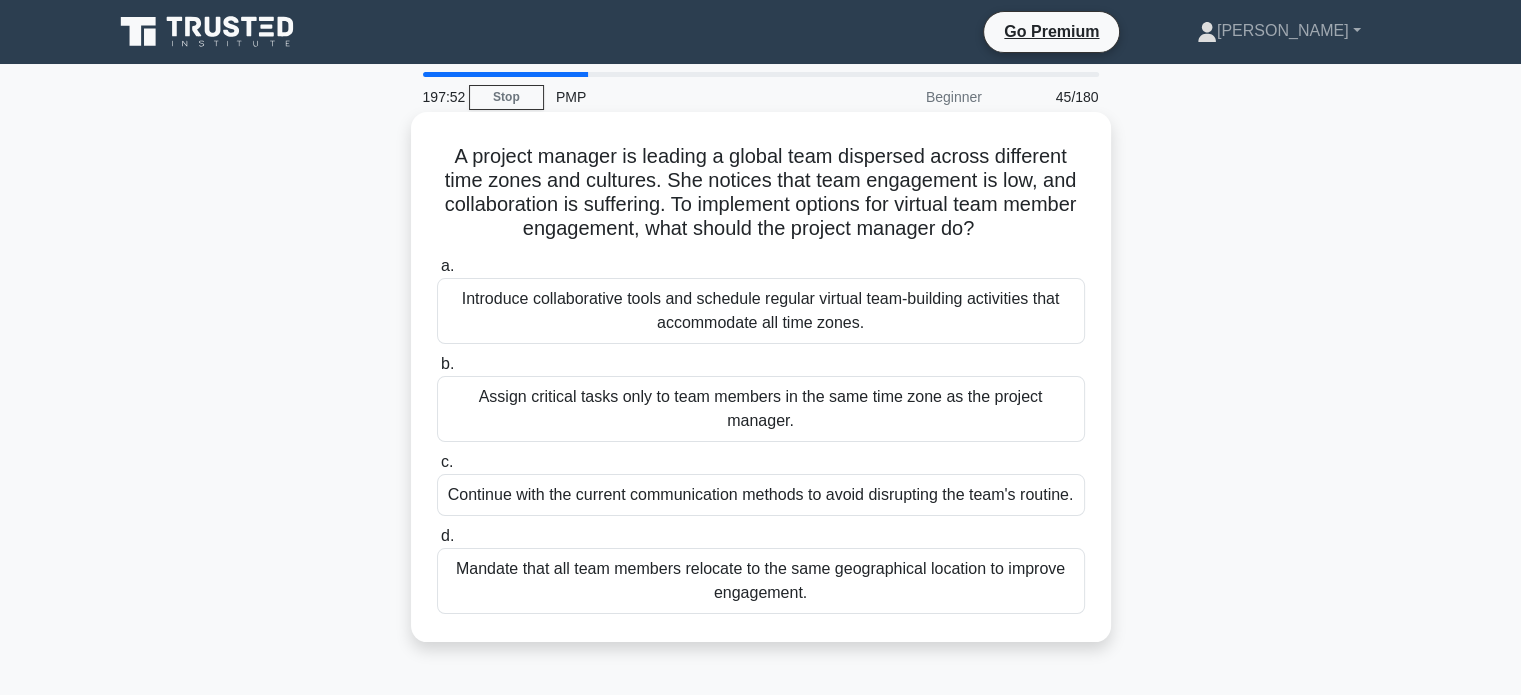 click on "Introduce collaborative tools and schedule regular virtual team-building activities that accommodate all time zones." at bounding box center [761, 311] 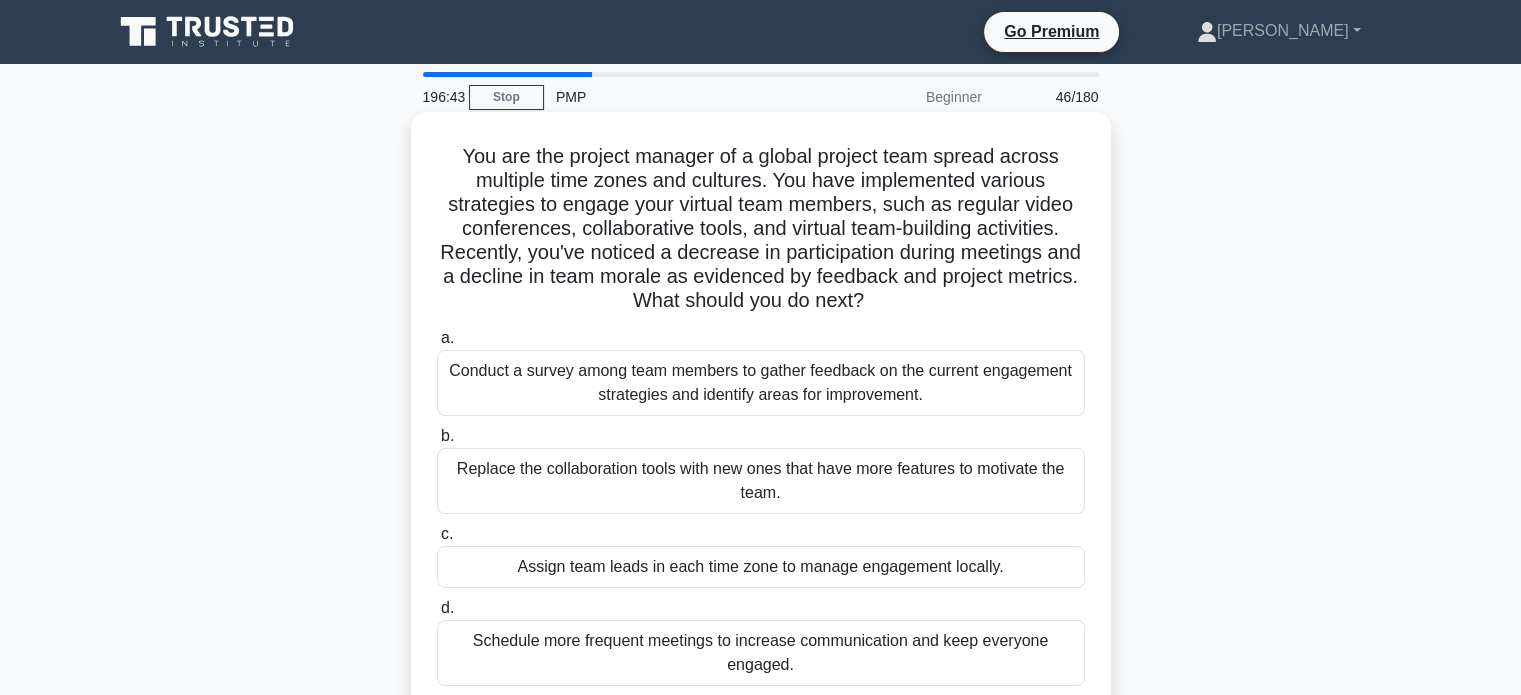 click on "Conduct a survey among team members to gather feedback on the current engagement strategies and identify areas for improvement." at bounding box center (761, 383) 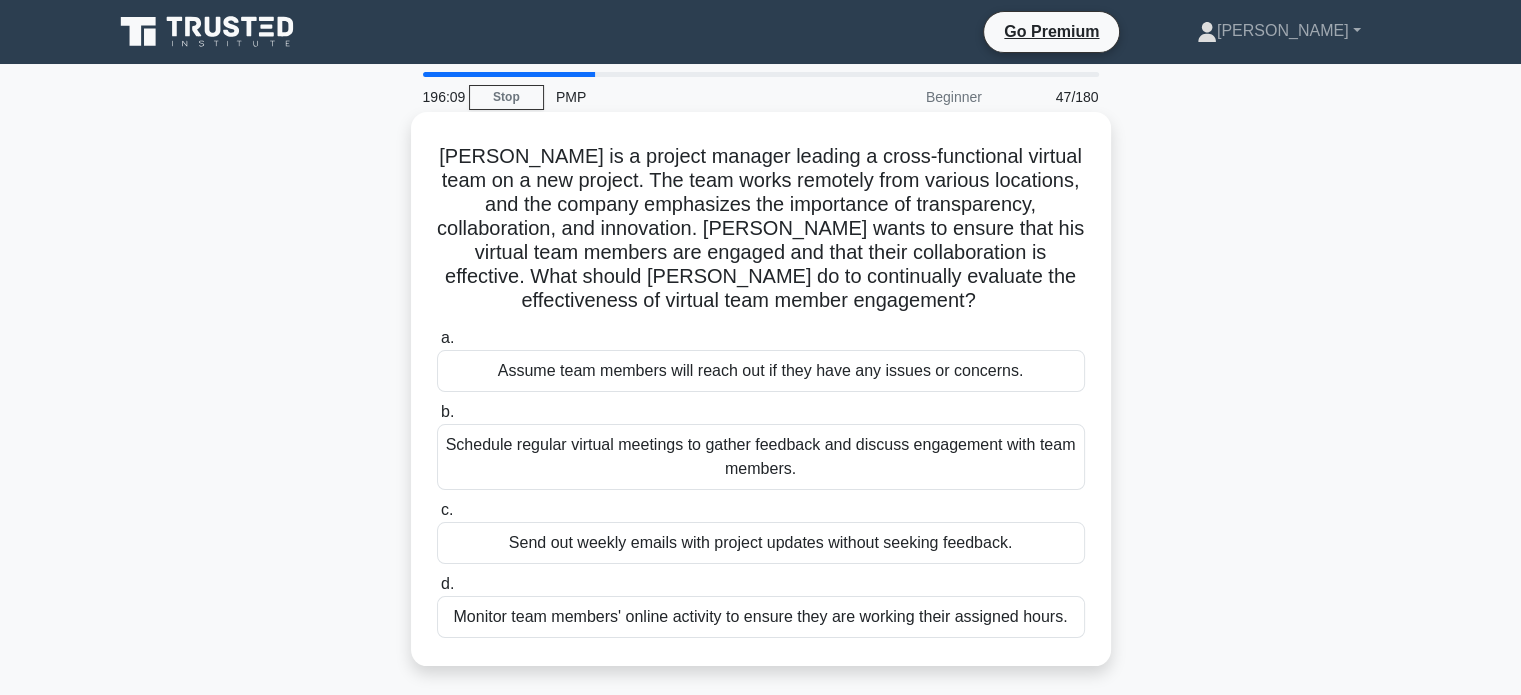 click on "Schedule regular virtual meetings to gather feedback and discuss engagement with team members." at bounding box center (761, 457) 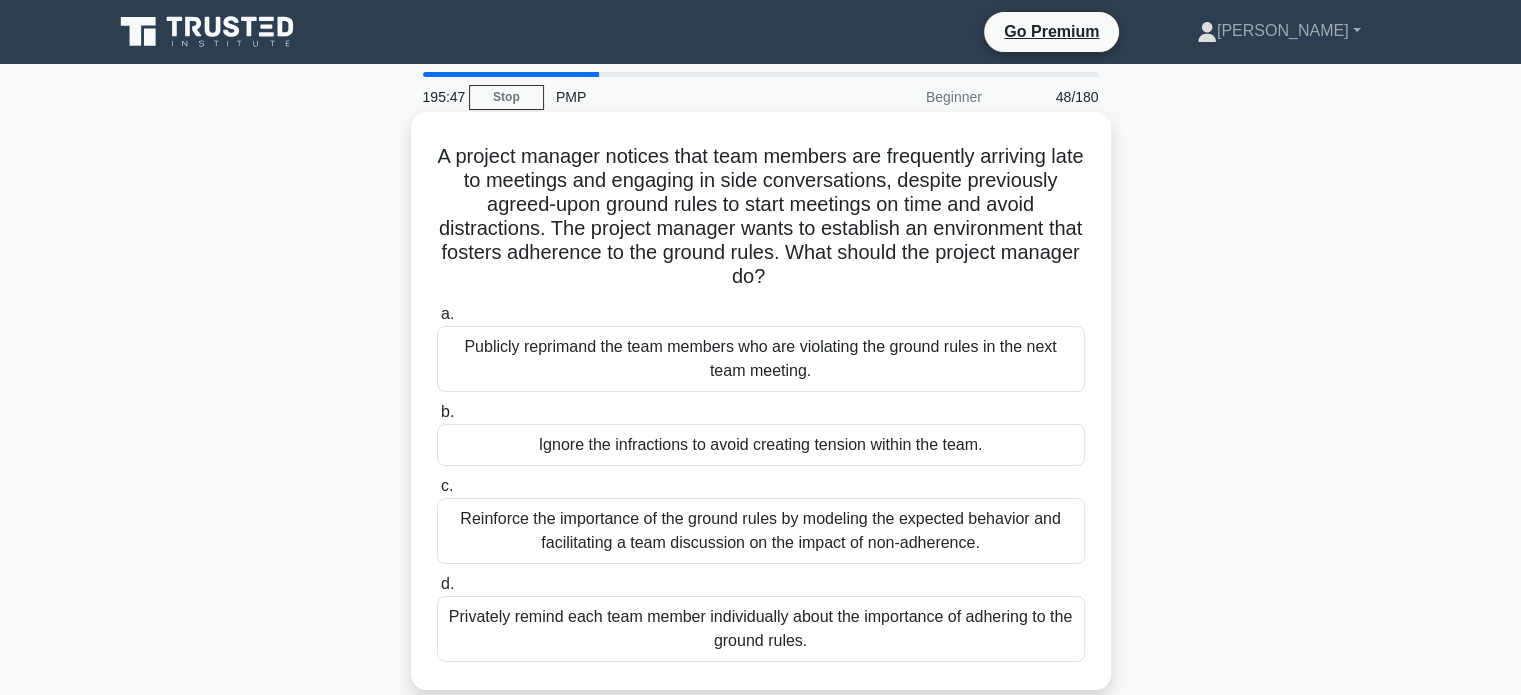 click on "Reinforce the importance of the ground rules by modeling the expected behavior and facilitating a team discussion on the impact of non-adherence." at bounding box center [761, 531] 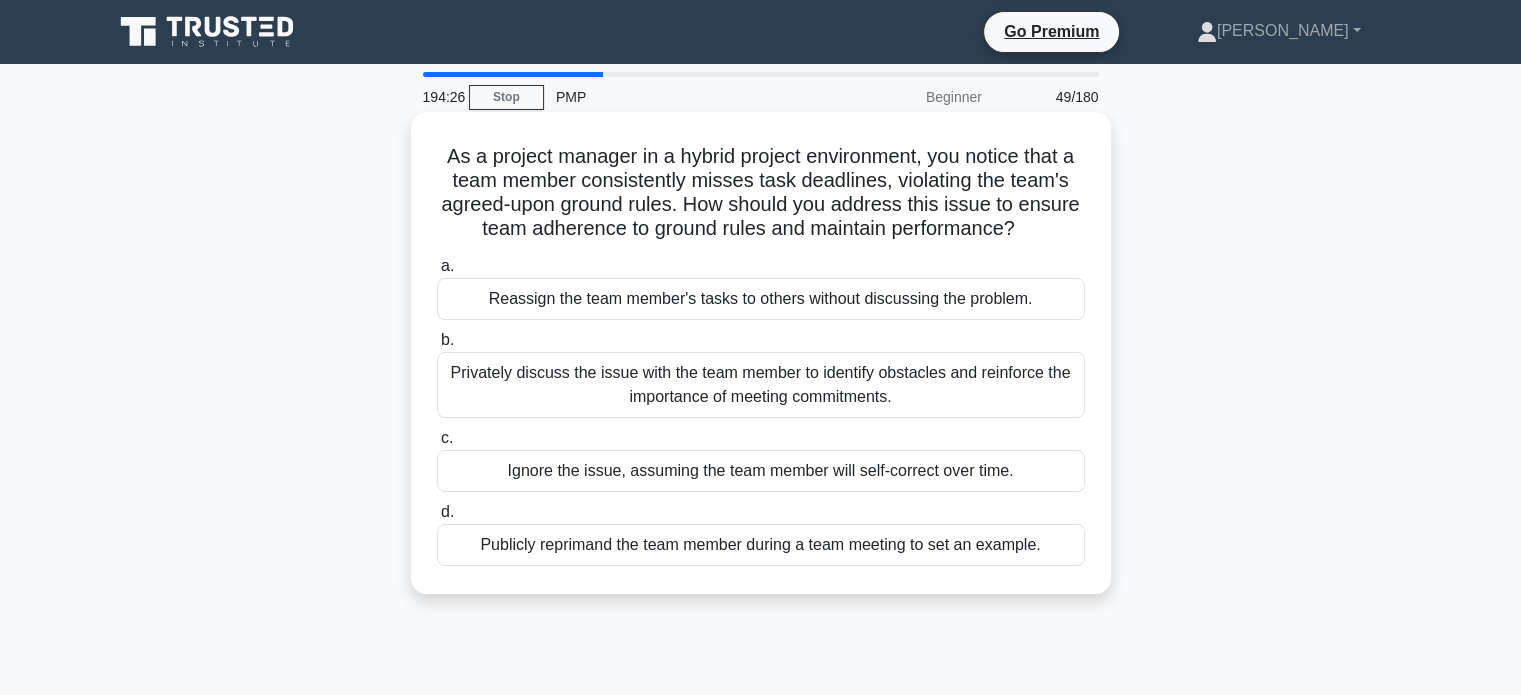 click on "Privately discuss the issue with the team member to identify obstacles and reinforce the importance of meeting commitments." at bounding box center (761, 385) 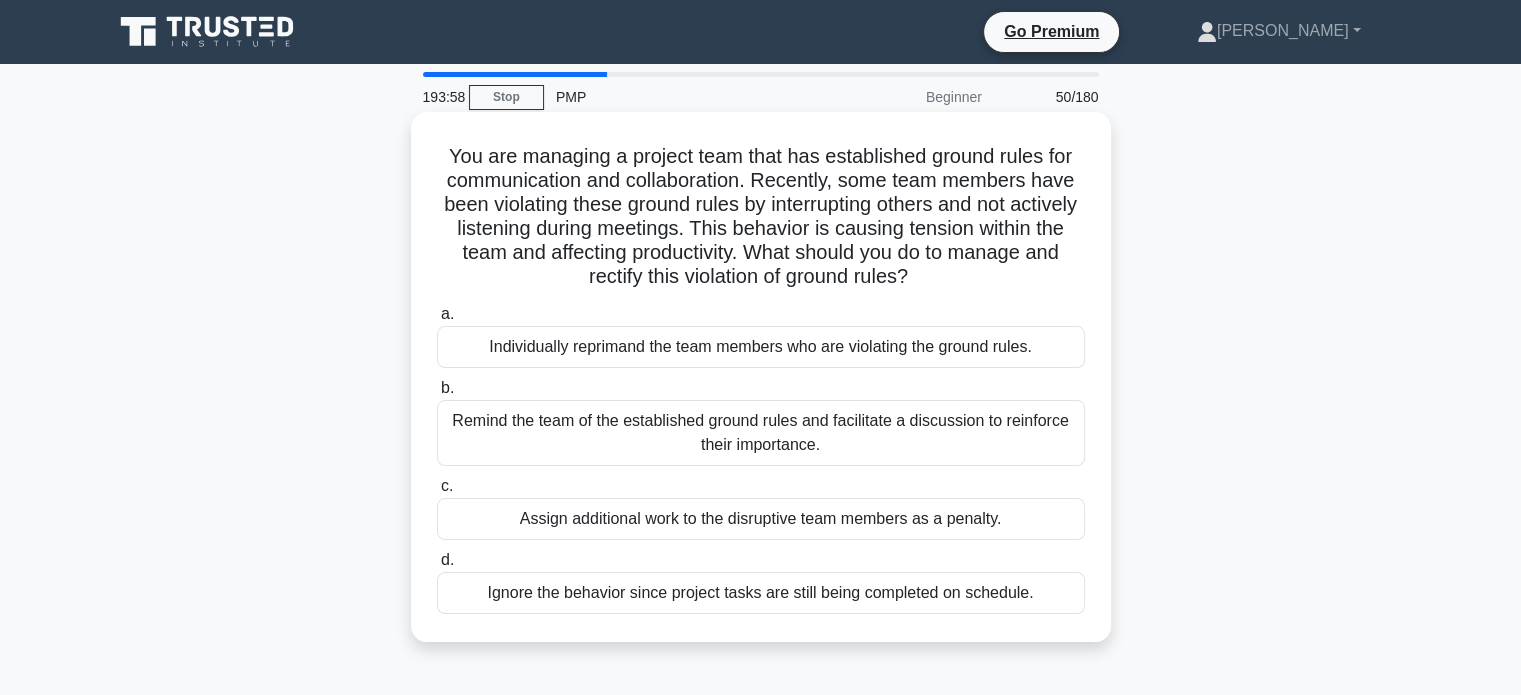 click on "Remind the team of the established ground rules and facilitate a discussion to reinforce their importance." at bounding box center (761, 433) 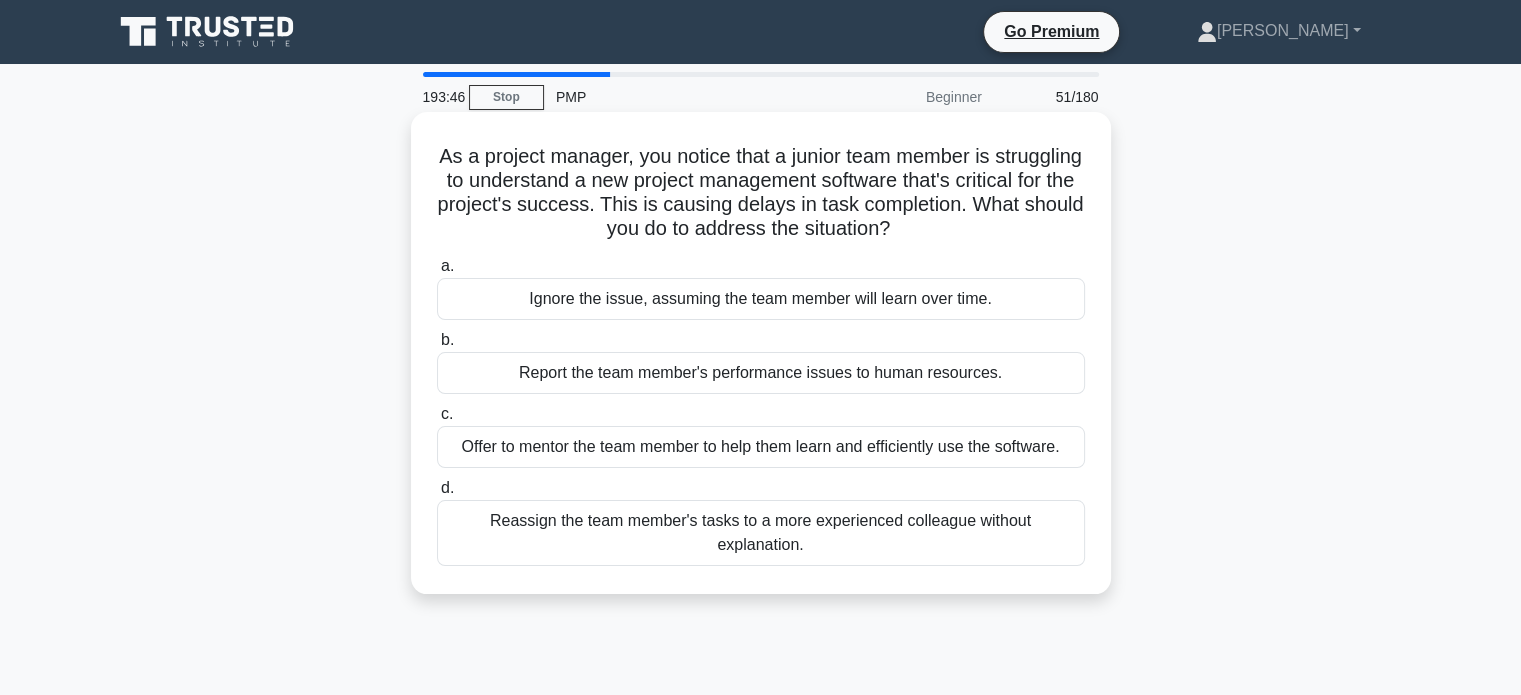 click on "Offer to mentor the team member to help them learn and efficiently use the software." at bounding box center [761, 447] 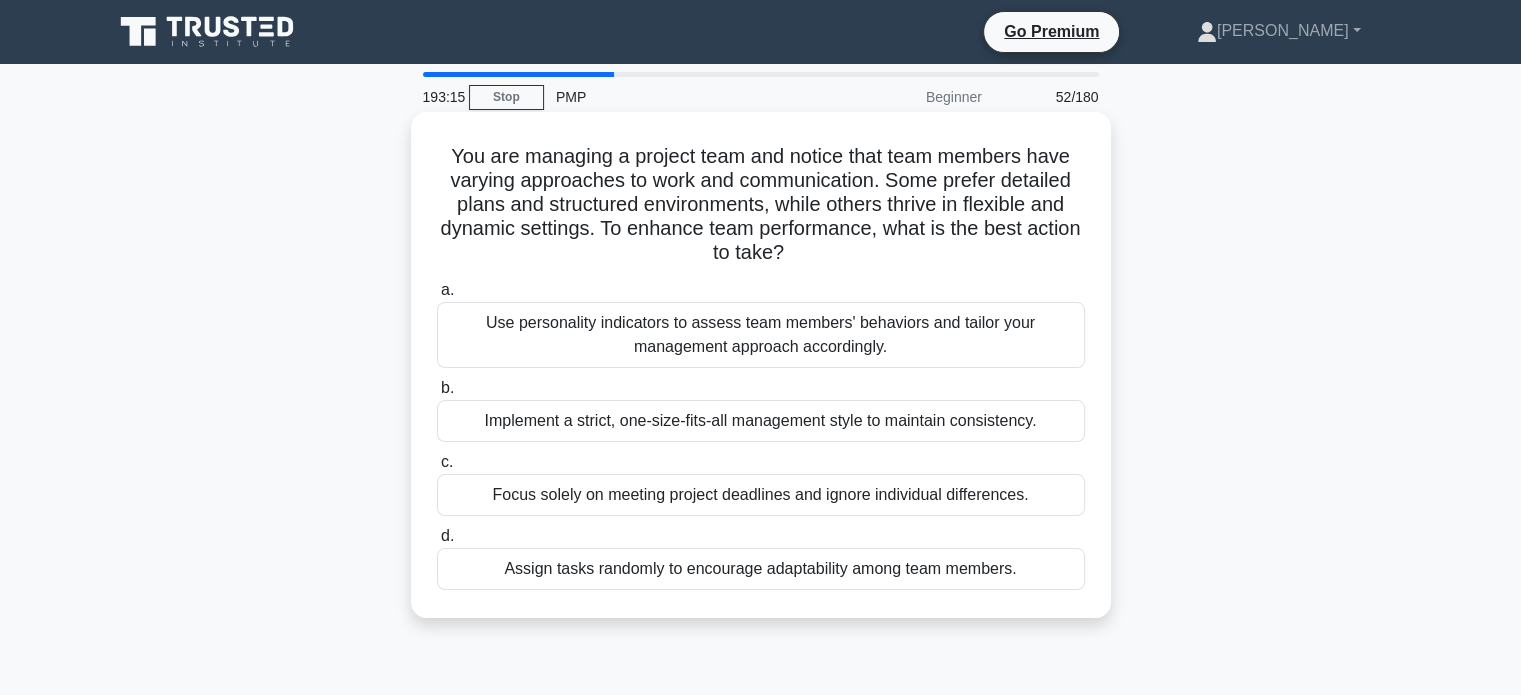 click on "Use personality indicators to assess team members' behaviors and tailor your management approach accordingly." at bounding box center [761, 335] 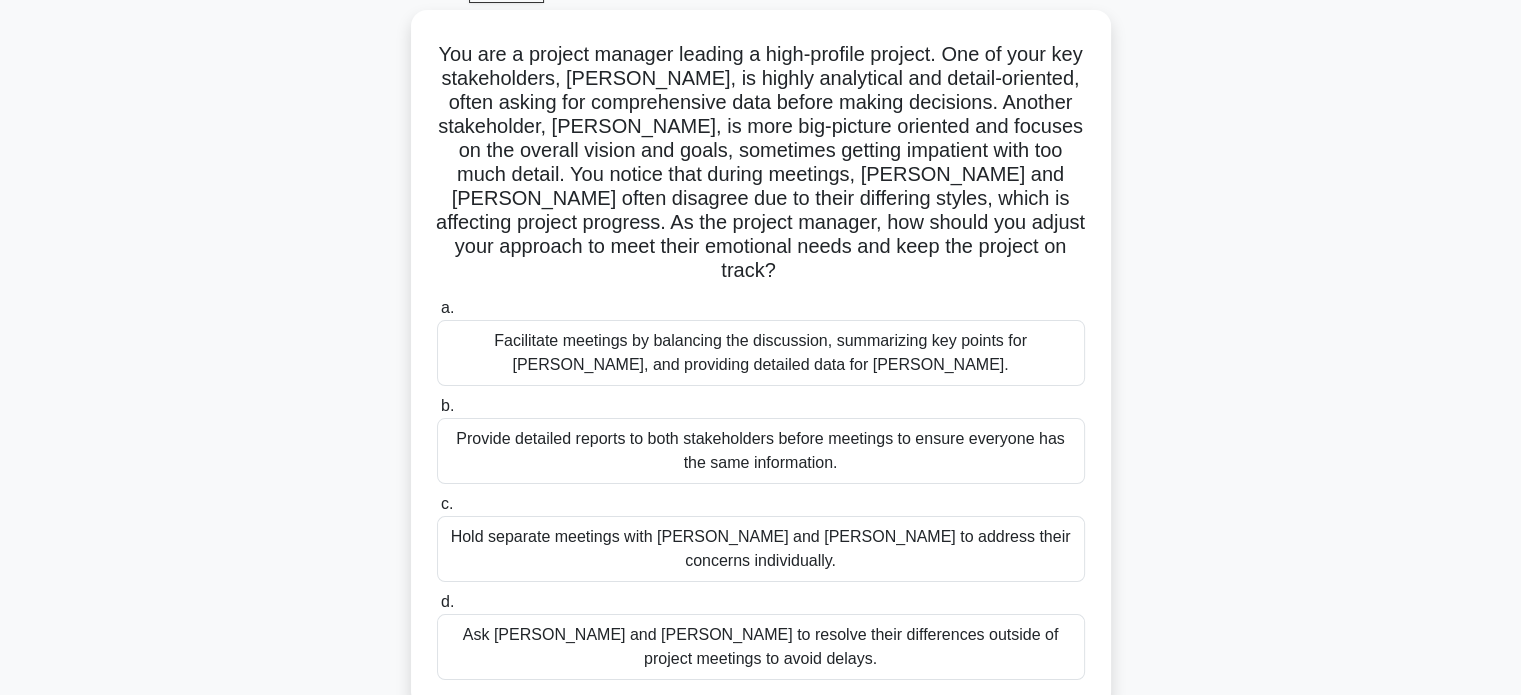 scroll, scrollTop: 116, scrollLeft: 0, axis: vertical 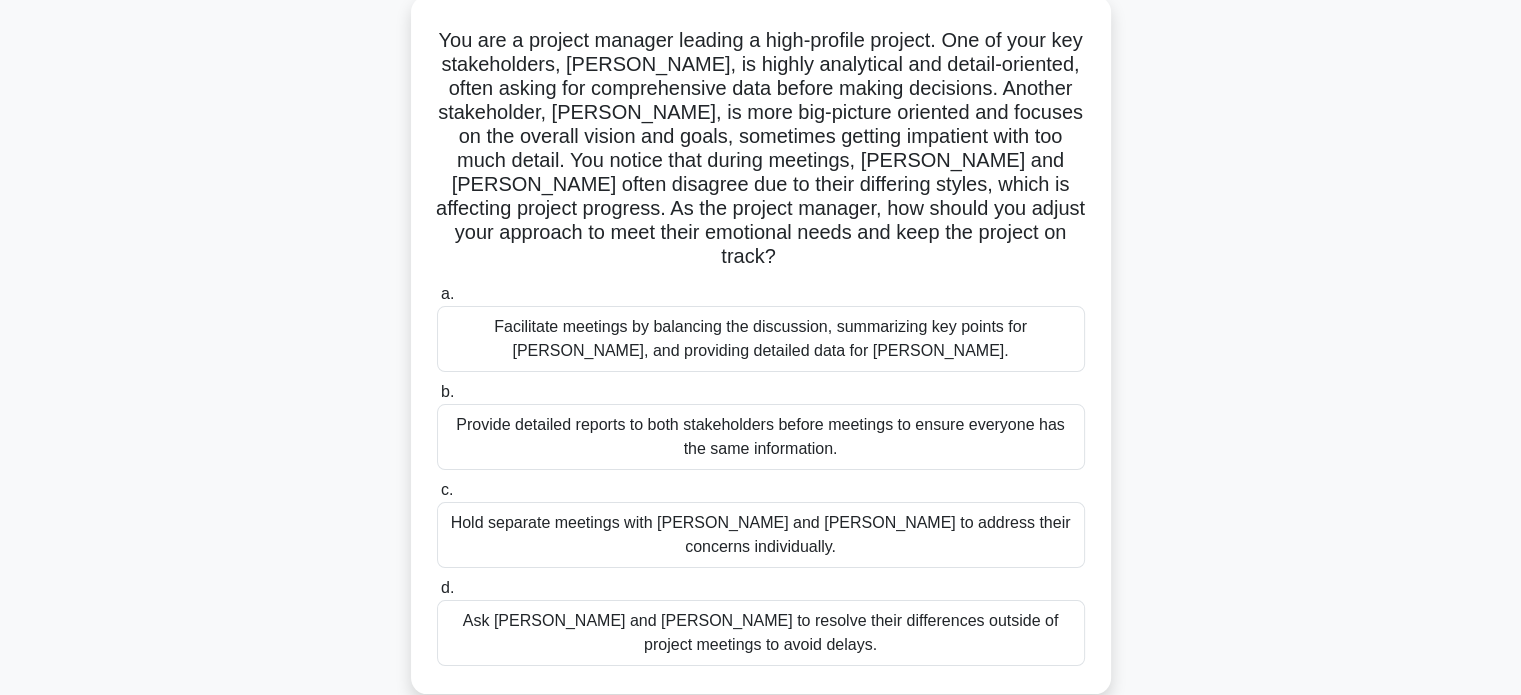 click on "Facilitate meetings by balancing the discussion, summarizing key points for [PERSON_NAME], and providing detailed data for [PERSON_NAME]." at bounding box center [761, 339] 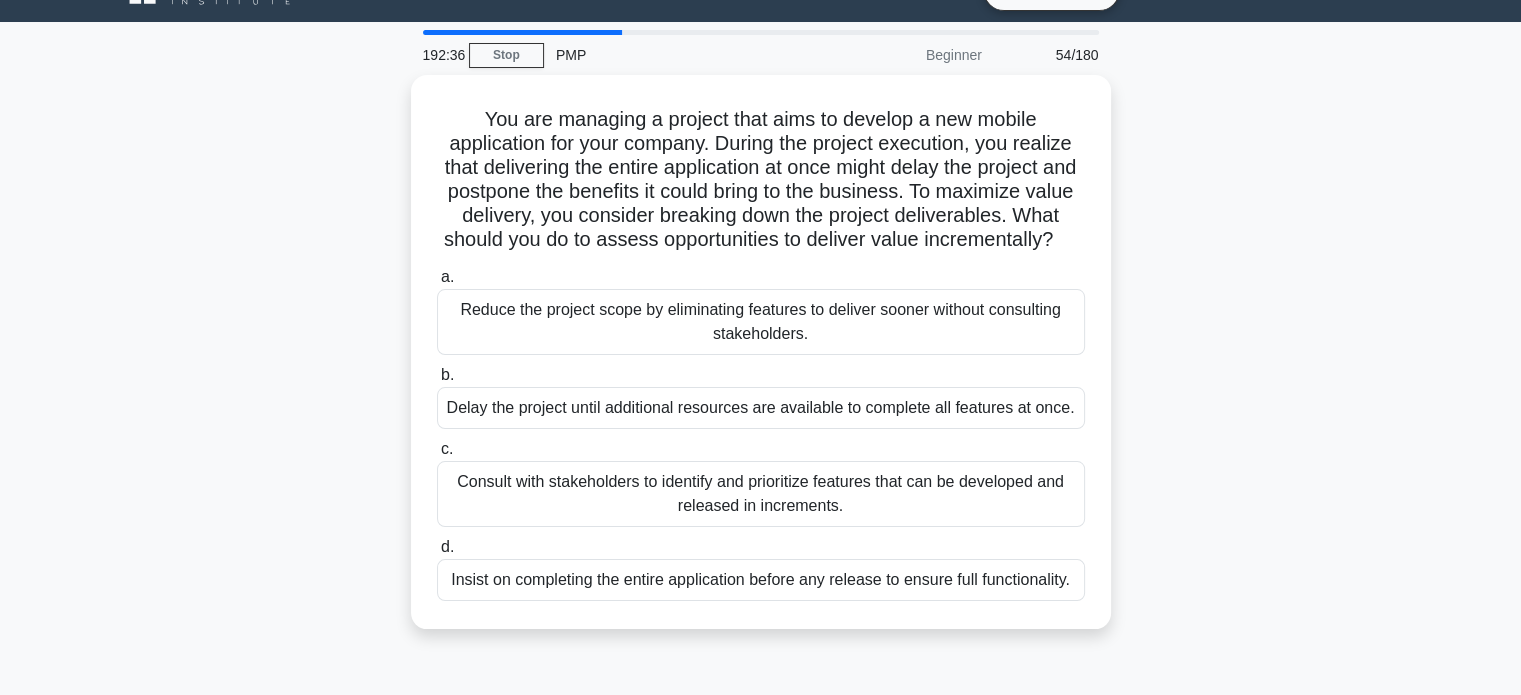 scroll, scrollTop: 0, scrollLeft: 0, axis: both 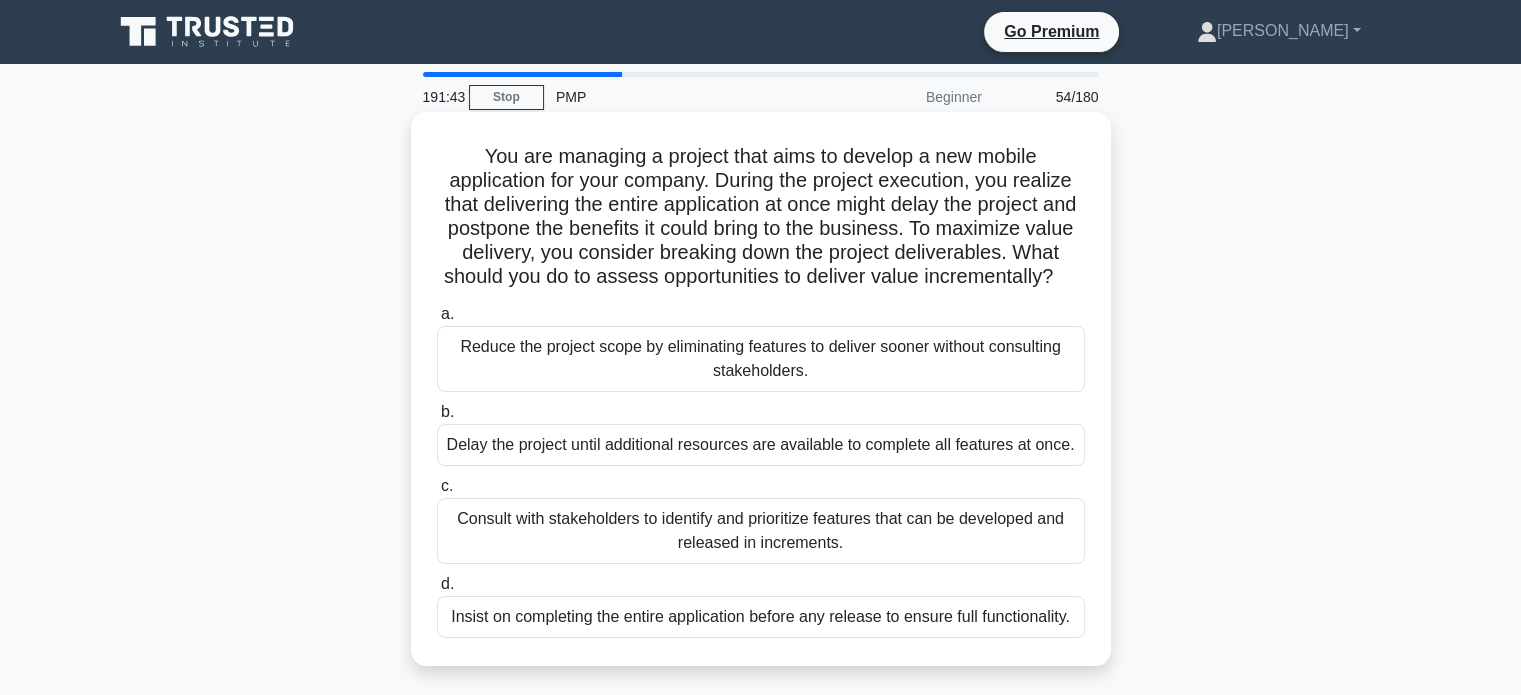 click on "Consult with stakeholders to identify and prioritize features that can be developed and released in increments." at bounding box center [761, 531] 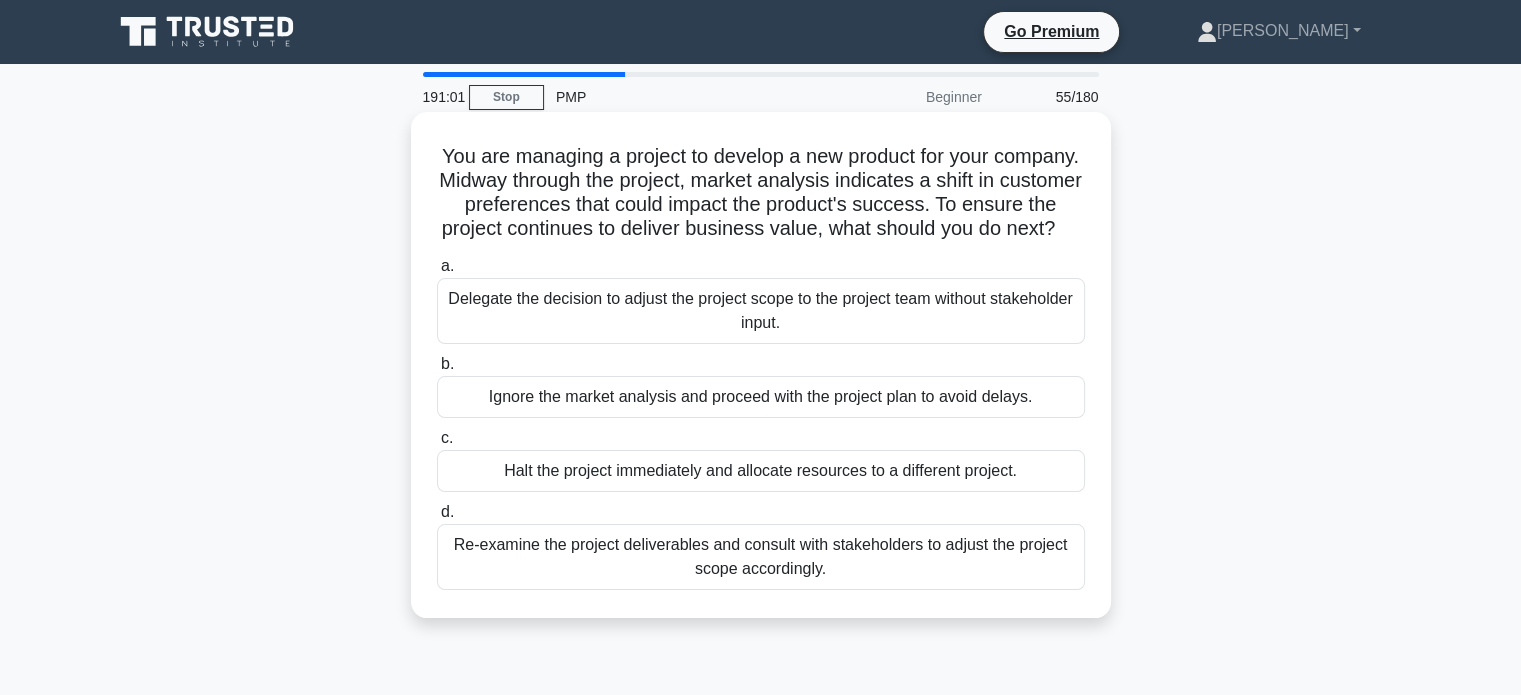 click on "Re-examine the project deliverables and consult with stakeholders to adjust the project scope accordingly." at bounding box center (761, 557) 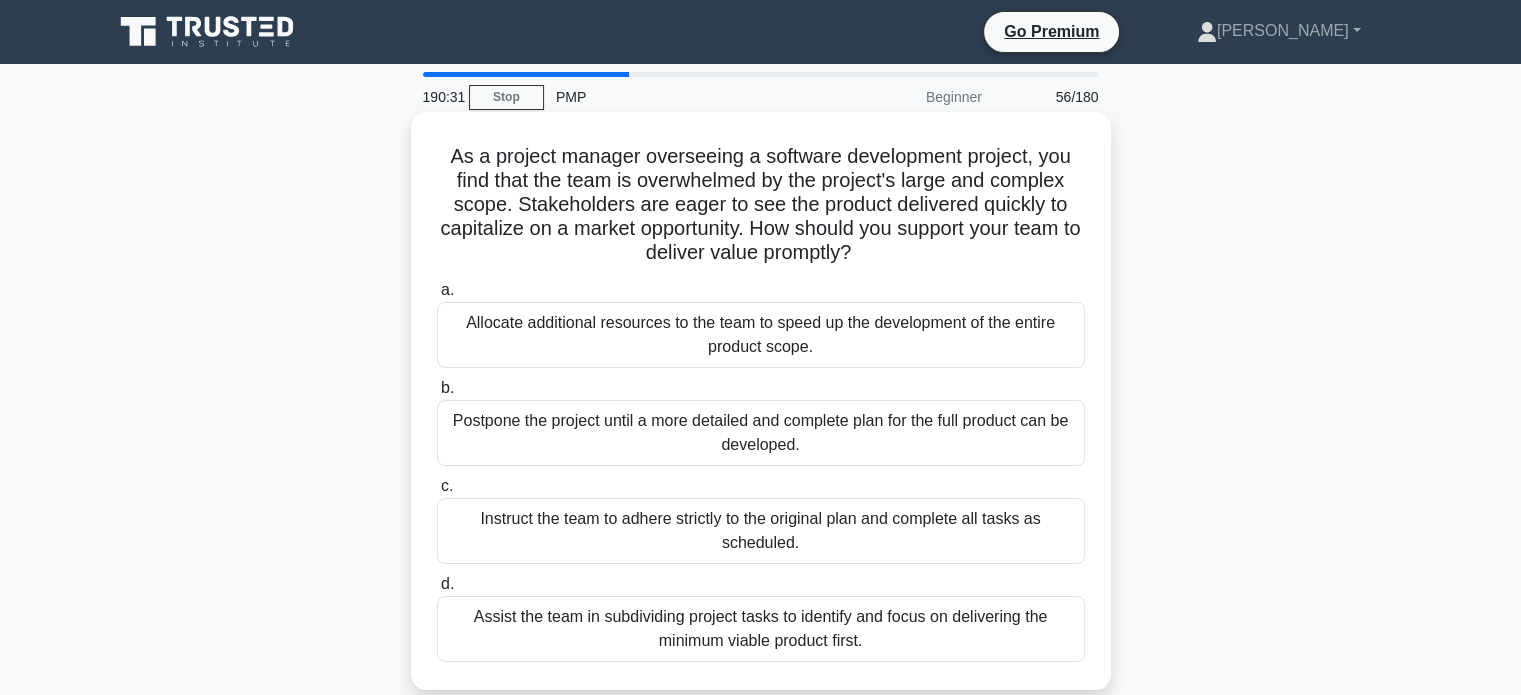 click on "Assist the team in subdividing project tasks to identify and focus on delivering the minimum viable product first." at bounding box center (761, 629) 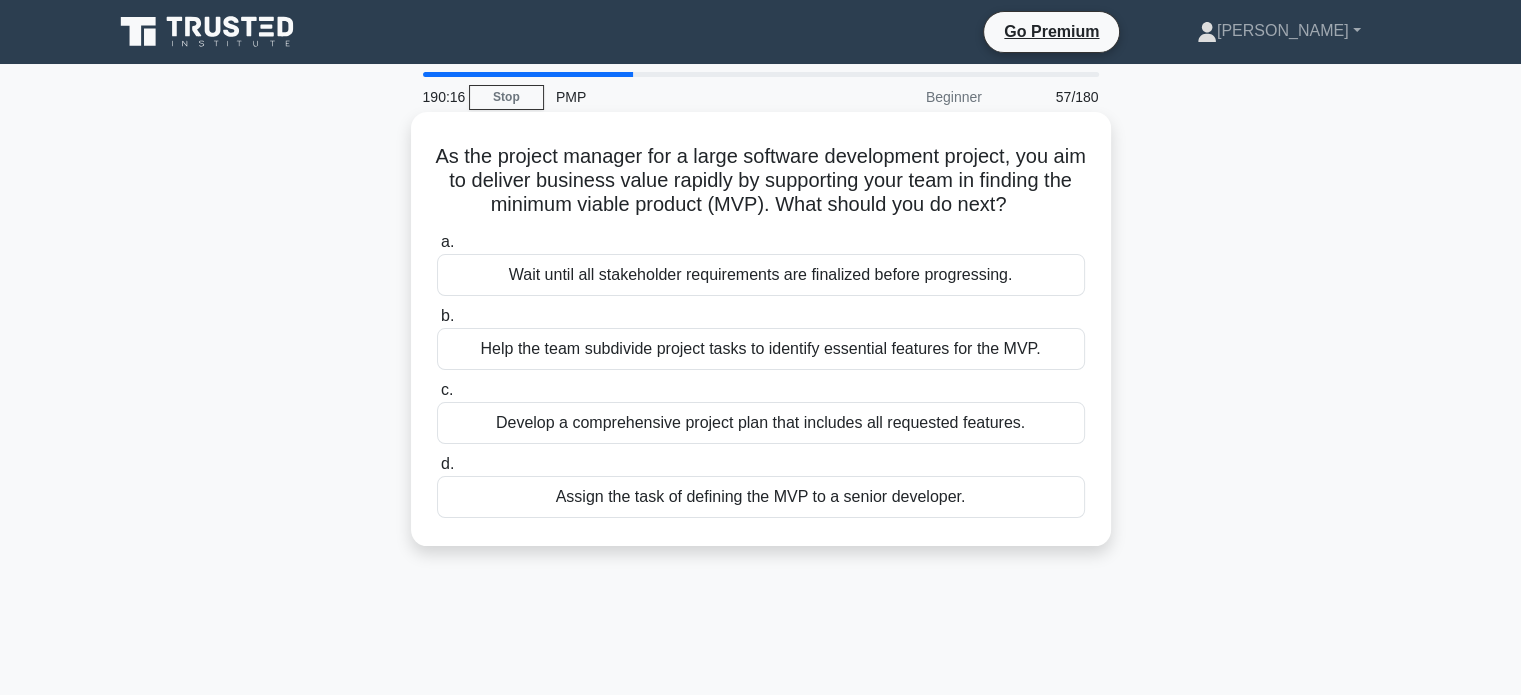 click on "Help the team subdivide project tasks to identify essential features for the MVP." at bounding box center (761, 349) 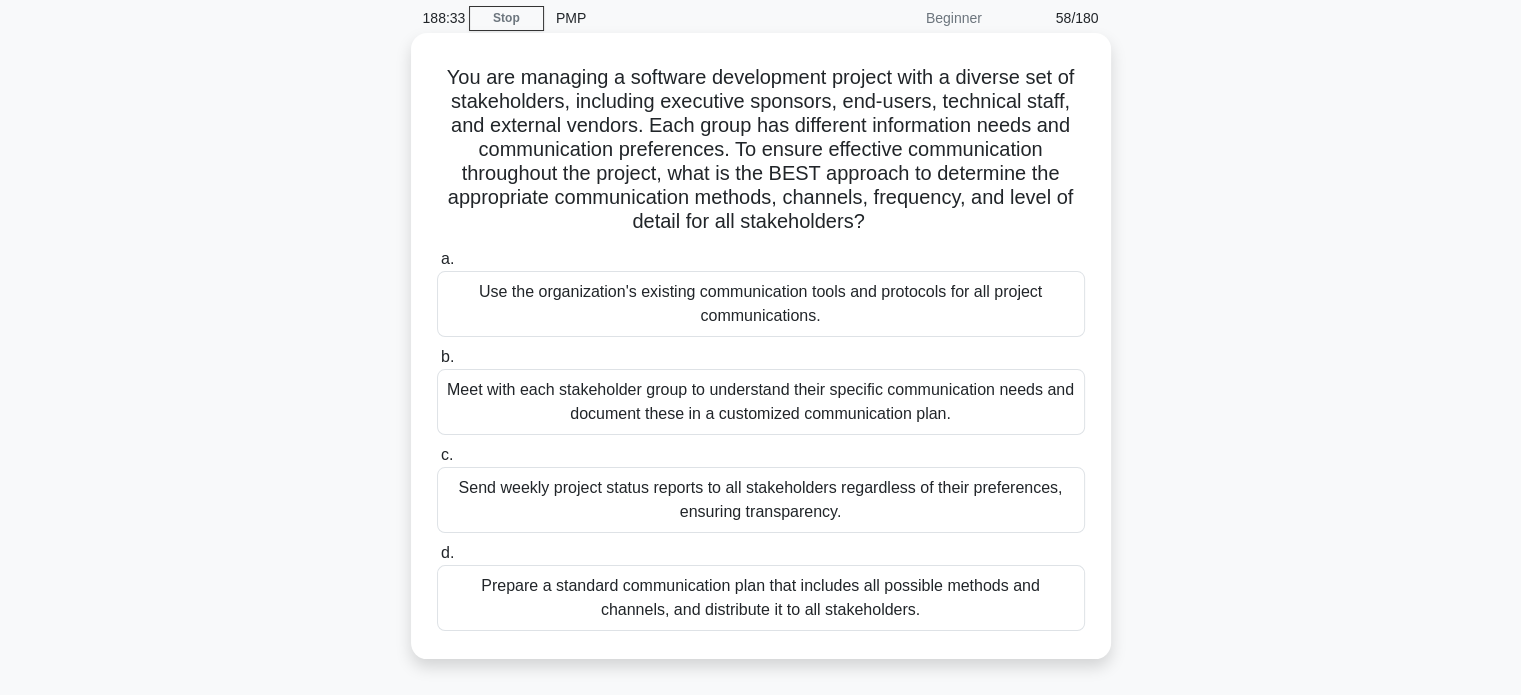 scroll, scrollTop: 80, scrollLeft: 0, axis: vertical 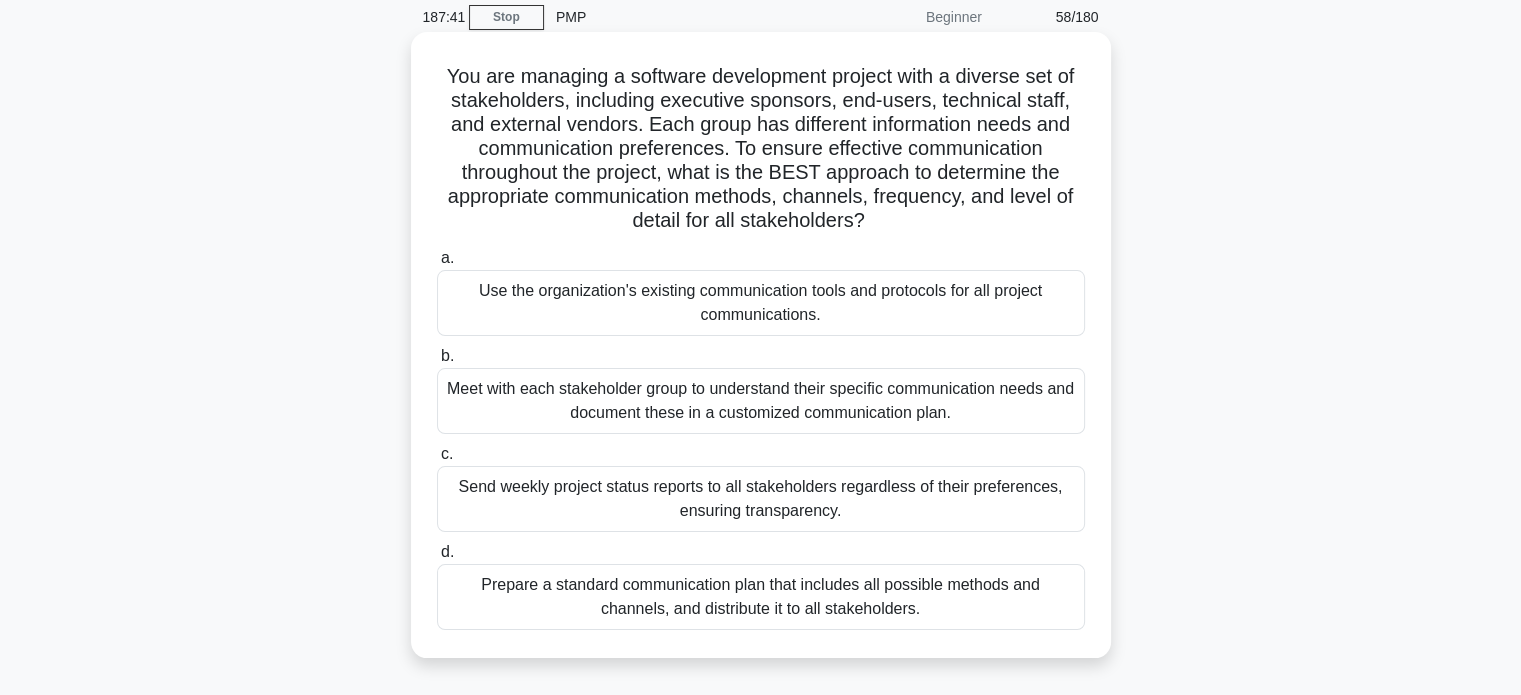 click on "Prepare a standard communication plan that includes all possible methods and channels, and distribute it to all stakeholders." at bounding box center [761, 597] 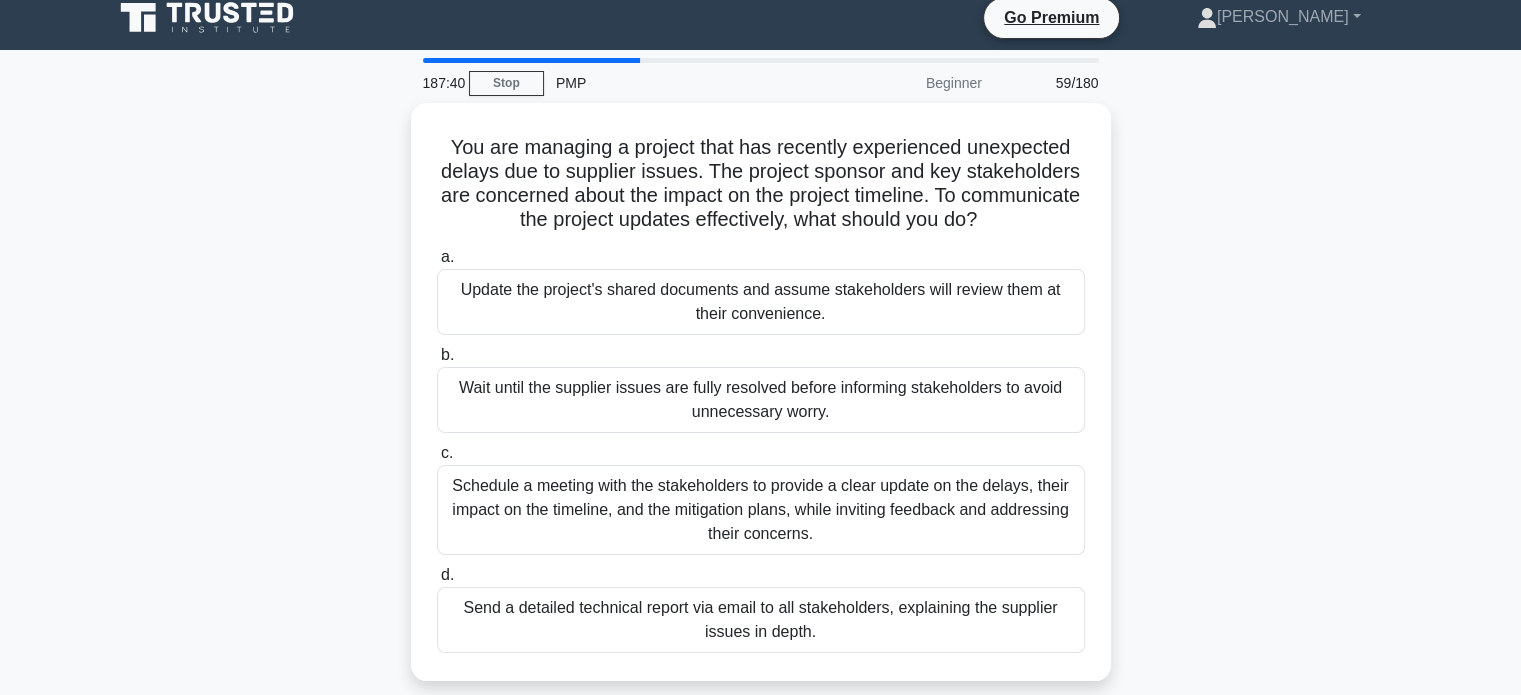 scroll, scrollTop: 0, scrollLeft: 0, axis: both 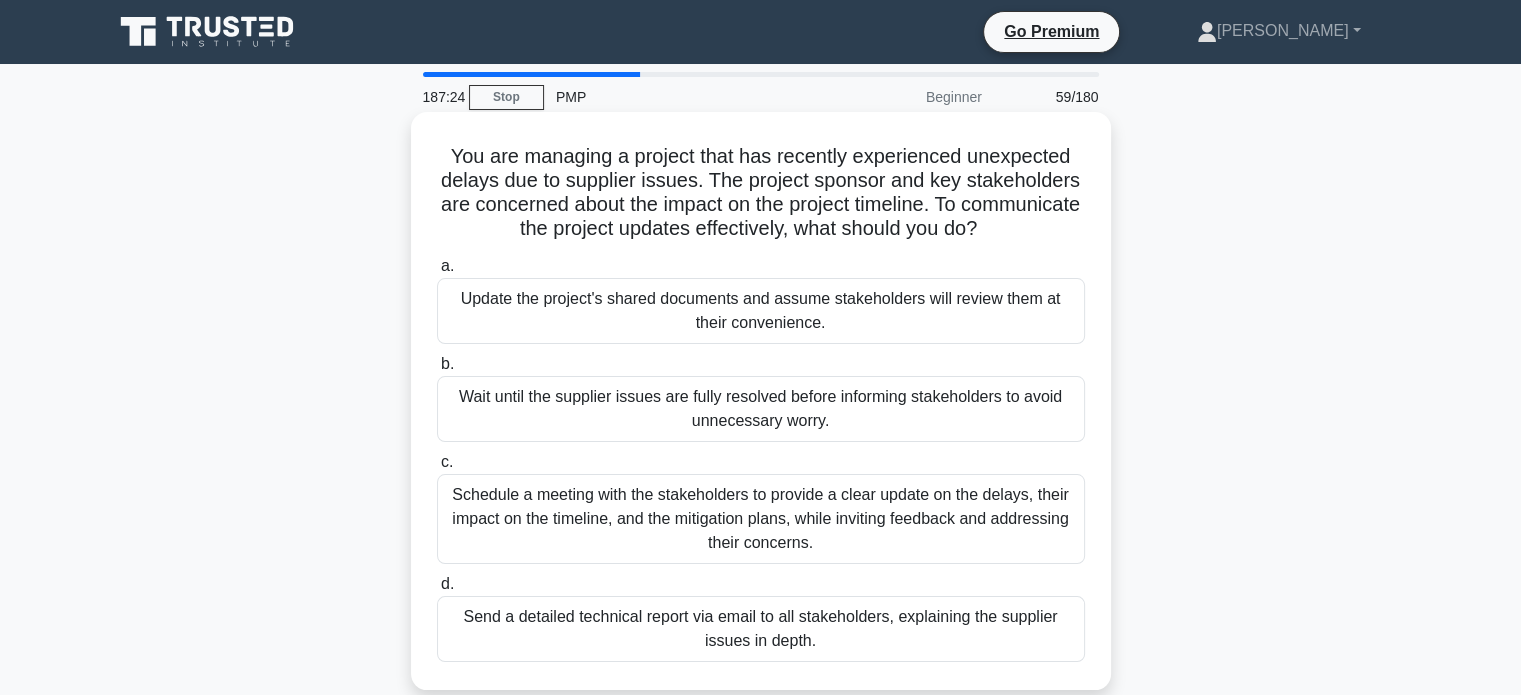 click on "Schedule a meeting with the stakeholders to provide a clear update on the delays, their impact on the timeline, and the mitigation plans, while inviting feedback and addressing their concerns." at bounding box center [761, 519] 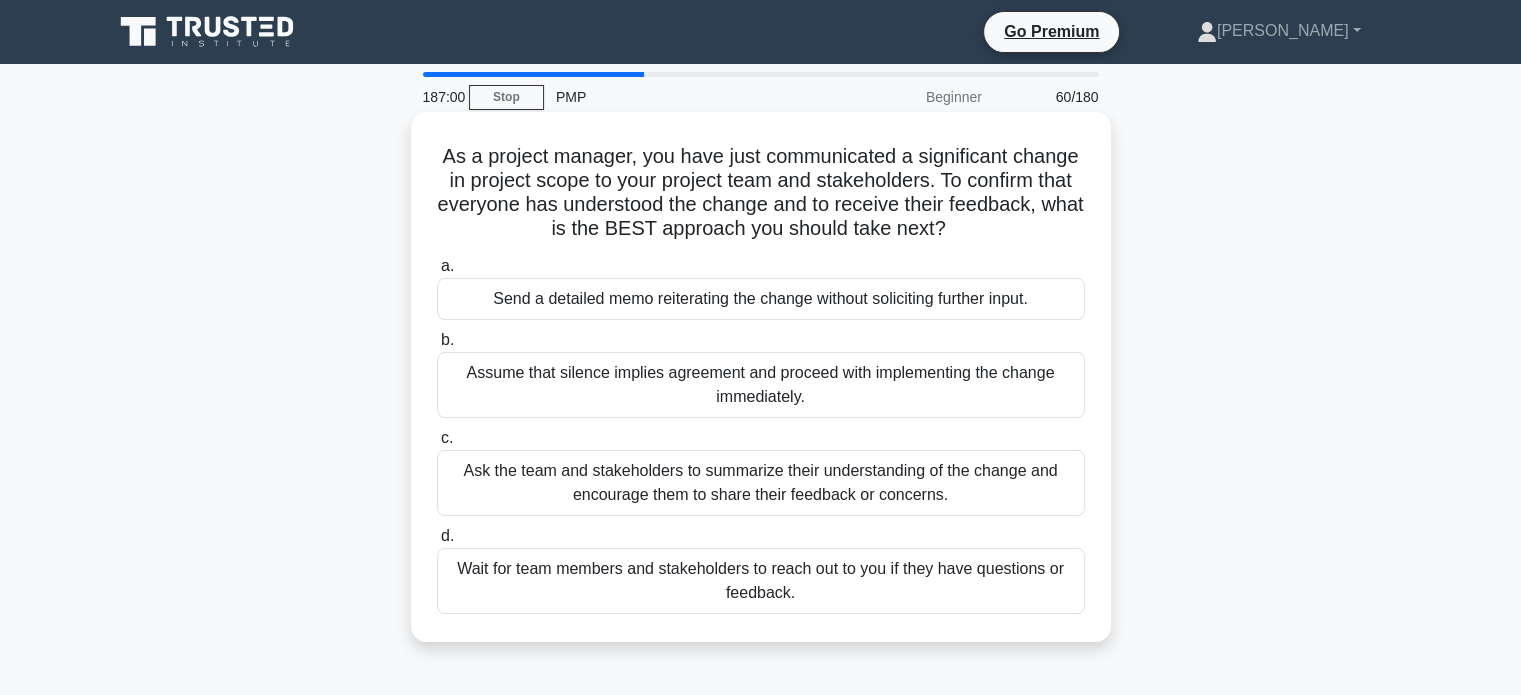 click on "Ask the team and stakeholders to summarize their understanding of the change and encourage them to share their feedback or concerns." at bounding box center (761, 483) 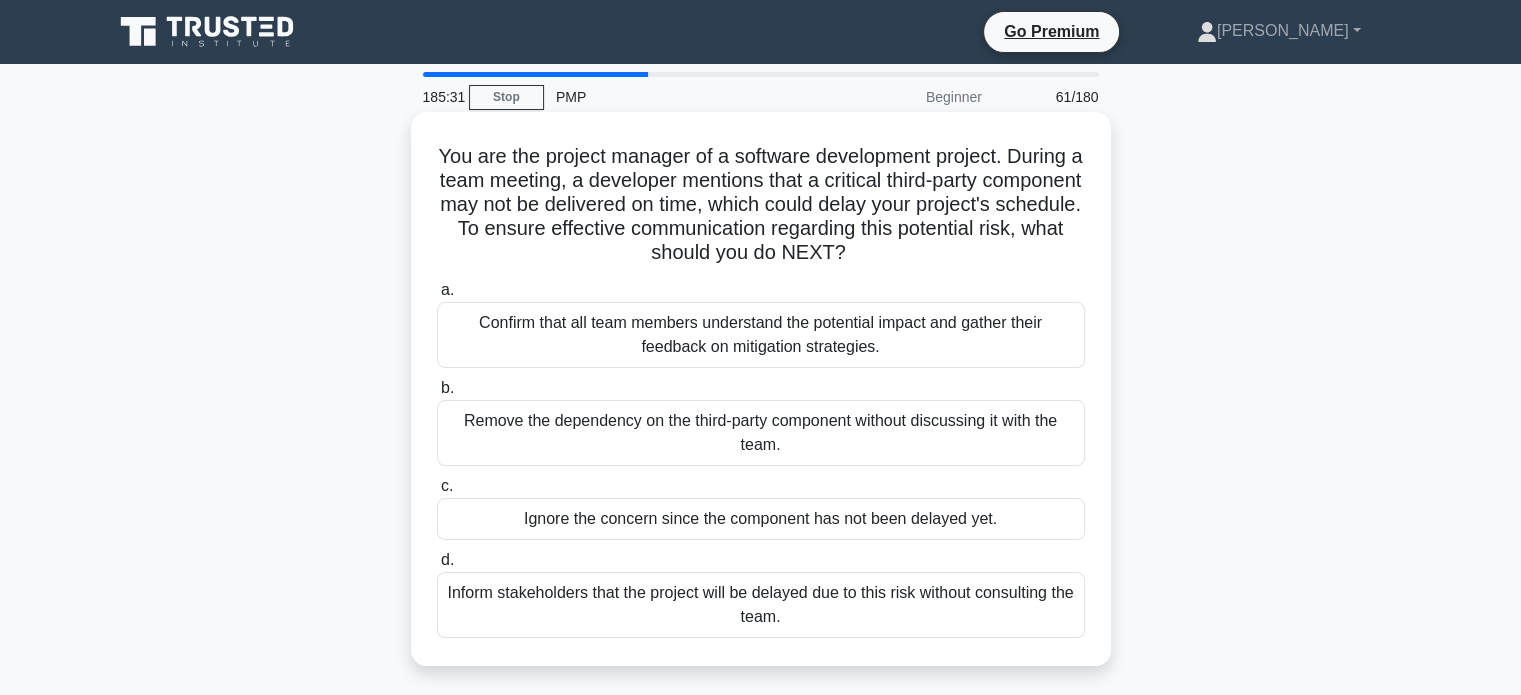 click on "Confirm that all team members understand the potential impact and gather their feedback on mitigation strategies." at bounding box center [761, 335] 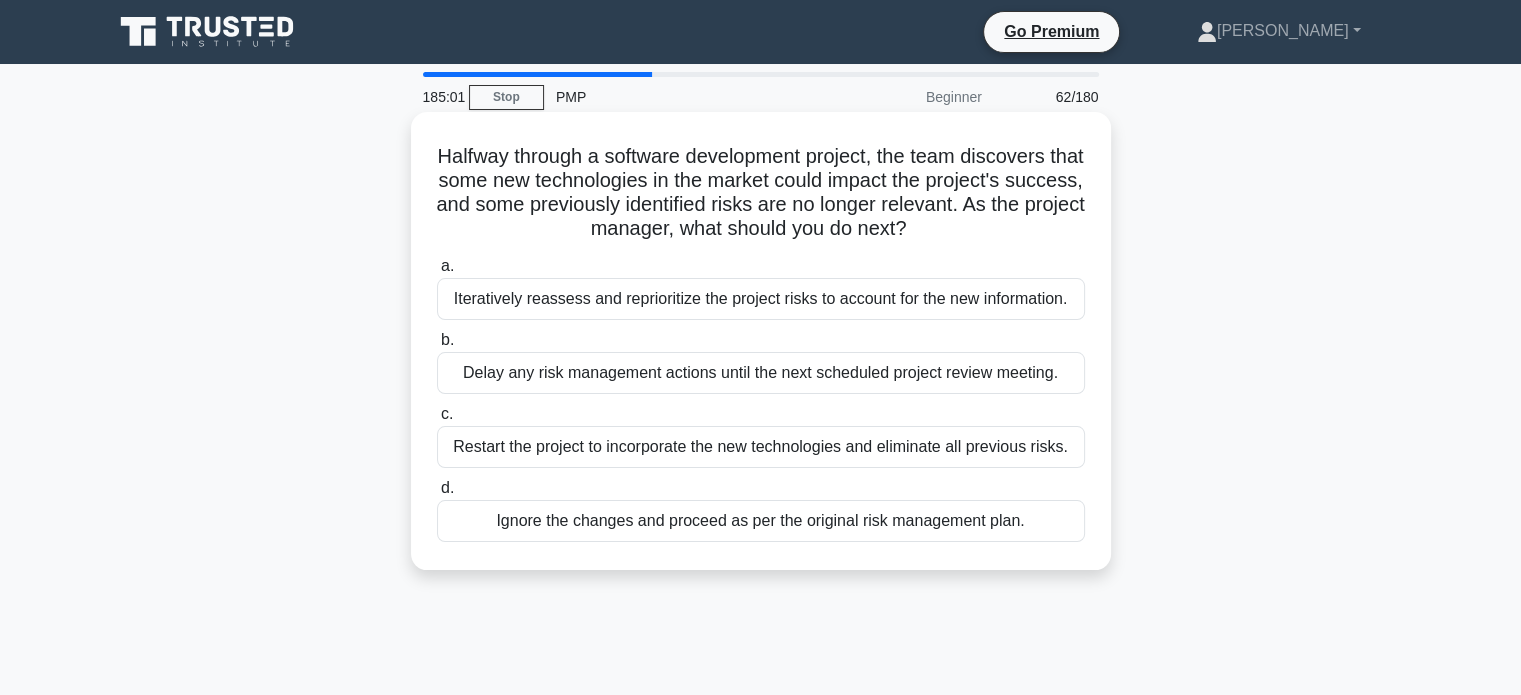 click on "Iteratively reassess and reprioritize the project risks to account for the new information." at bounding box center (761, 299) 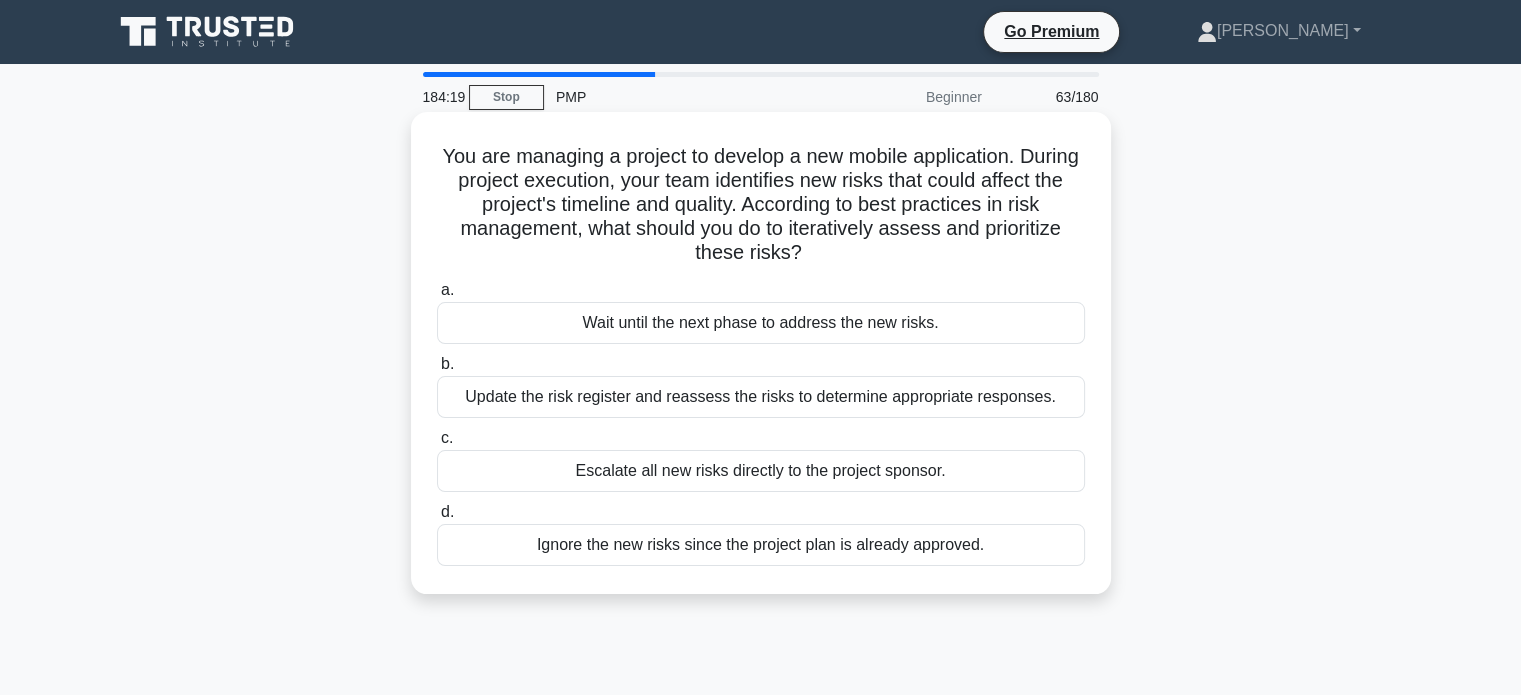click on "Update the risk register and reassess the risks to determine appropriate responses." at bounding box center [761, 397] 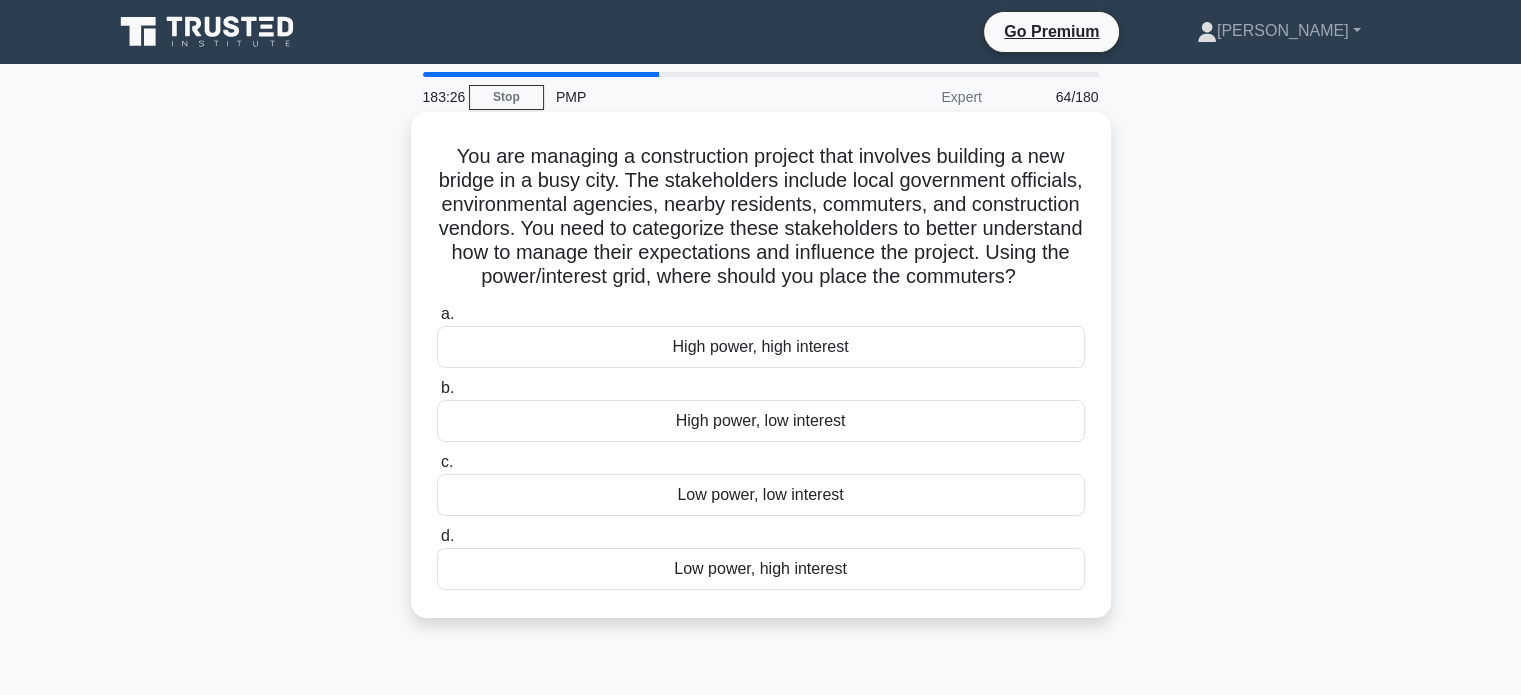 click on "Low power, high interest" at bounding box center [761, 569] 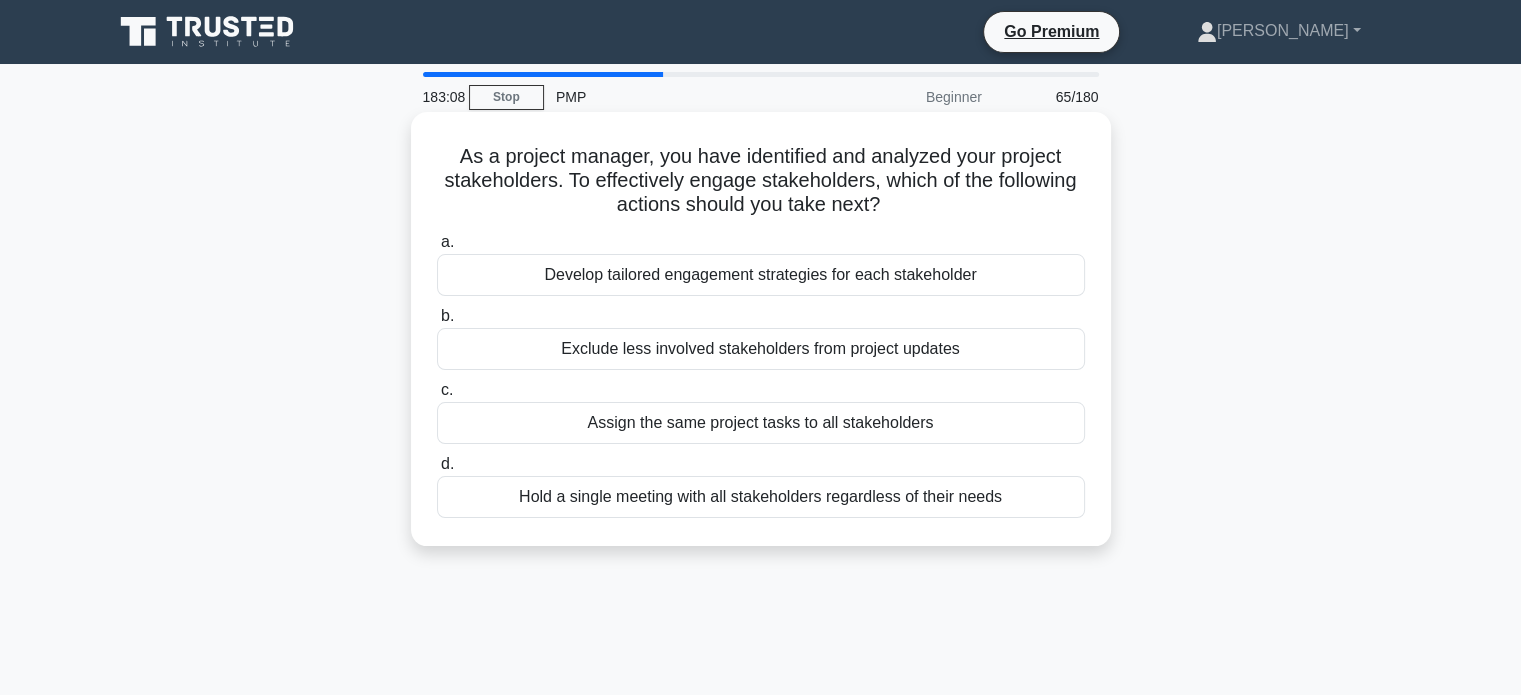 click on "Develop tailored engagement strategies for each stakeholder" at bounding box center (761, 275) 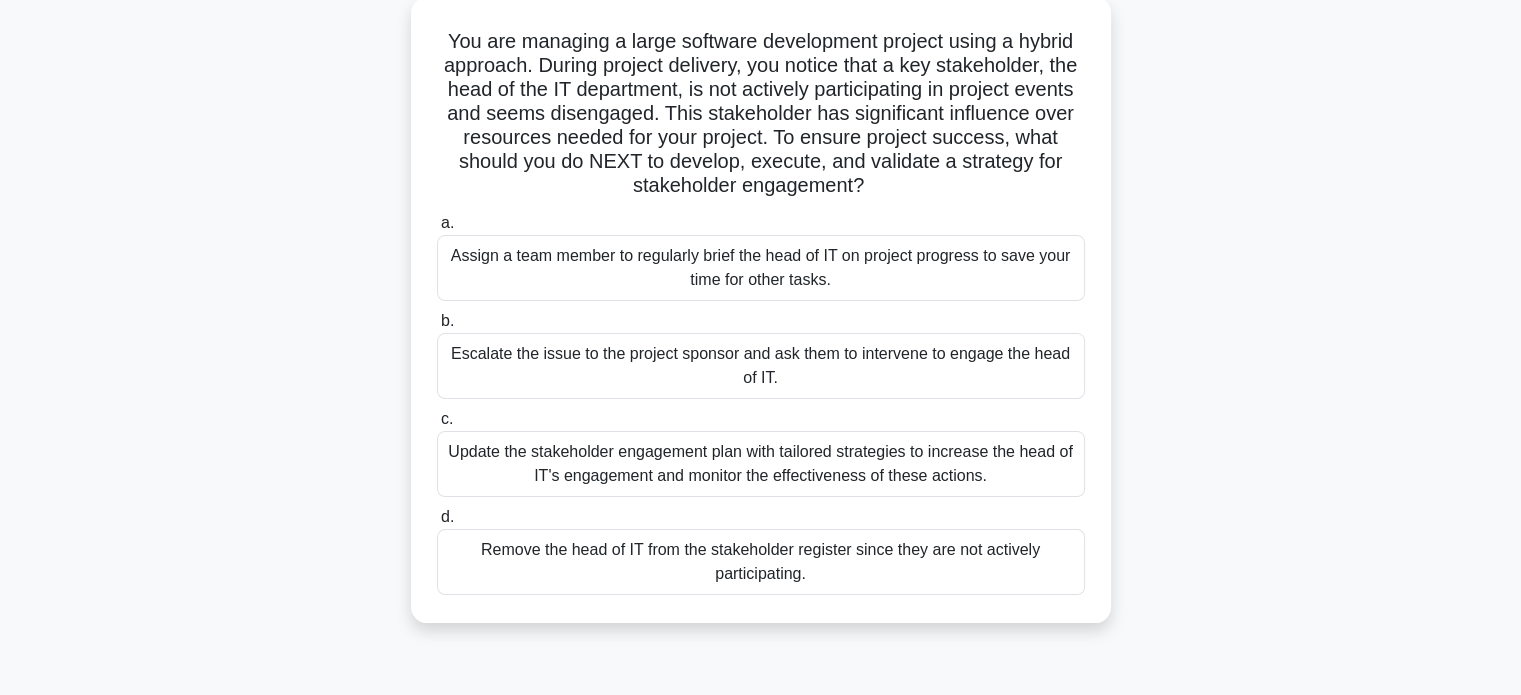scroll, scrollTop: 124, scrollLeft: 0, axis: vertical 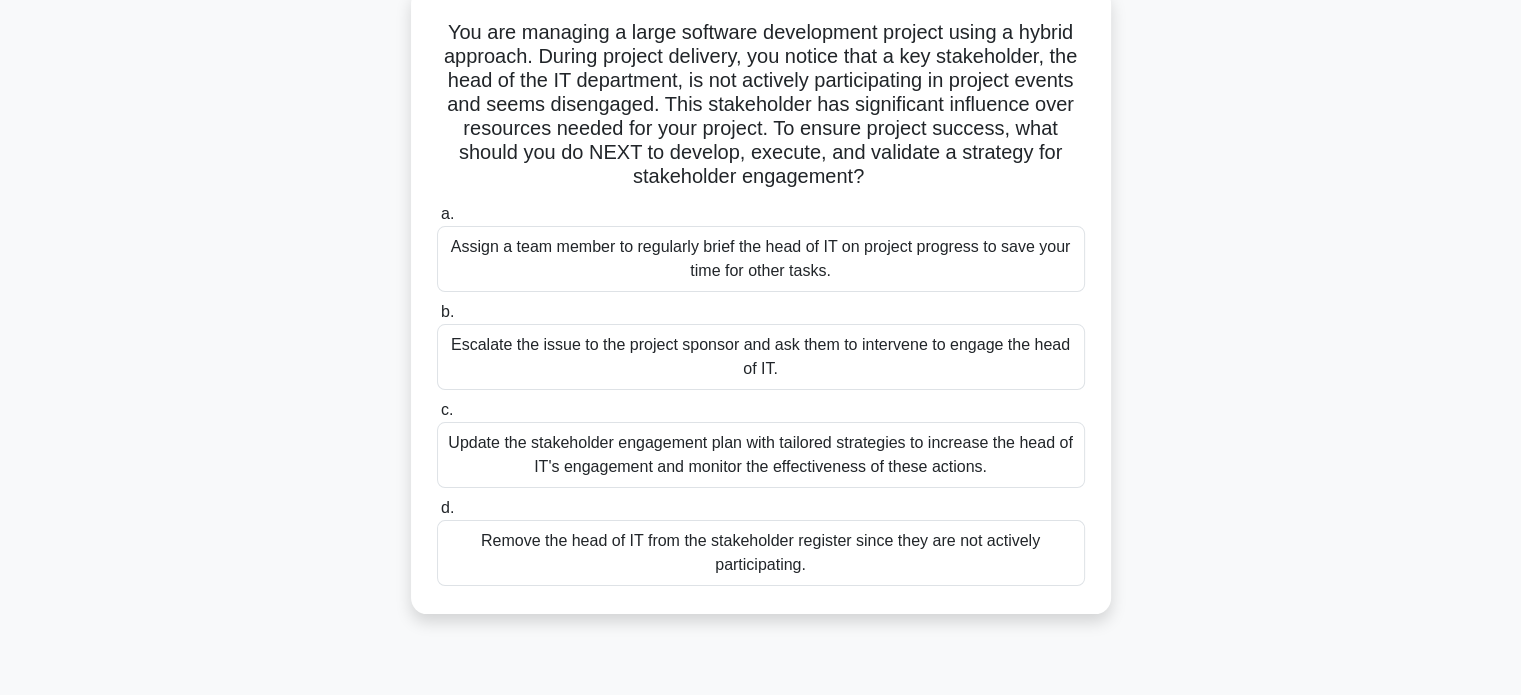 click on "Escalate the issue to the project sponsor and ask them to intervene to engage the head of IT." at bounding box center [761, 357] 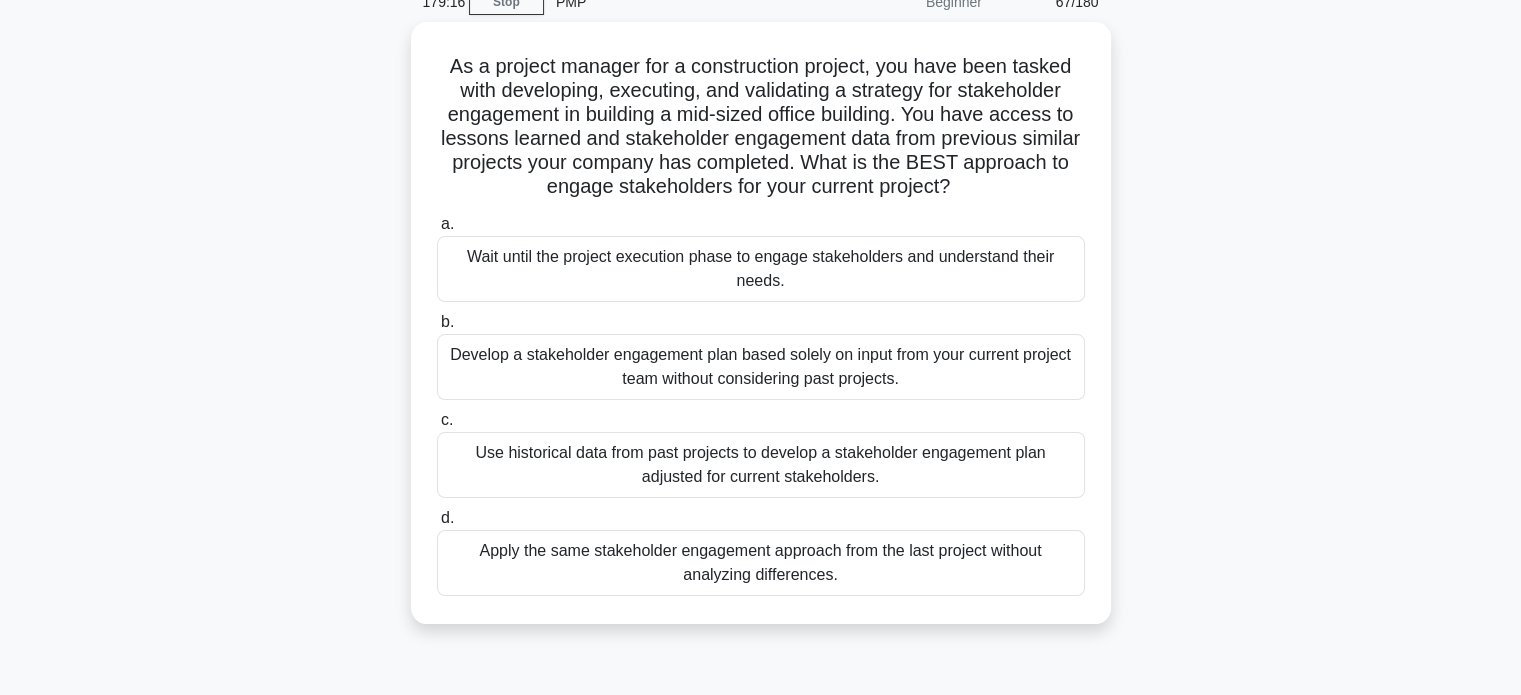 scroll, scrollTop: 99, scrollLeft: 0, axis: vertical 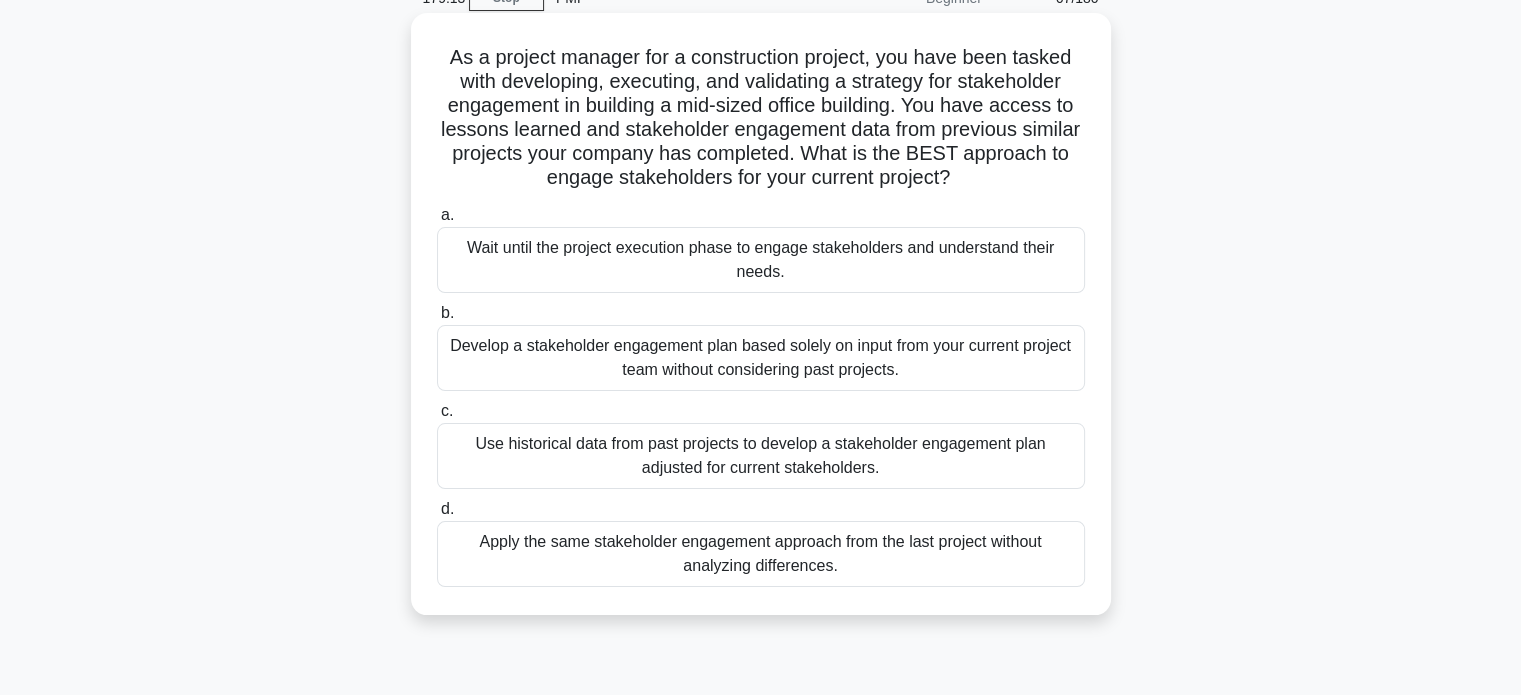 click on "Use historical data from past projects to develop a stakeholder engagement plan adjusted for current stakeholders." at bounding box center [761, 456] 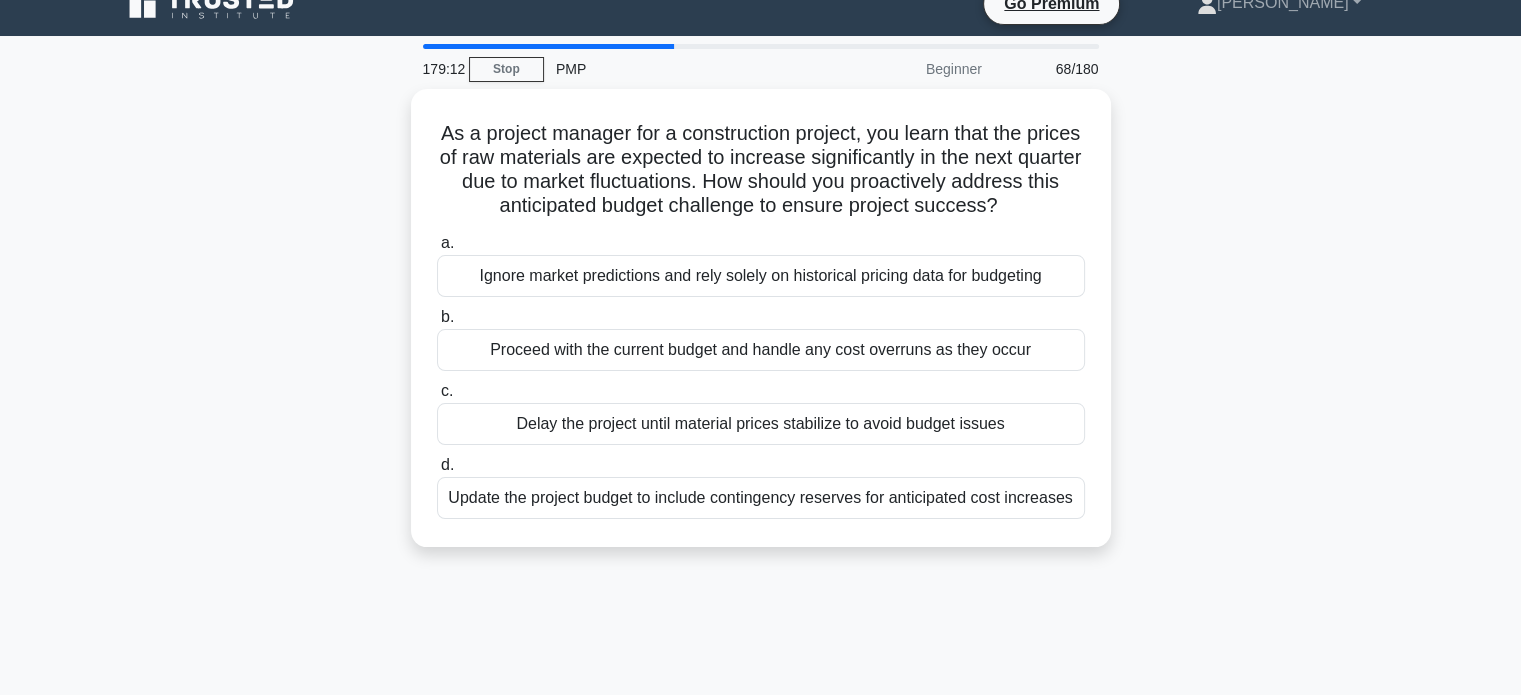 scroll, scrollTop: 0, scrollLeft: 0, axis: both 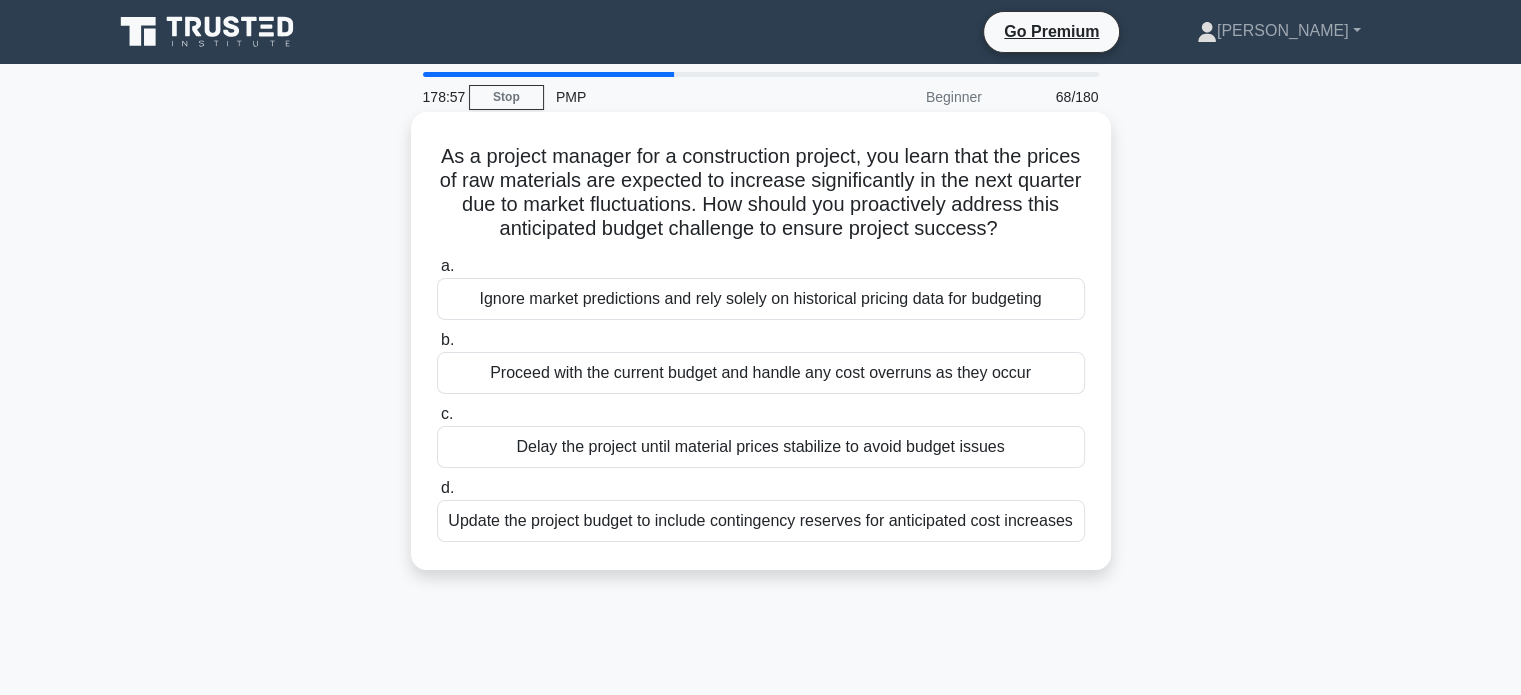 click on "Update the project budget to include contingency reserves for anticipated cost increases" at bounding box center [761, 521] 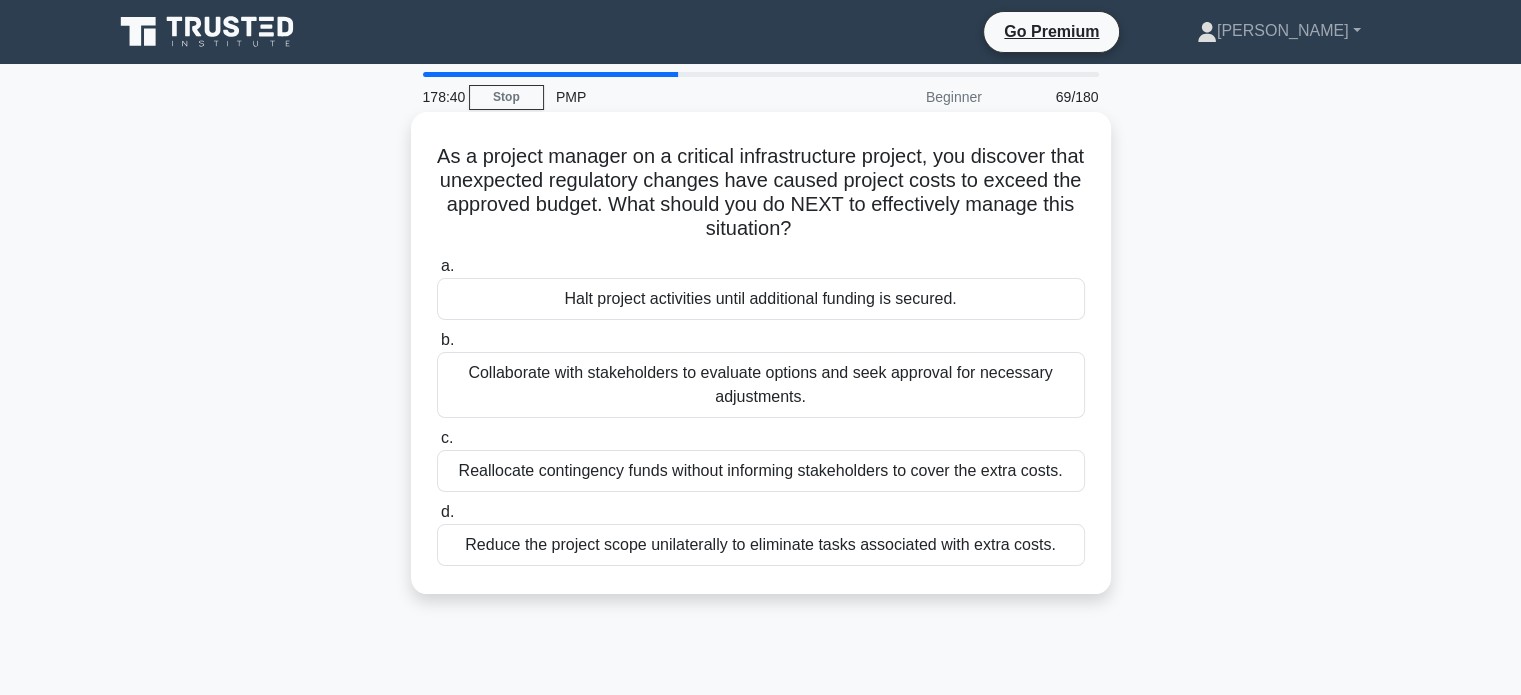click on "Collaborate with stakeholders to evaluate options and seek approval for necessary adjustments." at bounding box center [761, 385] 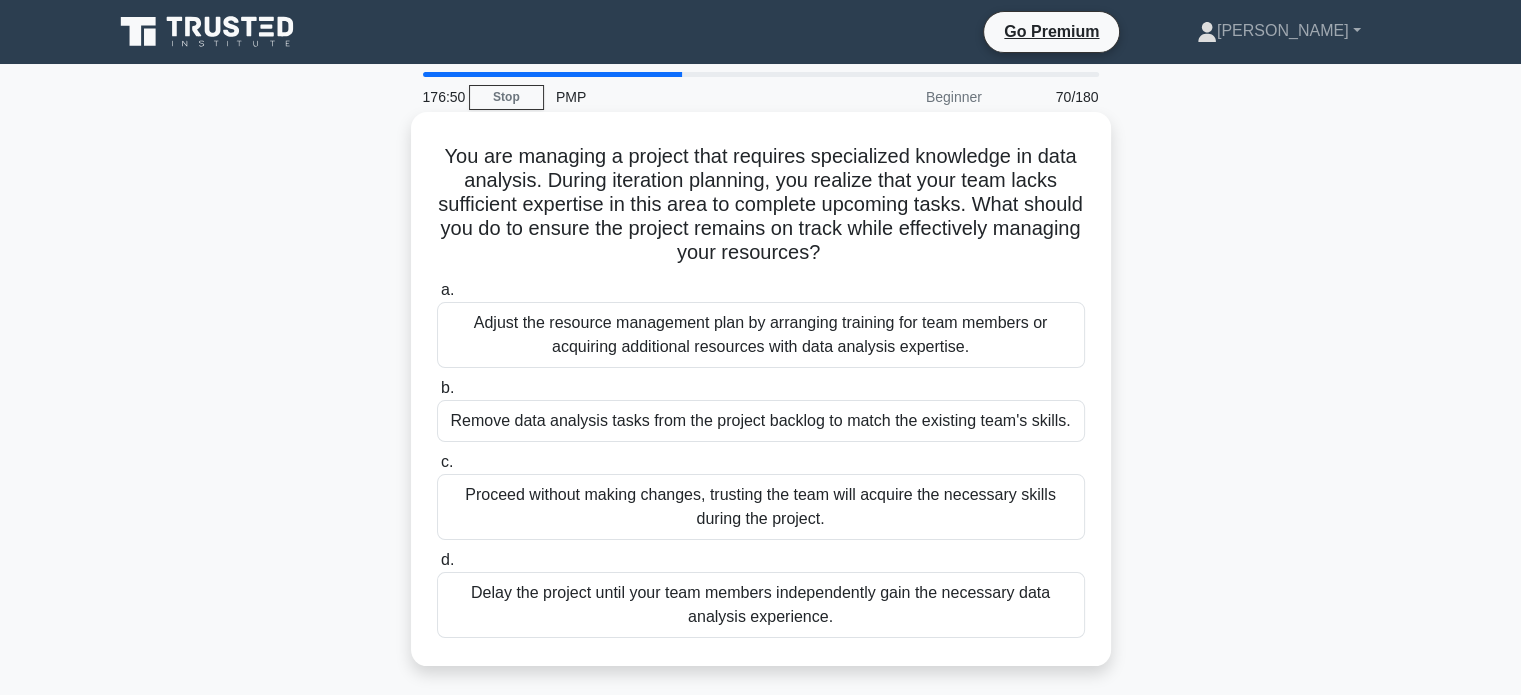 click on "Adjust the resource management plan by arranging training for team members or acquiring additional resources with data analysis expertise." at bounding box center (761, 335) 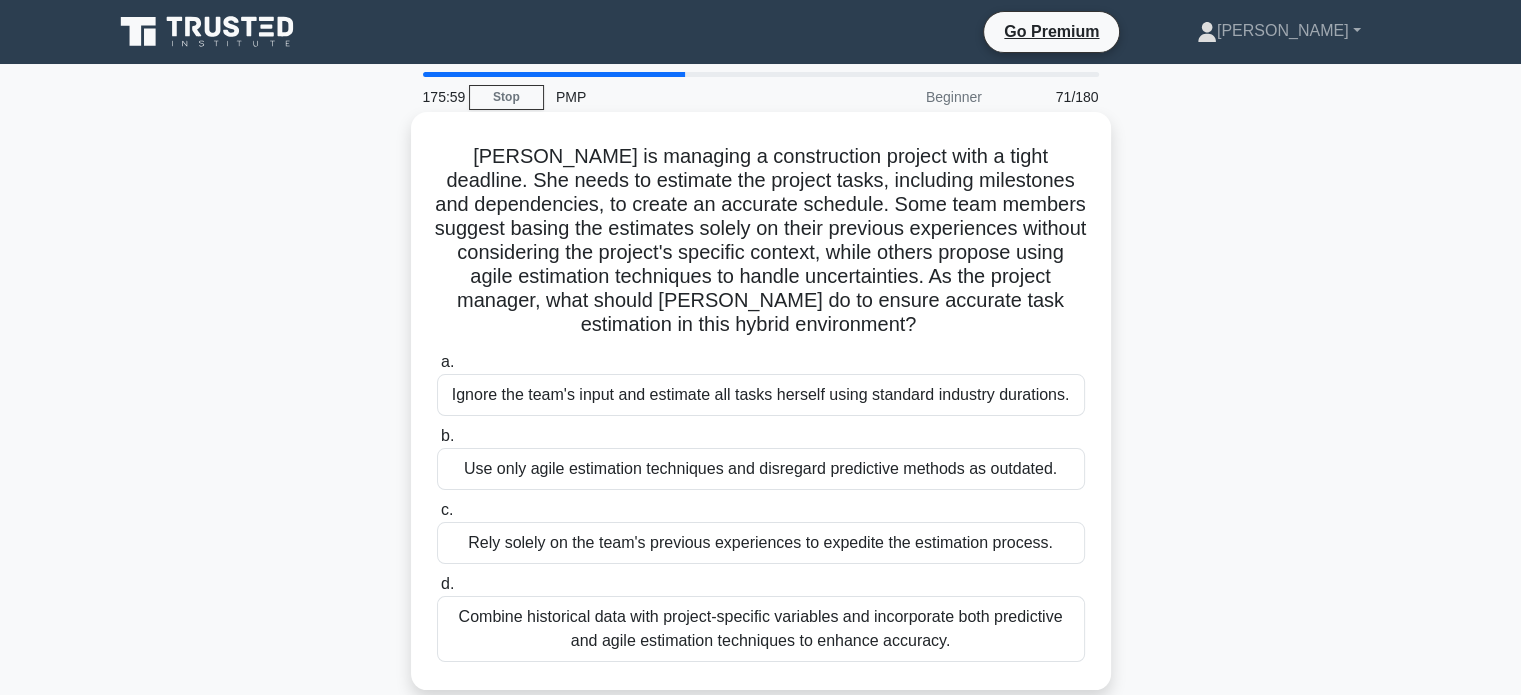 click on "Combine historical data with project-specific variables and incorporate both predictive and agile estimation techniques to enhance accuracy." at bounding box center (761, 629) 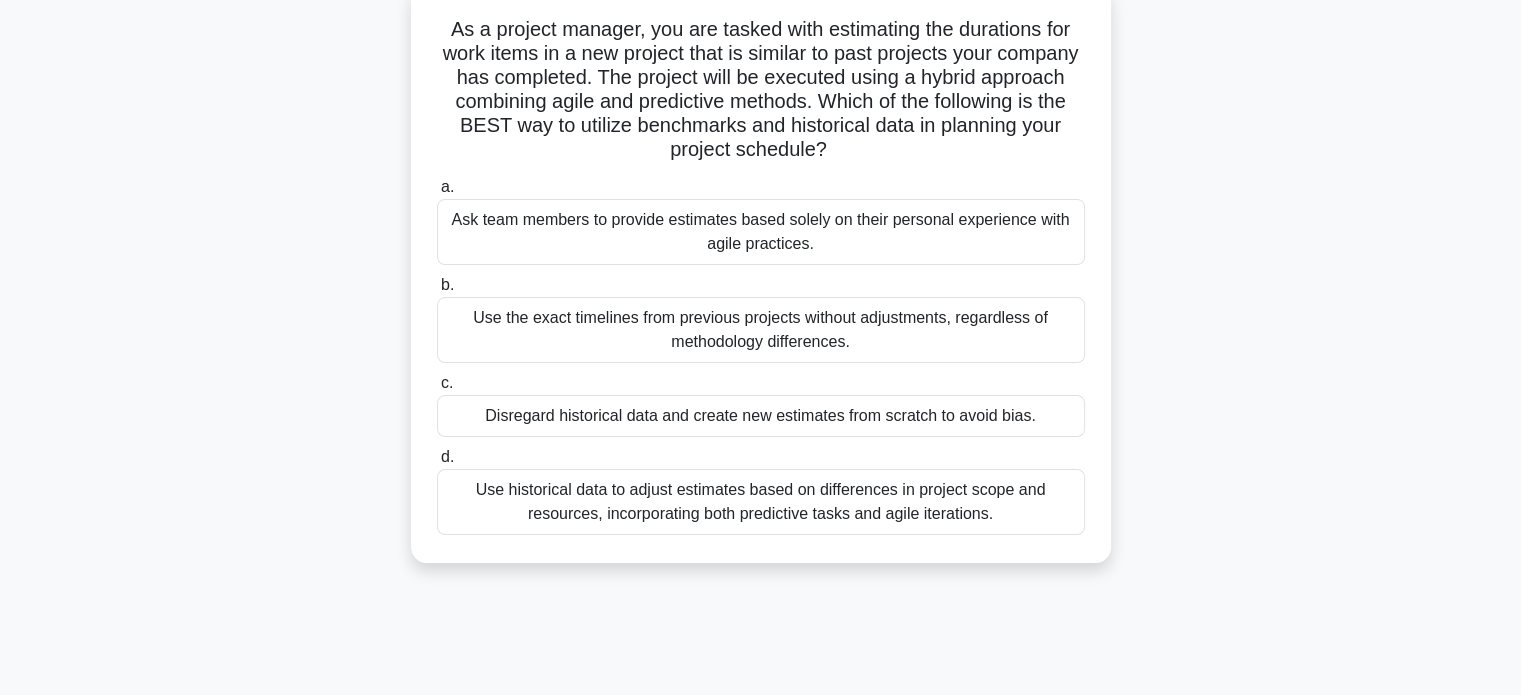 scroll, scrollTop: 136, scrollLeft: 0, axis: vertical 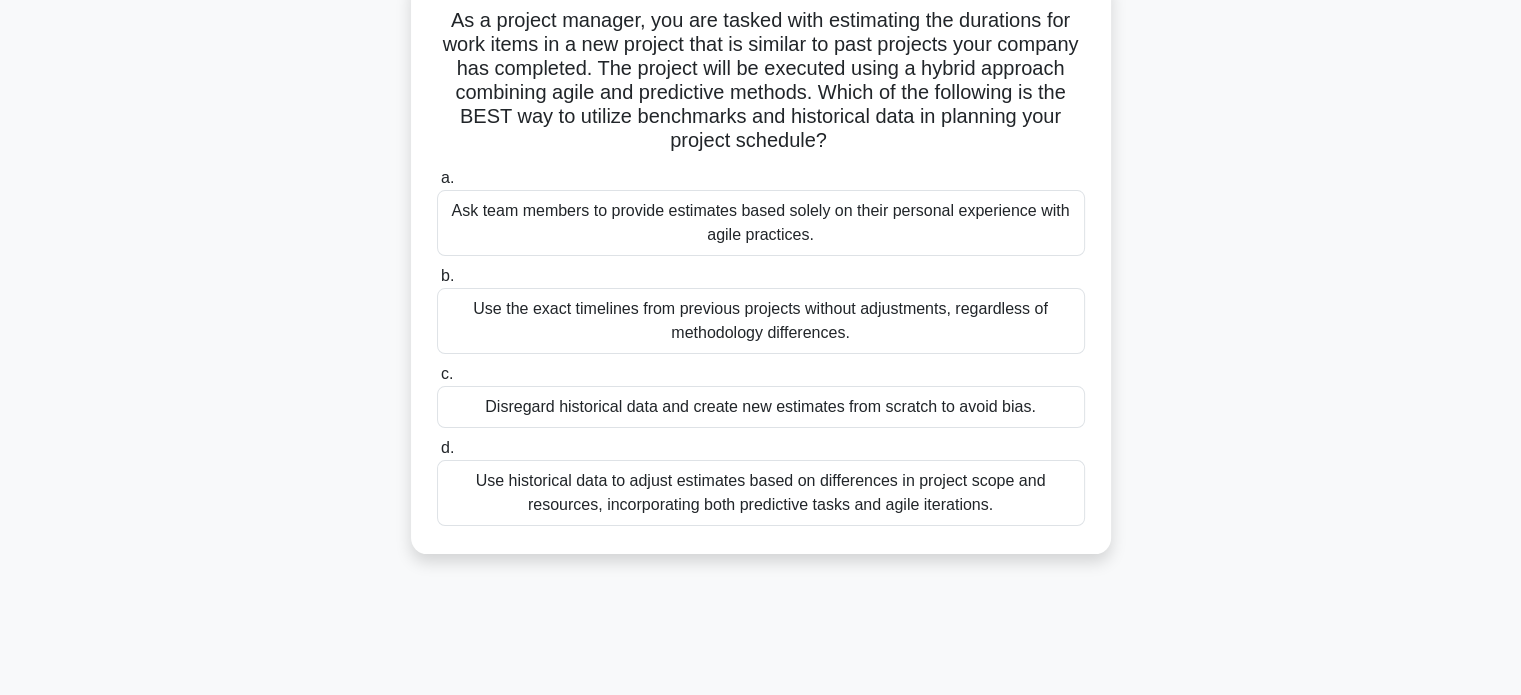 click on "Use historical data to adjust estimates based on differences in project scope and resources, incorporating both predictive tasks and agile iterations." at bounding box center (761, 493) 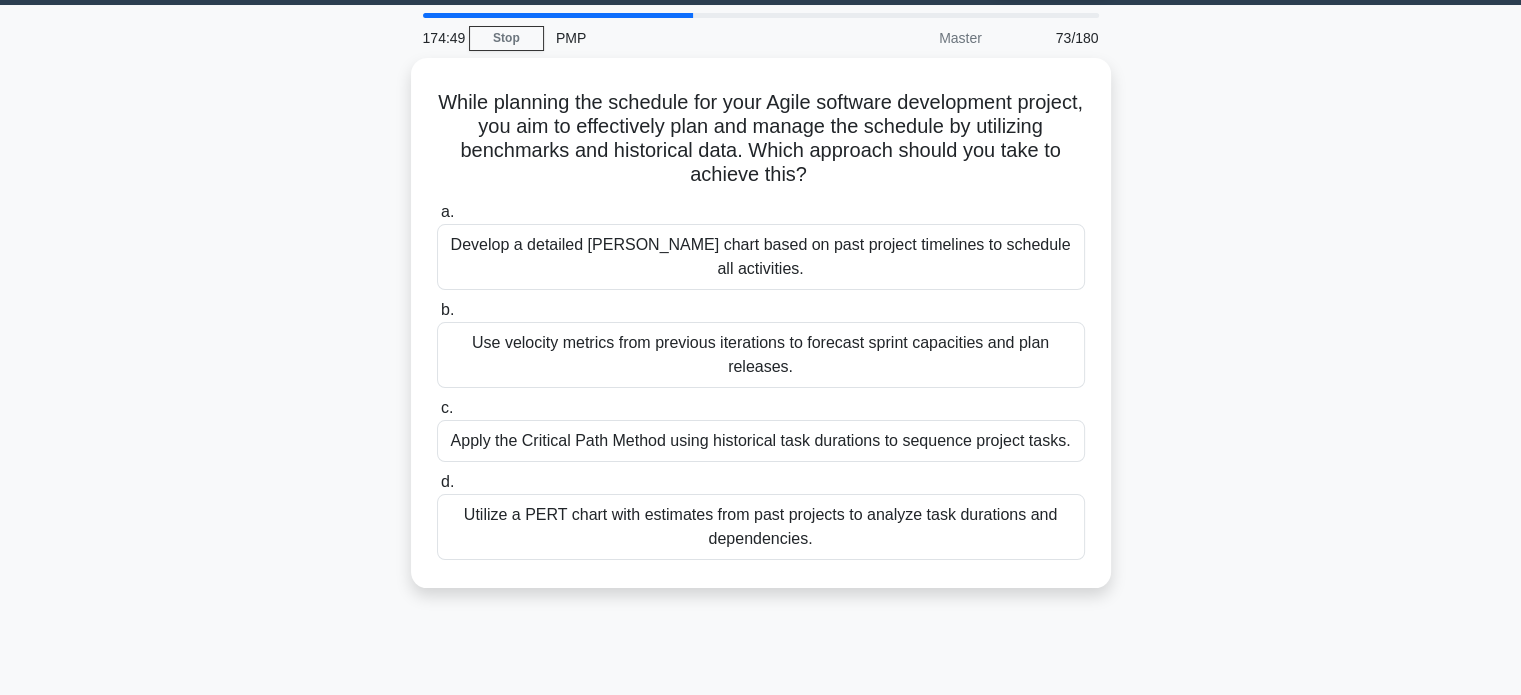 scroll, scrollTop: 0, scrollLeft: 0, axis: both 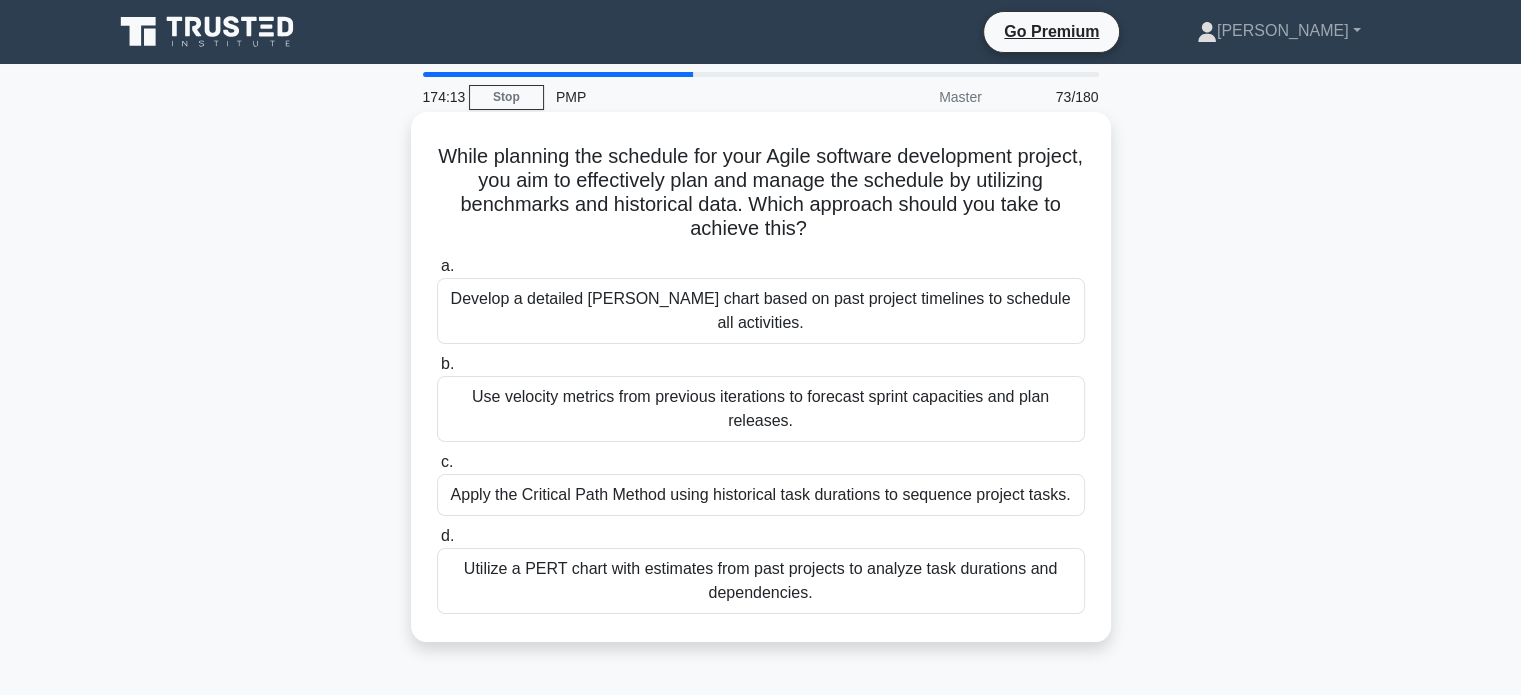 click on "Use velocity metrics from previous iterations to forecast sprint capacities and plan releases." at bounding box center (761, 409) 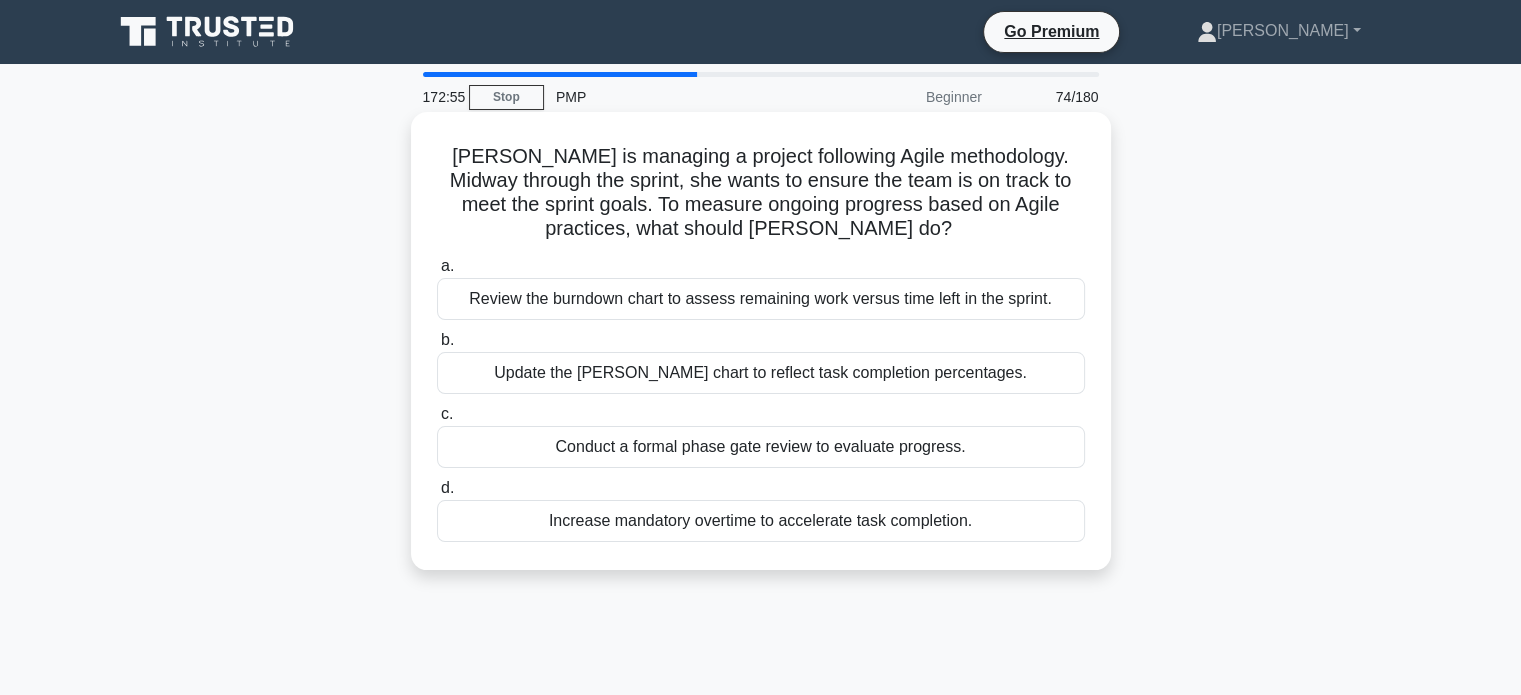 click on "Review the burndown chart to assess remaining work versus time left in the sprint." at bounding box center (761, 299) 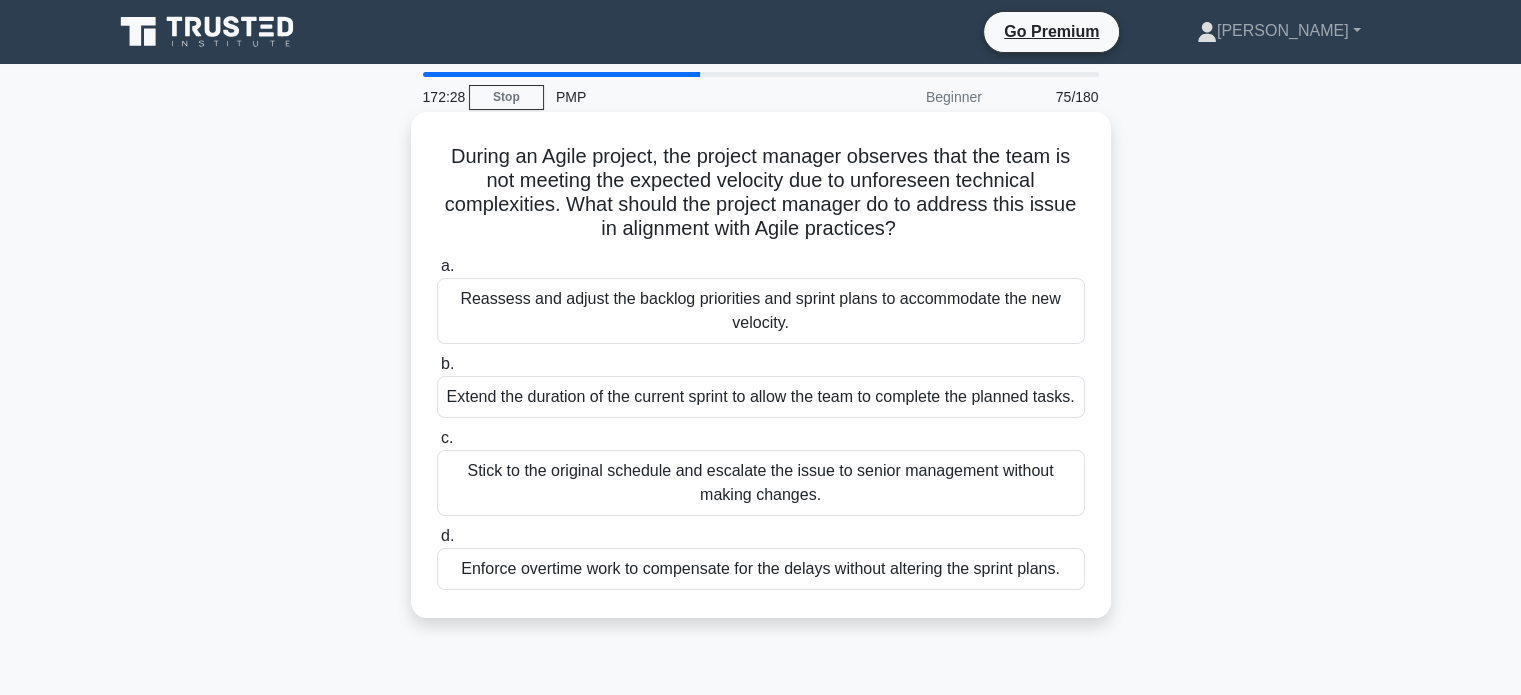 click on "Reassess and adjust the backlog priorities and sprint plans to accommodate the new velocity." at bounding box center (761, 311) 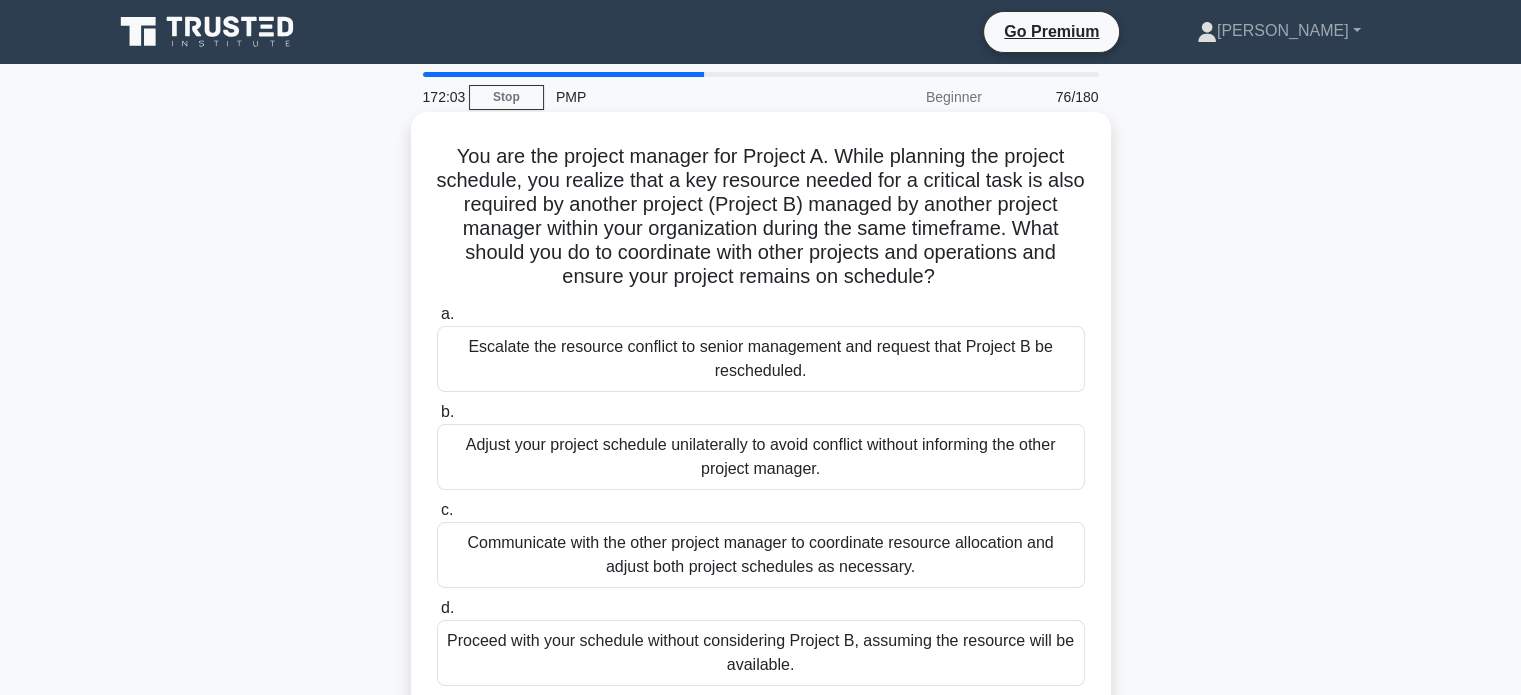 click on "Communicate with the other project manager to coordinate resource allocation and adjust both project schedules as necessary." at bounding box center (761, 555) 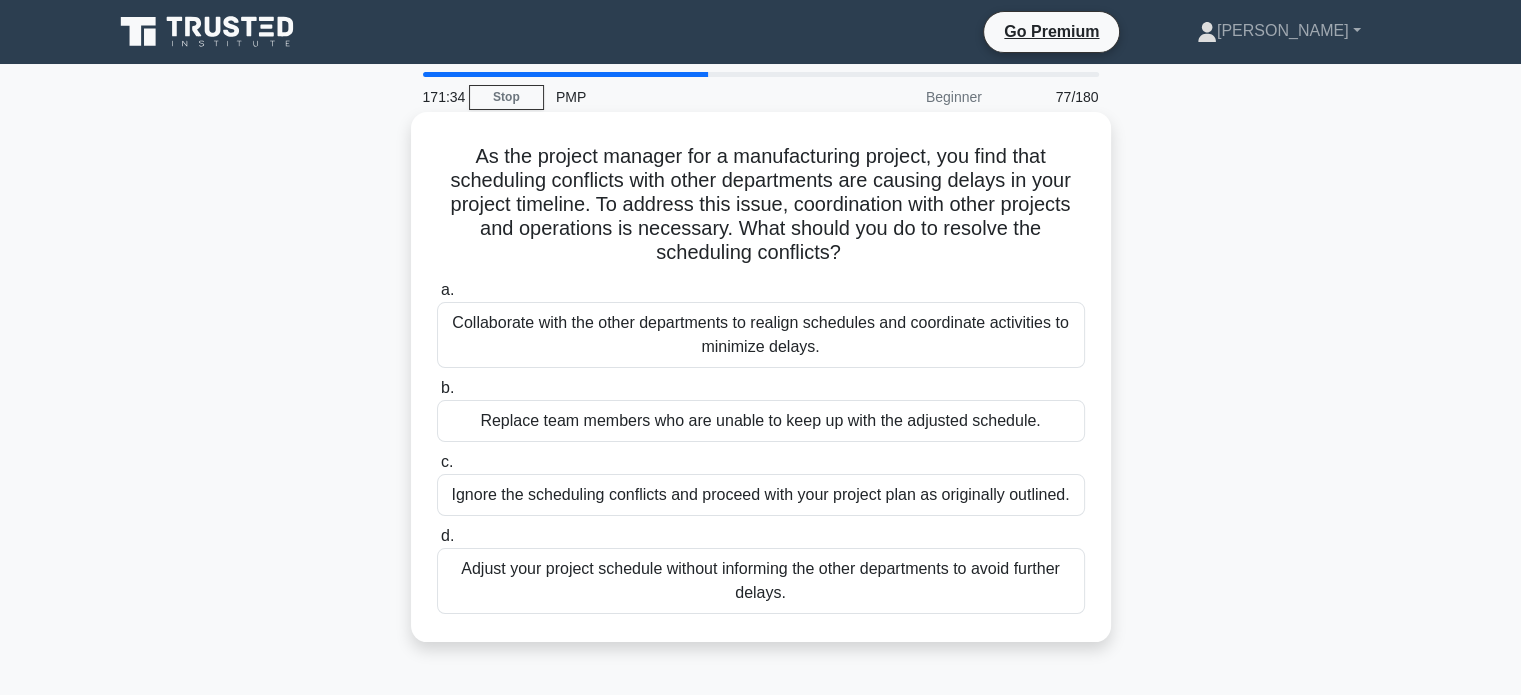 click on "Collaborate with the other departments to realign schedules and coordinate activities to minimize delays." at bounding box center (761, 335) 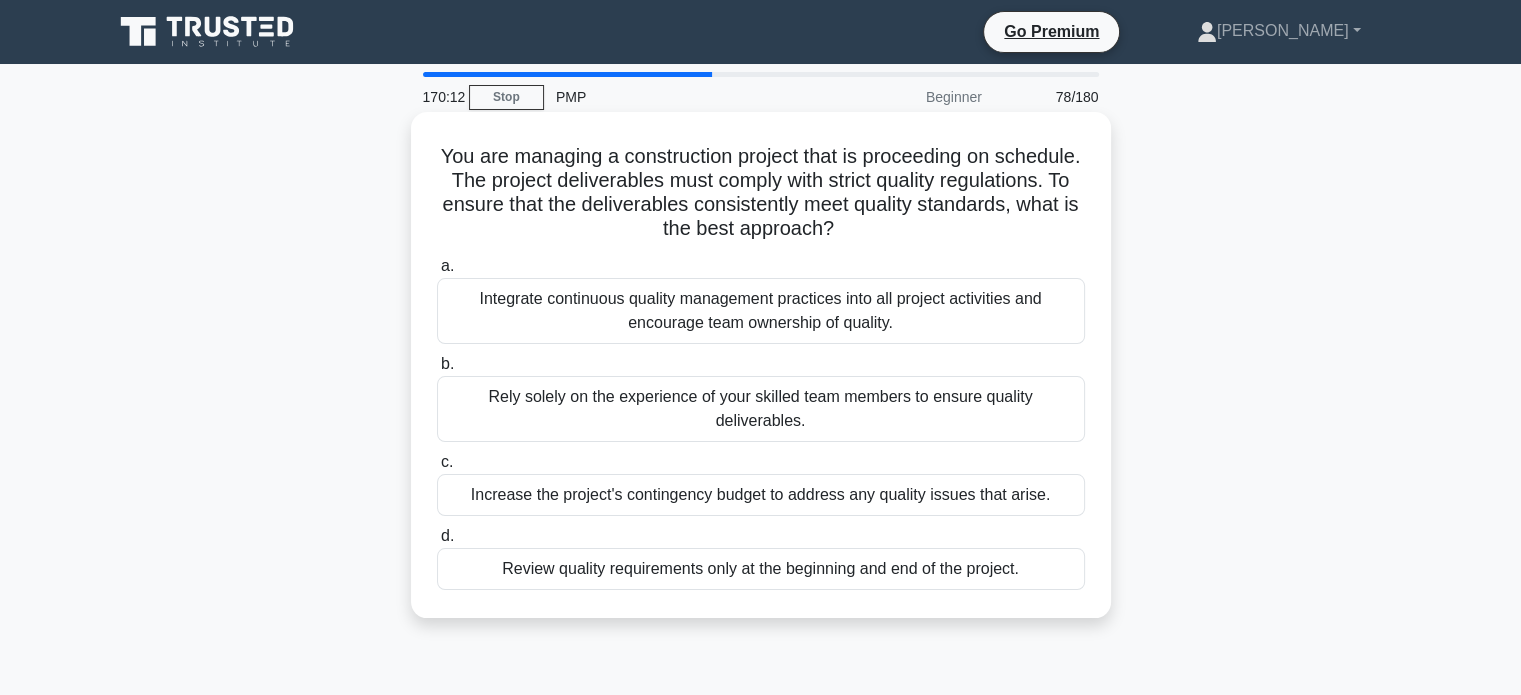 click on "Integrate continuous quality management practices into all project activities and encourage team ownership of quality." at bounding box center (761, 311) 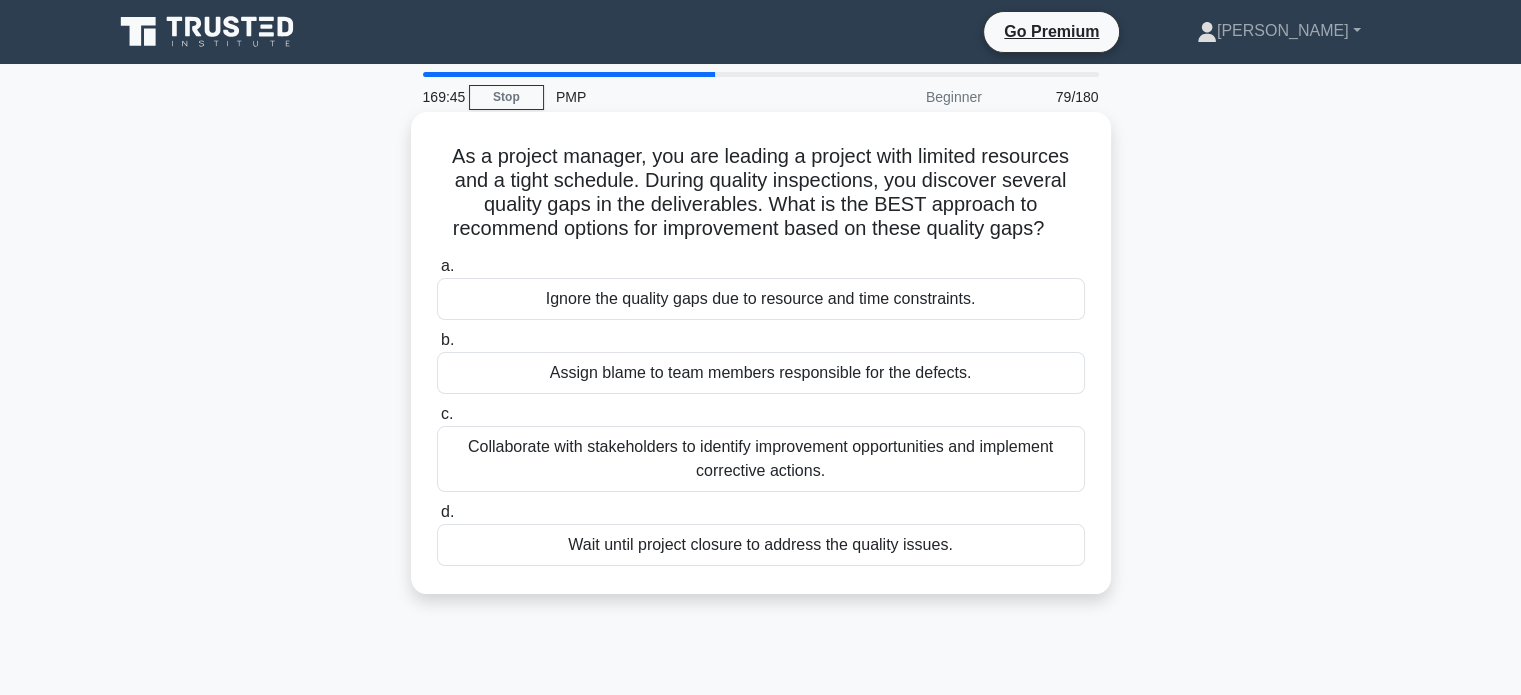click on "Collaborate with stakeholders to identify improvement opportunities and implement corrective actions." at bounding box center [761, 459] 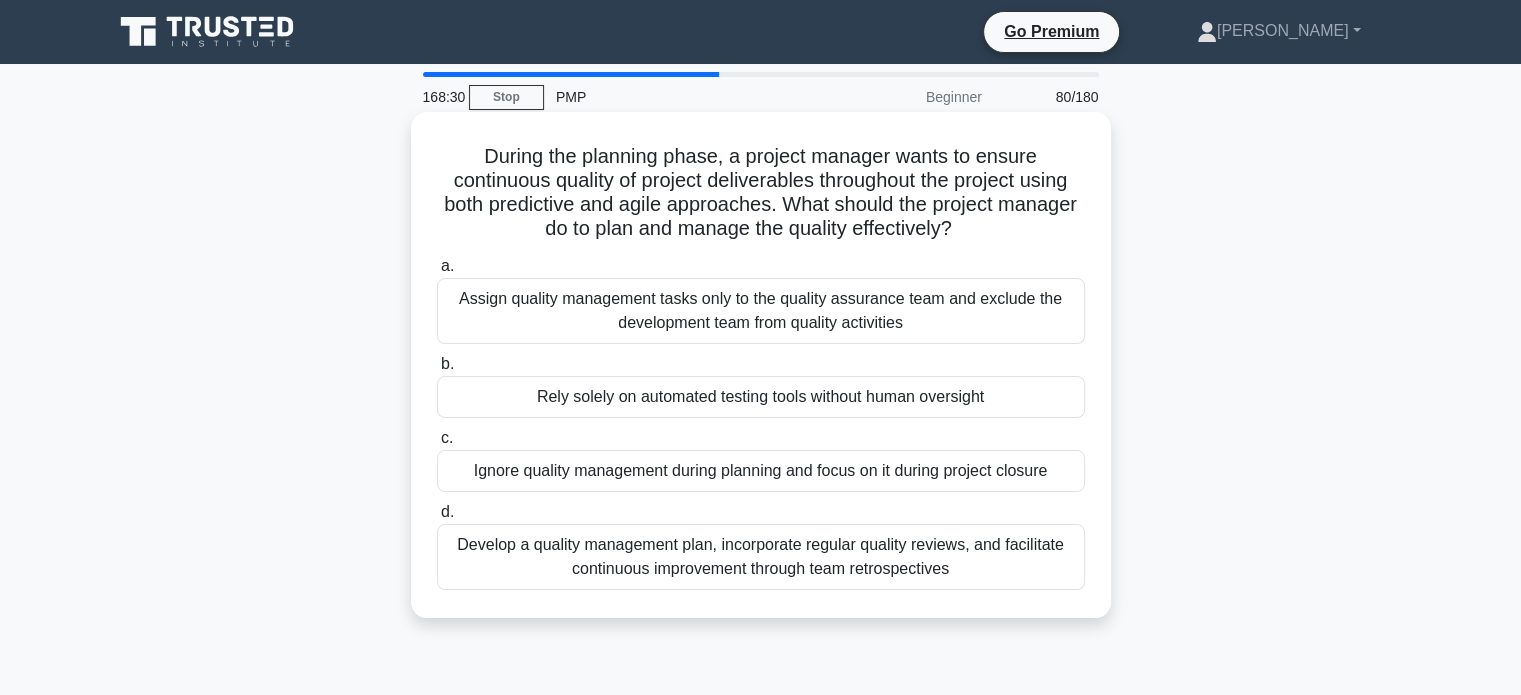 click on "Develop a quality management plan, incorporate regular quality reviews, and facilitate continuous improvement through team retrospectives" at bounding box center (761, 557) 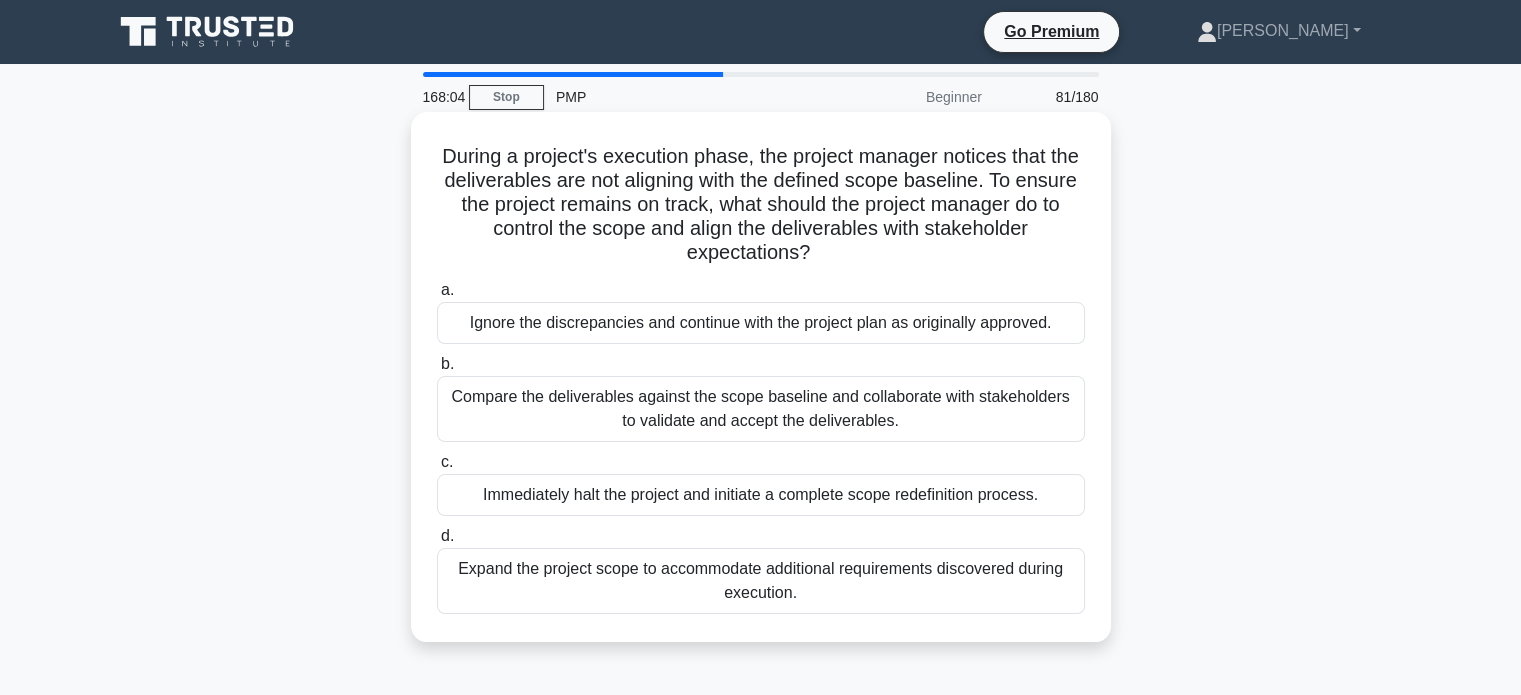 click on "Compare the deliverables against the scope baseline and collaborate with stakeholders to validate and accept the deliverables." at bounding box center [761, 409] 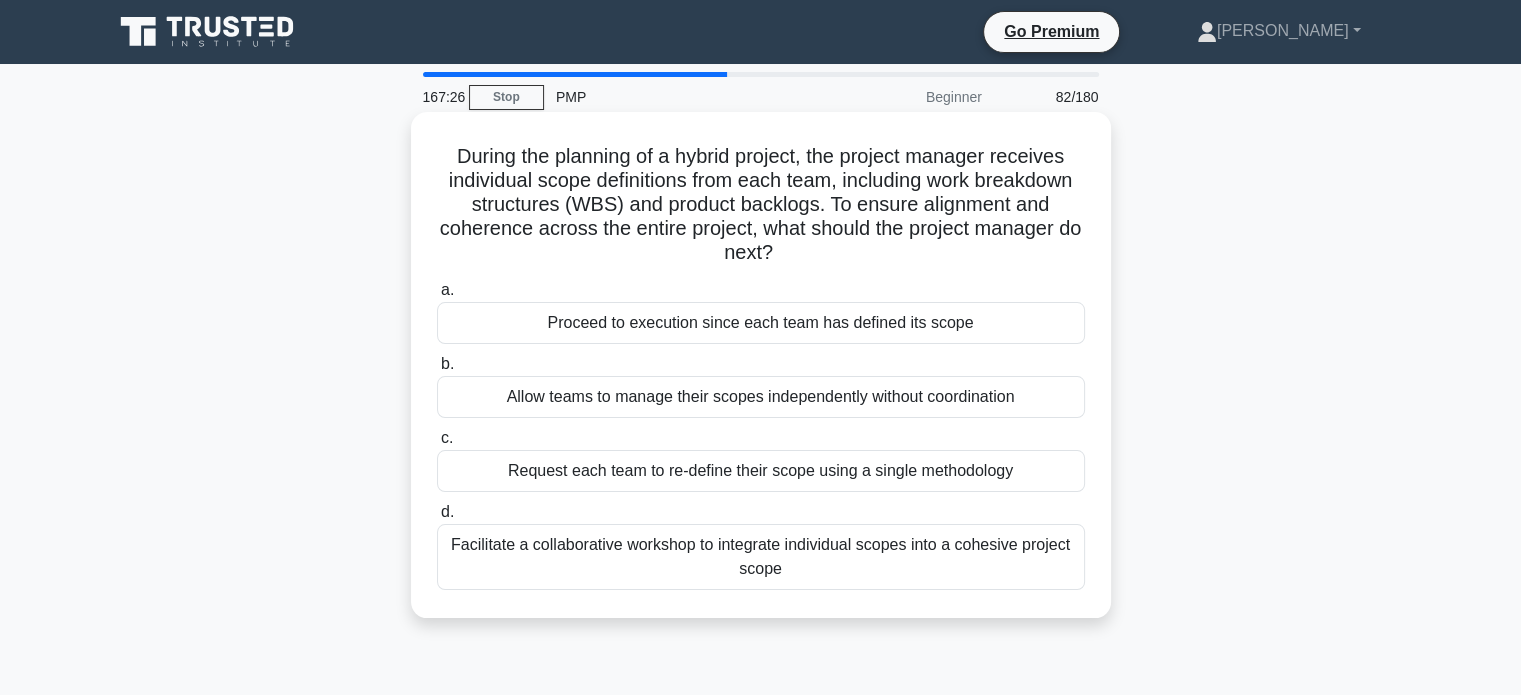 click on "Facilitate a collaborative workshop to integrate individual scopes into a cohesive project scope" at bounding box center (761, 557) 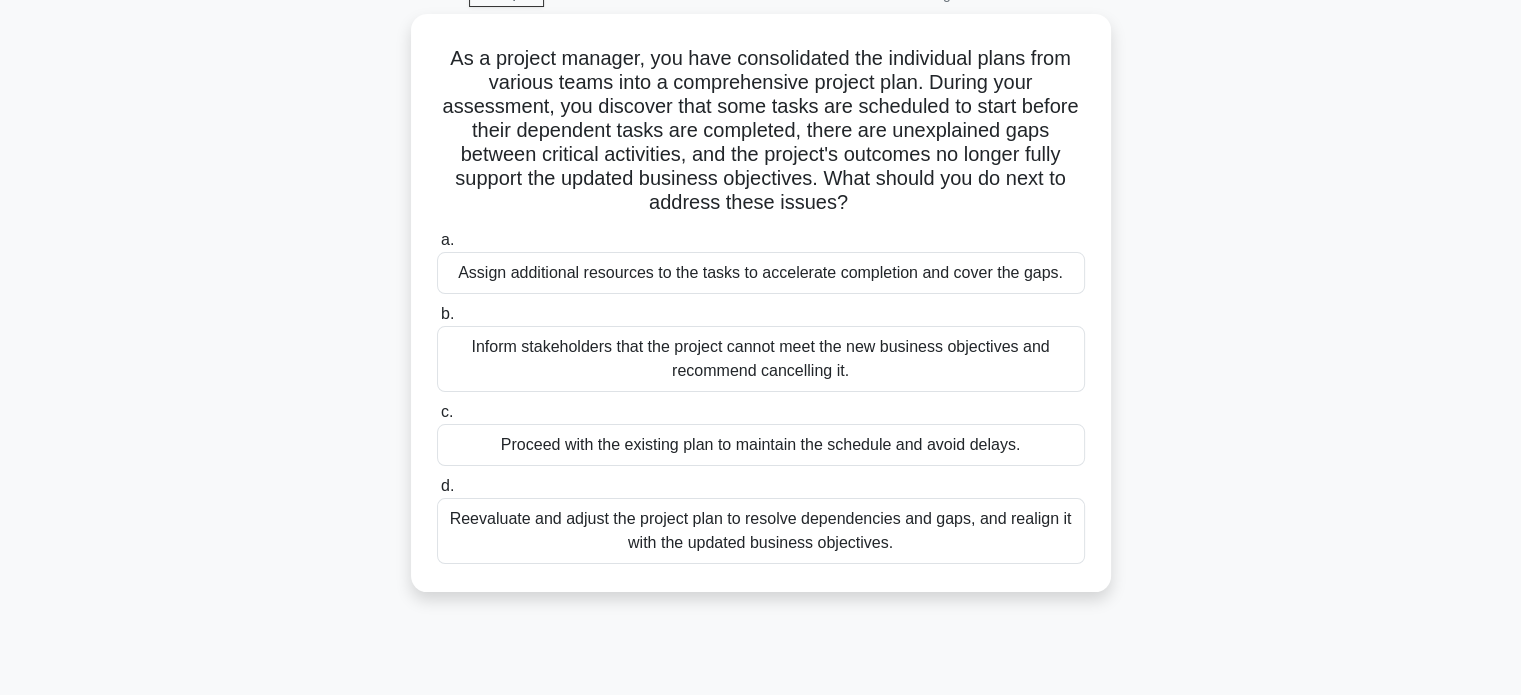 scroll, scrollTop: 102, scrollLeft: 0, axis: vertical 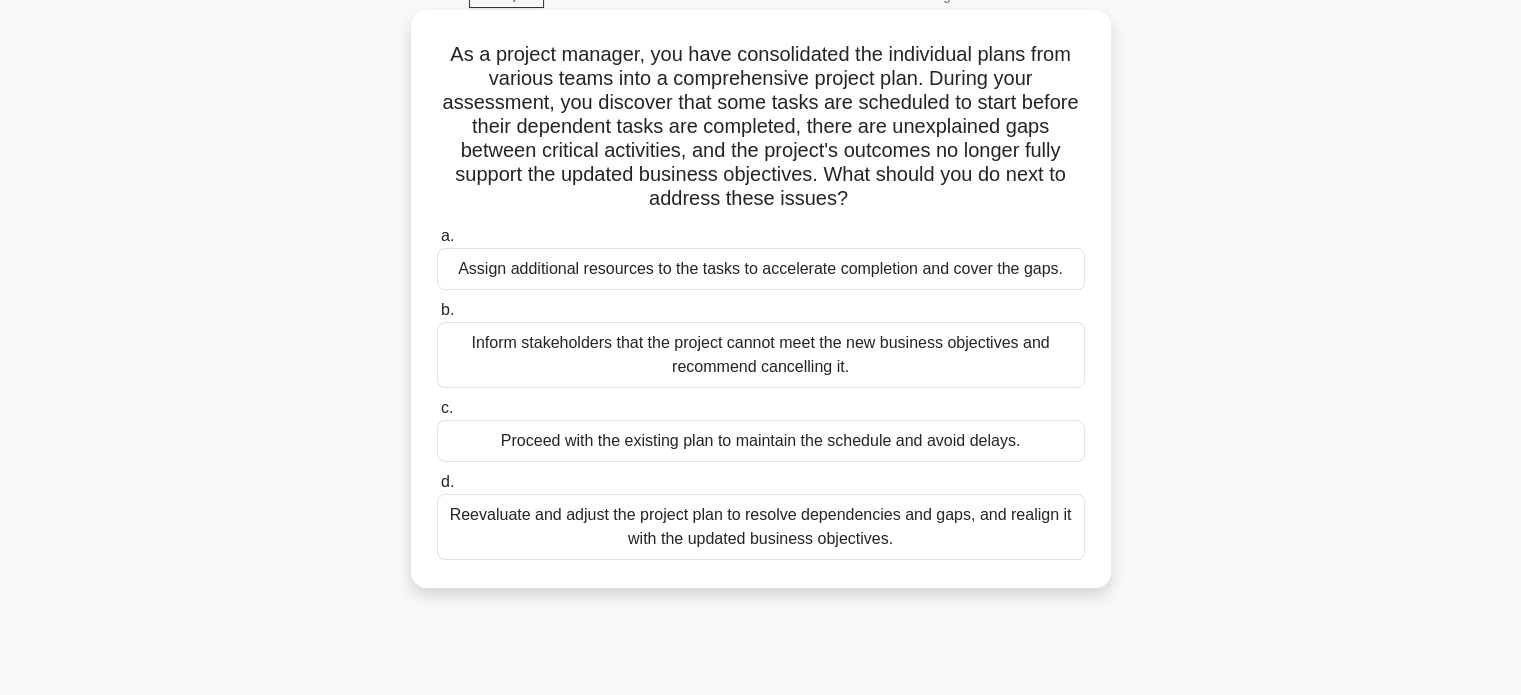 click on "Reevaluate and adjust the project plan to resolve dependencies and gaps, and realign it with the updated business objectives." at bounding box center [761, 527] 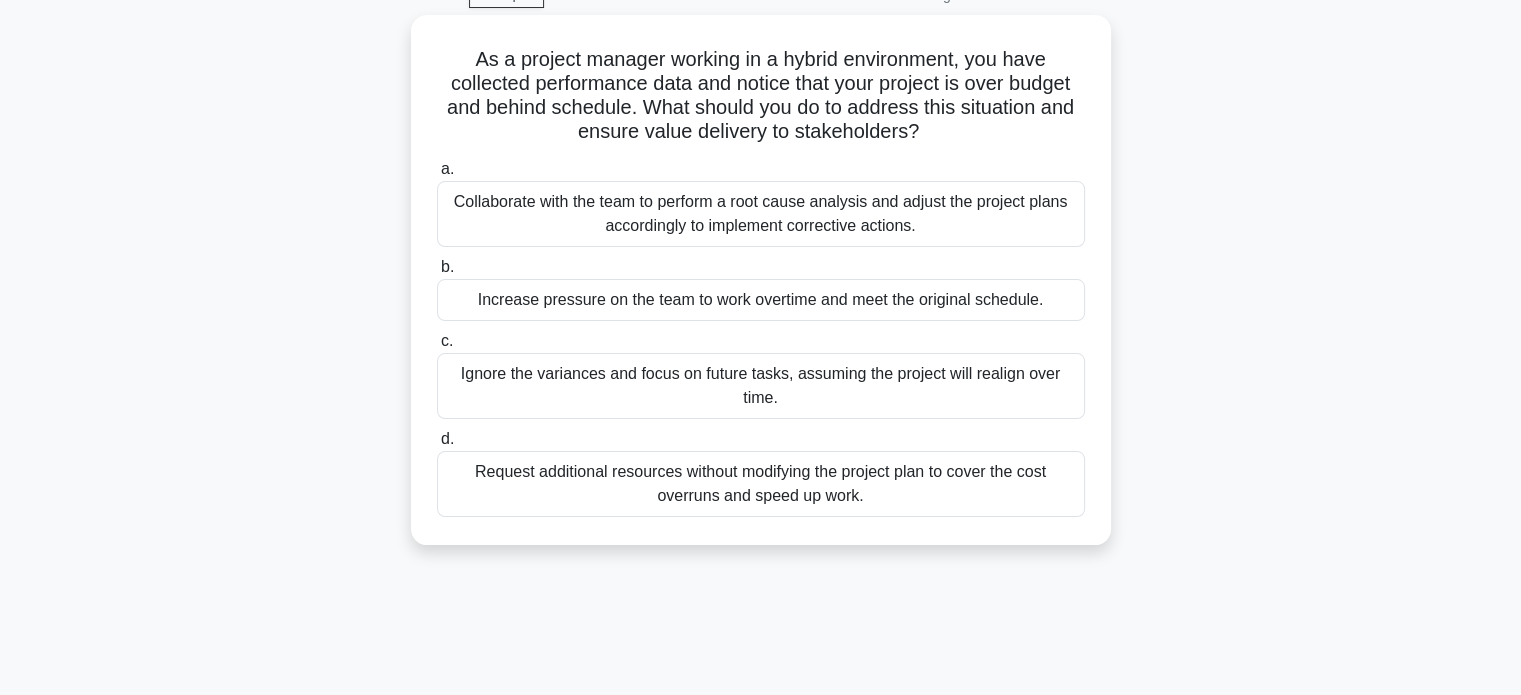 scroll, scrollTop: 0, scrollLeft: 0, axis: both 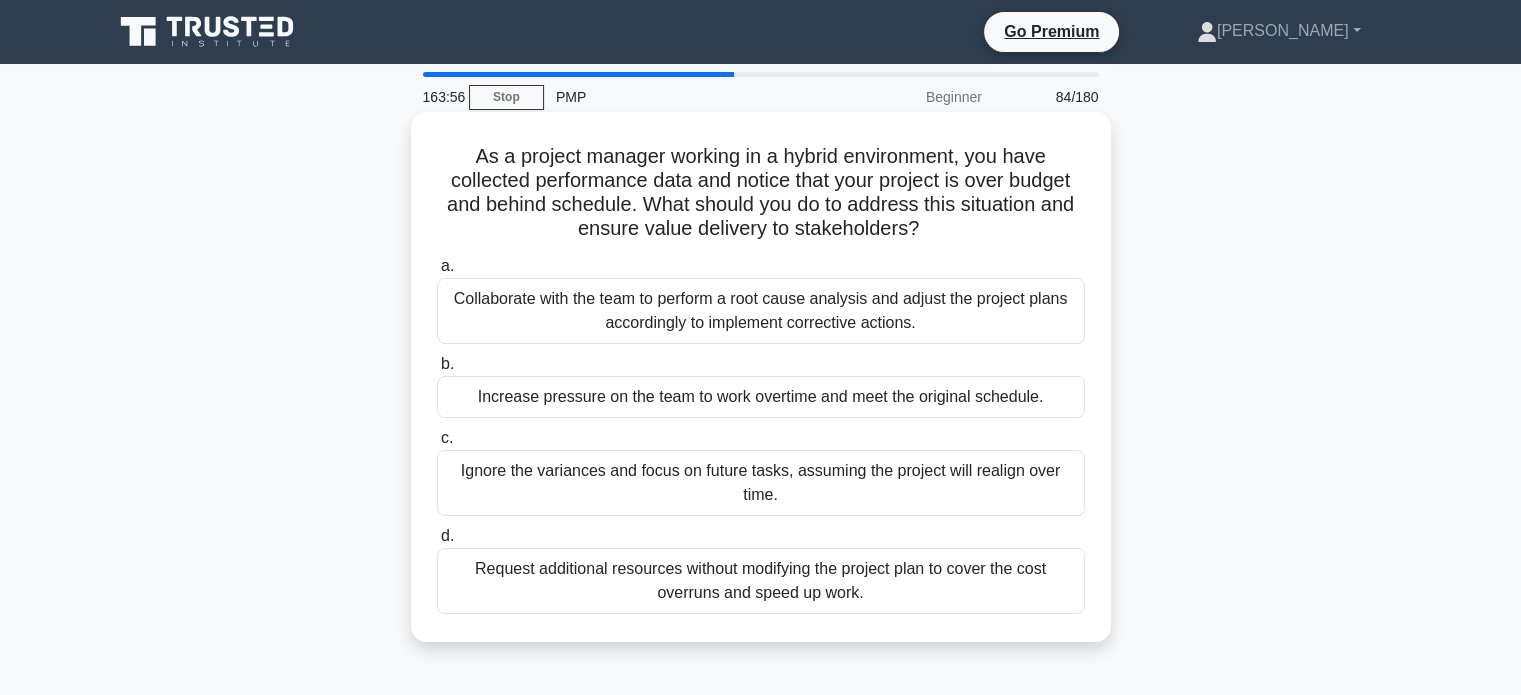 click on "Collaborate with the team to perform a root cause analysis and adjust the project plans accordingly to implement corrective actions." at bounding box center [761, 311] 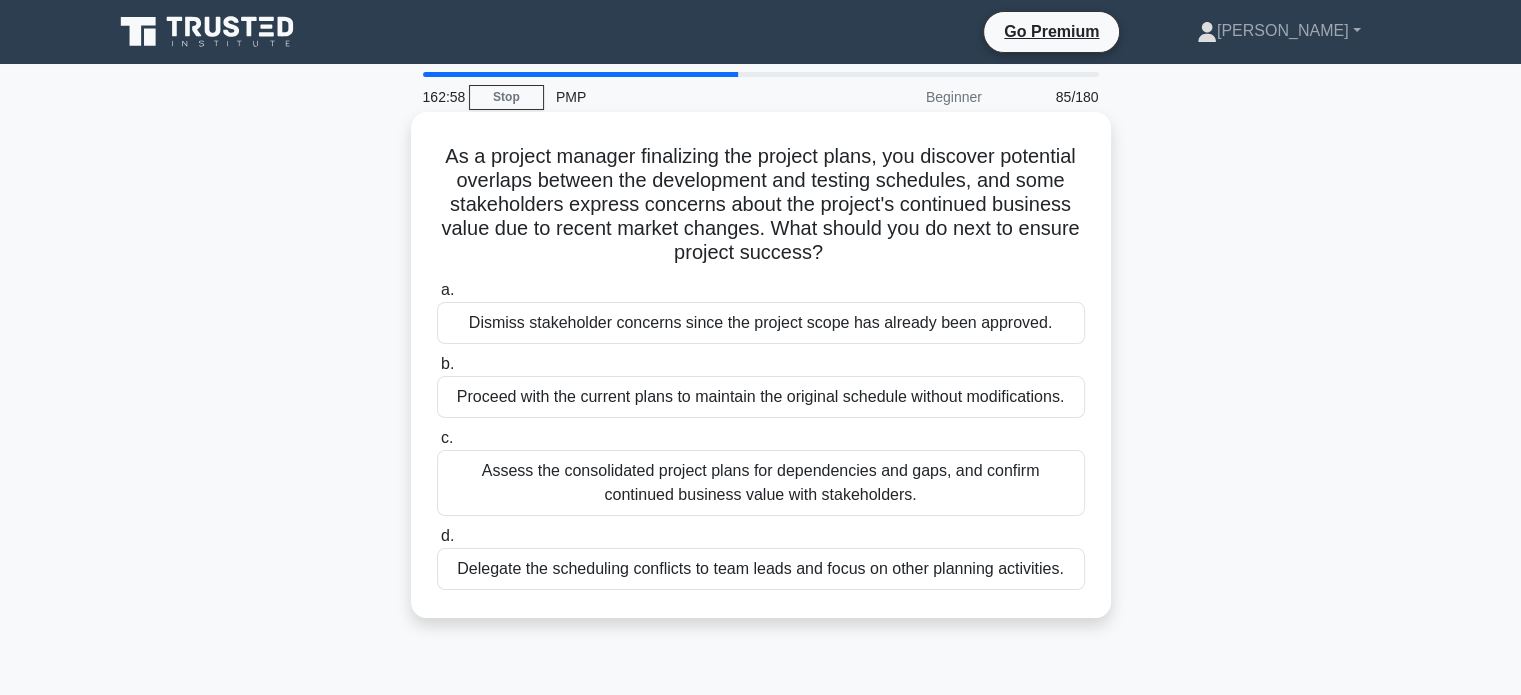 click on "Assess the consolidated project plans for dependencies and gaps, and confirm continued business value with stakeholders." at bounding box center (761, 483) 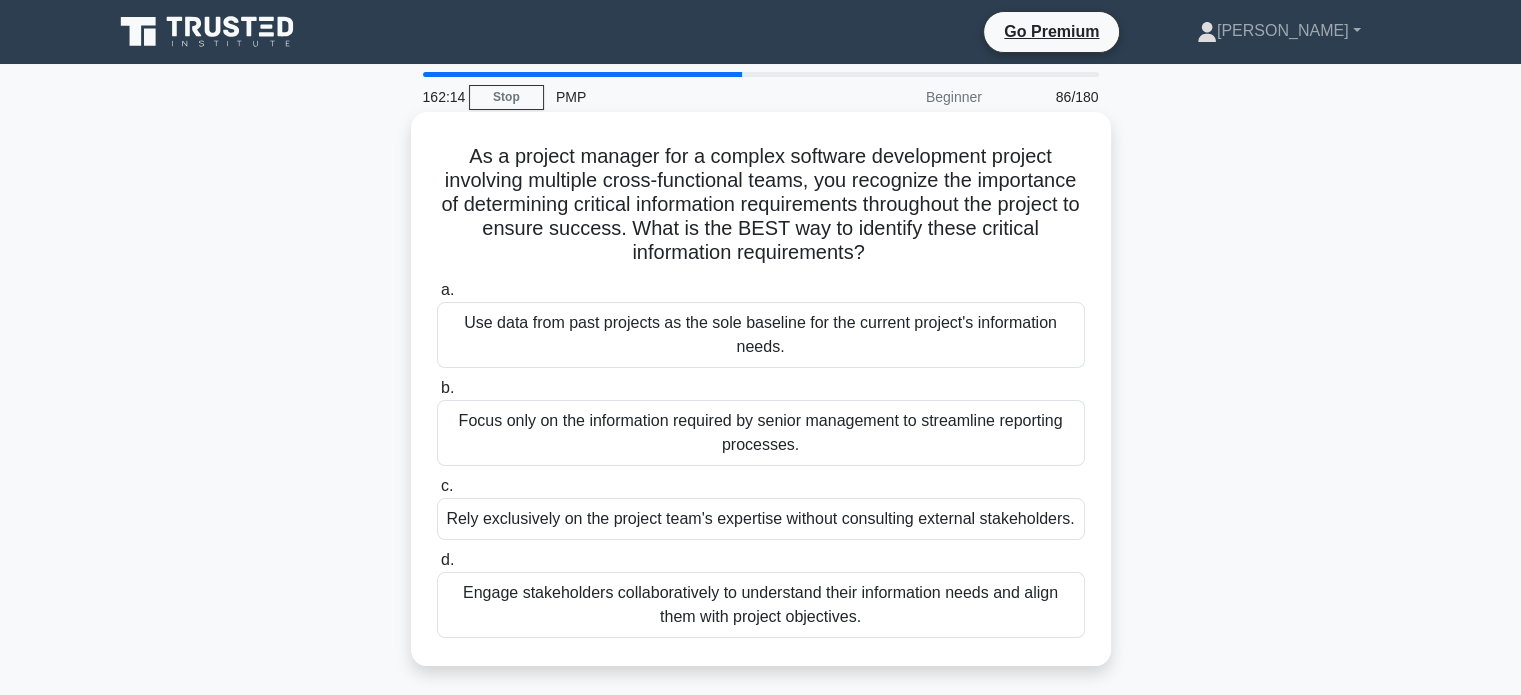click on "Engage stakeholders collaboratively to understand their information needs and align them with project objectives." at bounding box center [761, 605] 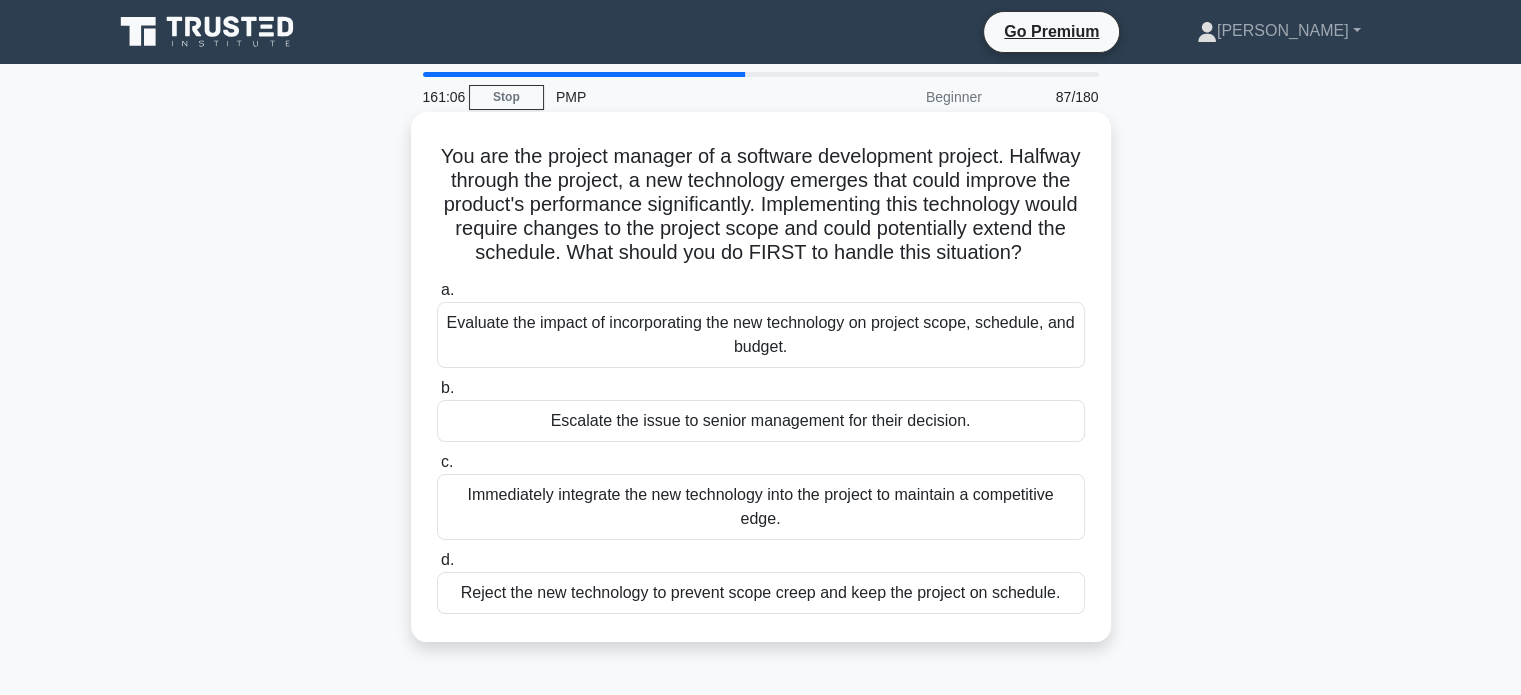 click on "Evaluate the impact of incorporating the new technology on project scope, schedule, and budget." at bounding box center (761, 335) 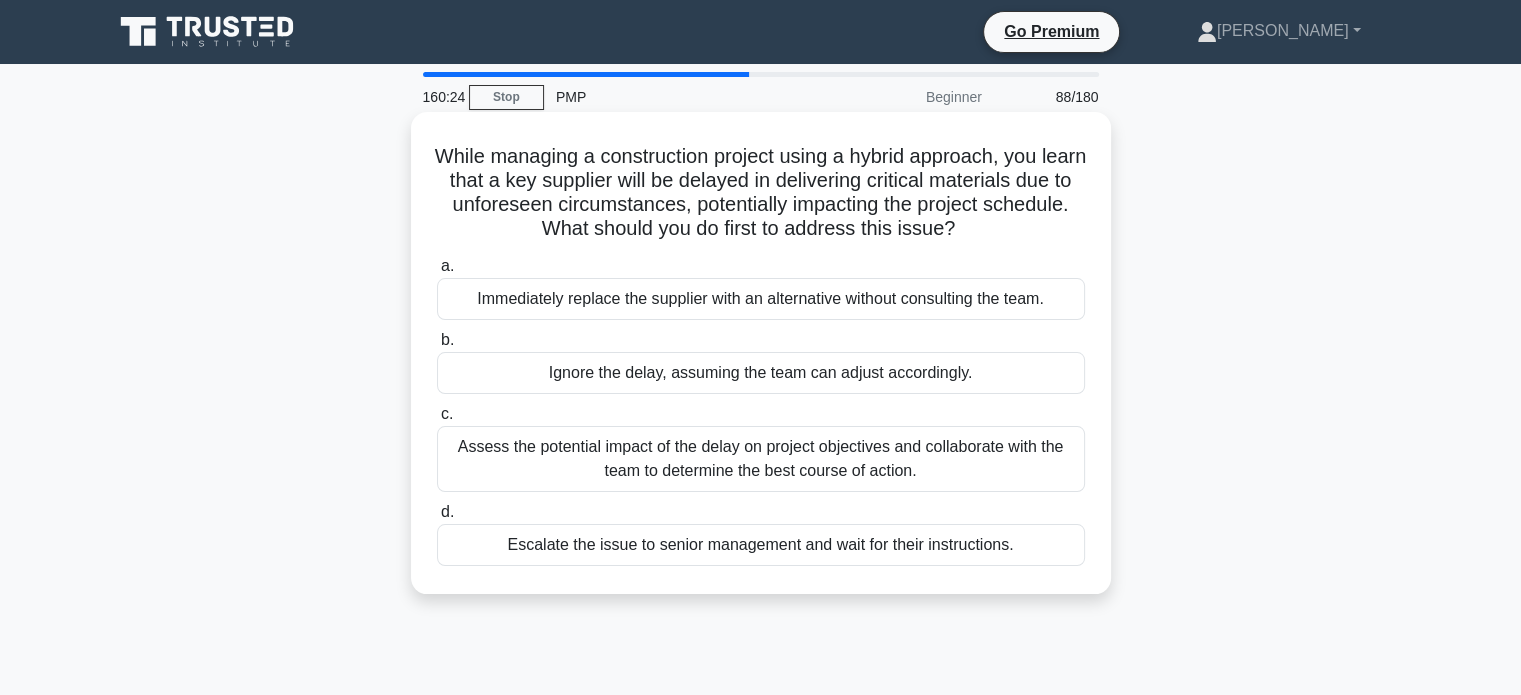 click on "Assess the potential impact of the delay on project objectives and collaborate with the team to determine the best course of action." at bounding box center (761, 459) 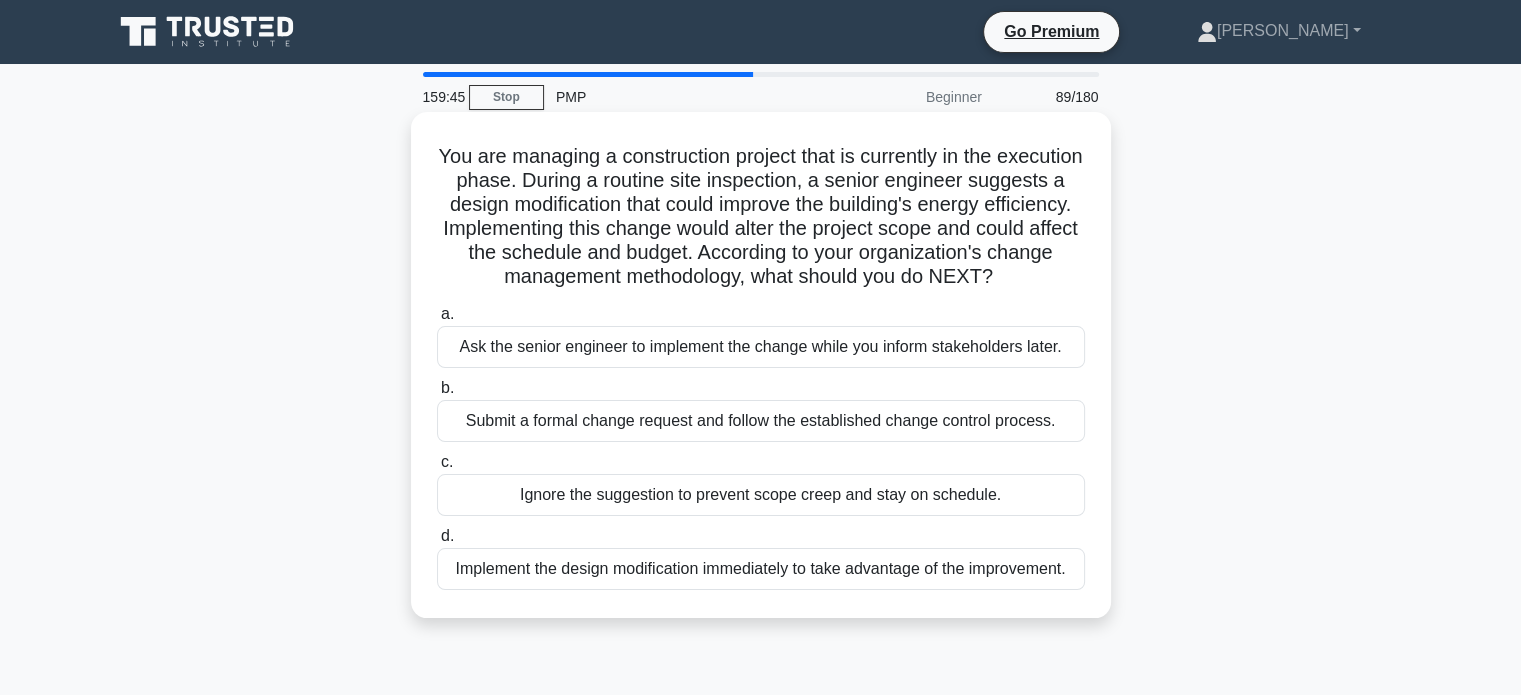 click on "Submit a formal change request and follow the established change control process." at bounding box center [761, 421] 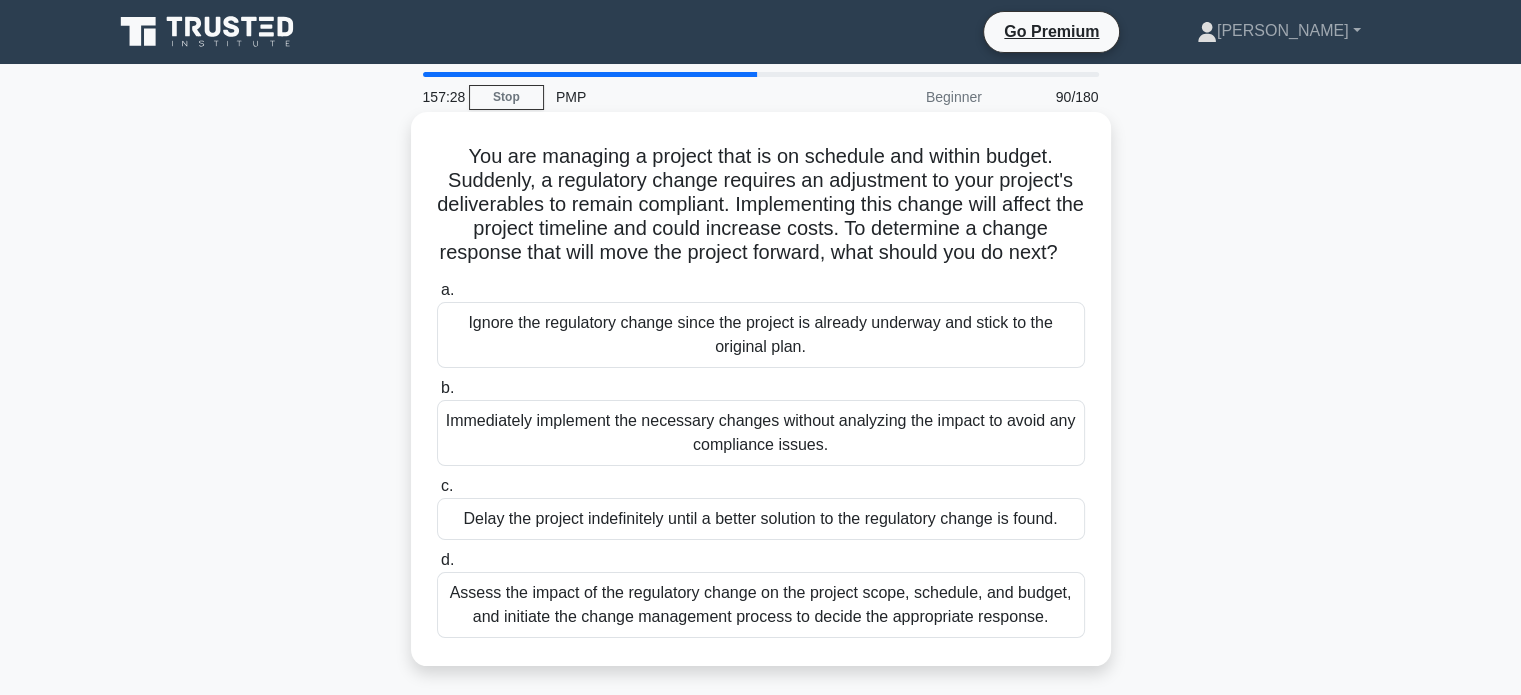 click on "Assess the impact of the regulatory change on the project scope, schedule, and budget, and initiate the change management process to decide the appropriate response." at bounding box center (761, 605) 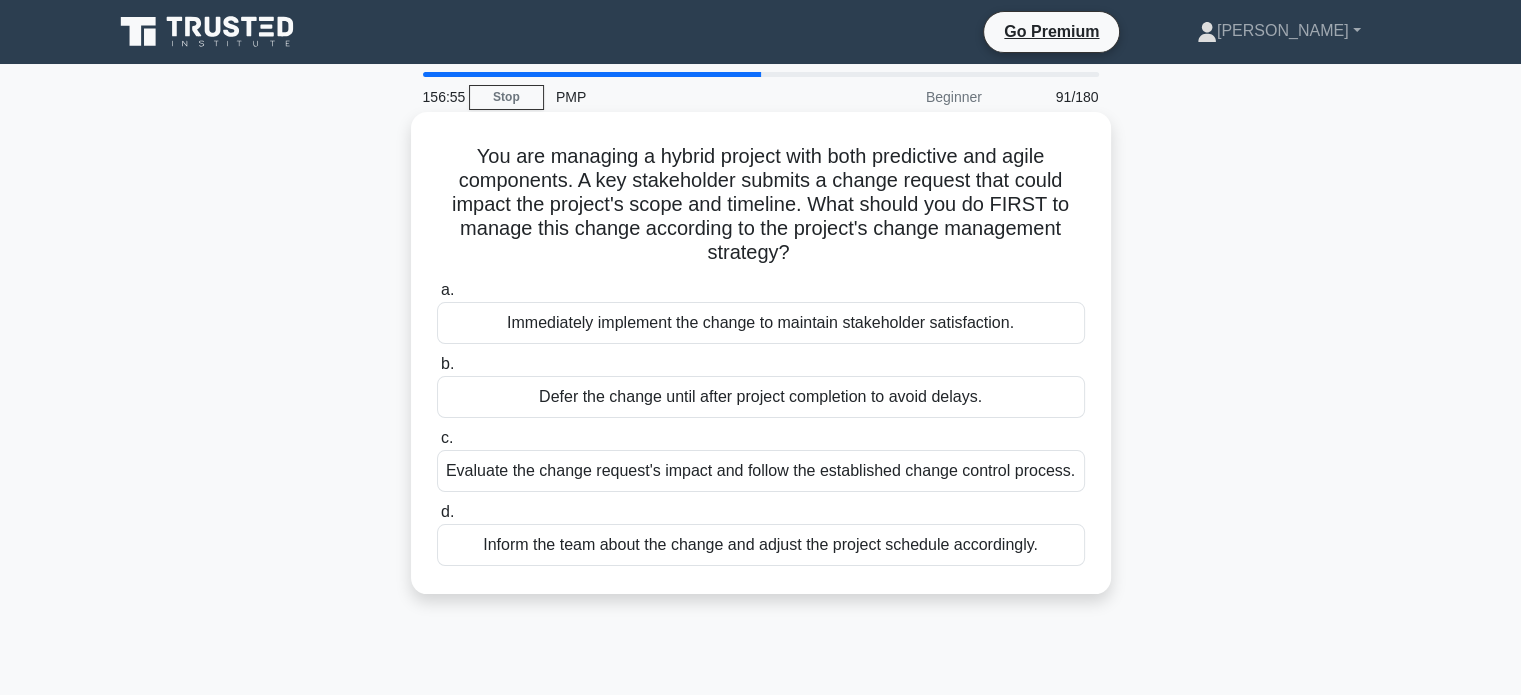click on "Evaluate the change request's impact and follow the established change control process." at bounding box center [761, 471] 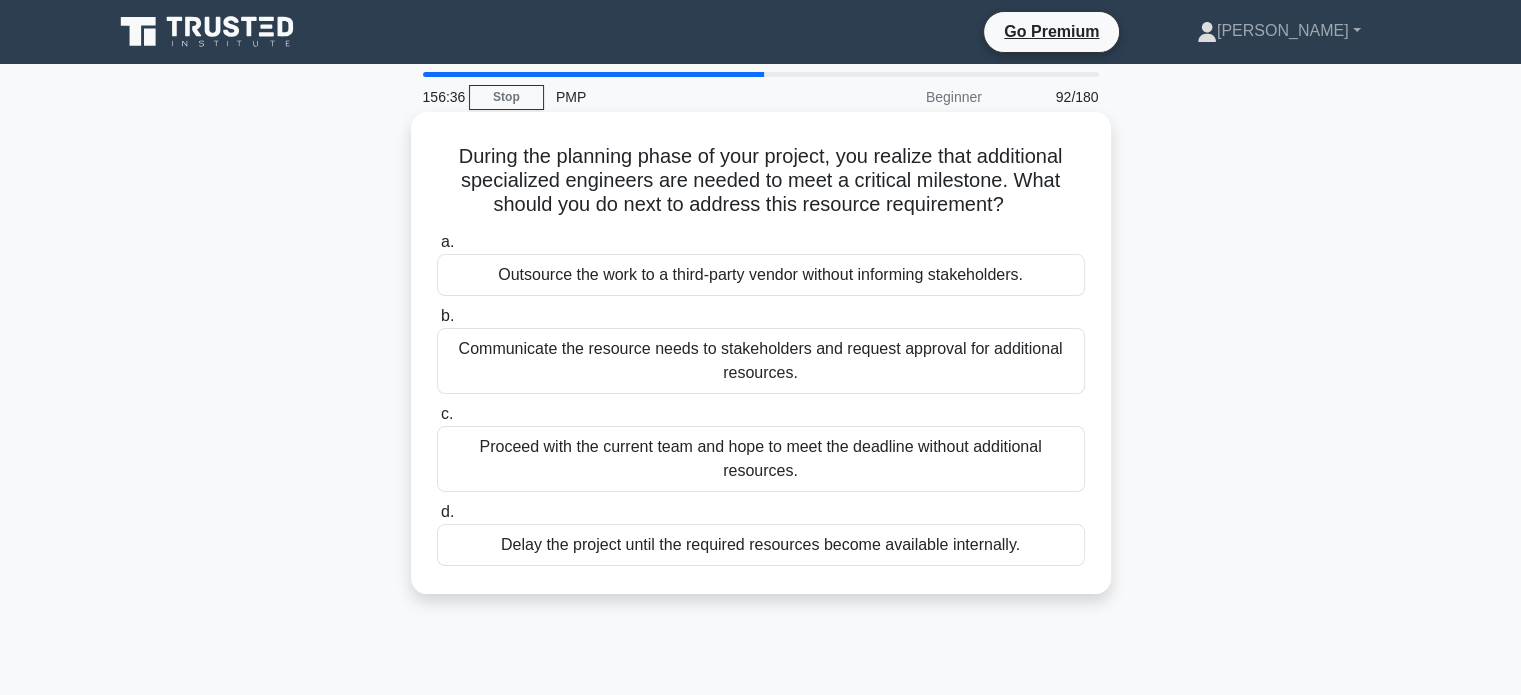 click on "Outsource the work to a third-party vendor without informing stakeholders." at bounding box center [761, 275] 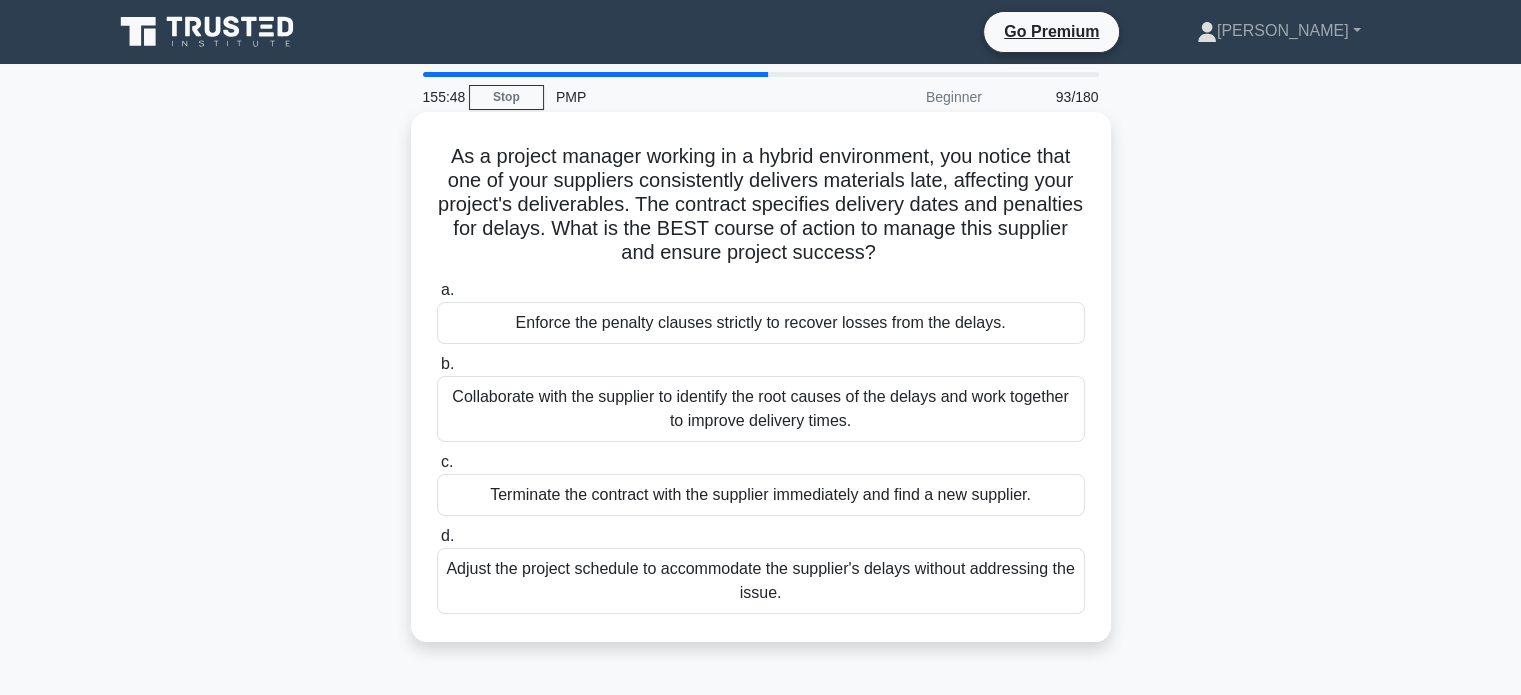 click on "Collaborate with the supplier to identify the root causes of the delays and work together to improve delivery times." at bounding box center [761, 409] 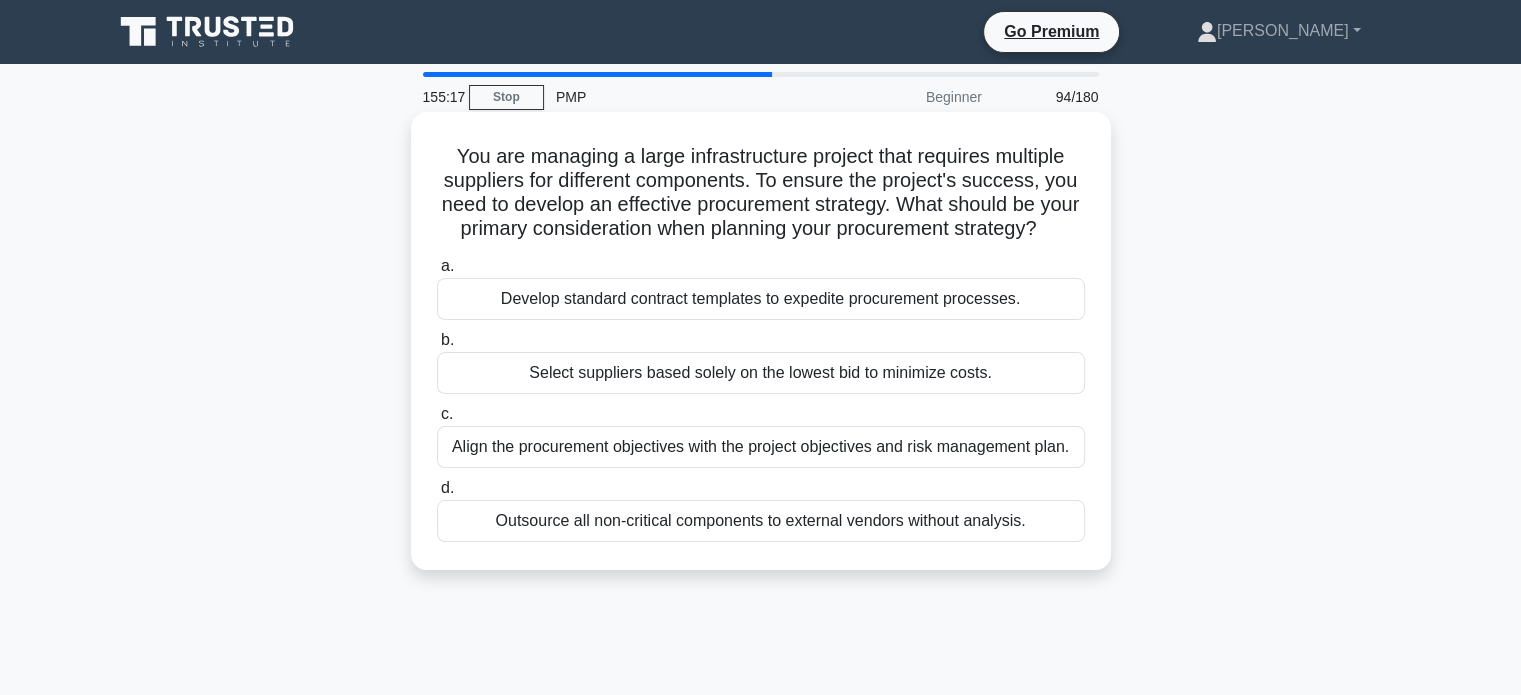 click on "Align the procurement objectives with the project objectives and risk management plan." at bounding box center [761, 447] 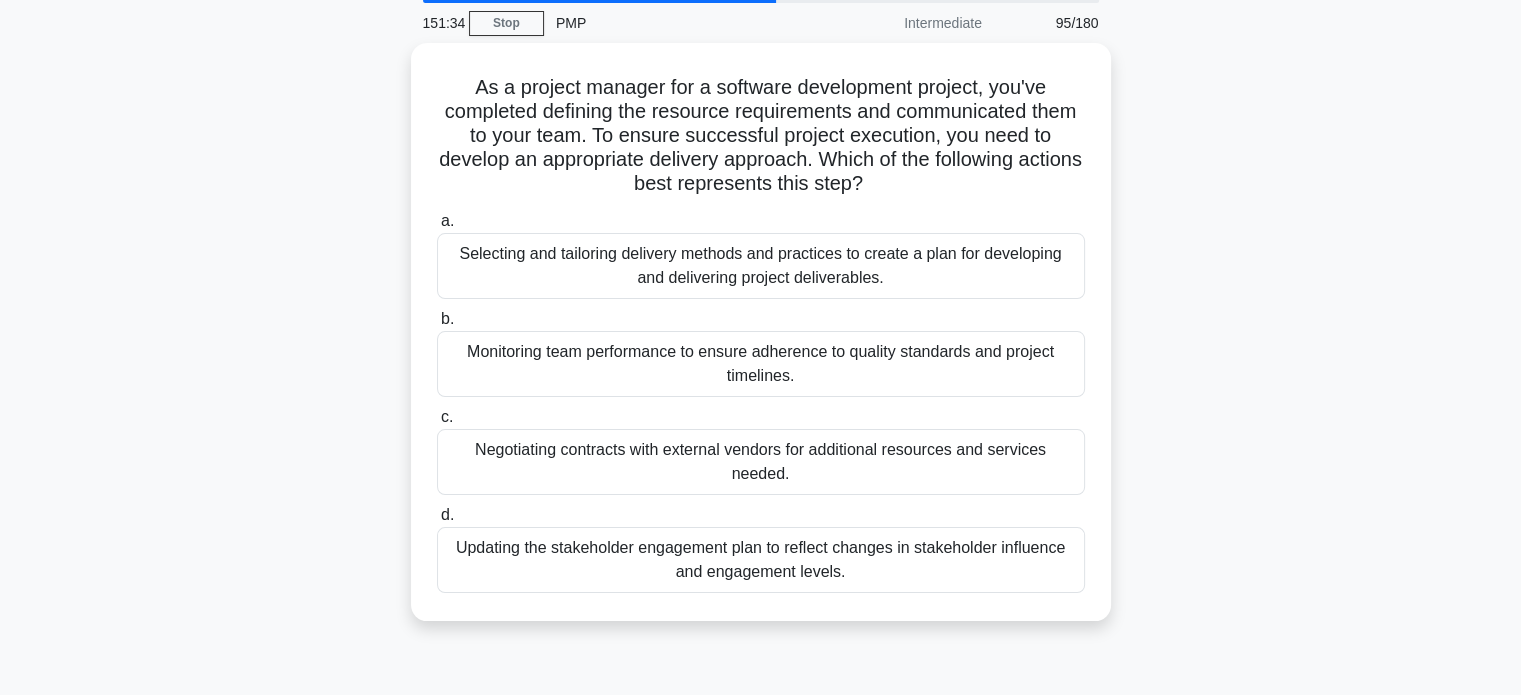 scroll, scrollTop: 76, scrollLeft: 0, axis: vertical 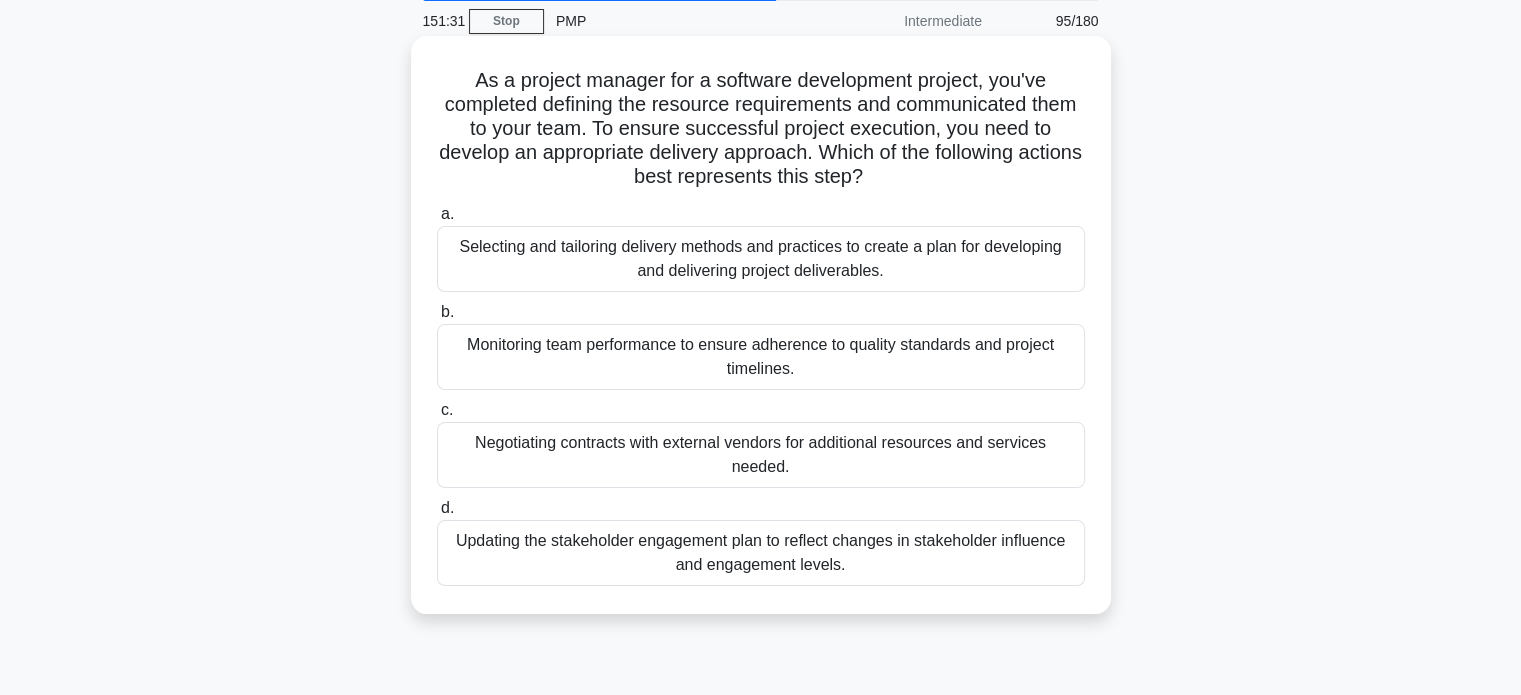 click on "Selecting and tailoring delivery methods and practices to create a plan for developing and delivering project deliverables." at bounding box center (761, 259) 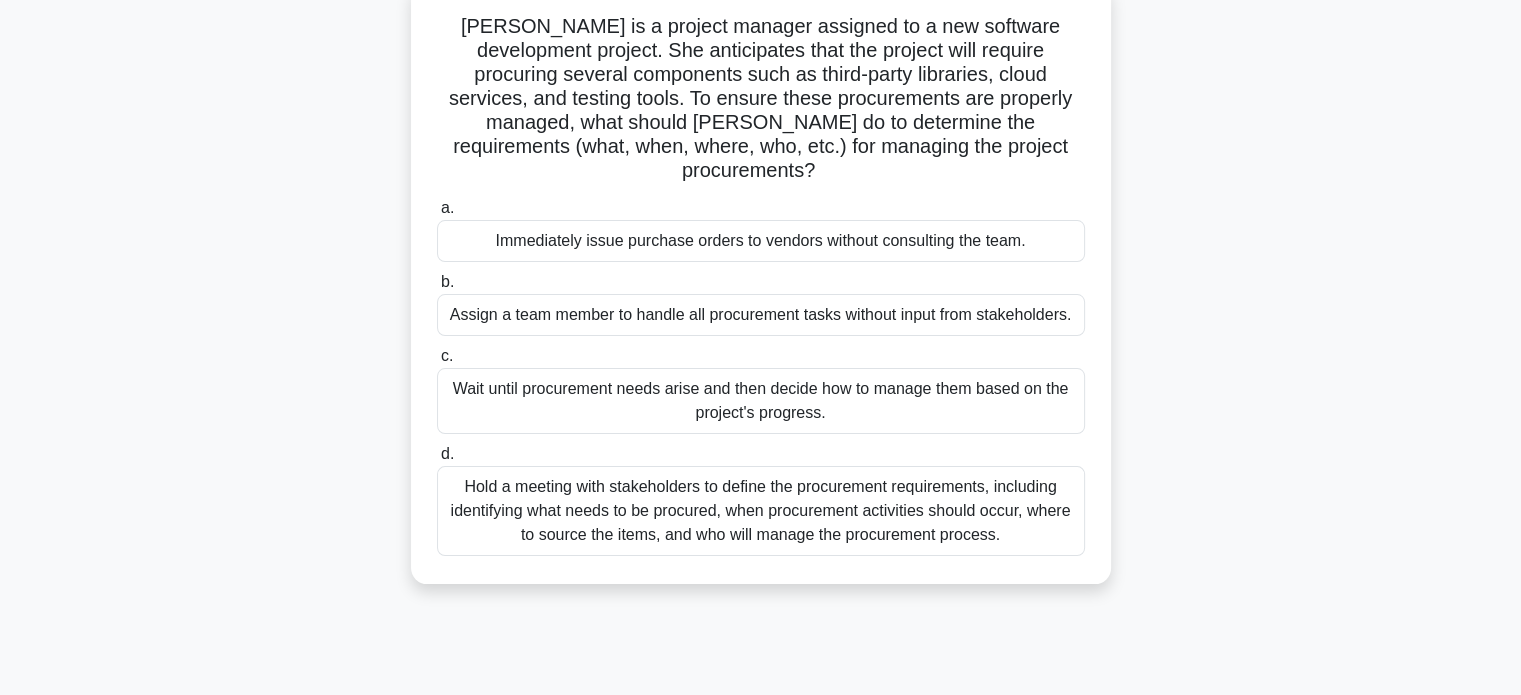 scroll, scrollTop: 136, scrollLeft: 0, axis: vertical 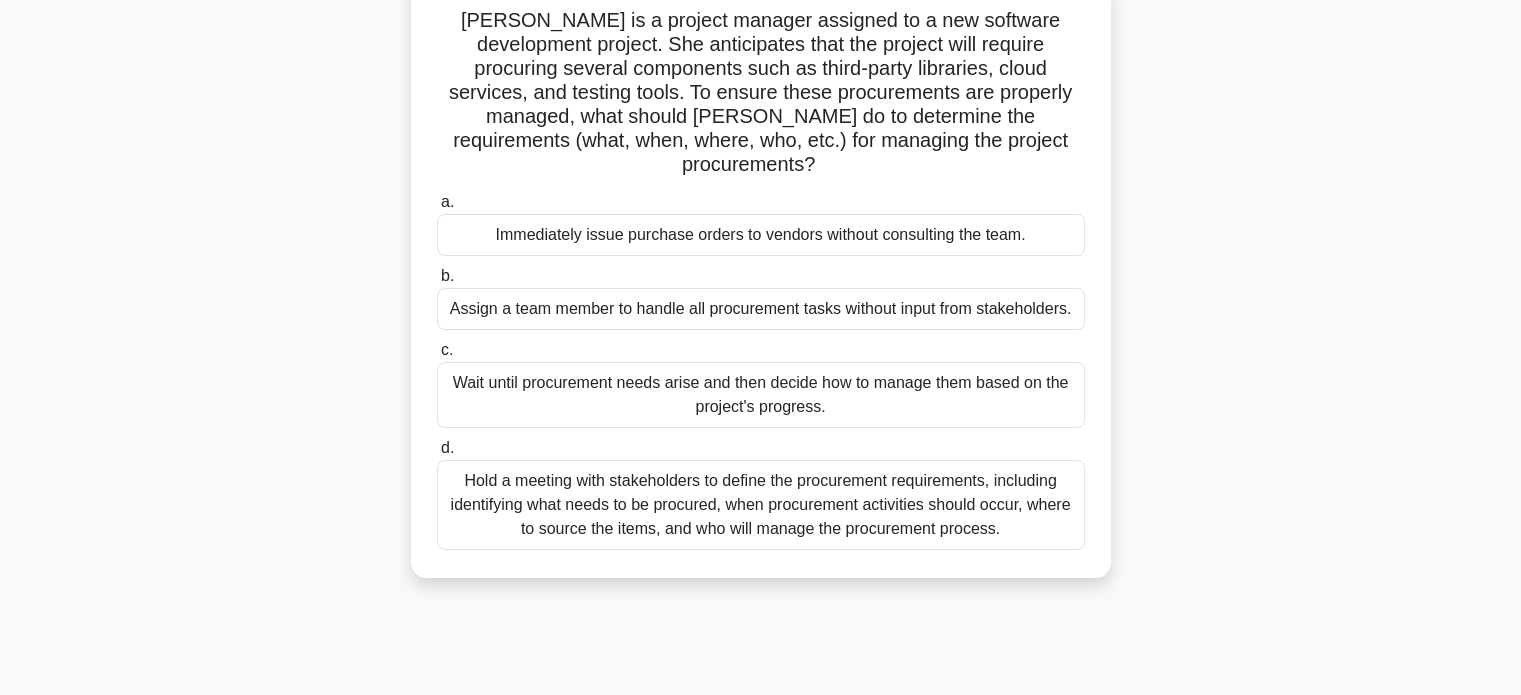 click on "Hold a meeting with stakeholders to define the procurement requirements, including identifying what needs to be procured, when procurement activities should occur, where to source the items, and who will manage the procurement process." at bounding box center (761, 505) 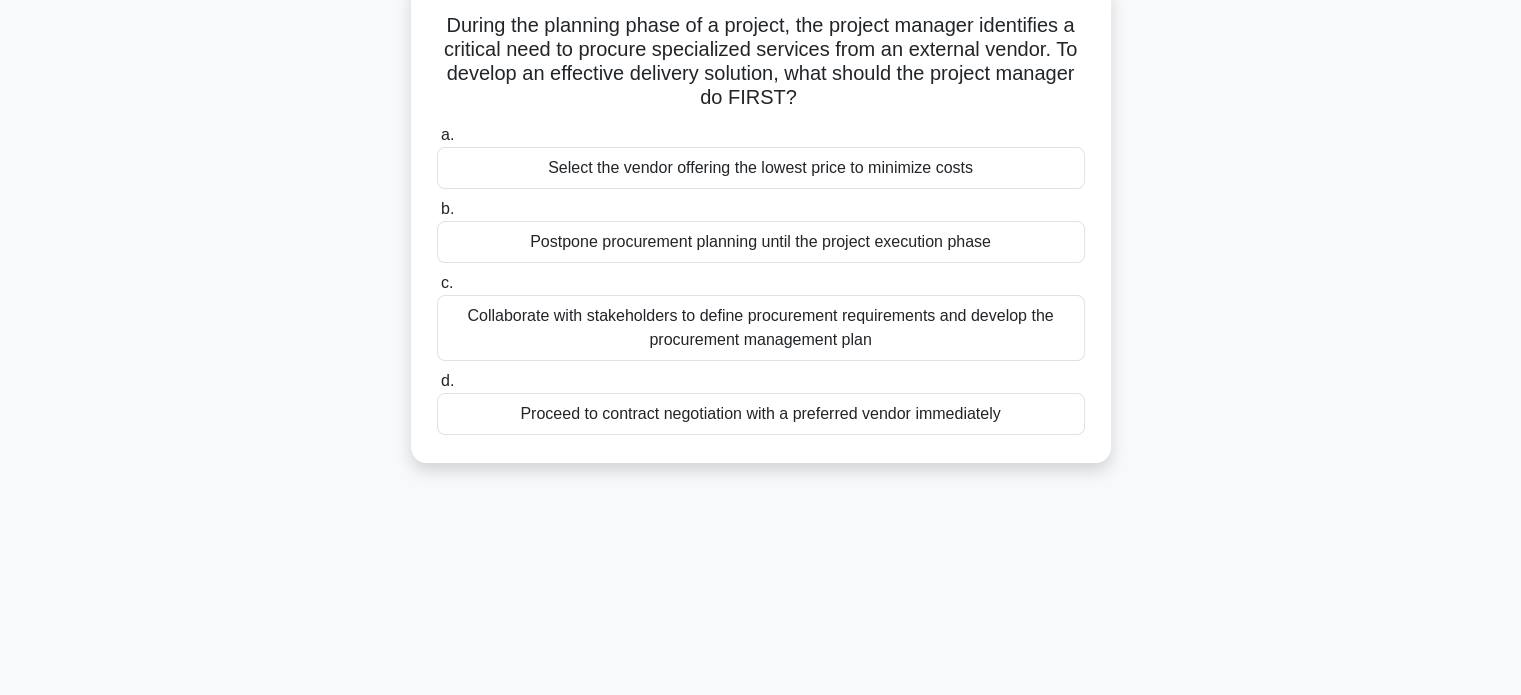 scroll, scrollTop: 0, scrollLeft: 0, axis: both 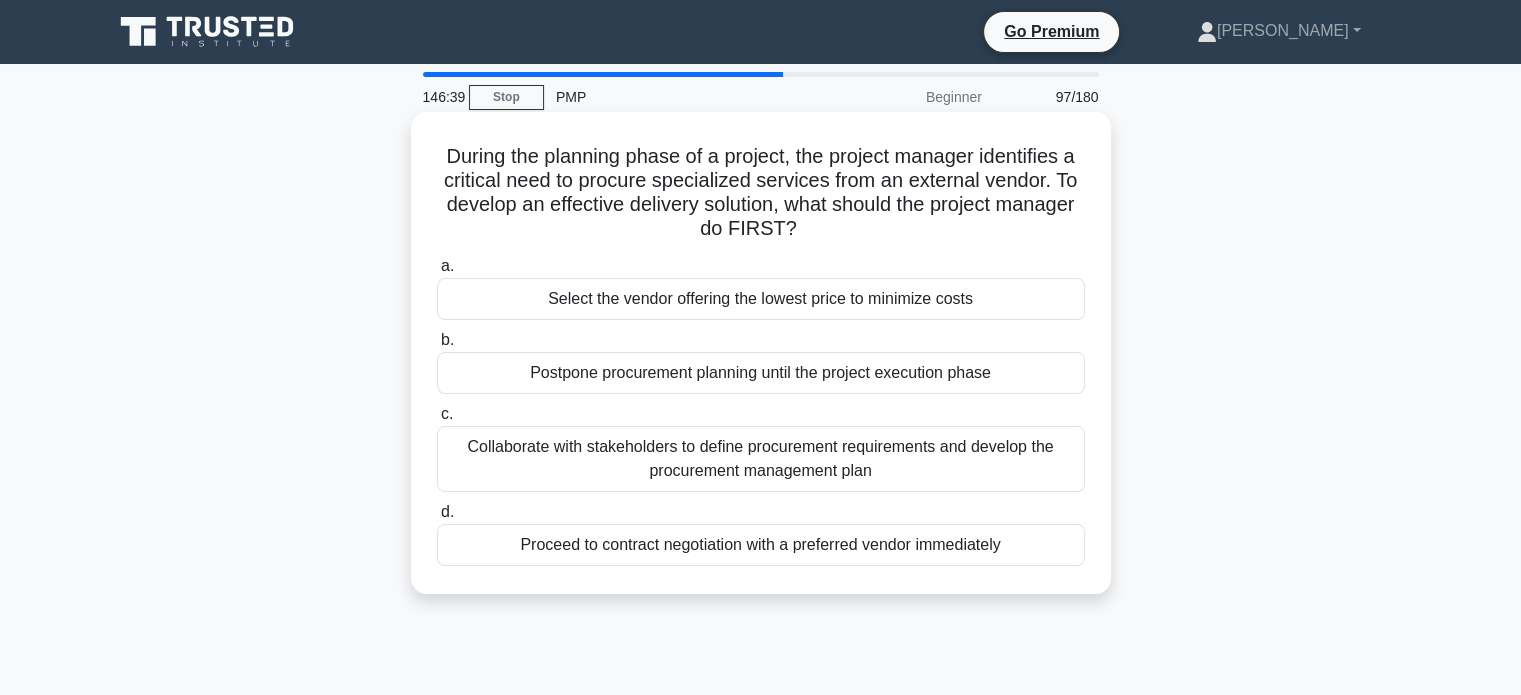 click on "Collaborate with stakeholders to define procurement requirements and develop the procurement management plan" at bounding box center [761, 459] 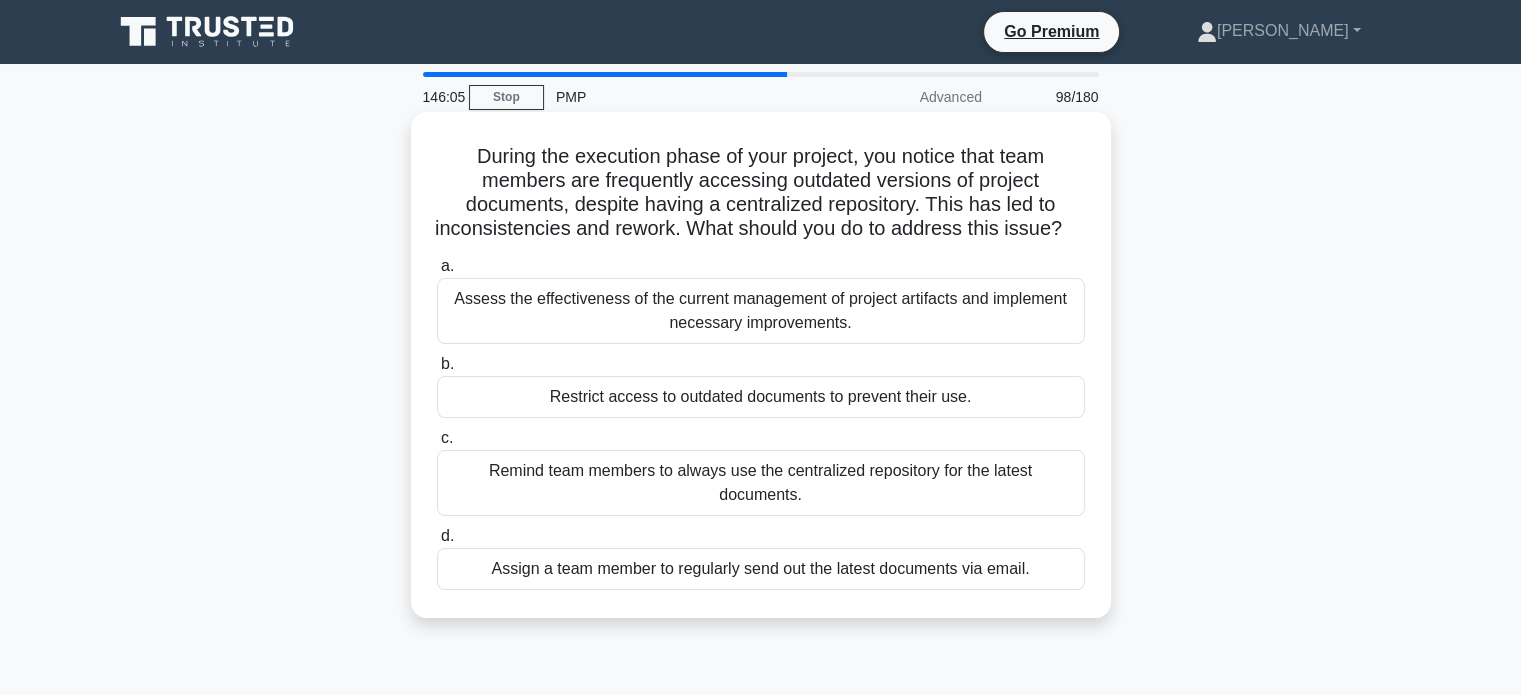 click on "Assess the effectiveness of the current management of project artifacts and implement necessary improvements." at bounding box center [761, 311] 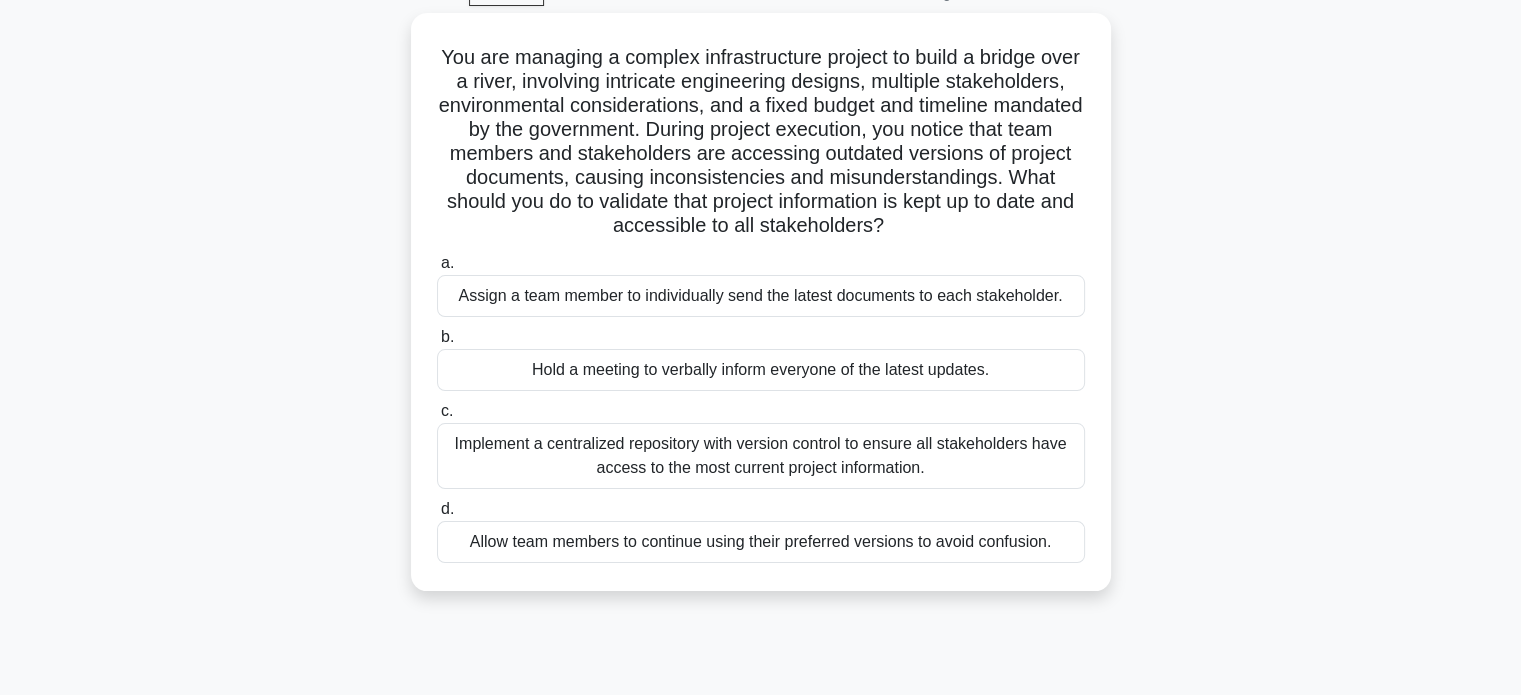 scroll, scrollTop: 108, scrollLeft: 0, axis: vertical 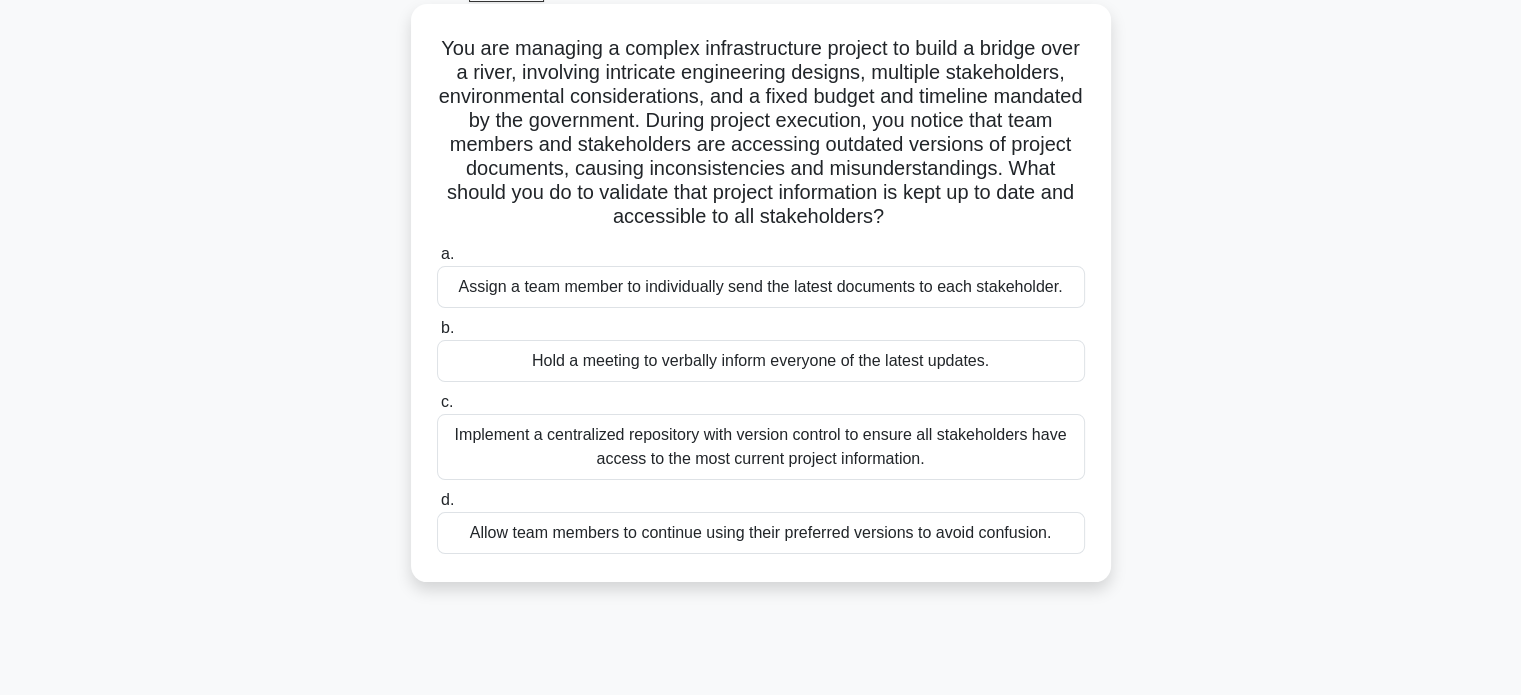 click on "Implement a centralized repository with version control to ensure all stakeholders have access to the most current project information." at bounding box center [761, 447] 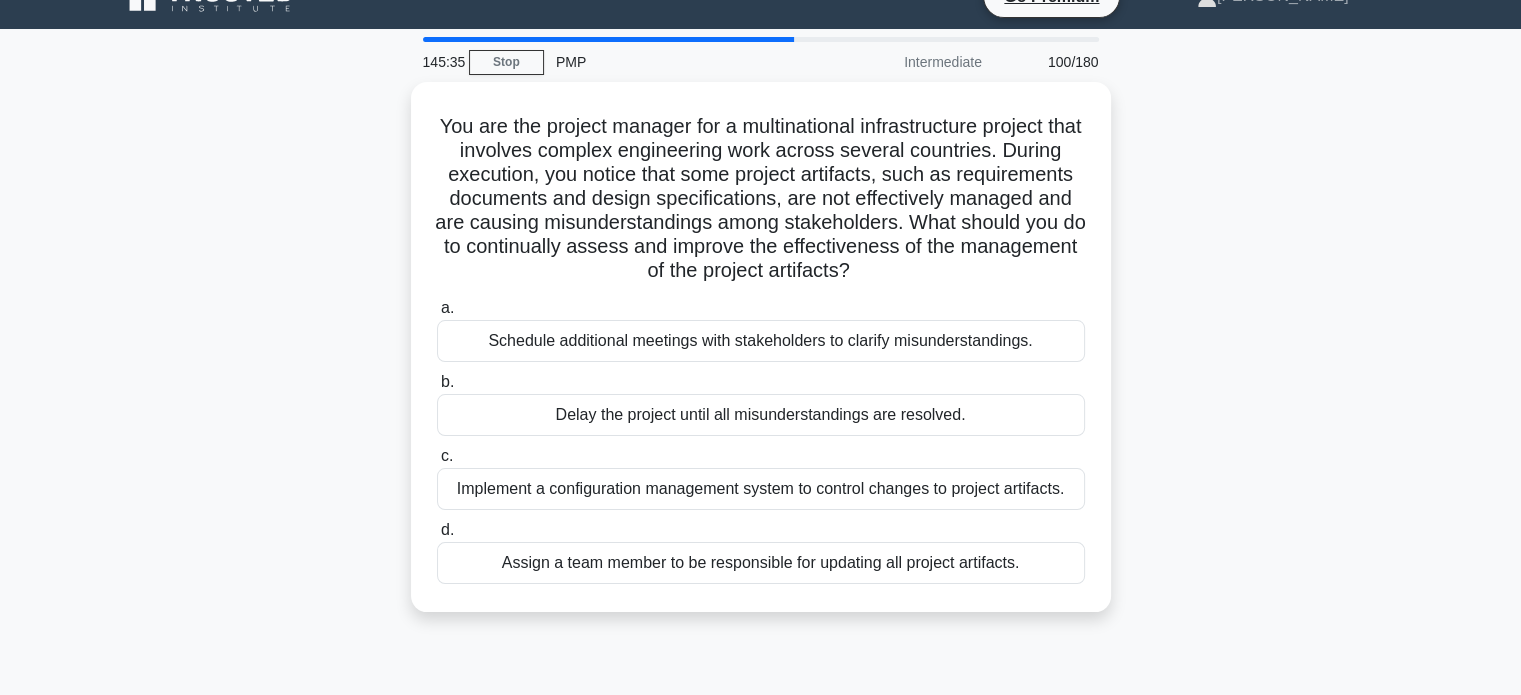 scroll, scrollTop: 0, scrollLeft: 0, axis: both 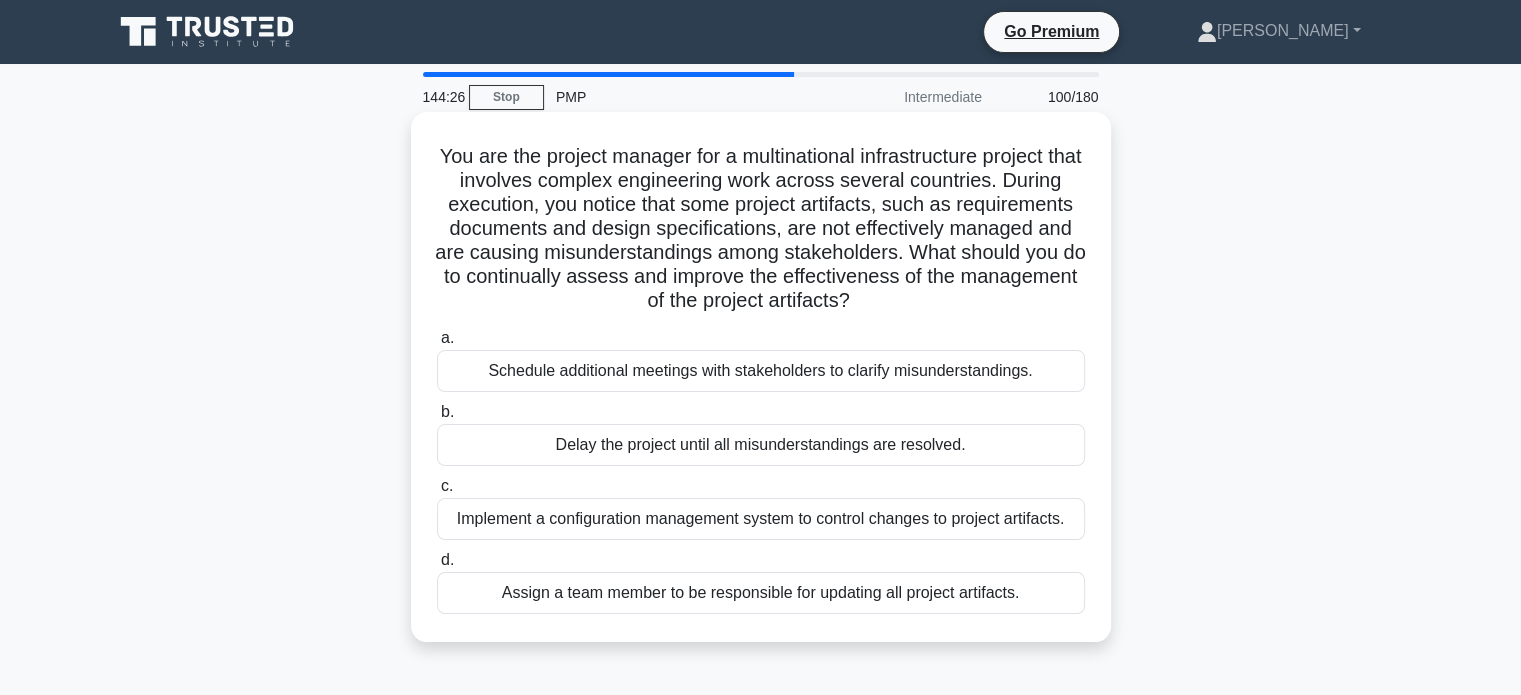 click on "Implement a configuration management system to control changes to project artifacts." at bounding box center (761, 519) 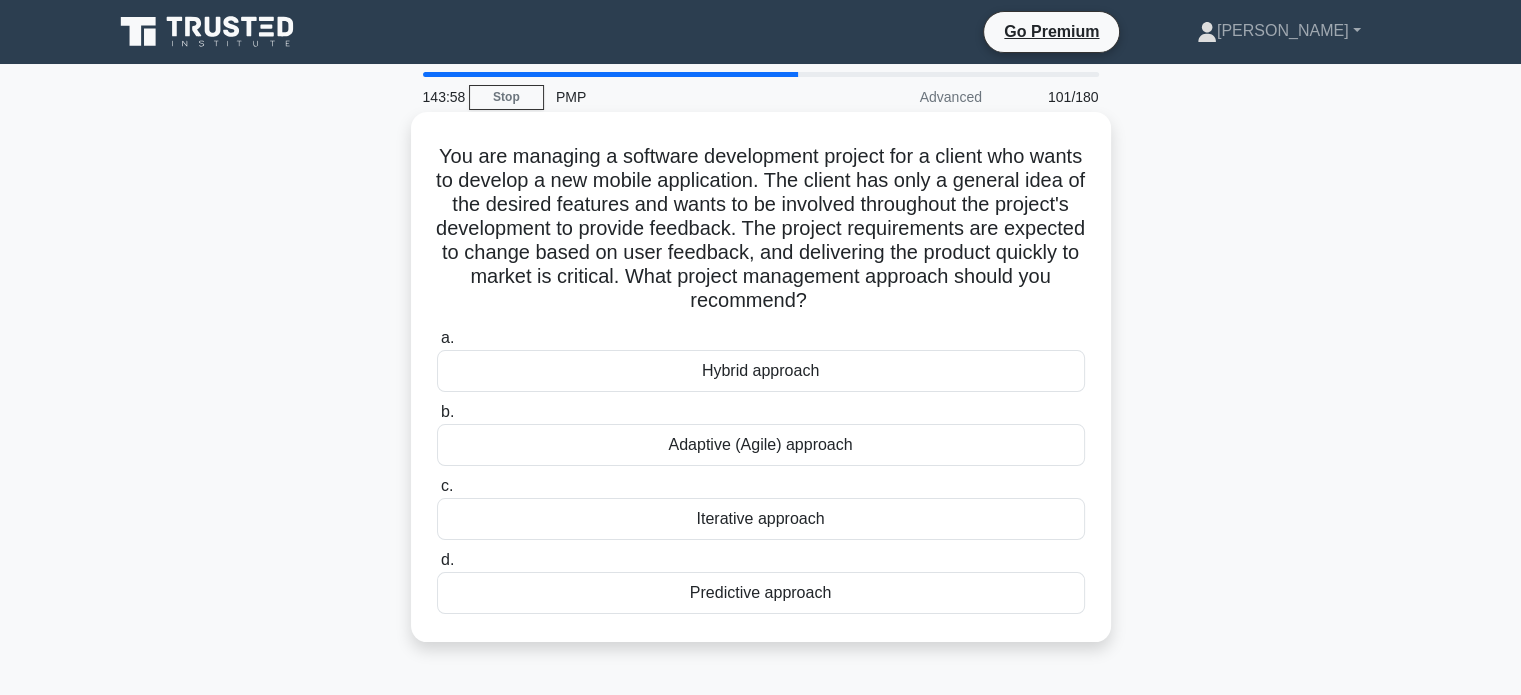 click on "Adaptive (Agile) approach" at bounding box center (761, 445) 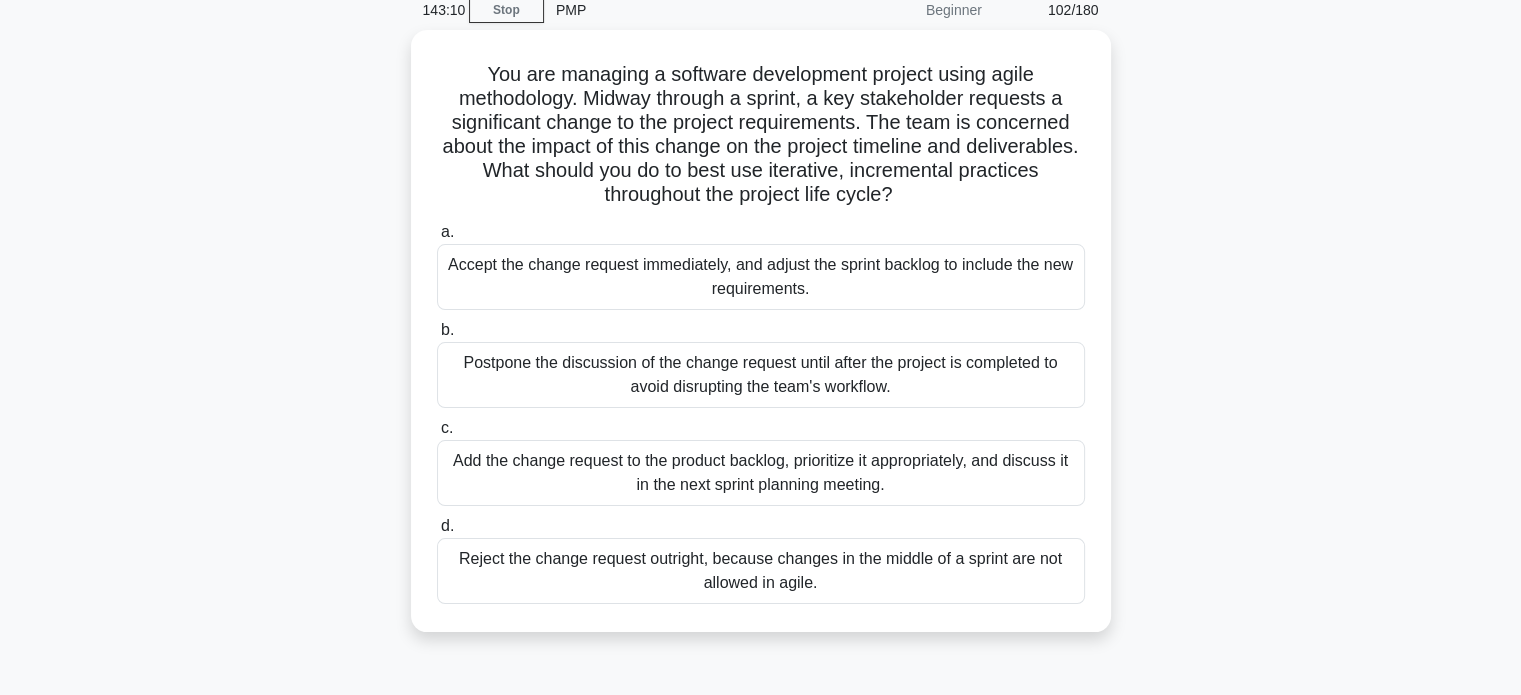 scroll, scrollTop: 90, scrollLeft: 0, axis: vertical 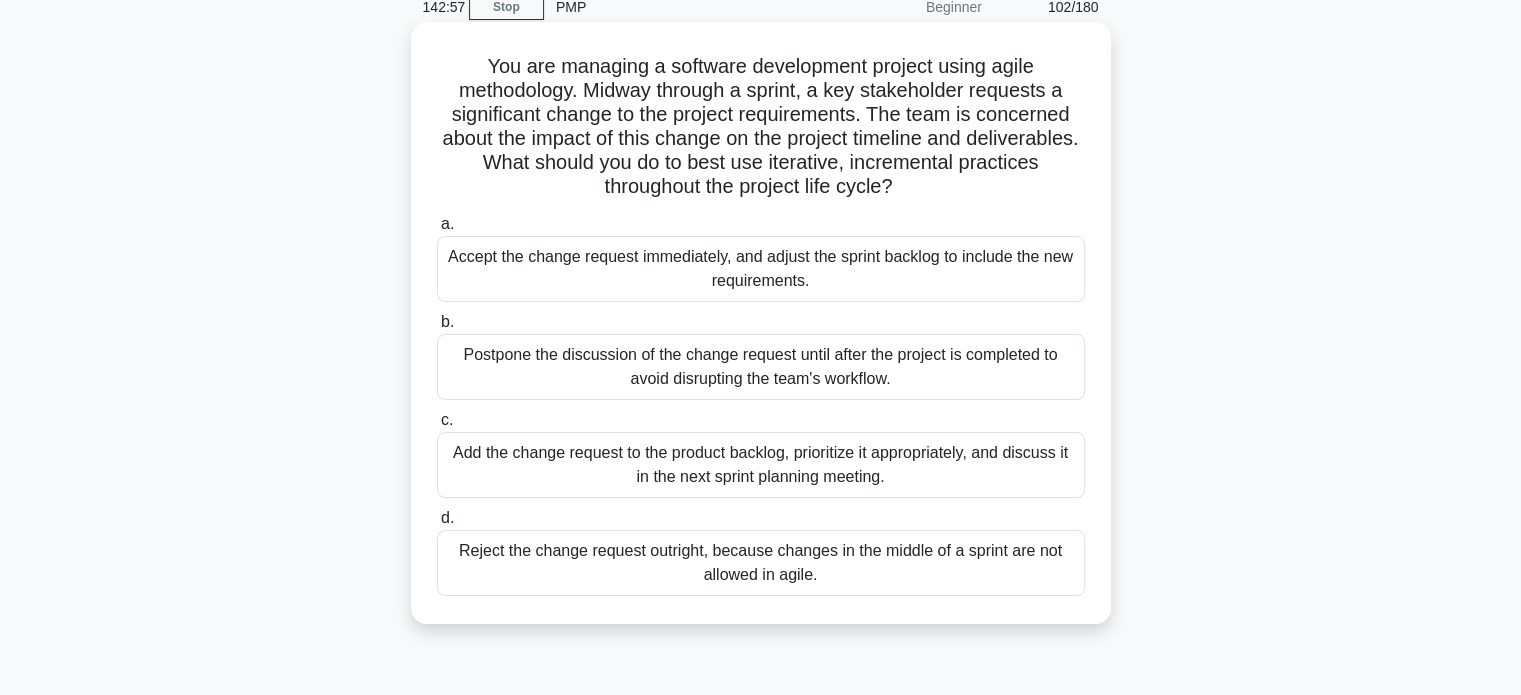 click on "Add the change request to the product backlog, prioritize it appropriately, and discuss it in the next sprint planning meeting." at bounding box center [761, 465] 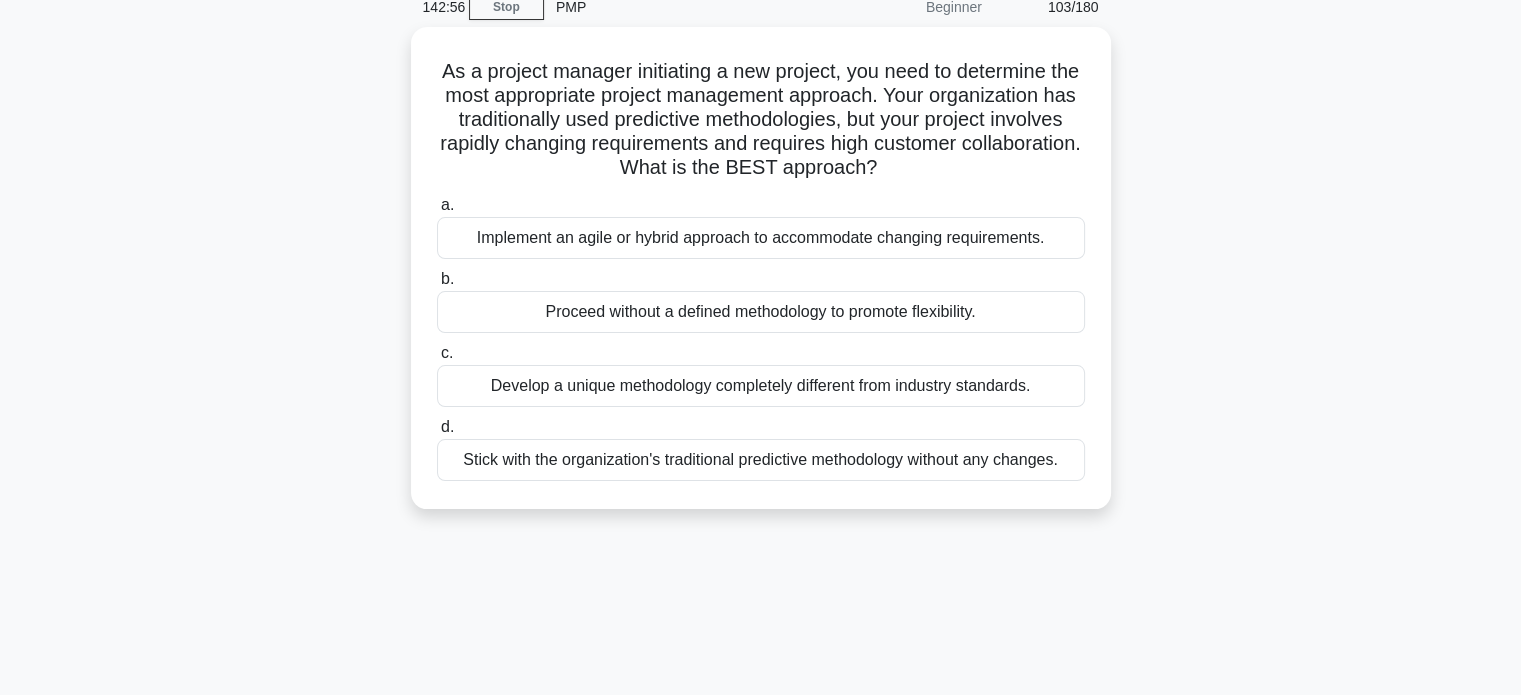 scroll, scrollTop: 0, scrollLeft: 0, axis: both 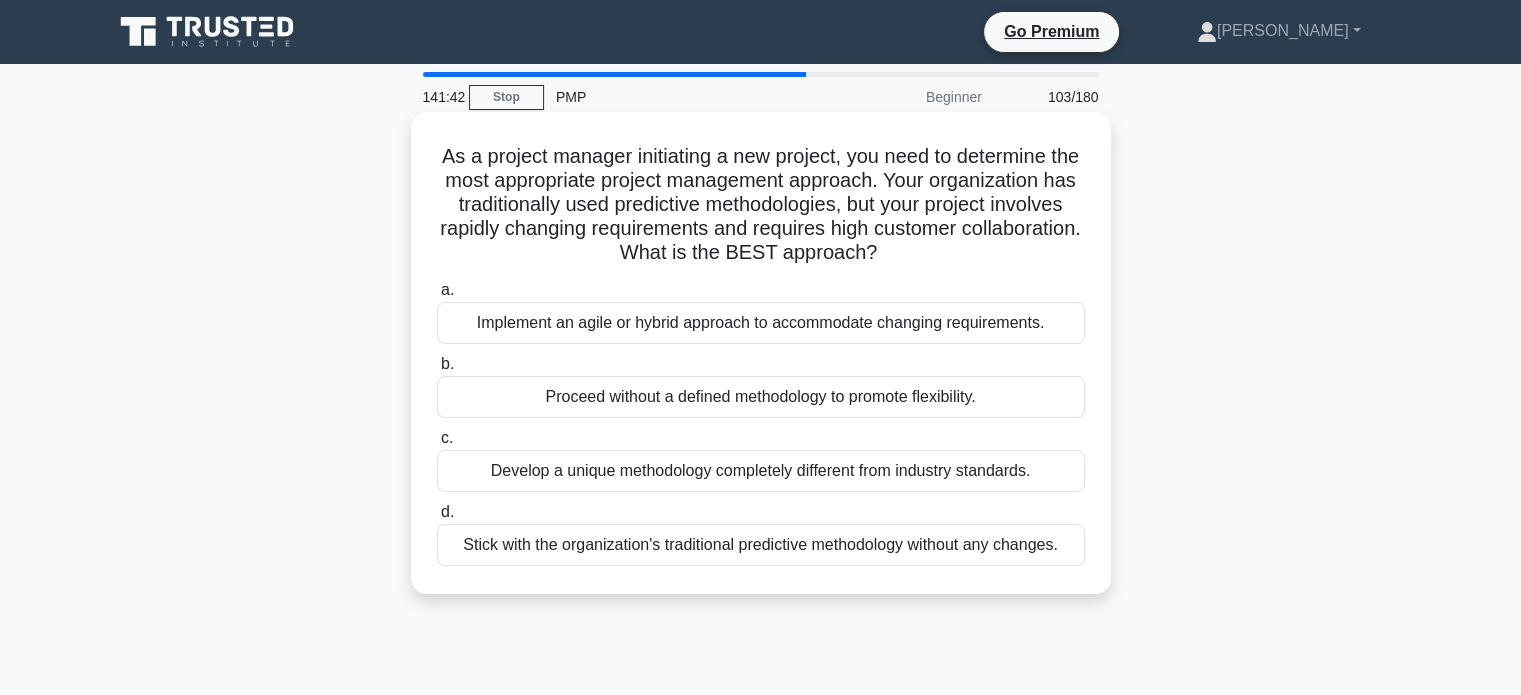 click on "Implement an agile or hybrid approach to accommodate changing requirements." at bounding box center [761, 323] 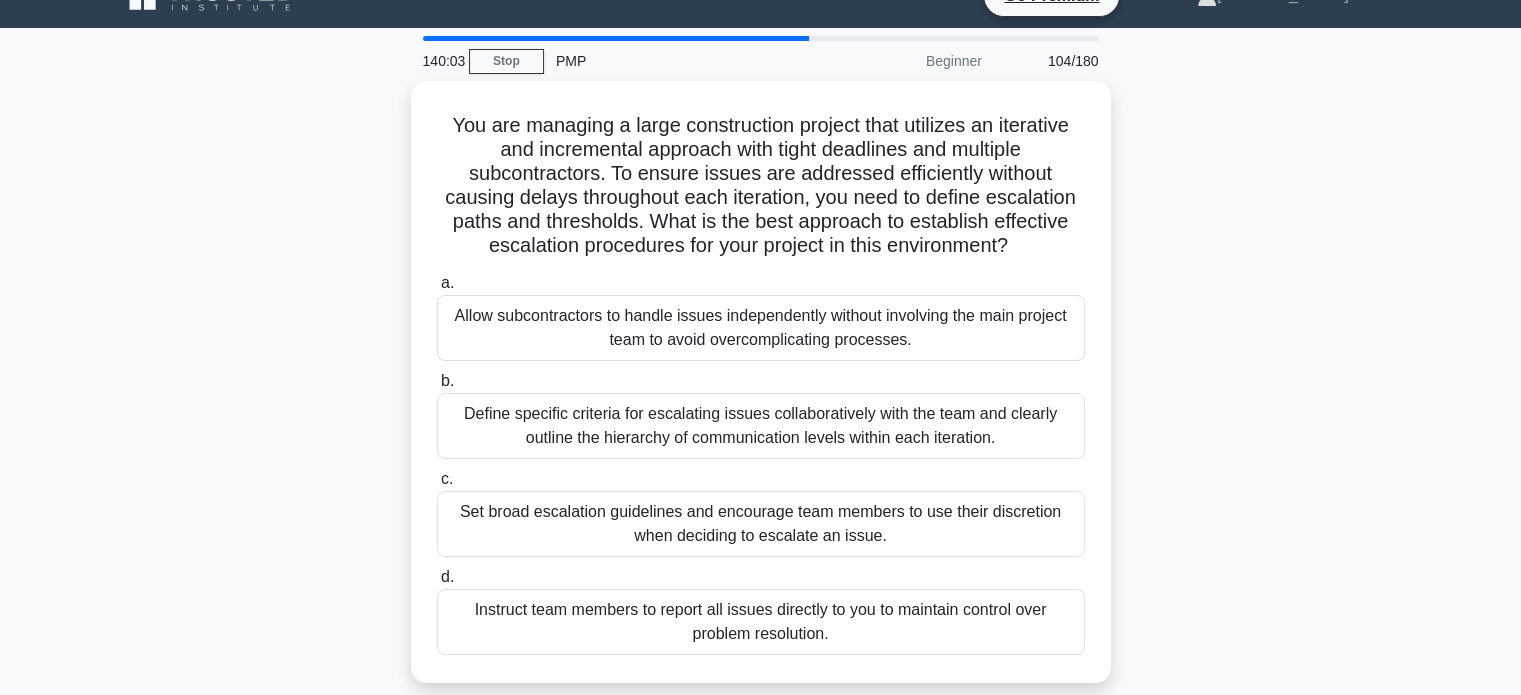 scroll, scrollTop: 36, scrollLeft: 0, axis: vertical 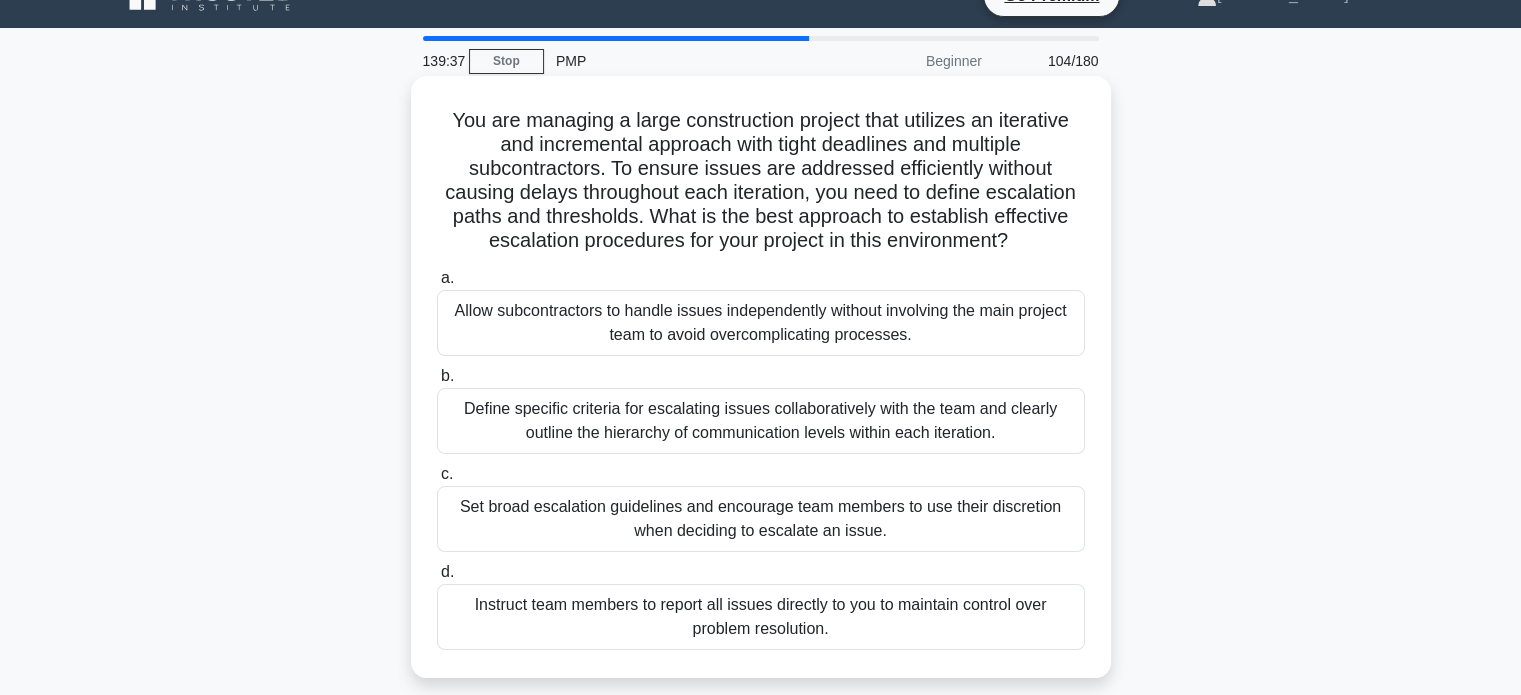 click on "Define specific criteria for escalating issues collaboratively with the team and clearly outline the hierarchy of communication levels within each iteration." at bounding box center (761, 421) 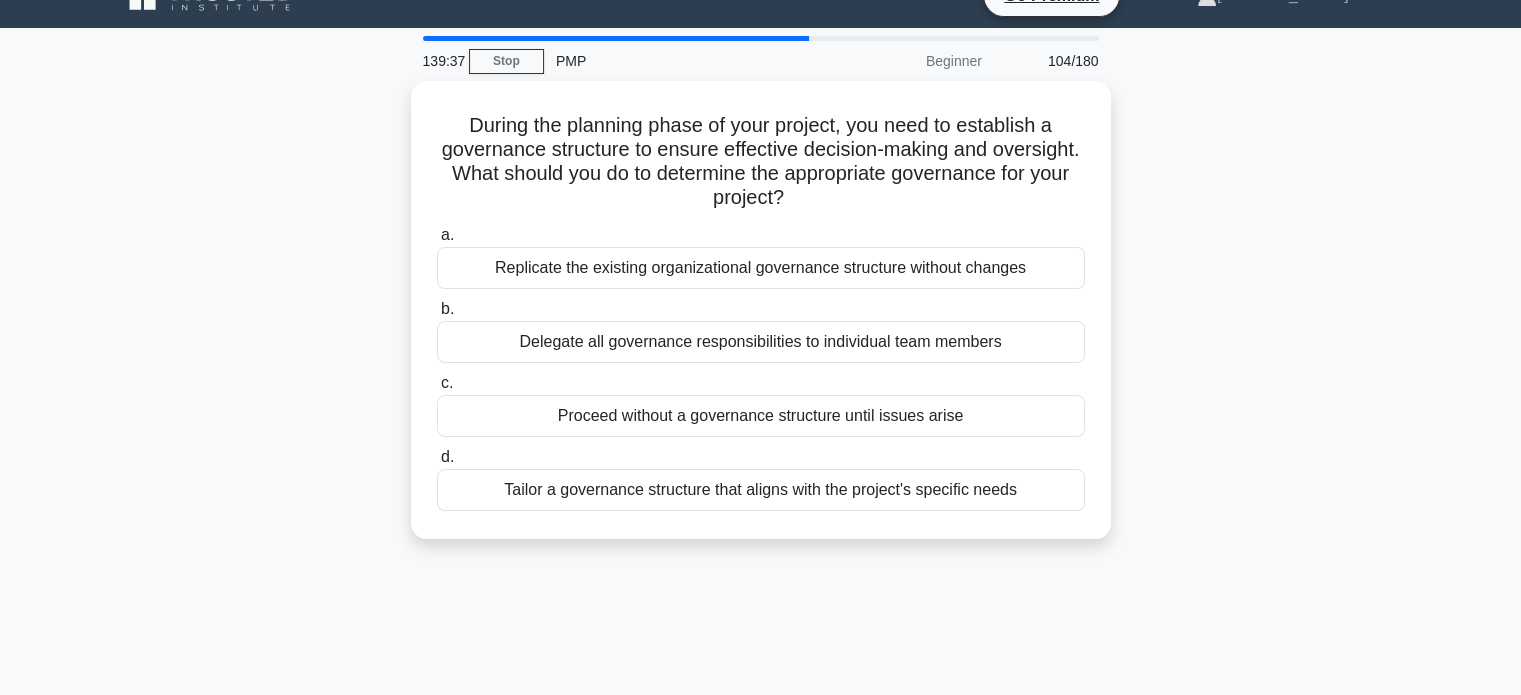 scroll, scrollTop: 0, scrollLeft: 0, axis: both 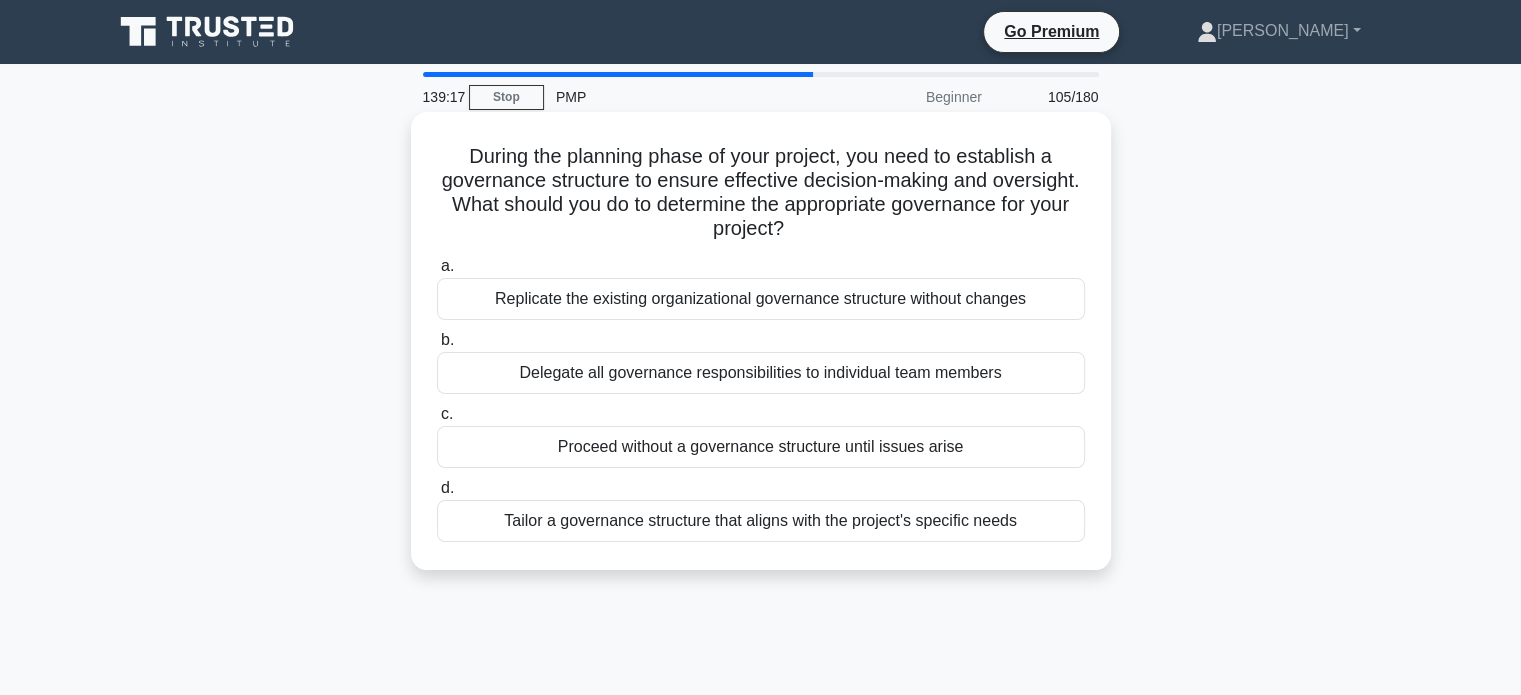 click on "Tailor a governance structure that aligns with the project's specific needs" at bounding box center (761, 521) 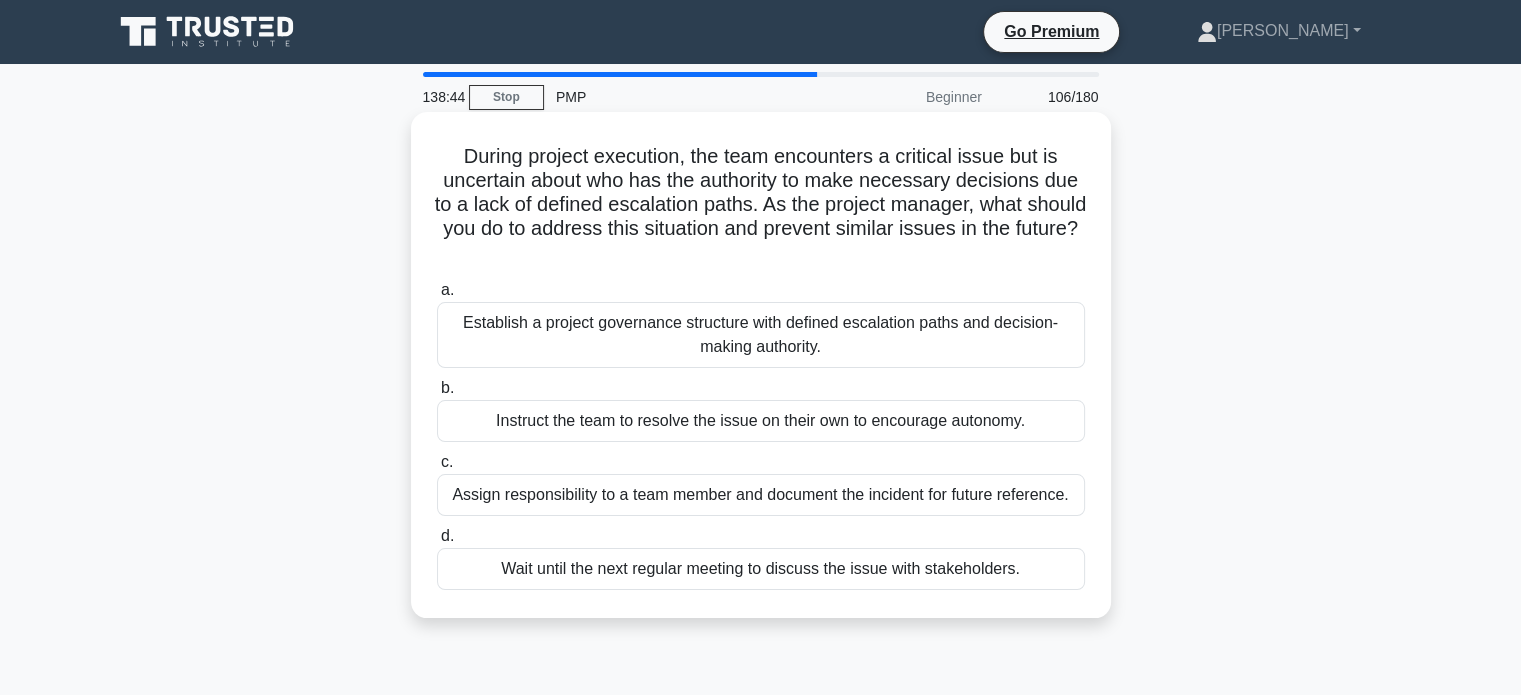 click on "Establish a project governance structure with defined escalation paths and decision-making authority." at bounding box center [761, 335] 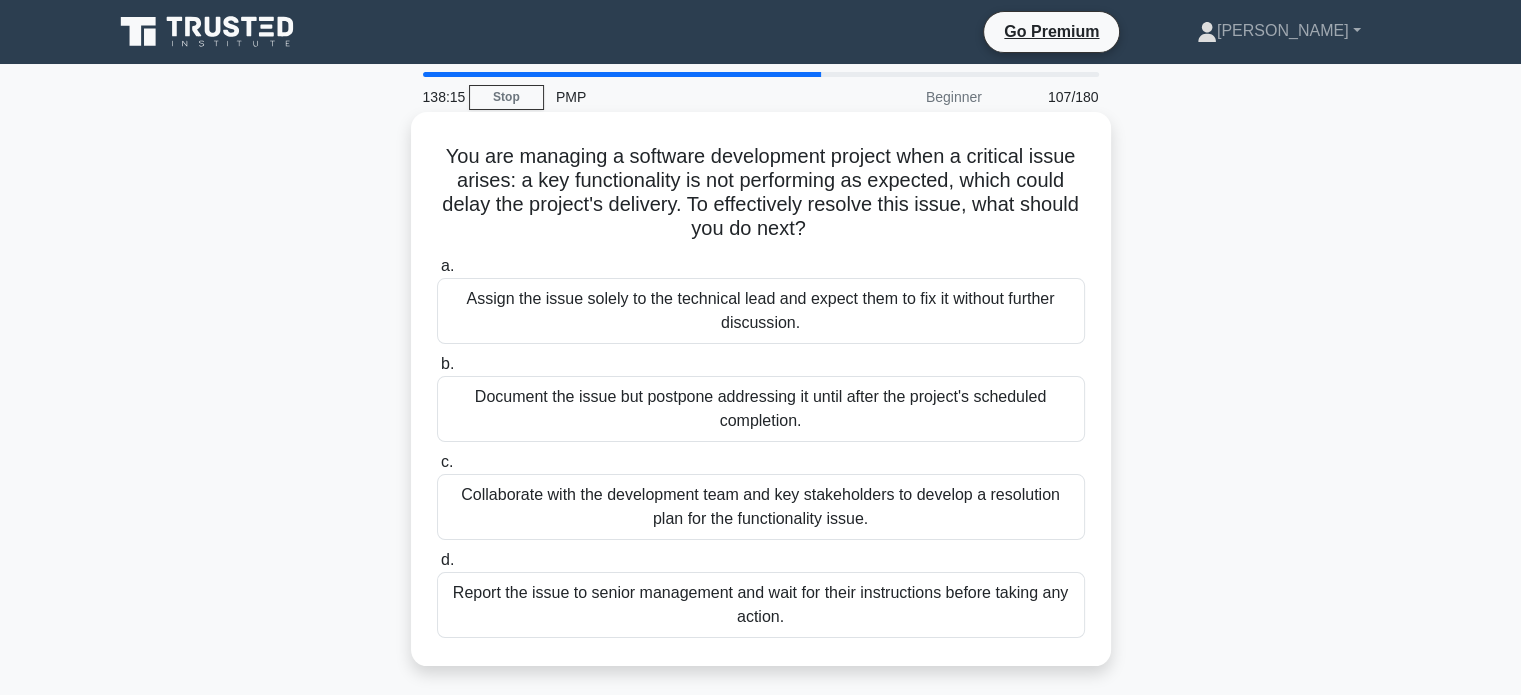 click on "Collaborate with the development team and key stakeholders to develop a resolution plan for the functionality issue." at bounding box center [761, 507] 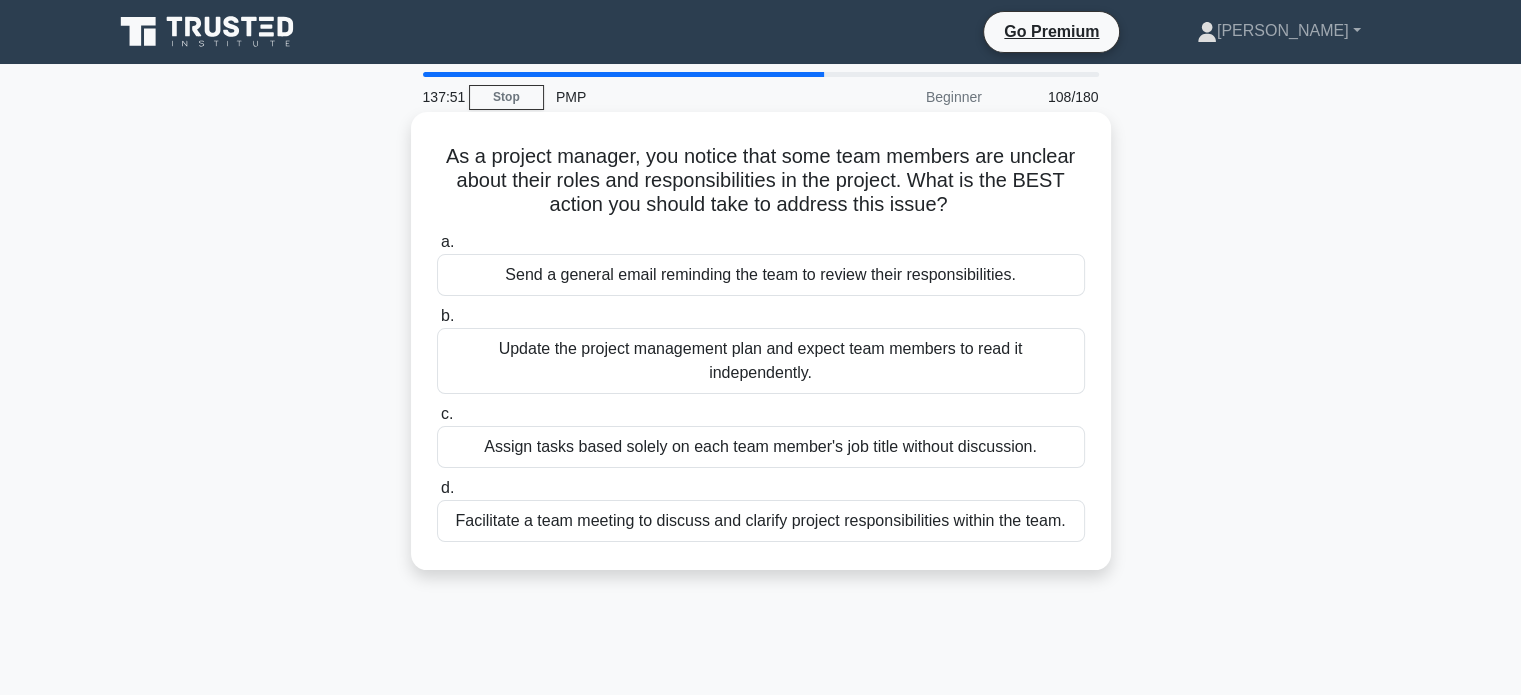 click on "Facilitate a team meeting to discuss and clarify project responsibilities within the team." at bounding box center [761, 521] 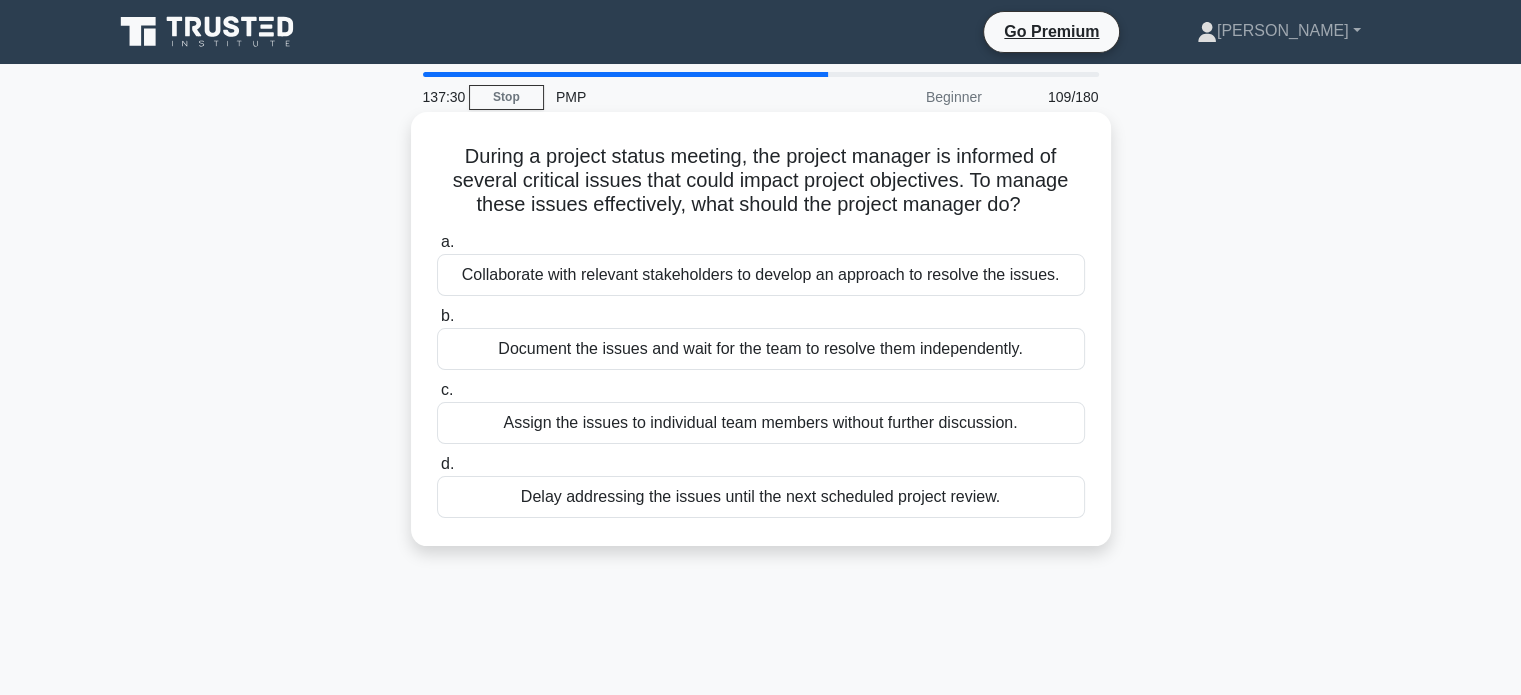 click on "Collaborate with relevant stakeholders to develop an approach to resolve the issues." at bounding box center (761, 275) 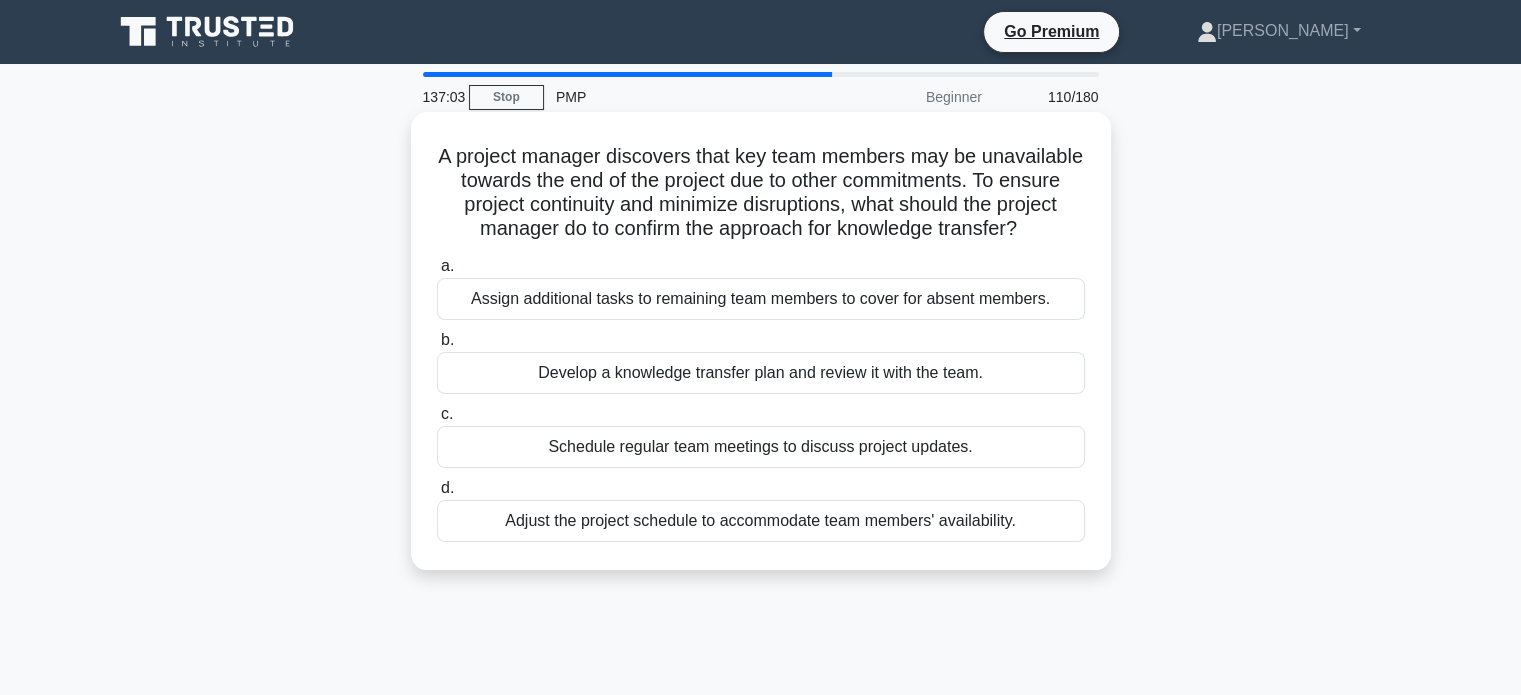 click on "Develop a knowledge transfer plan and review it with the team." at bounding box center [761, 373] 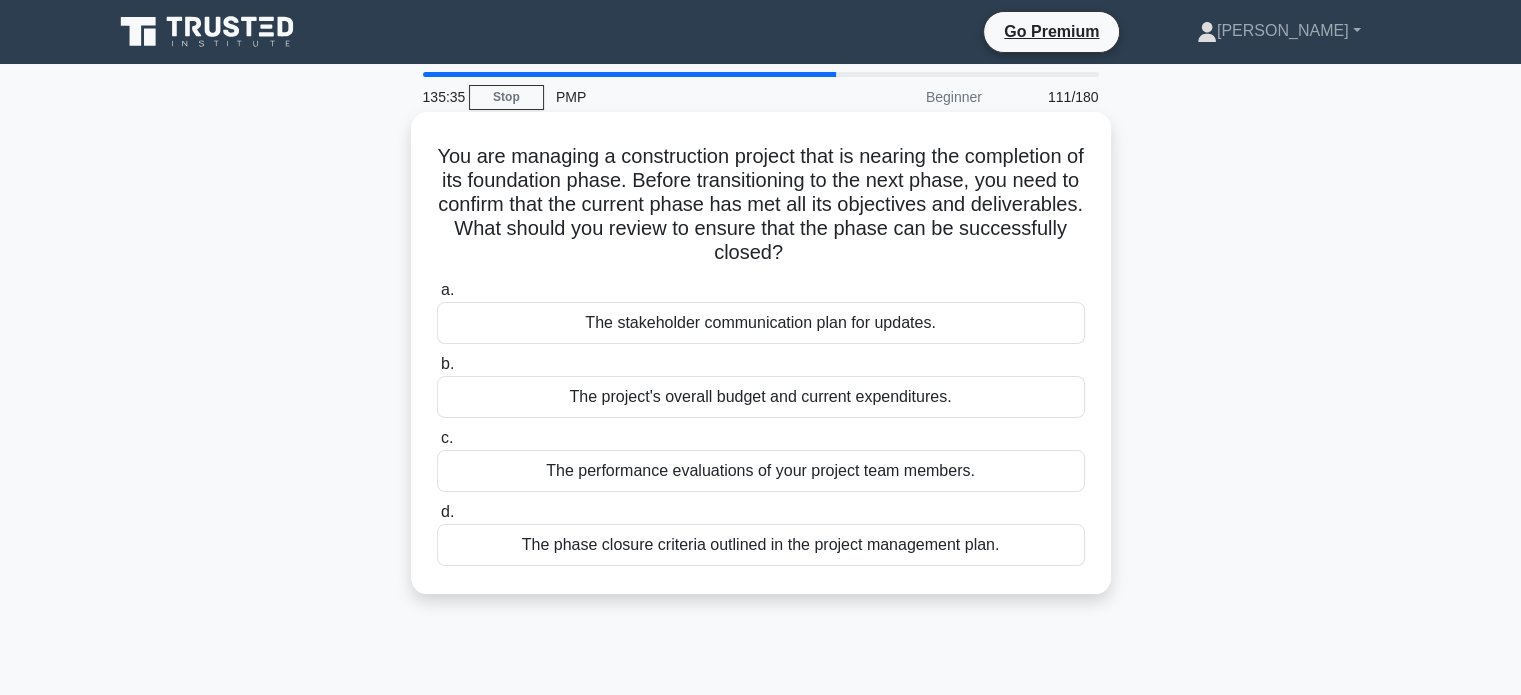 click on "The phase closure criteria outlined in the project management plan." at bounding box center [761, 545] 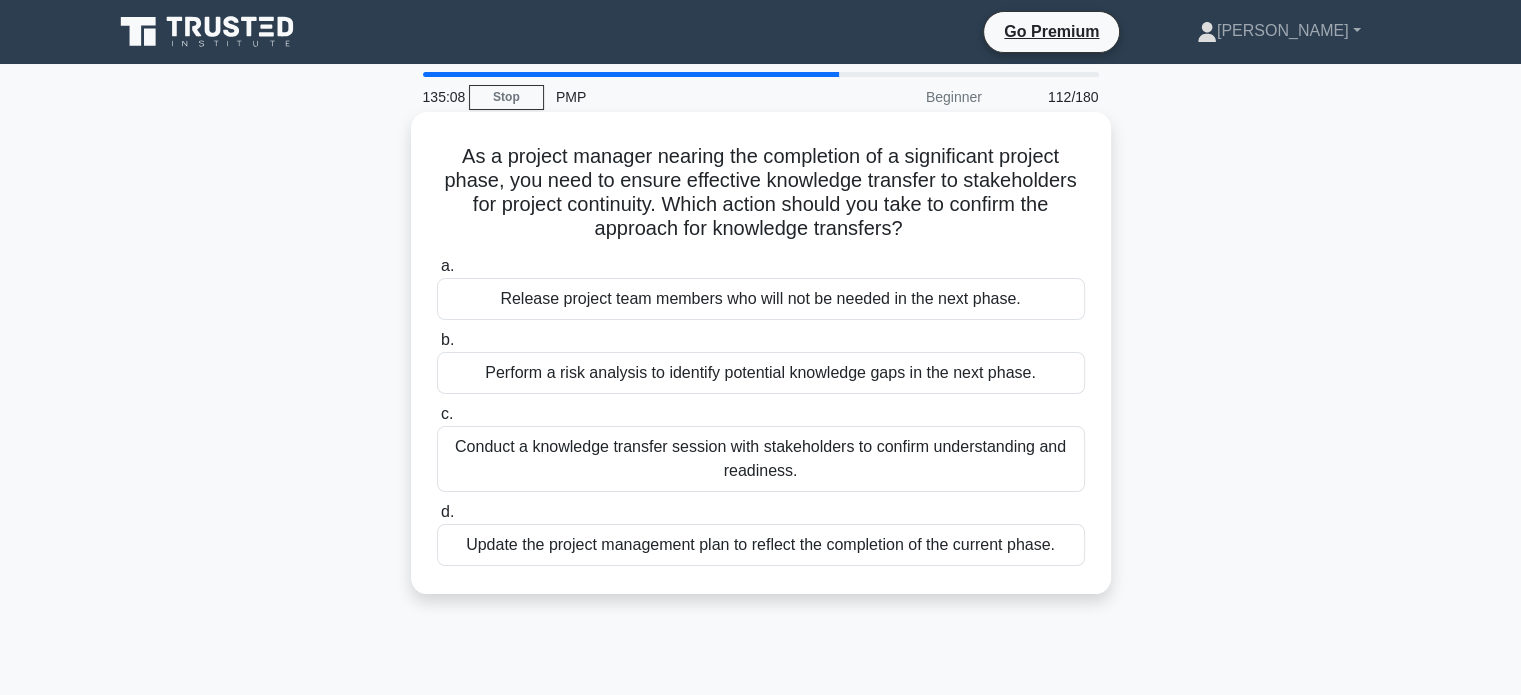 click on "Conduct a knowledge transfer session with stakeholders to confirm understanding and readiness." at bounding box center [761, 459] 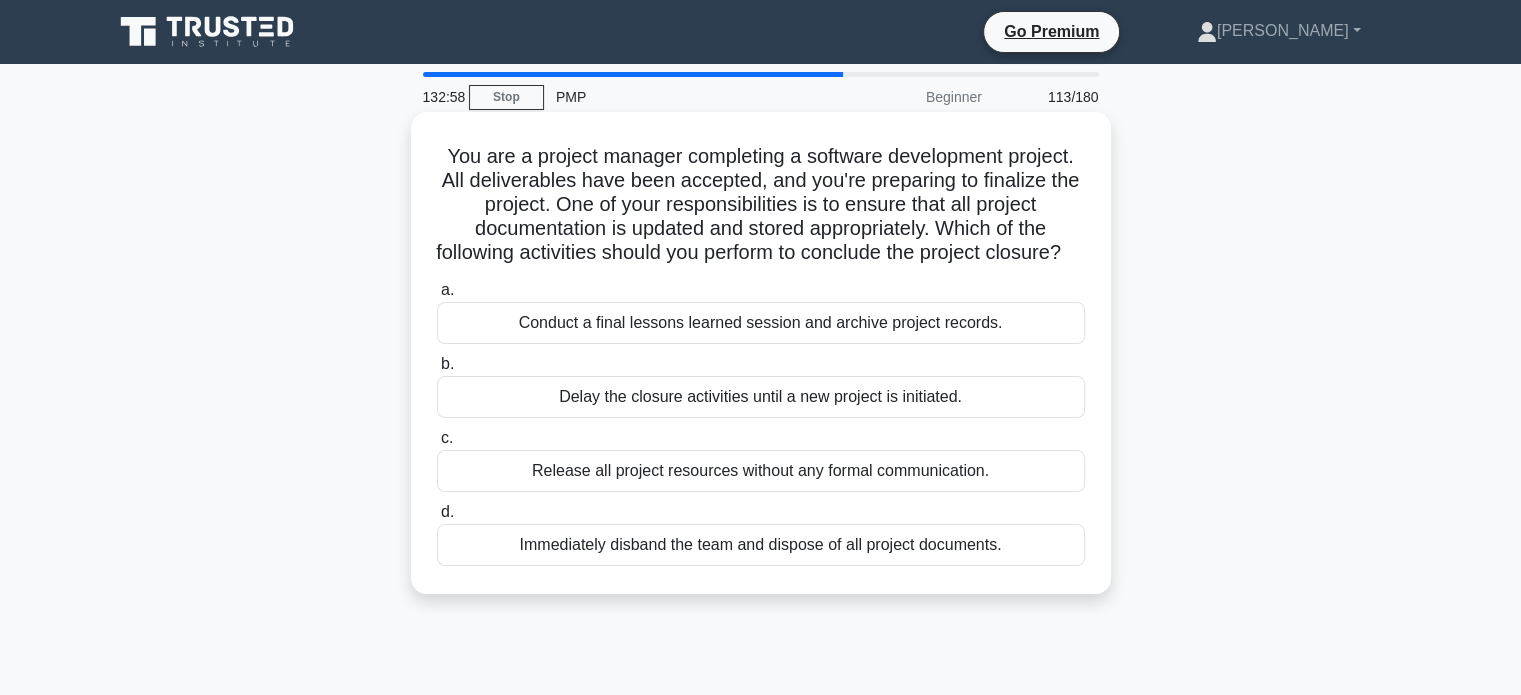 click on "Release all project resources without any formal communication." at bounding box center (761, 471) 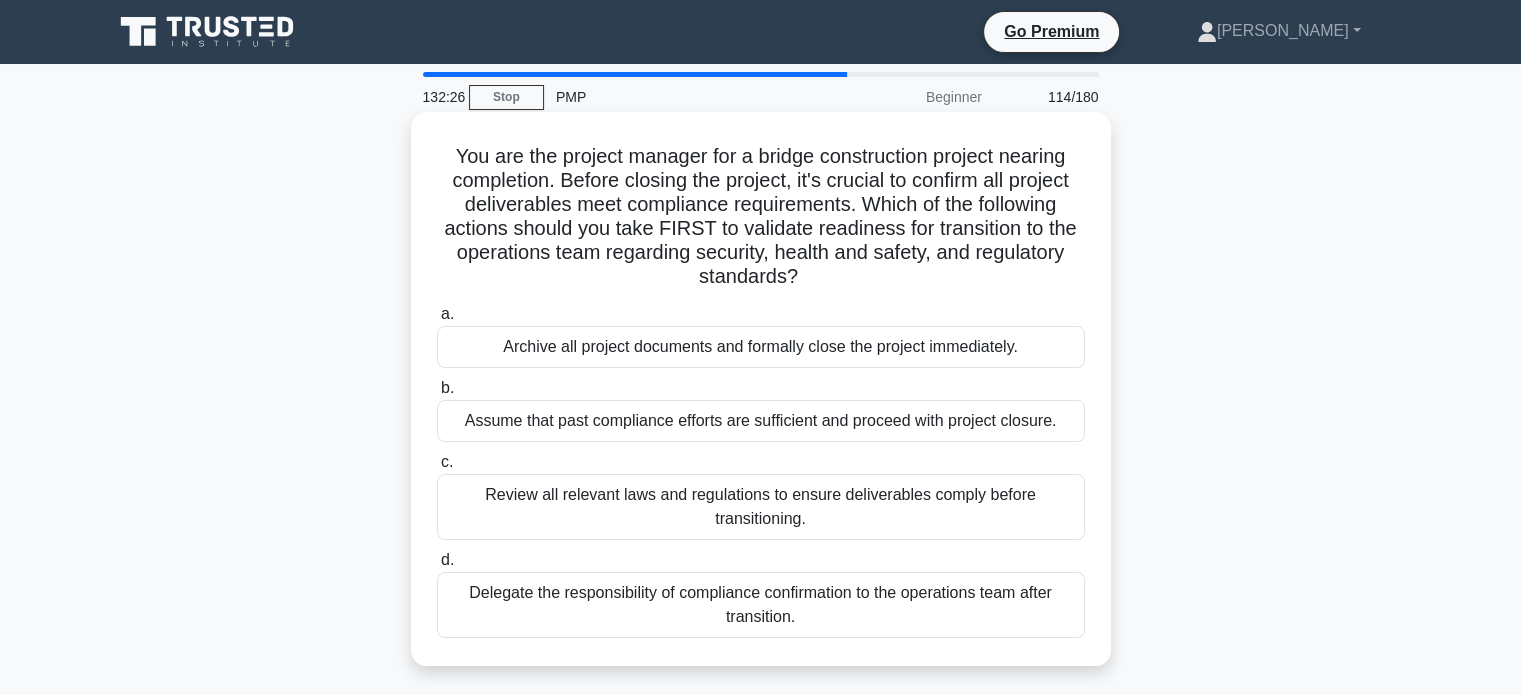 click on "Review all relevant laws and regulations to ensure deliverables comply before transitioning." at bounding box center (761, 507) 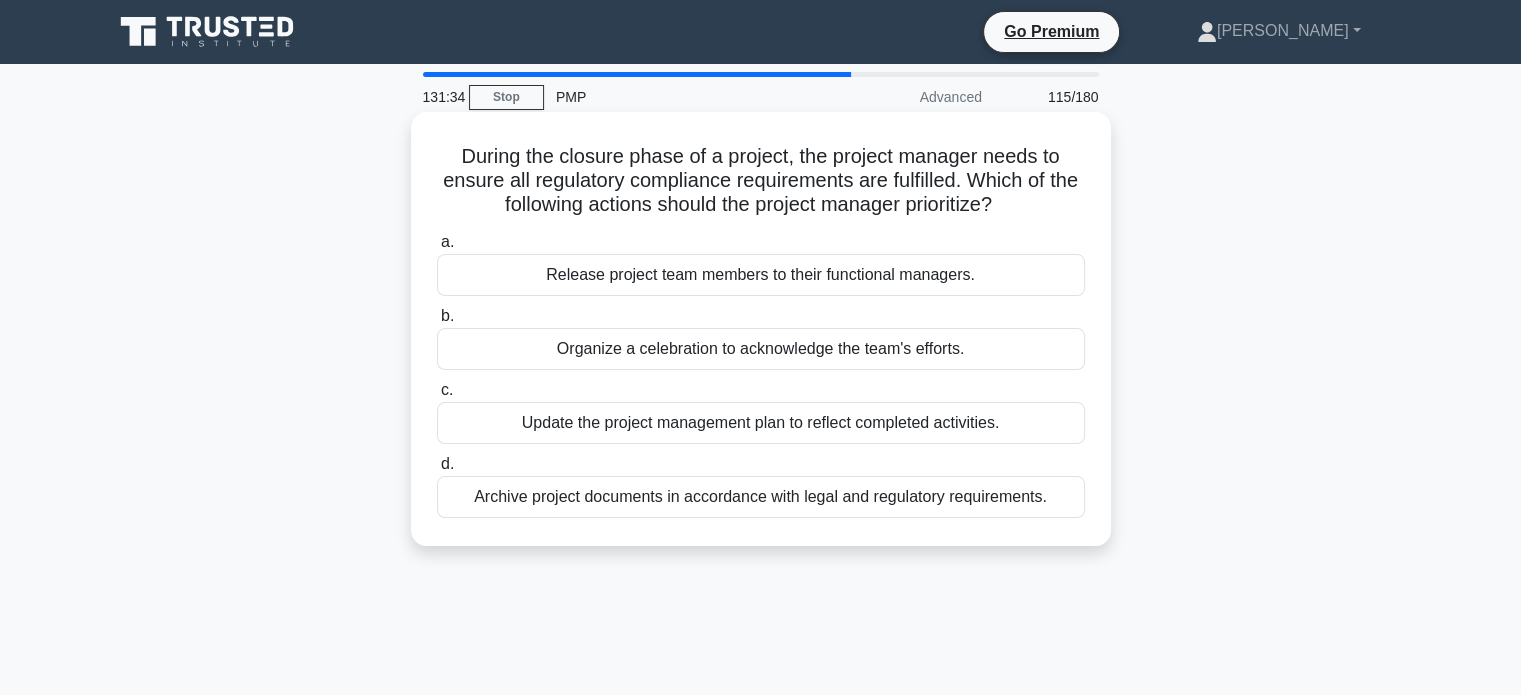 click on "Archive project documents in accordance with legal and regulatory requirements." at bounding box center (761, 497) 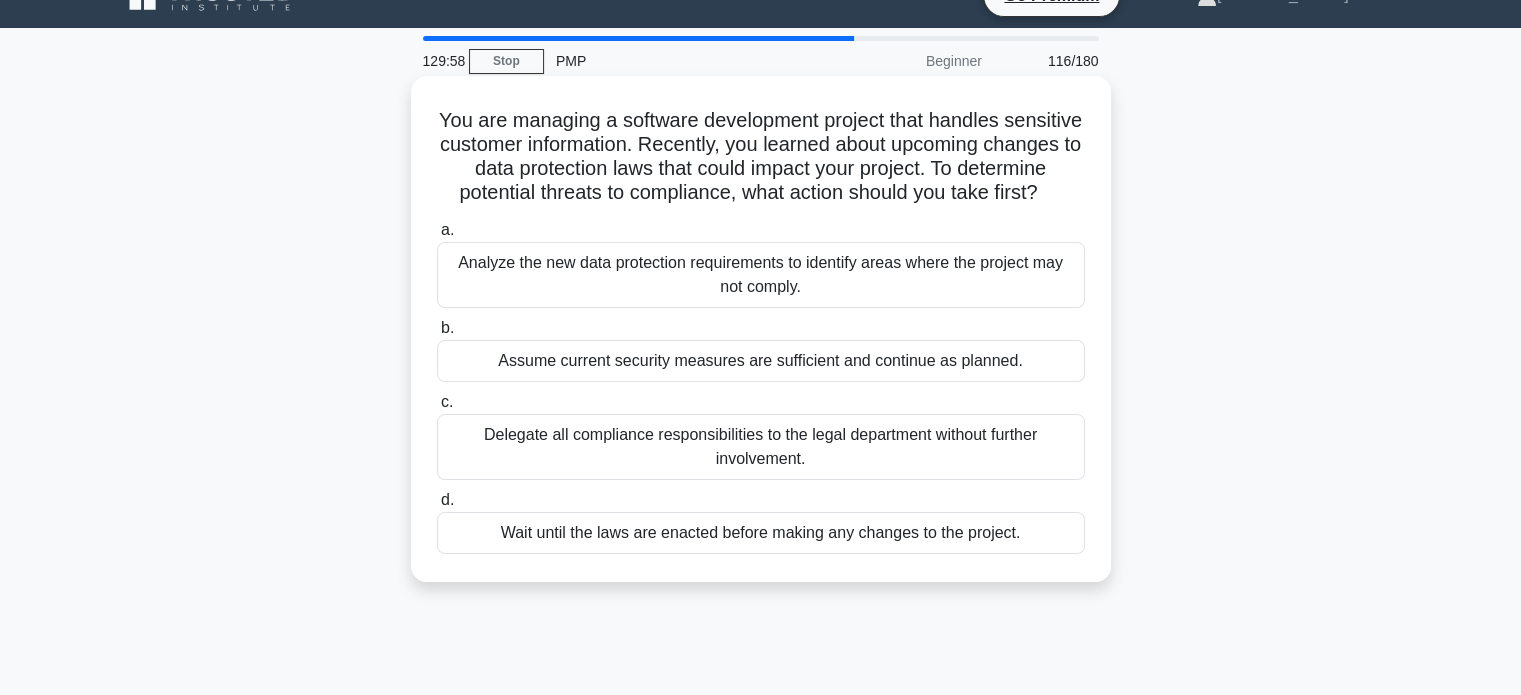 scroll, scrollTop: 36, scrollLeft: 0, axis: vertical 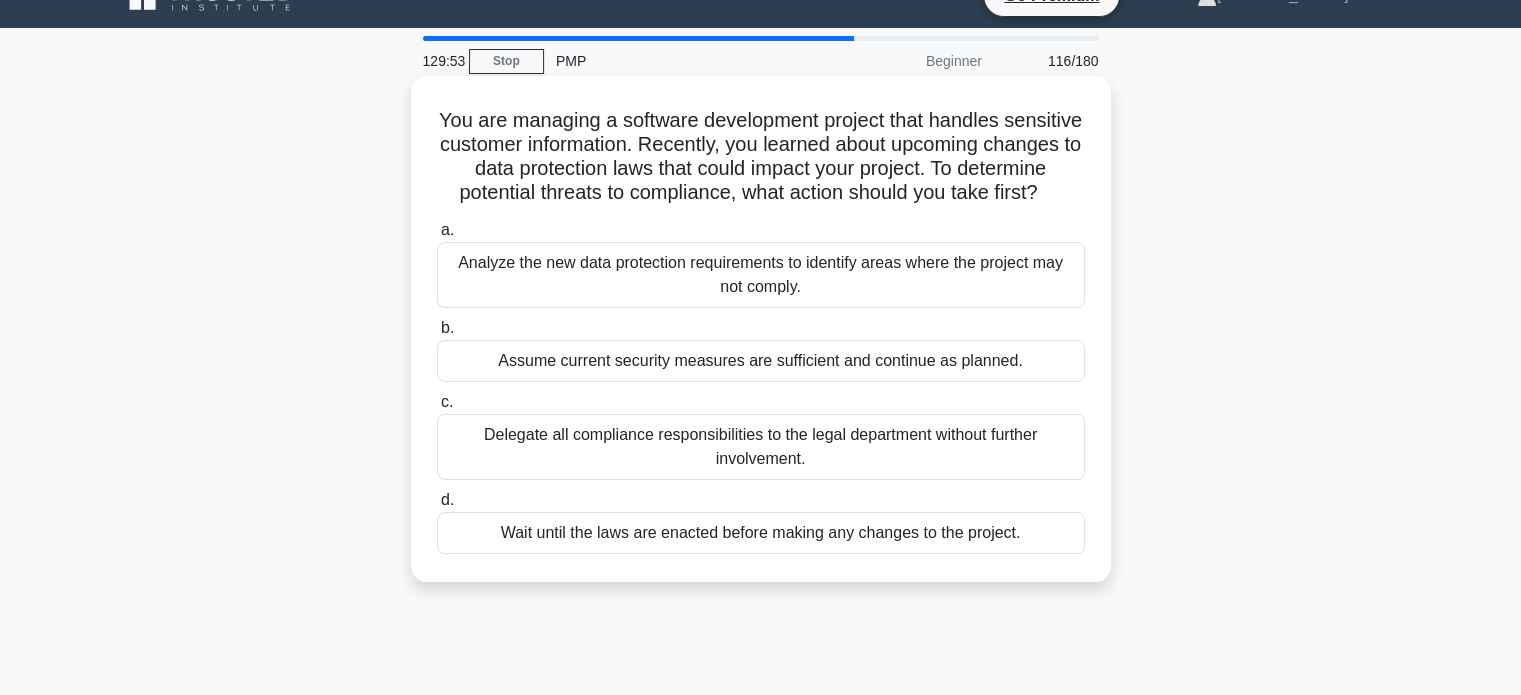 click on "Analyze the new data protection requirements to identify areas where the project may not comply." at bounding box center (761, 275) 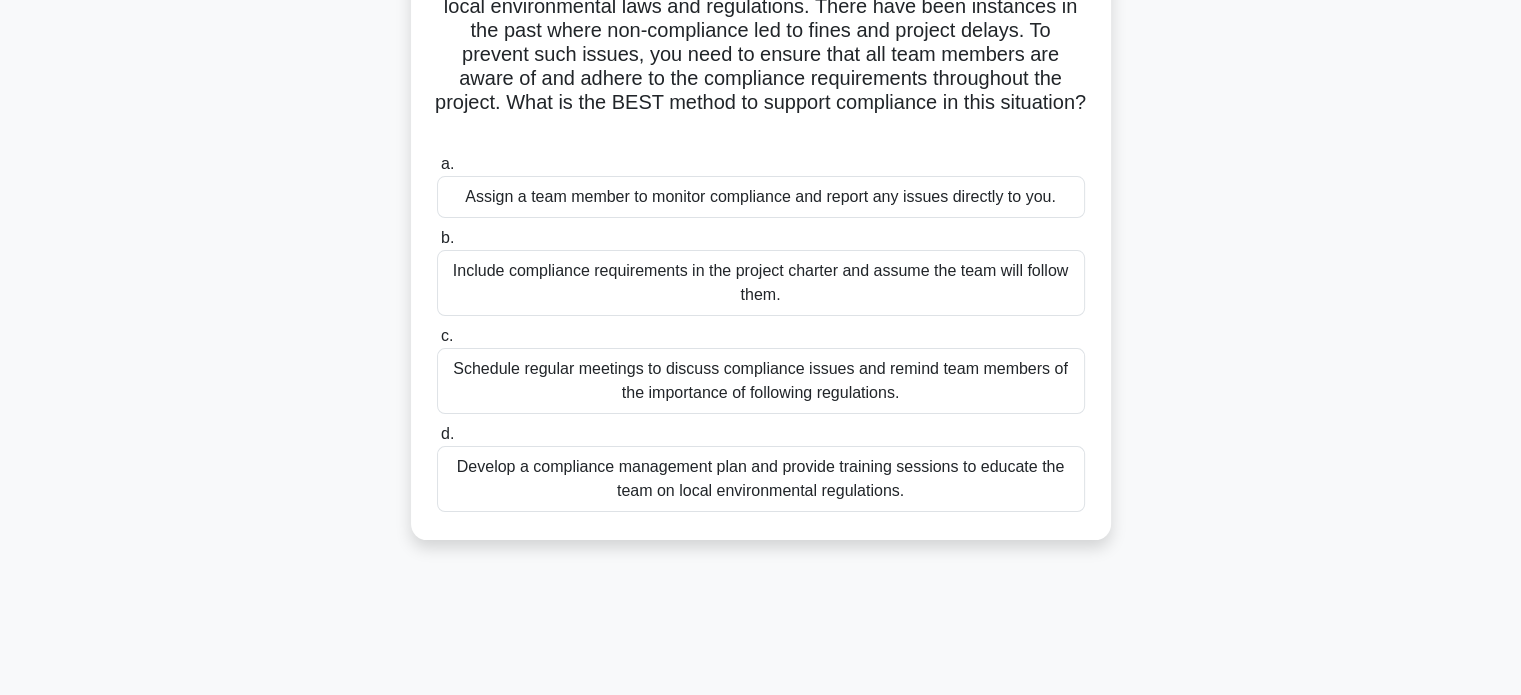 scroll, scrollTop: 232, scrollLeft: 0, axis: vertical 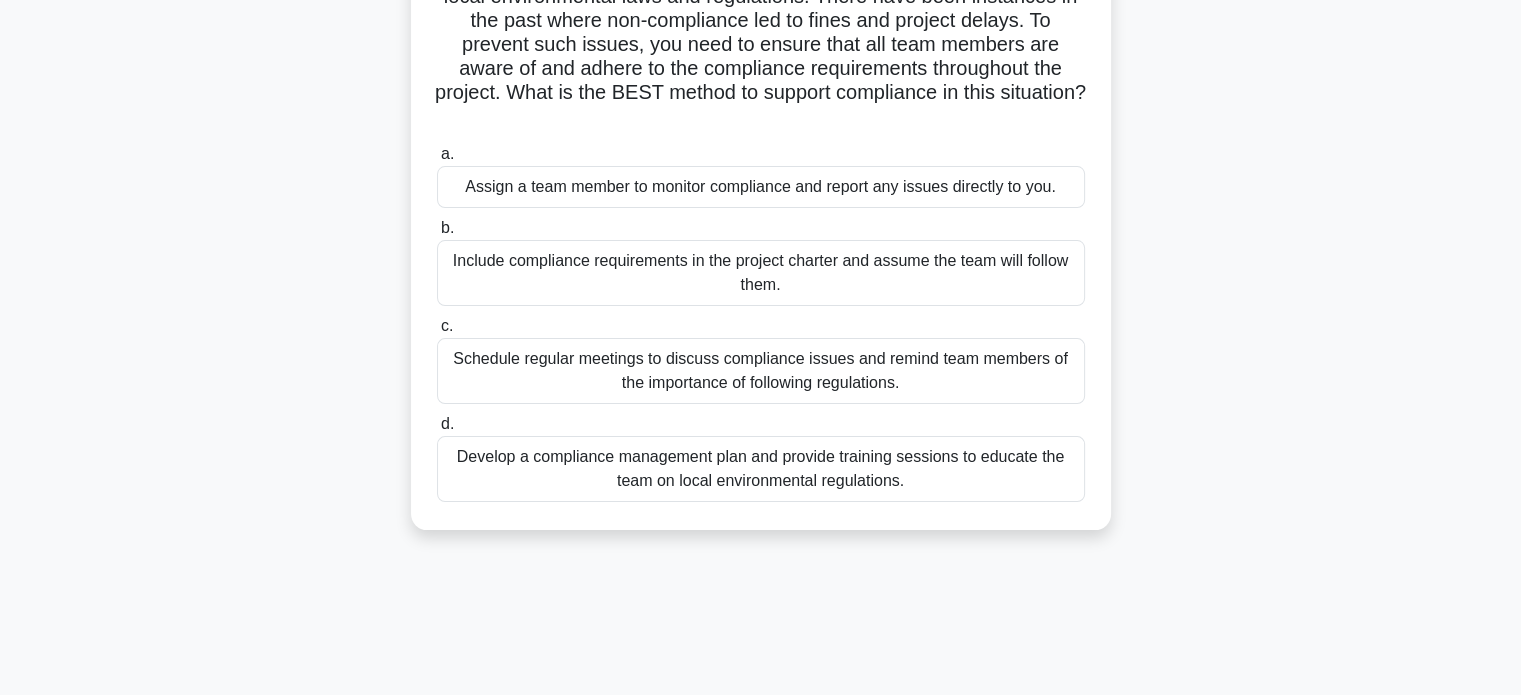 click on "Develop a compliance management plan and provide training sessions to educate the team on local environmental regulations." at bounding box center (761, 469) 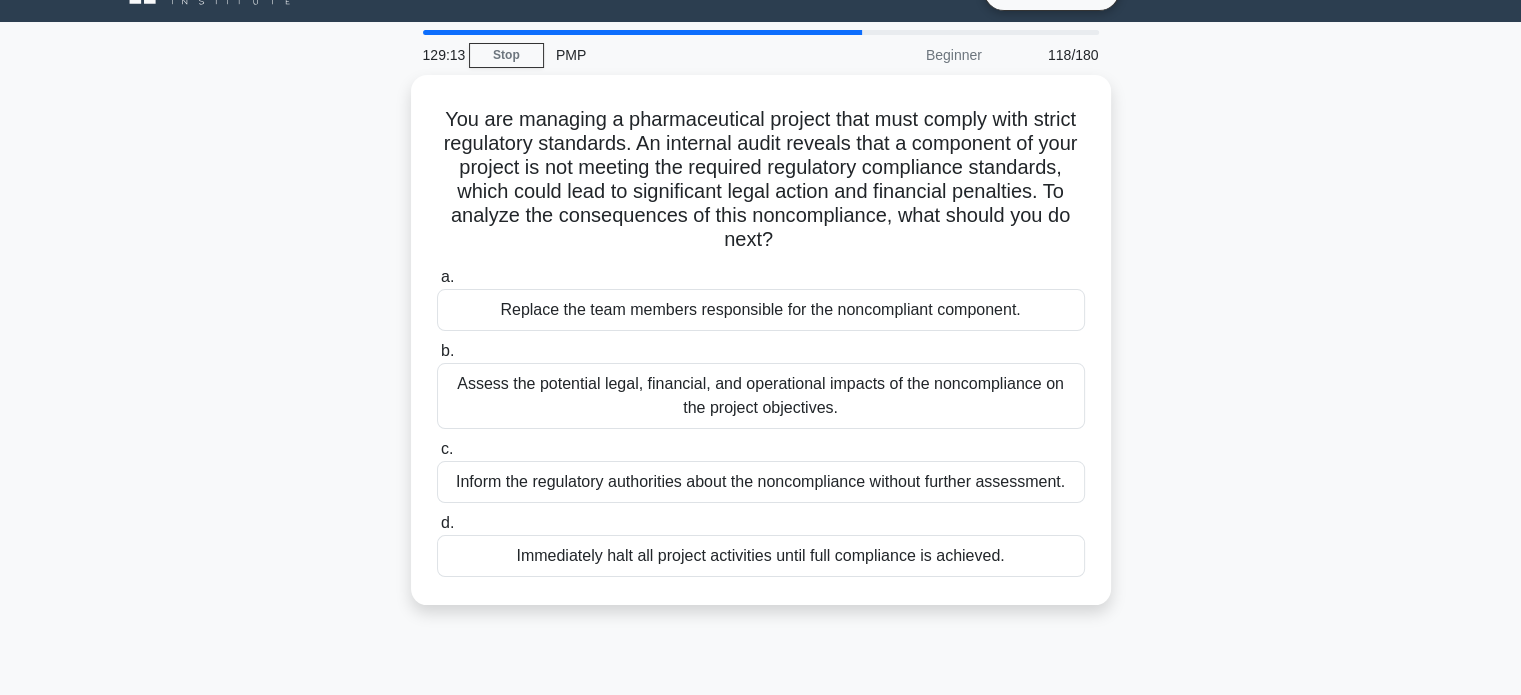 scroll, scrollTop: 0, scrollLeft: 0, axis: both 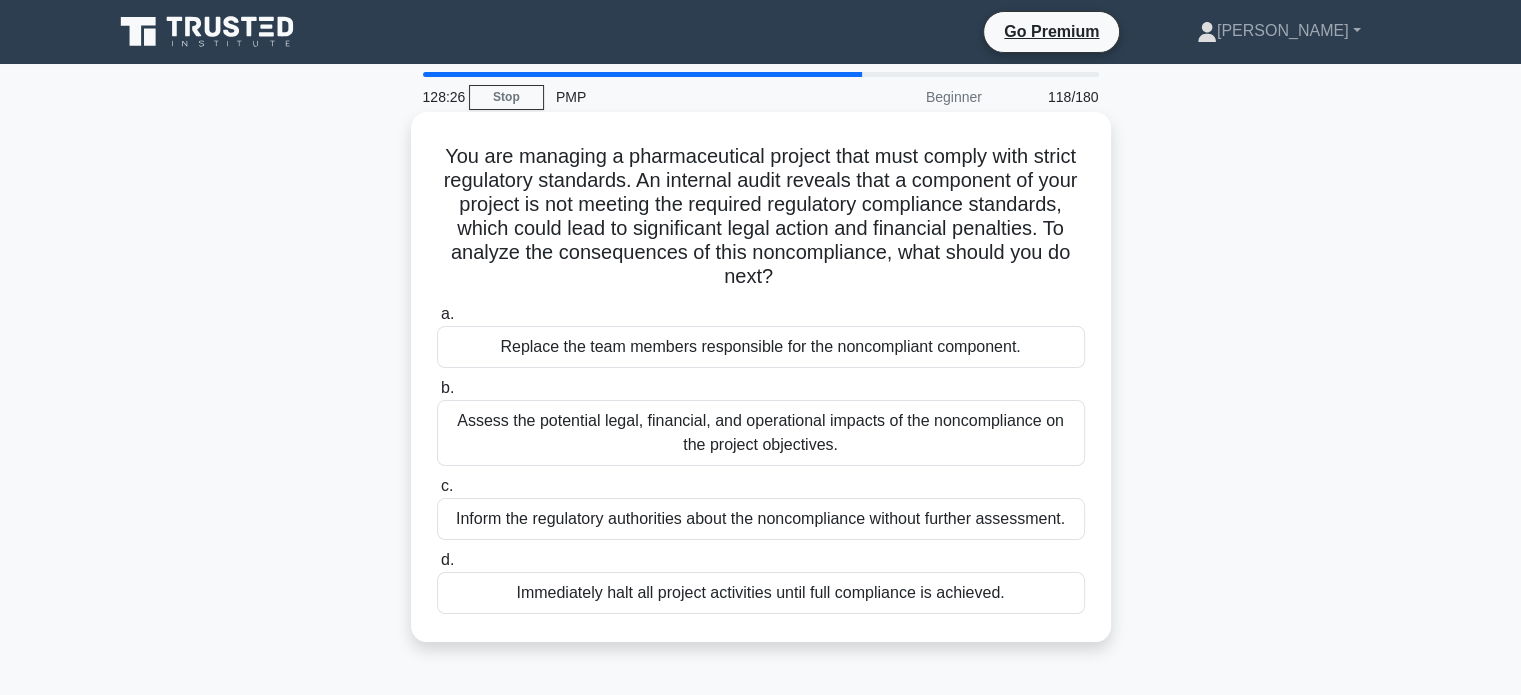 click on "Assess the potential legal, financial, and operational impacts of the noncompliance on the project objectives." at bounding box center (761, 433) 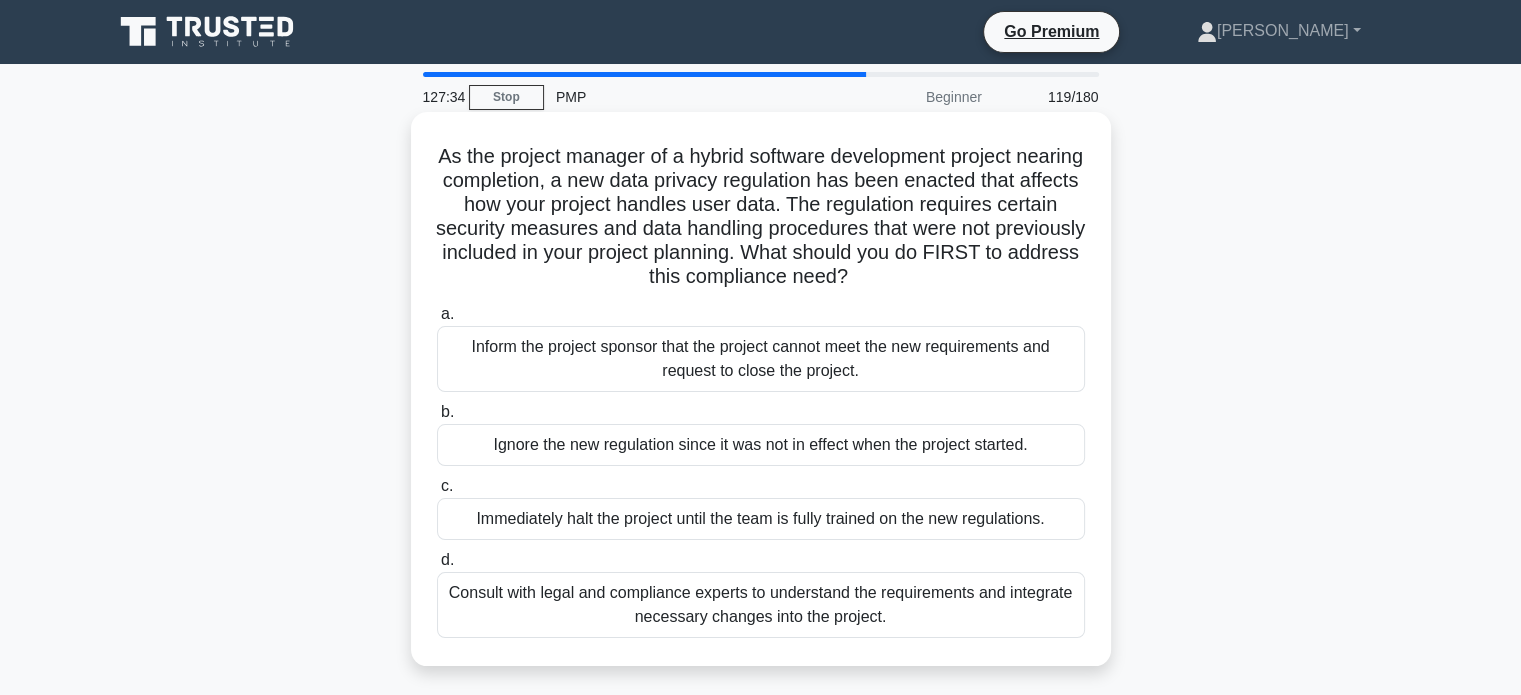 click on "Consult with legal and compliance experts to understand the requirements and integrate necessary changes into the project." at bounding box center (761, 605) 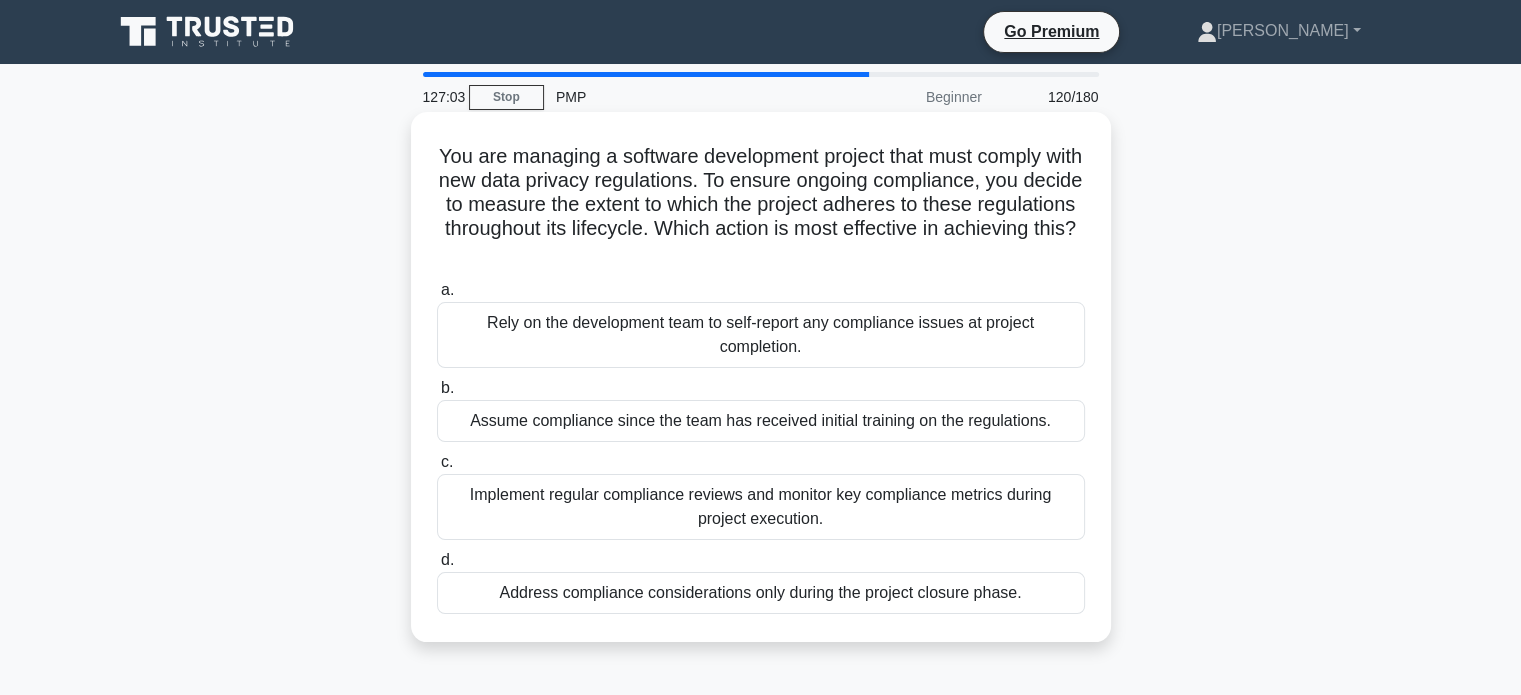 click on "Implement regular compliance reviews and monitor key compliance metrics during project execution." at bounding box center (761, 507) 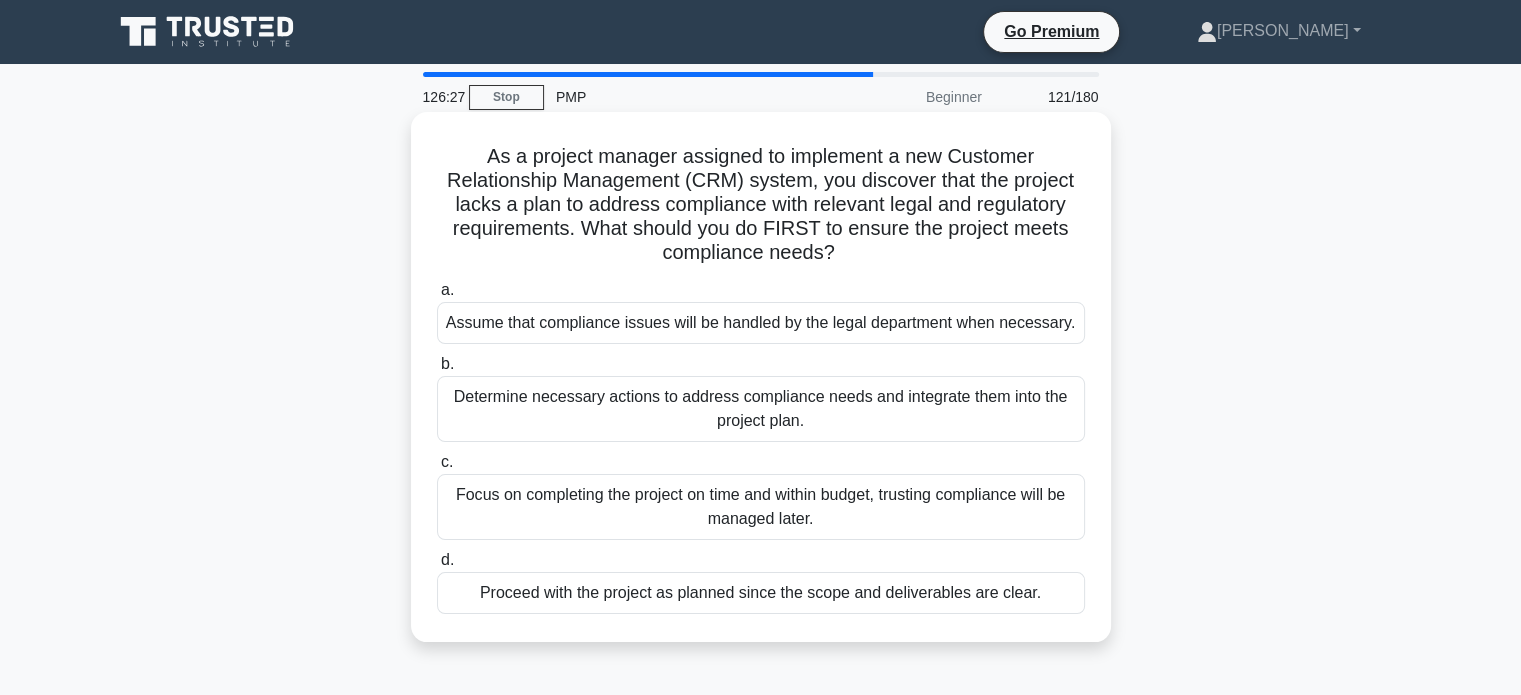 click on "Determine necessary actions to address compliance needs and integrate them into the project plan." at bounding box center (761, 409) 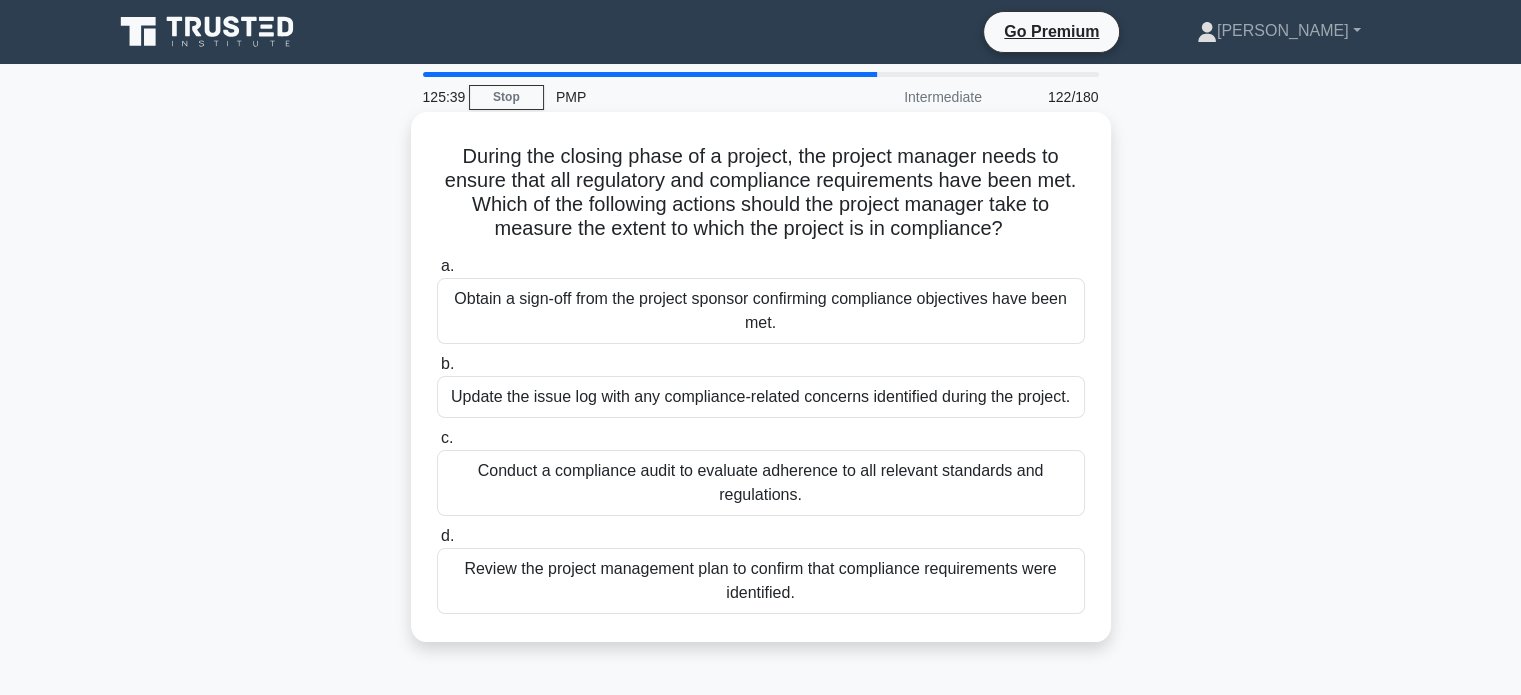 click on "Conduct a compliance audit to evaluate adherence to all relevant standards and regulations." at bounding box center (761, 483) 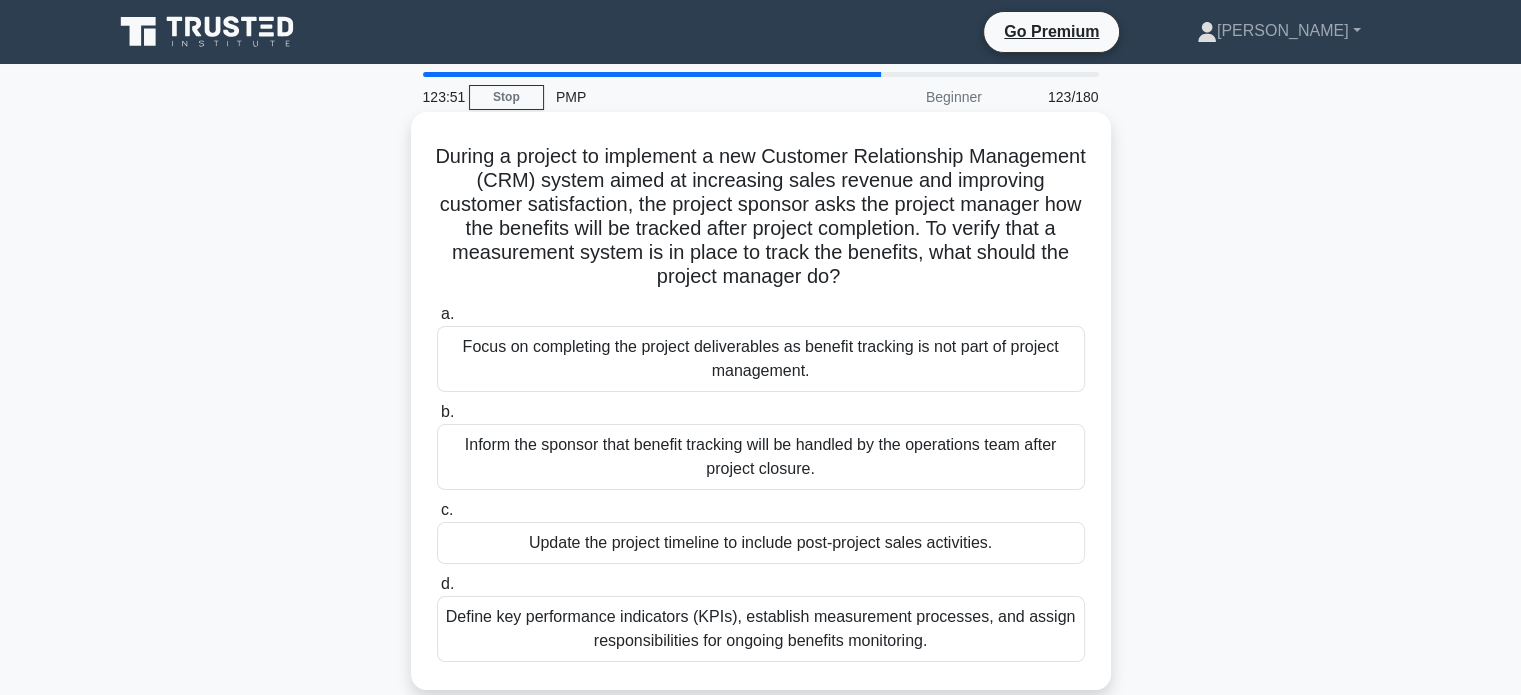 click on "Define key performance indicators (KPIs), establish measurement processes, and assign responsibilities for ongoing benefits monitoring." at bounding box center [761, 629] 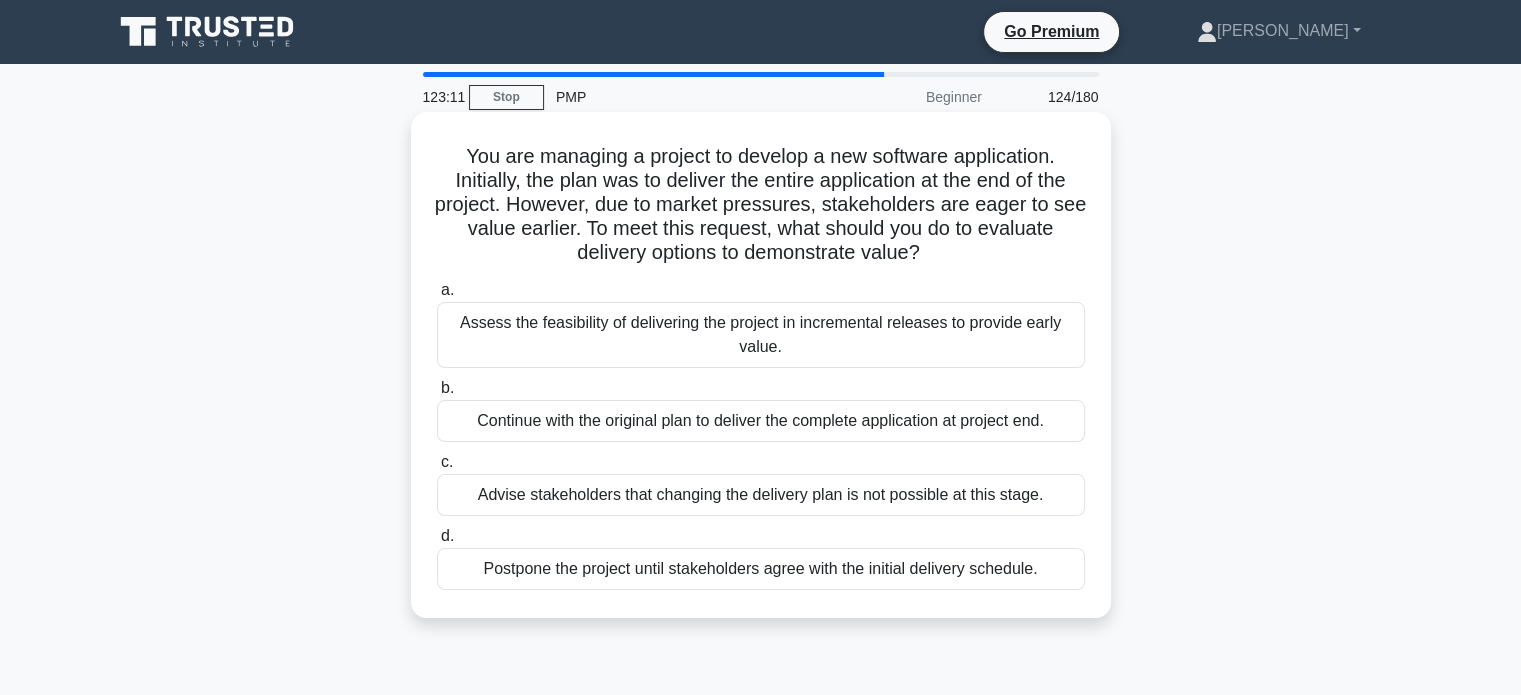 click on "Assess the feasibility of delivering the project in incremental releases to provide early value." at bounding box center [761, 335] 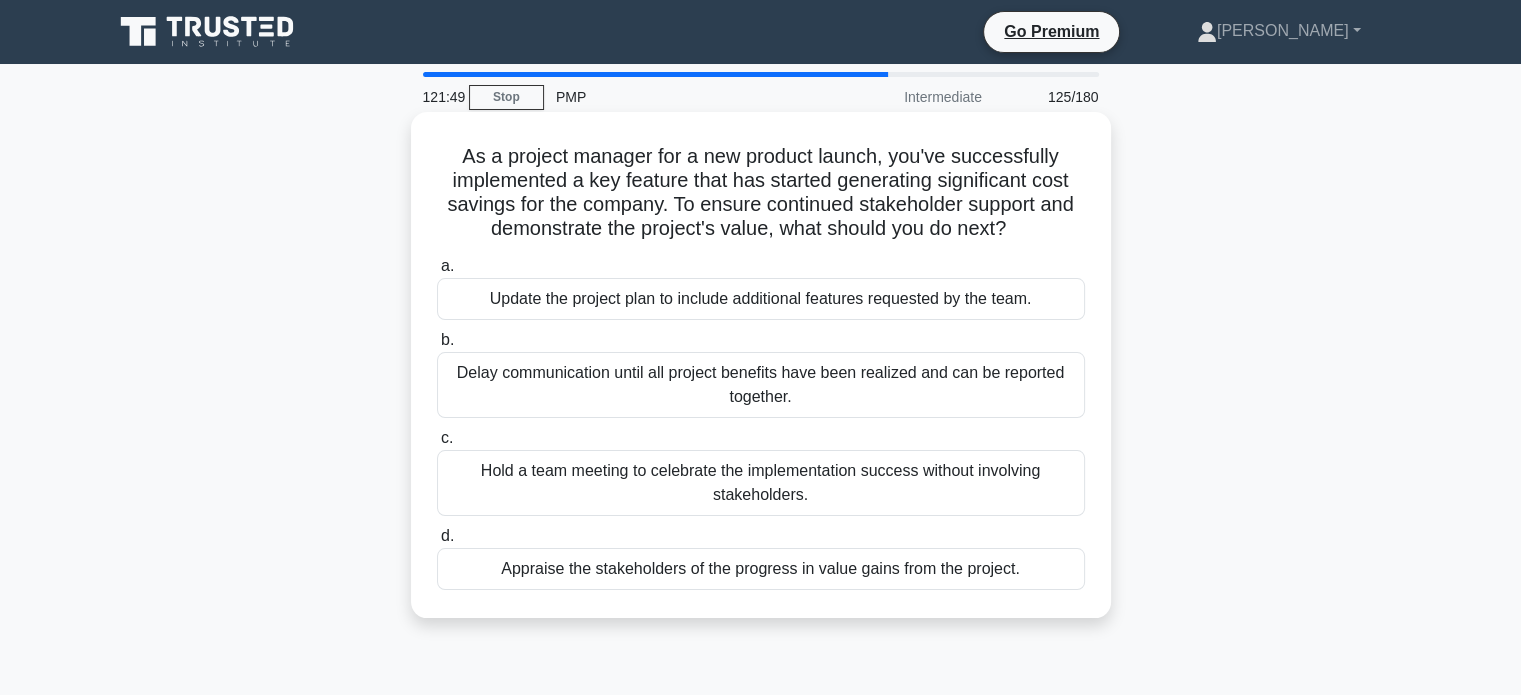click on "Appraise the stakeholders of the progress in value gains from the project." at bounding box center (761, 569) 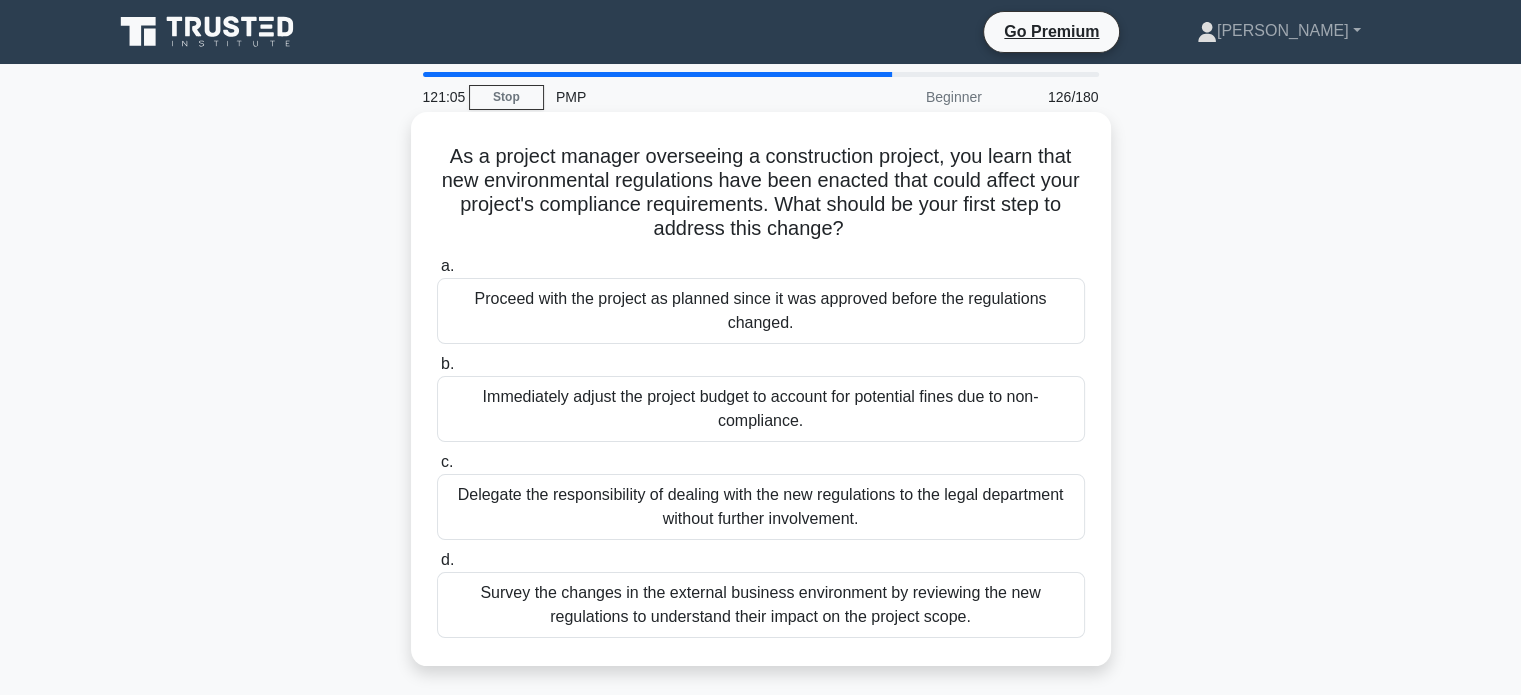 click on "Survey the changes in the external business environment by reviewing the new regulations to understand their impact on the project scope." at bounding box center (761, 605) 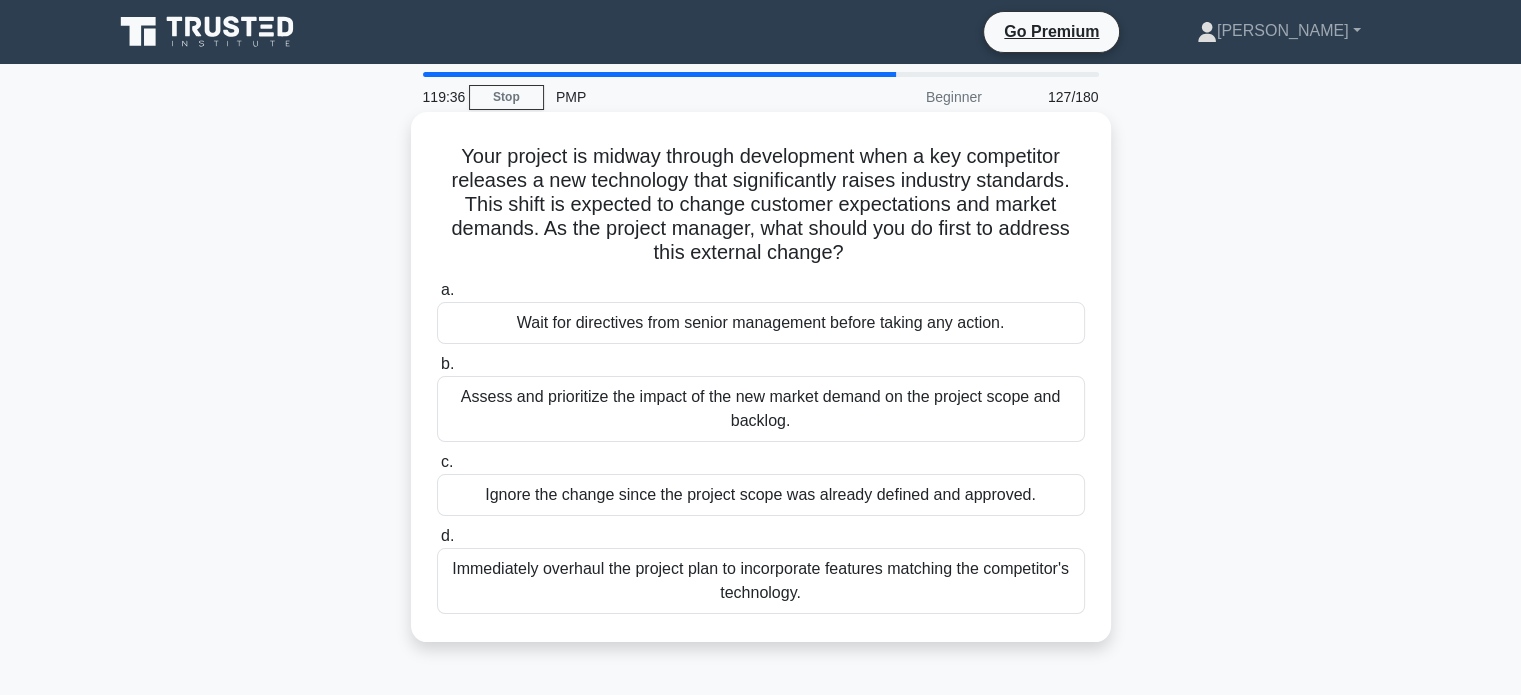 click on "Assess and prioritize the impact of the new market demand on the project scope and backlog." at bounding box center [761, 409] 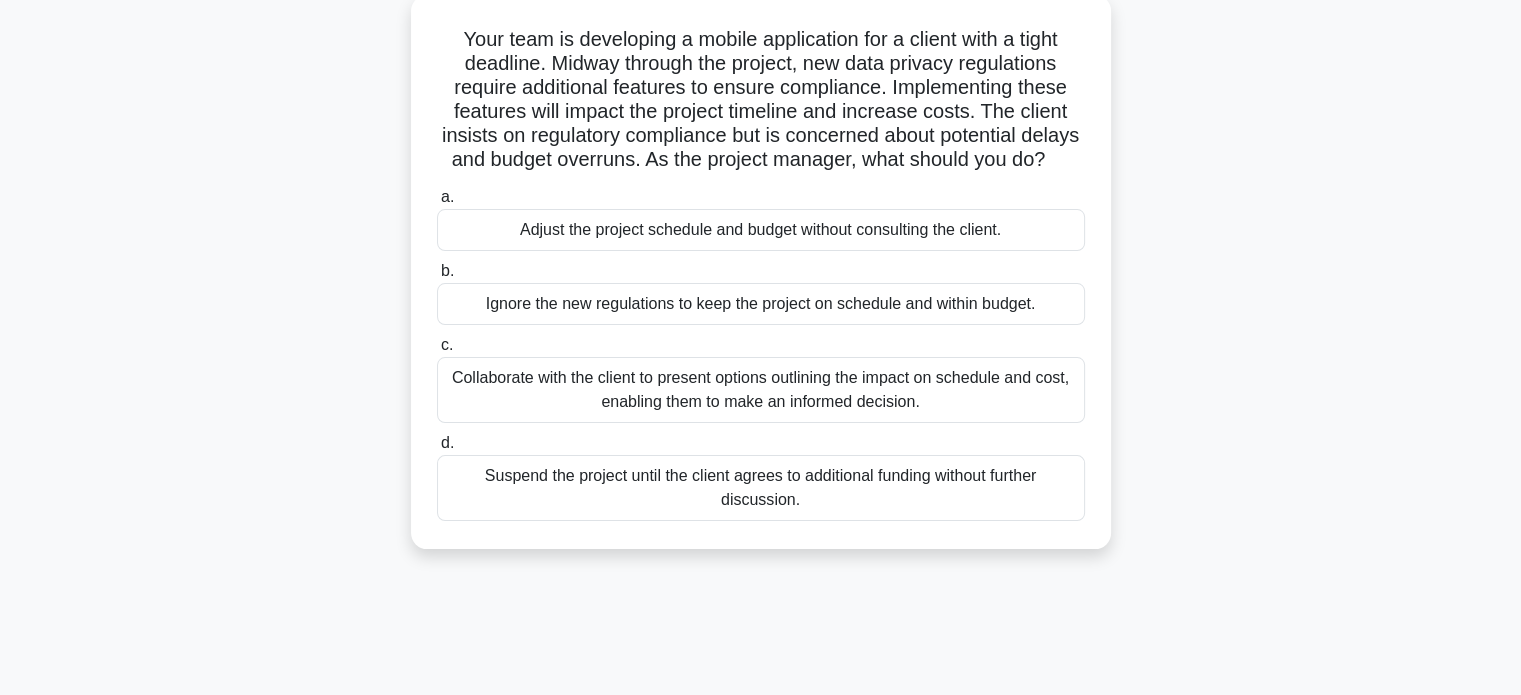 scroll, scrollTop: 124, scrollLeft: 0, axis: vertical 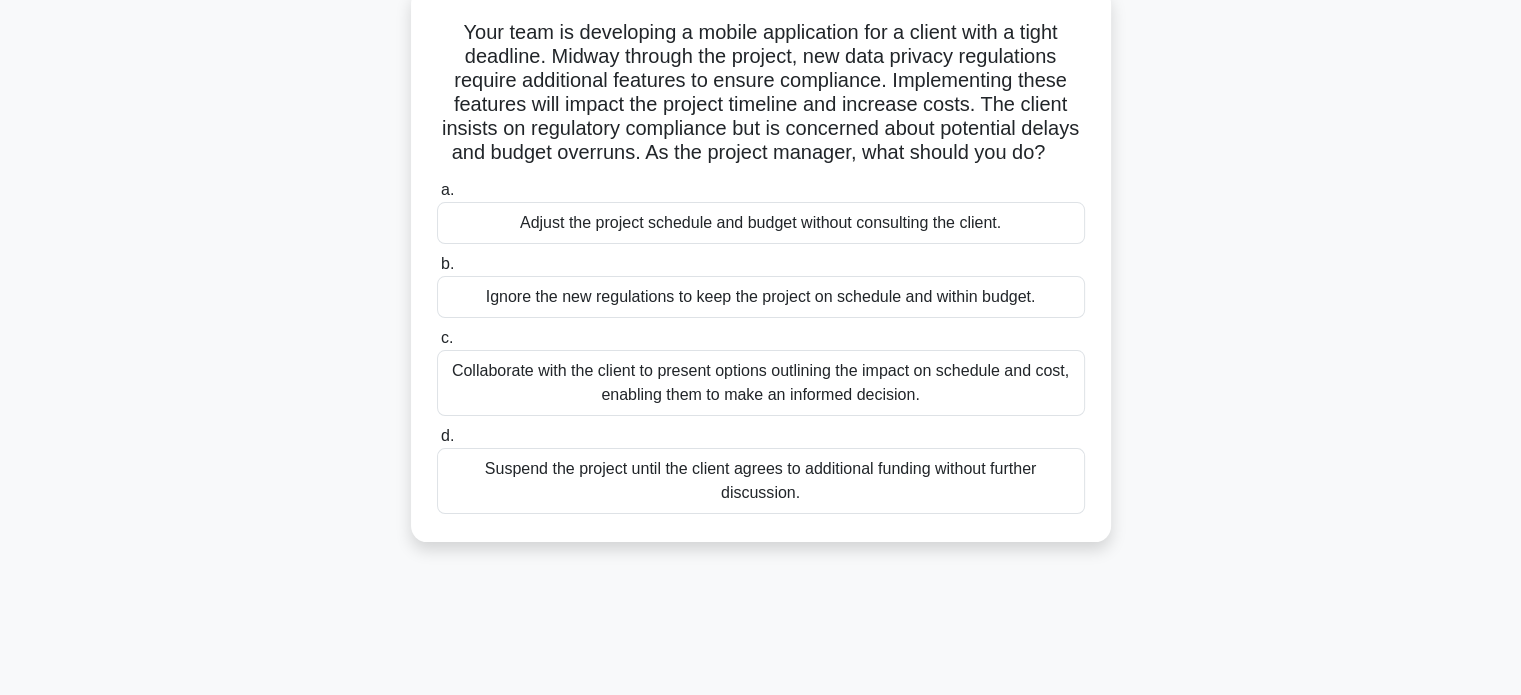 click on "Collaborate with the client to present options outlining the impact on schedule and cost, enabling them to make an informed decision." at bounding box center [761, 383] 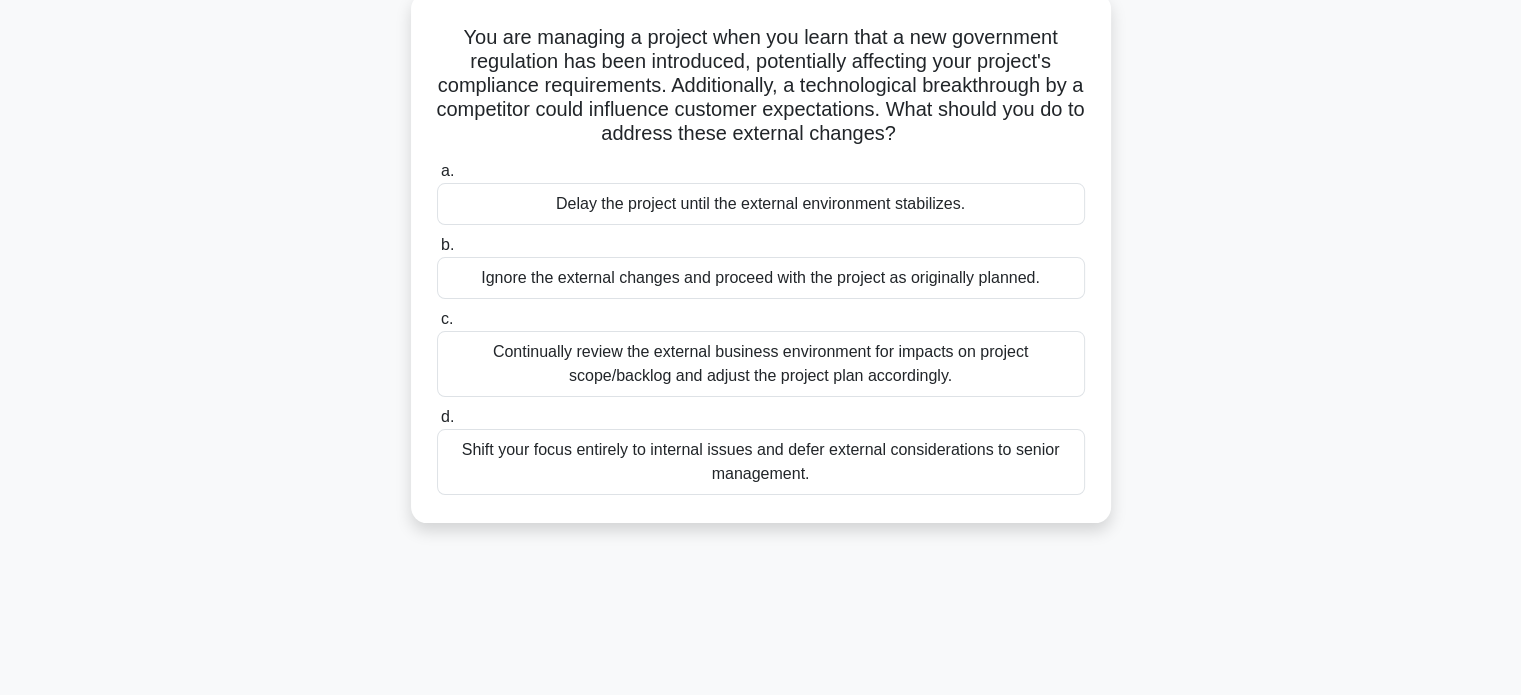 scroll, scrollTop: 0, scrollLeft: 0, axis: both 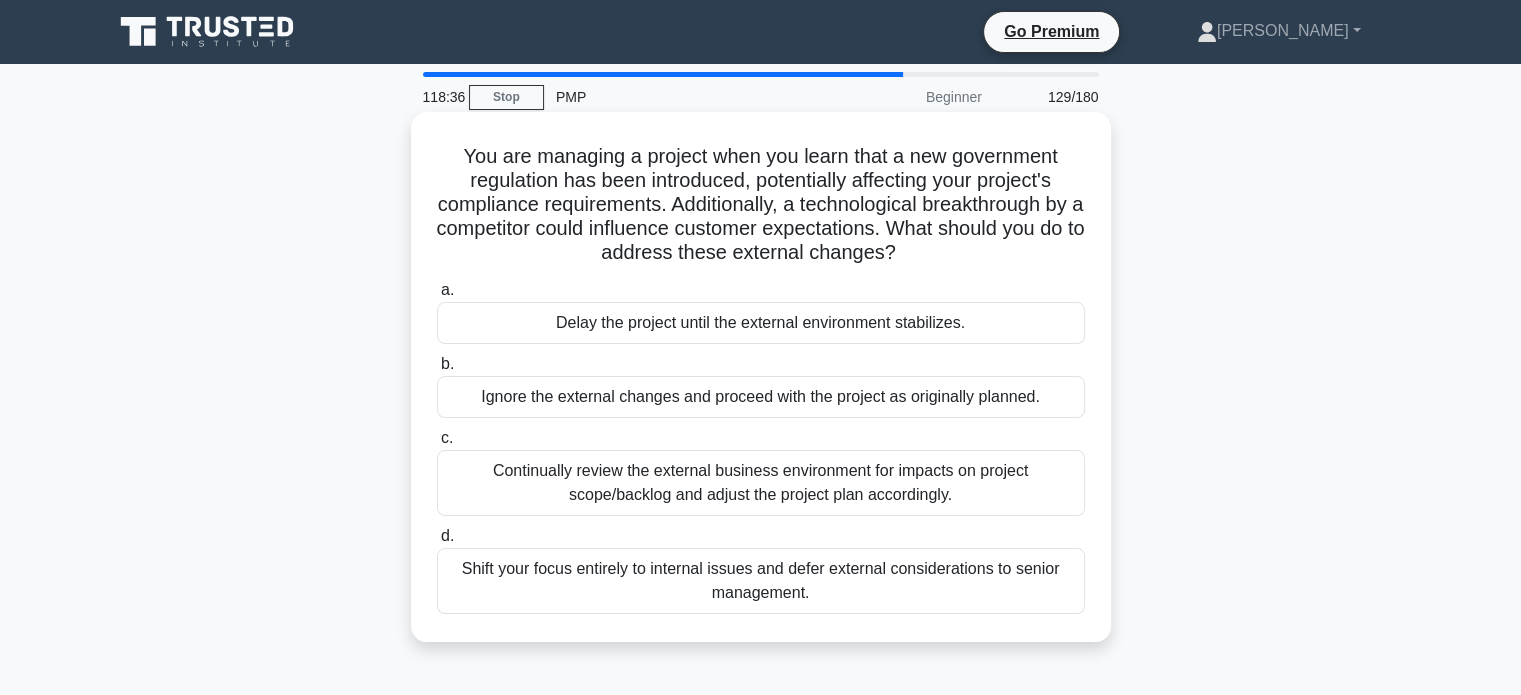 click on "Continually review the external business environment for impacts on project scope/backlog and adjust the project plan accordingly." at bounding box center [761, 483] 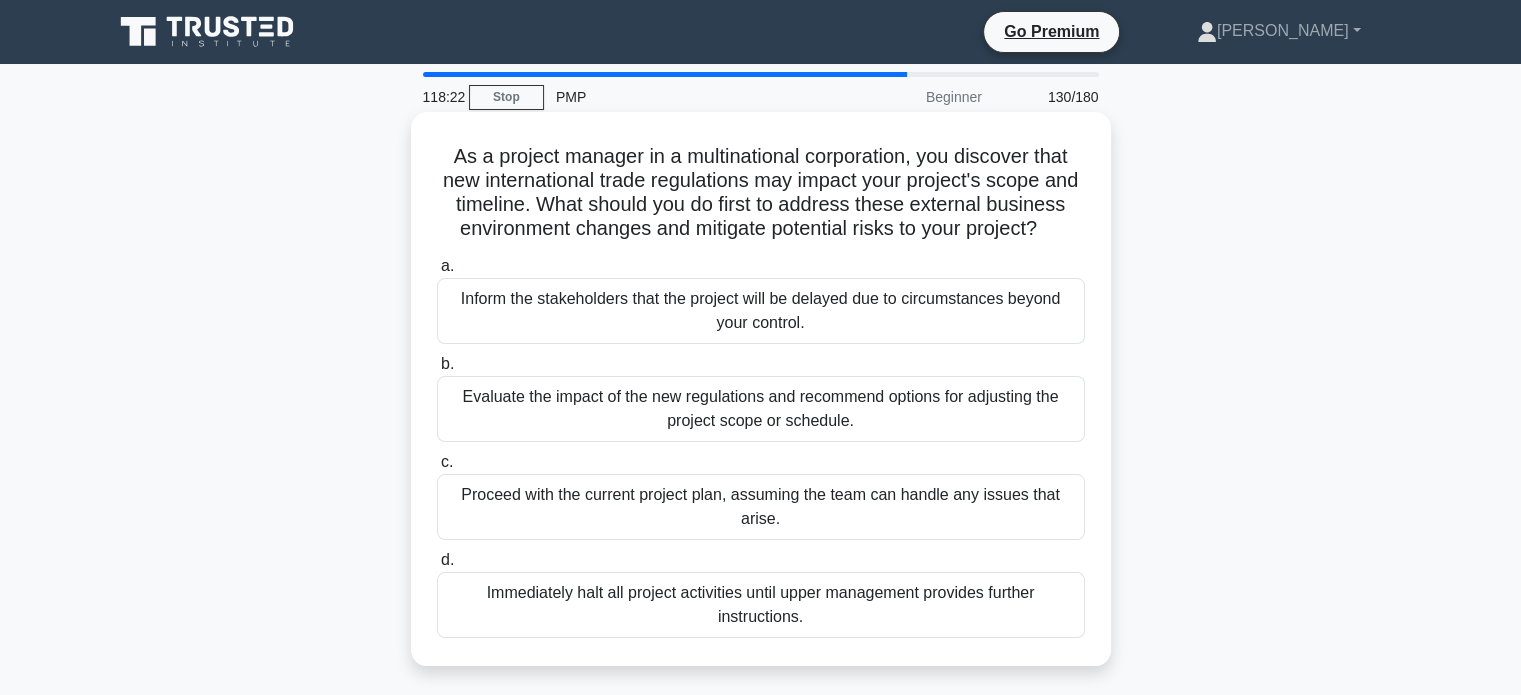 click on "Evaluate the impact of the new regulations and recommend options for adjusting the project scope or schedule." at bounding box center [761, 409] 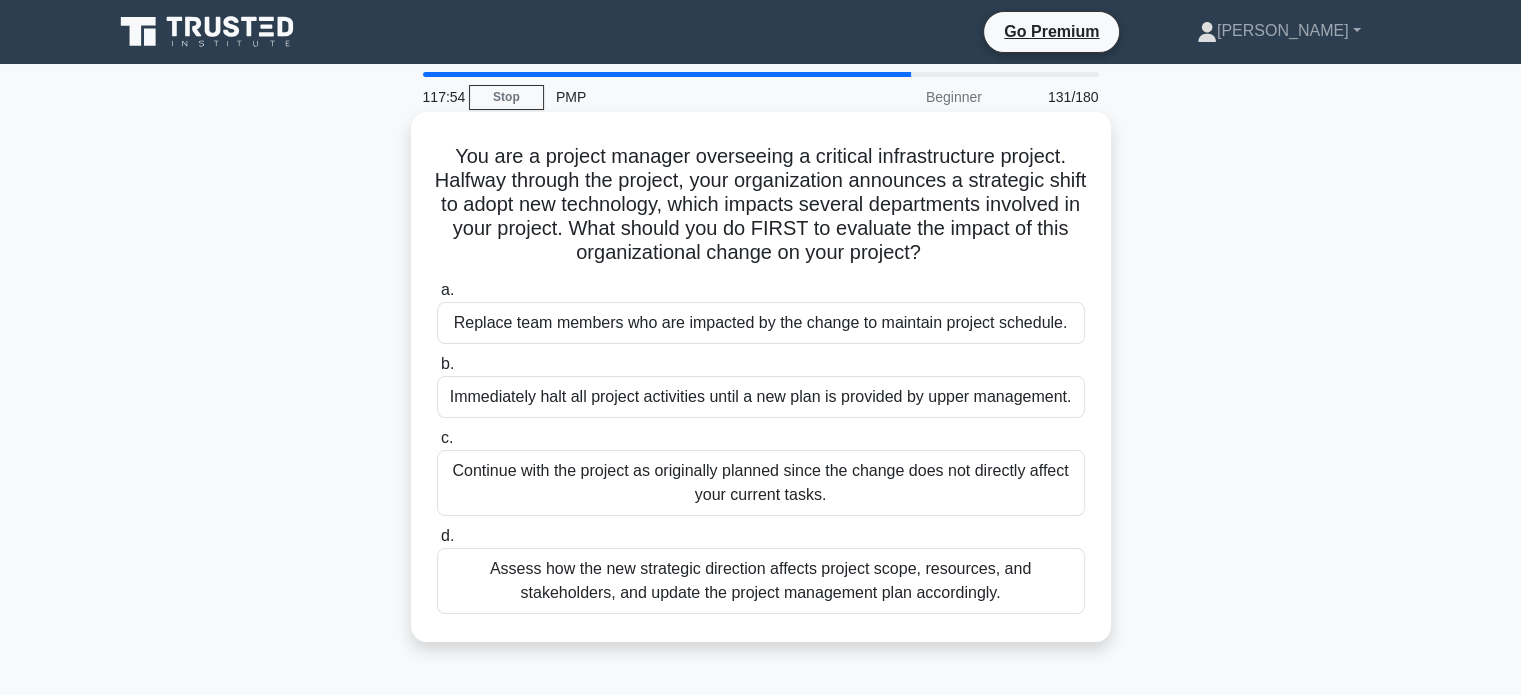 click on "Assess how the new strategic direction affects project scope, resources, and stakeholders, and update the project management plan accordingly." at bounding box center (761, 581) 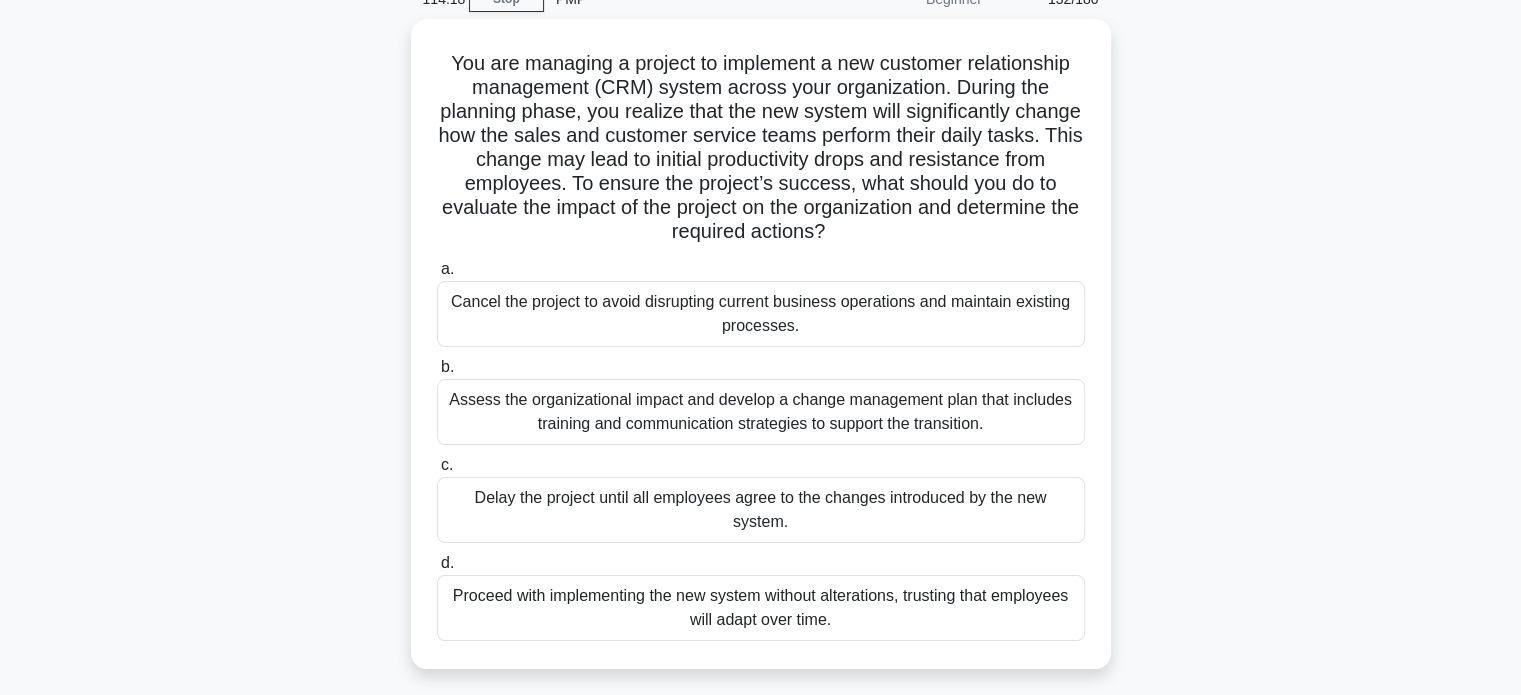 scroll, scrollTop: 100, scrollLeft: 0, axis: vertical 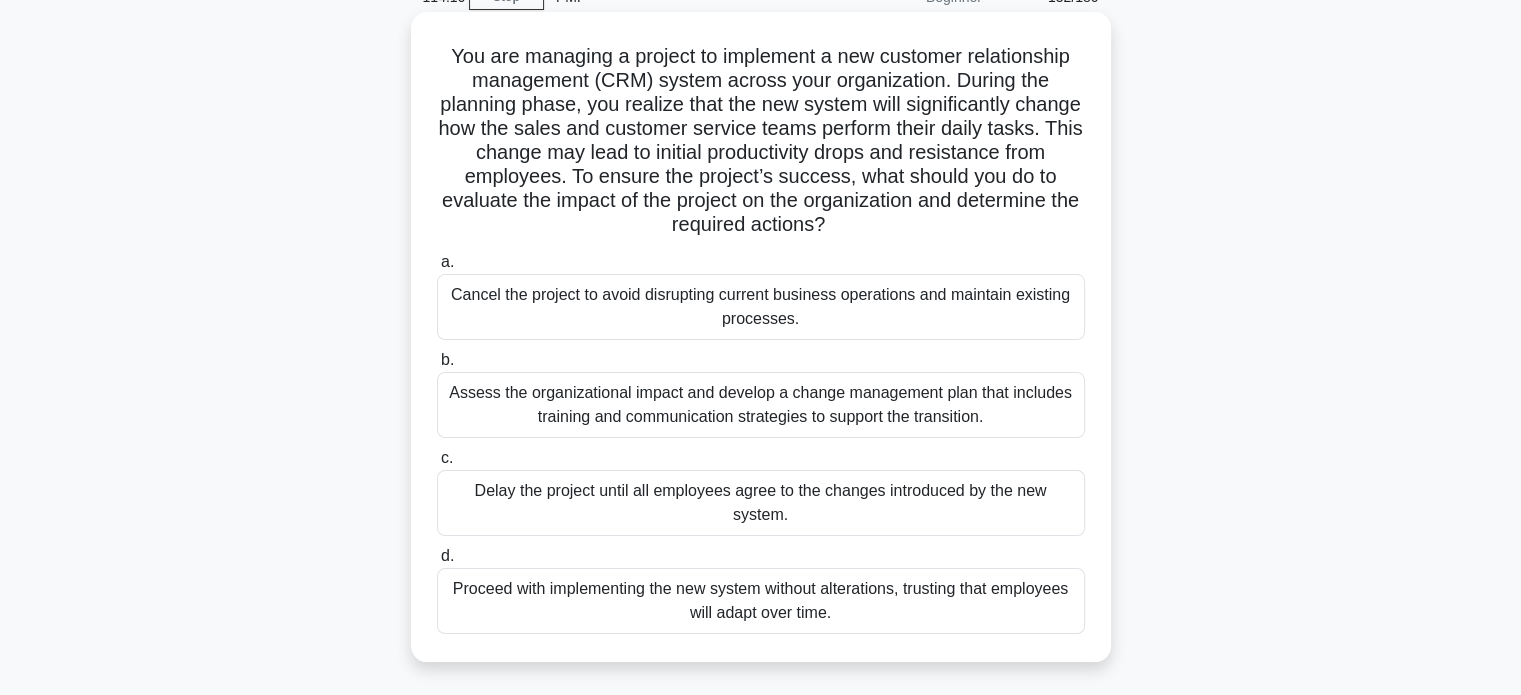click on "Assess the organizational impact and develop a change management plan that includes training and communication strategies to support the transition." at bounding box center (761, 405) 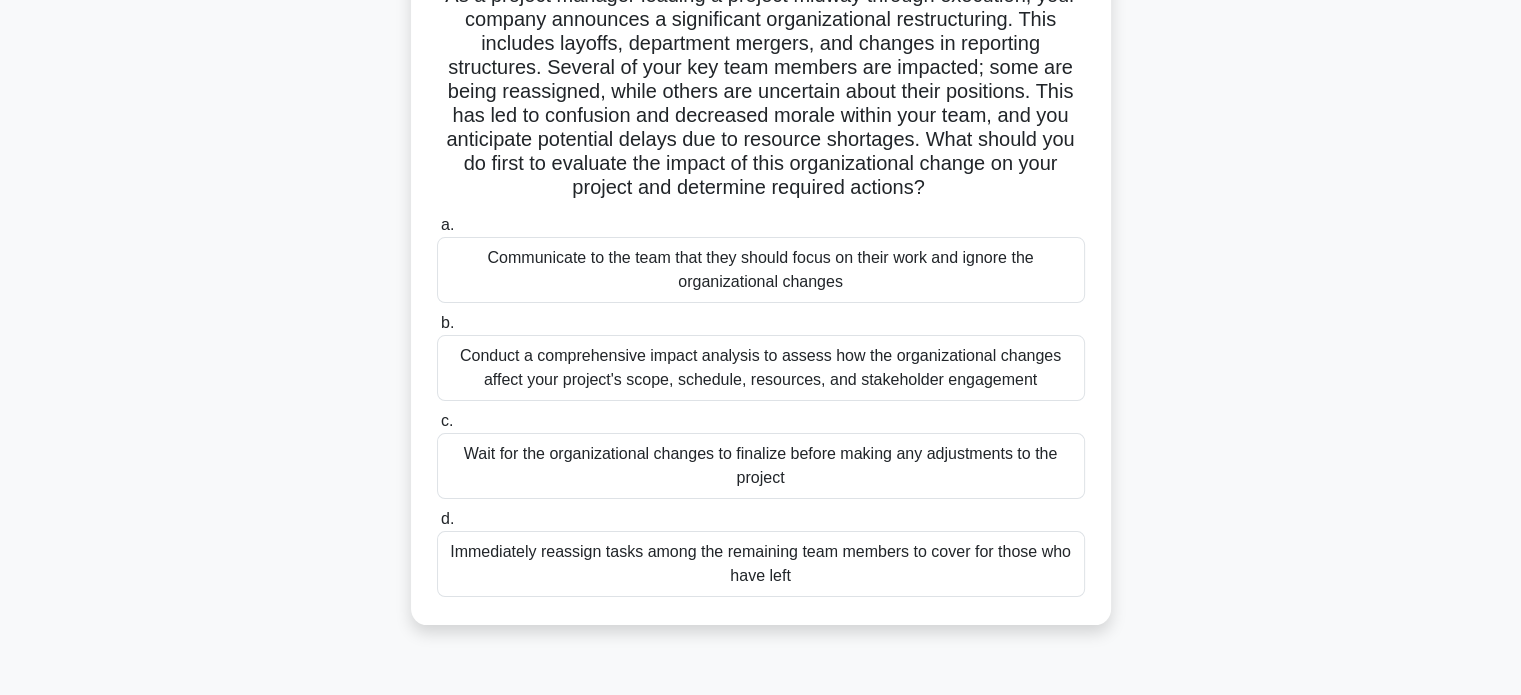 scroll, scrollTop: 168, scrollLeft: 0, axis: vertical 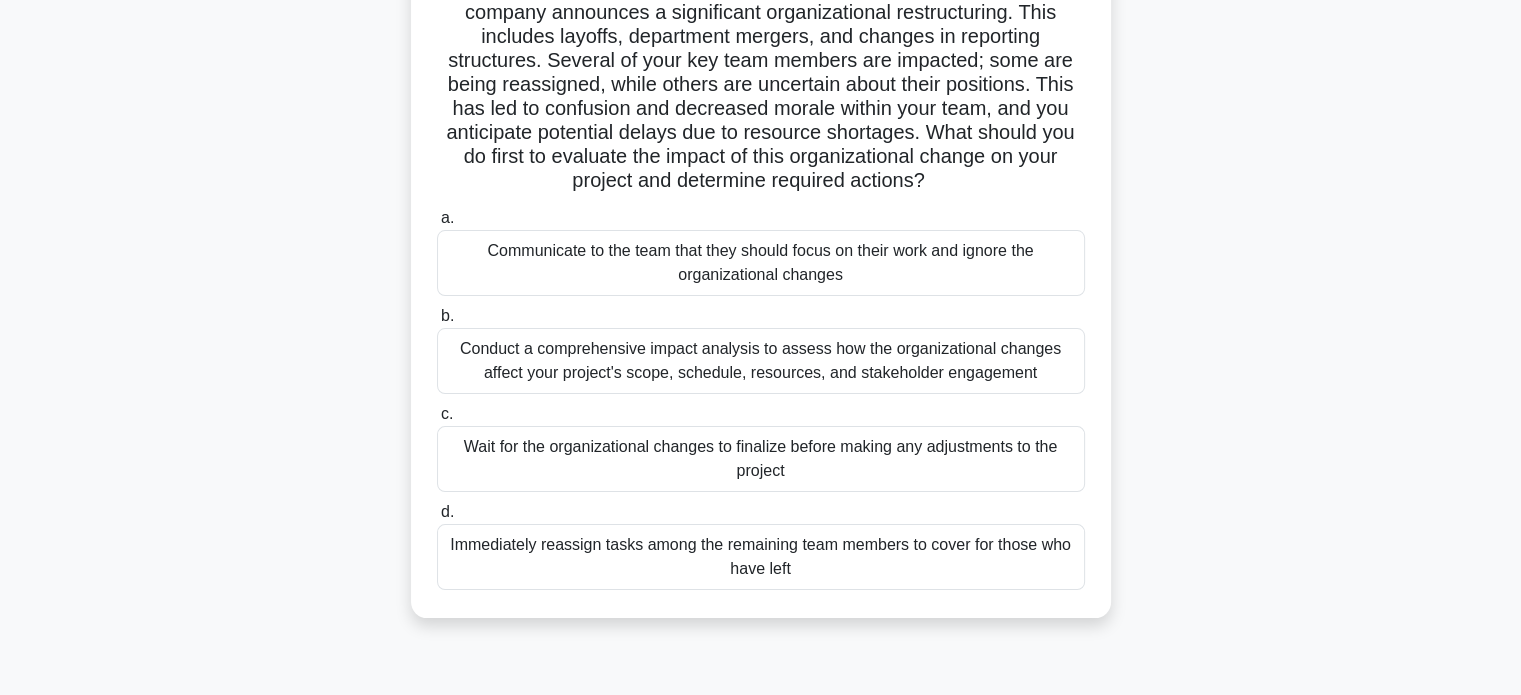 click on "Wait for the organizational changes to finalize before making any adjustments to the project" at bounding box center [761, 459] 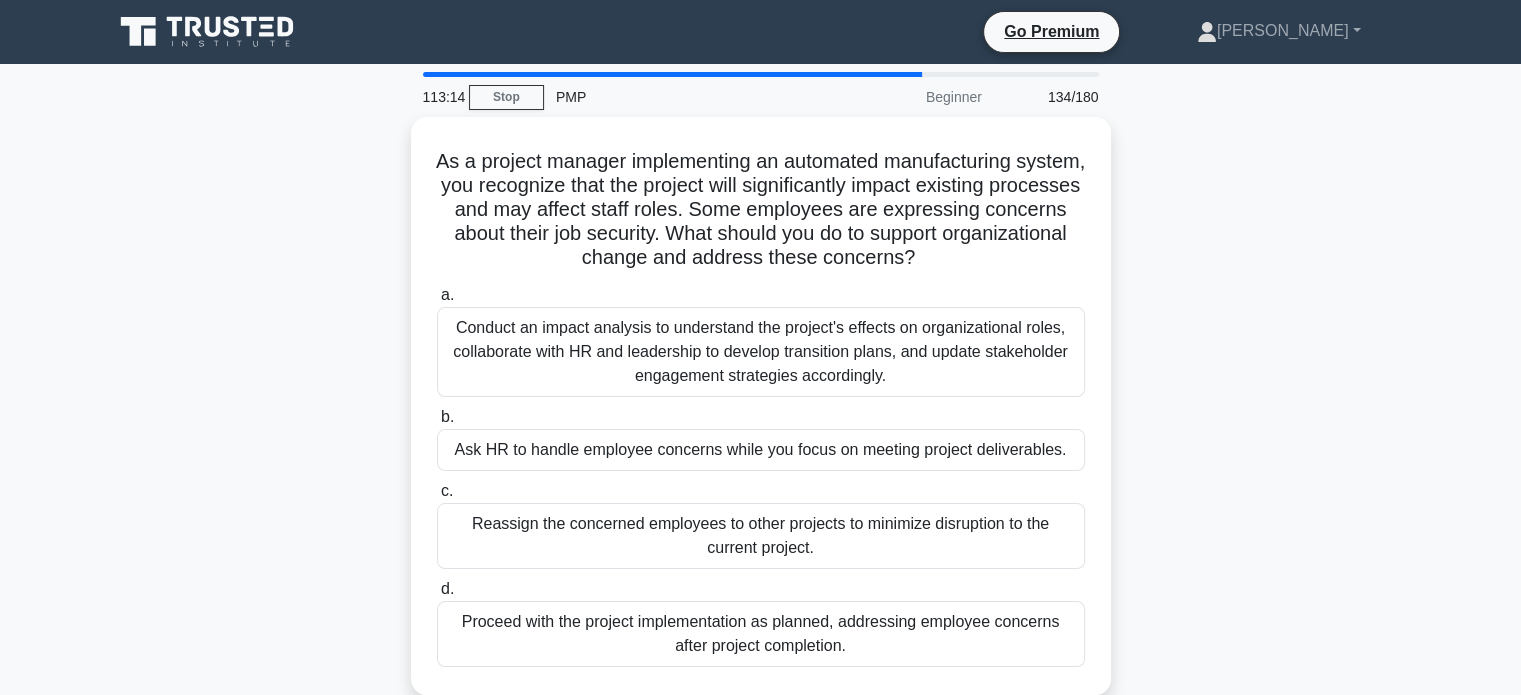 scroll, scrollTop: 0, scrollLeft: 0, axis: both 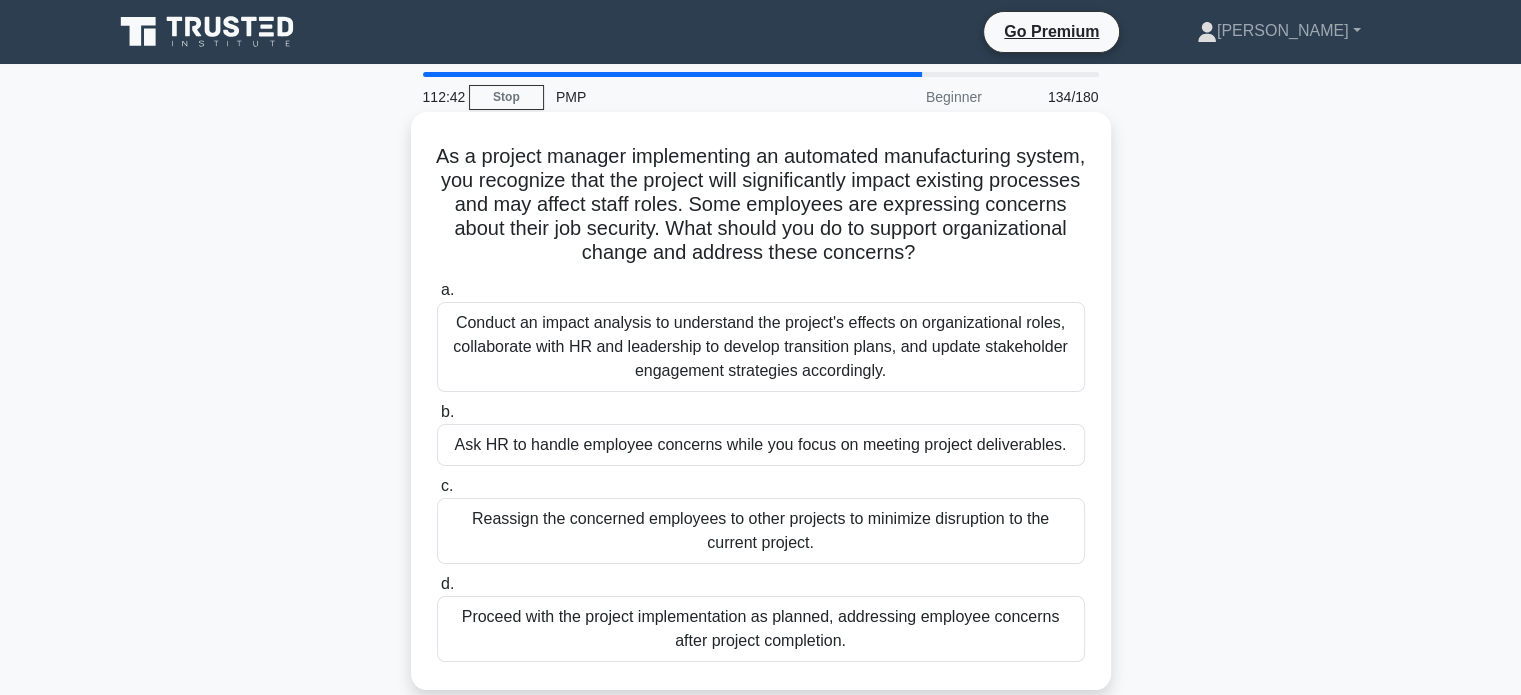 click on "Conduct an impact analysis to understand the project's effects on organizational roles, collaborate with HR and leadership to develop transition plans, and update stakeholder engagement strategies accordingly." at bounding box center (761, 347) 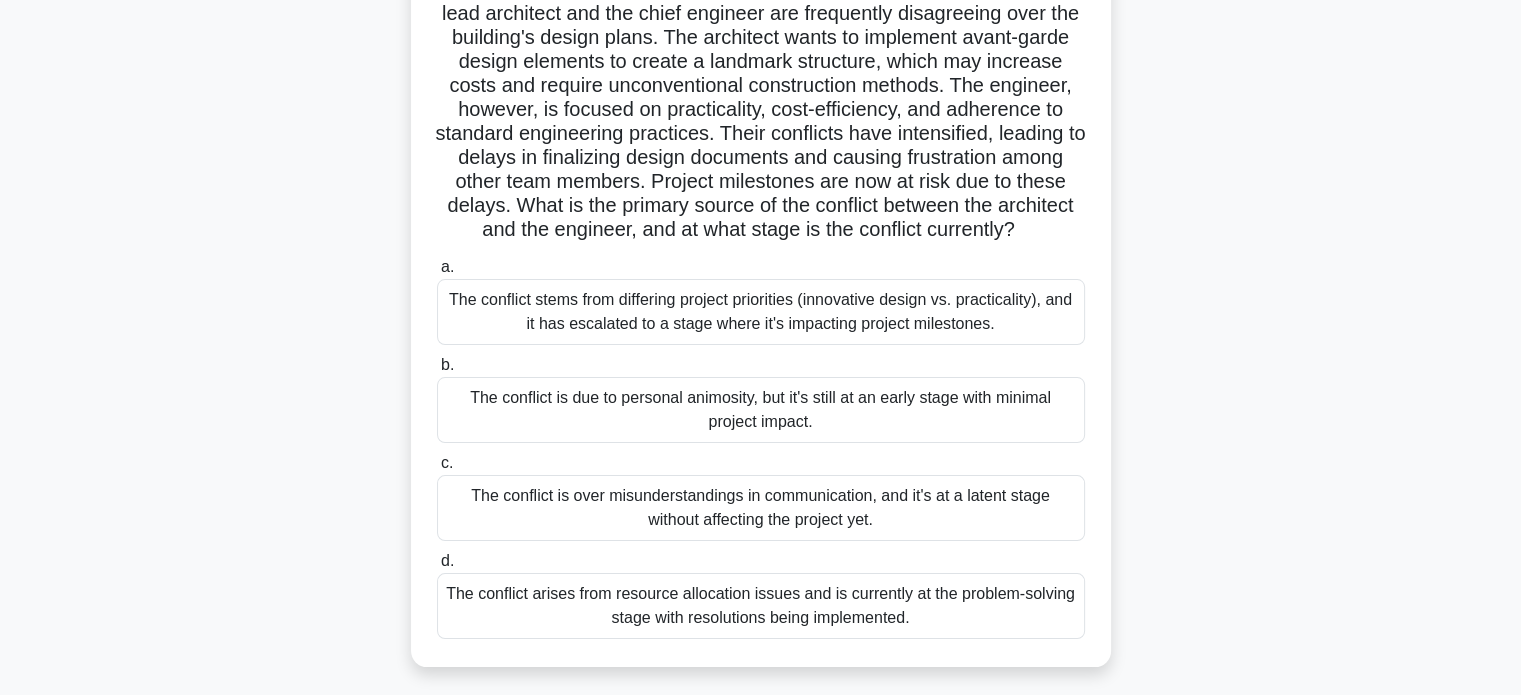 scroll, scrollTop: 168, scrollLeft: 0, axis: vertical 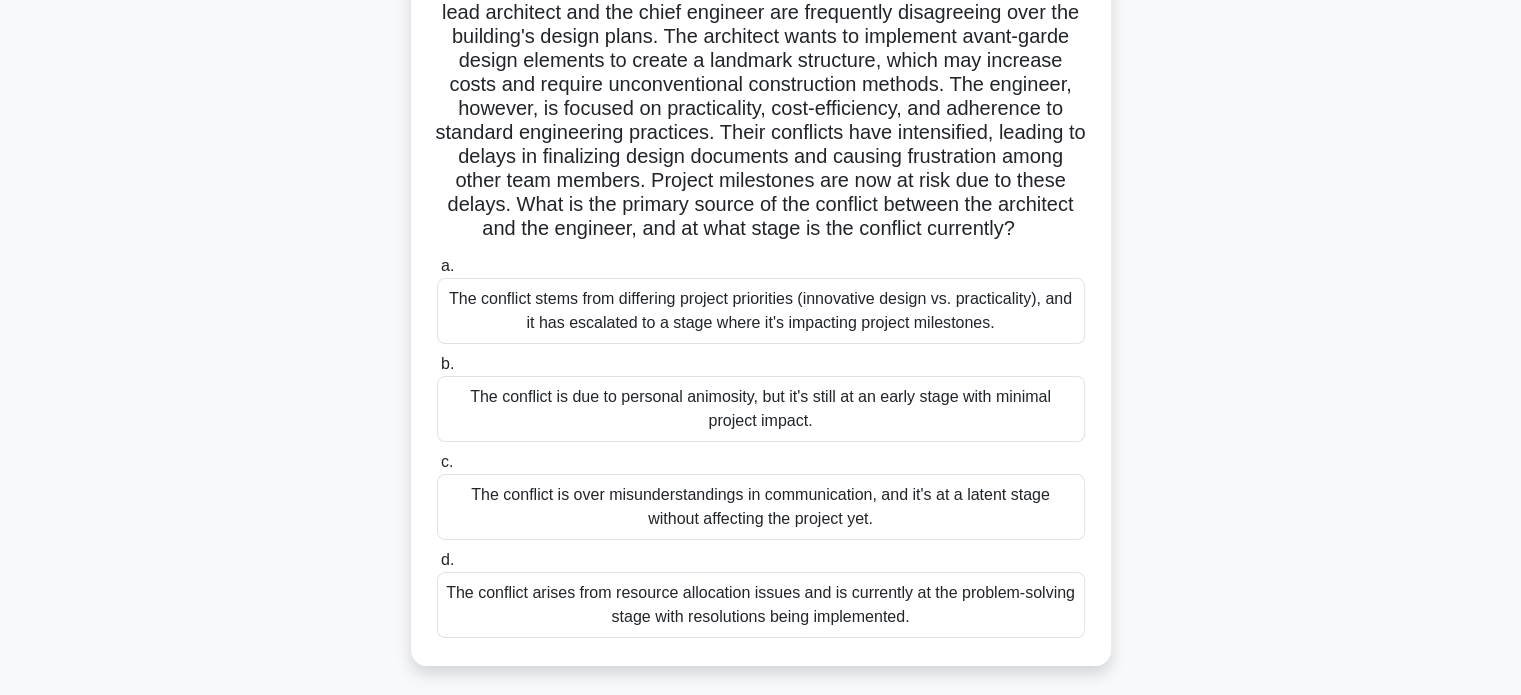 click on "The conflict stems from differing project priorities (innovative design vs. practicality), and it has escalated to a stage where it's impacting project milestones." at bounding box center (761, 311) 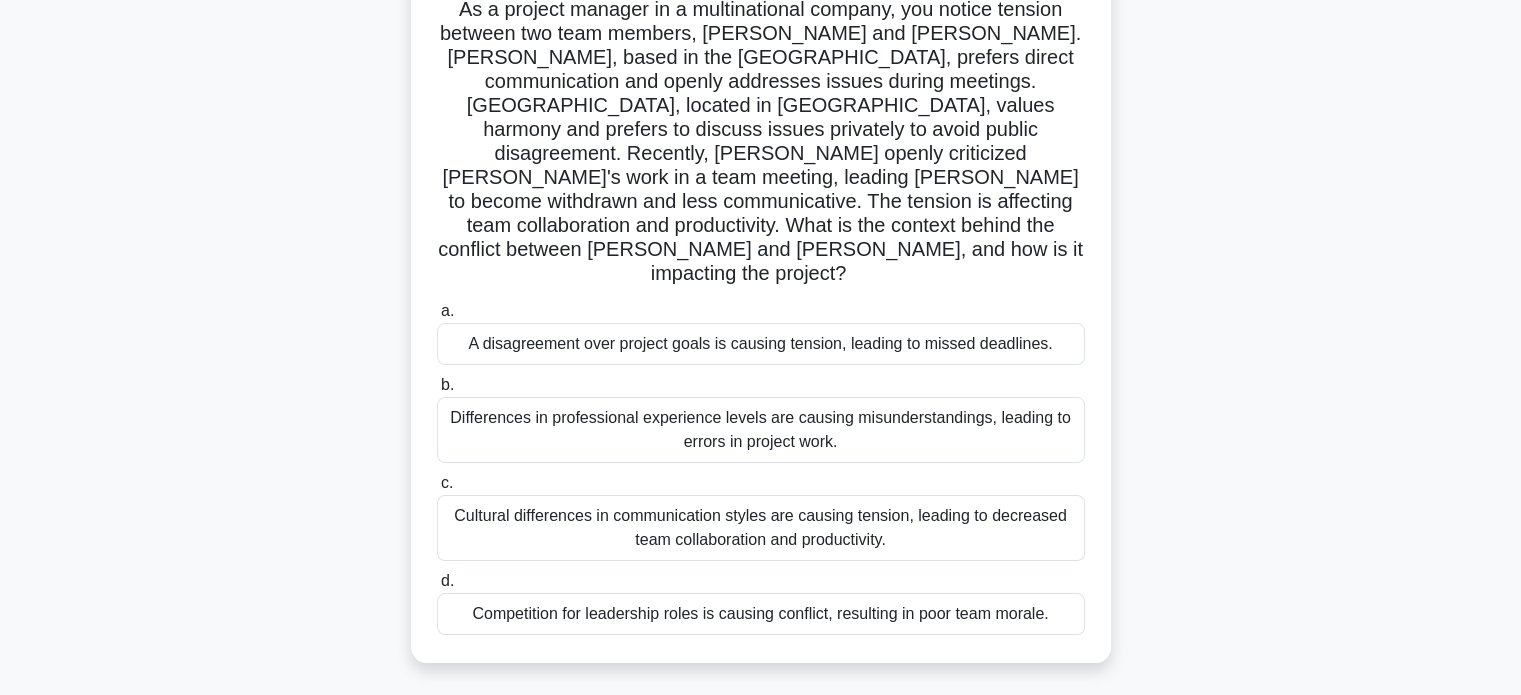 scroll, scrollTop: 160, scrollLeft: 0, axis: vertical 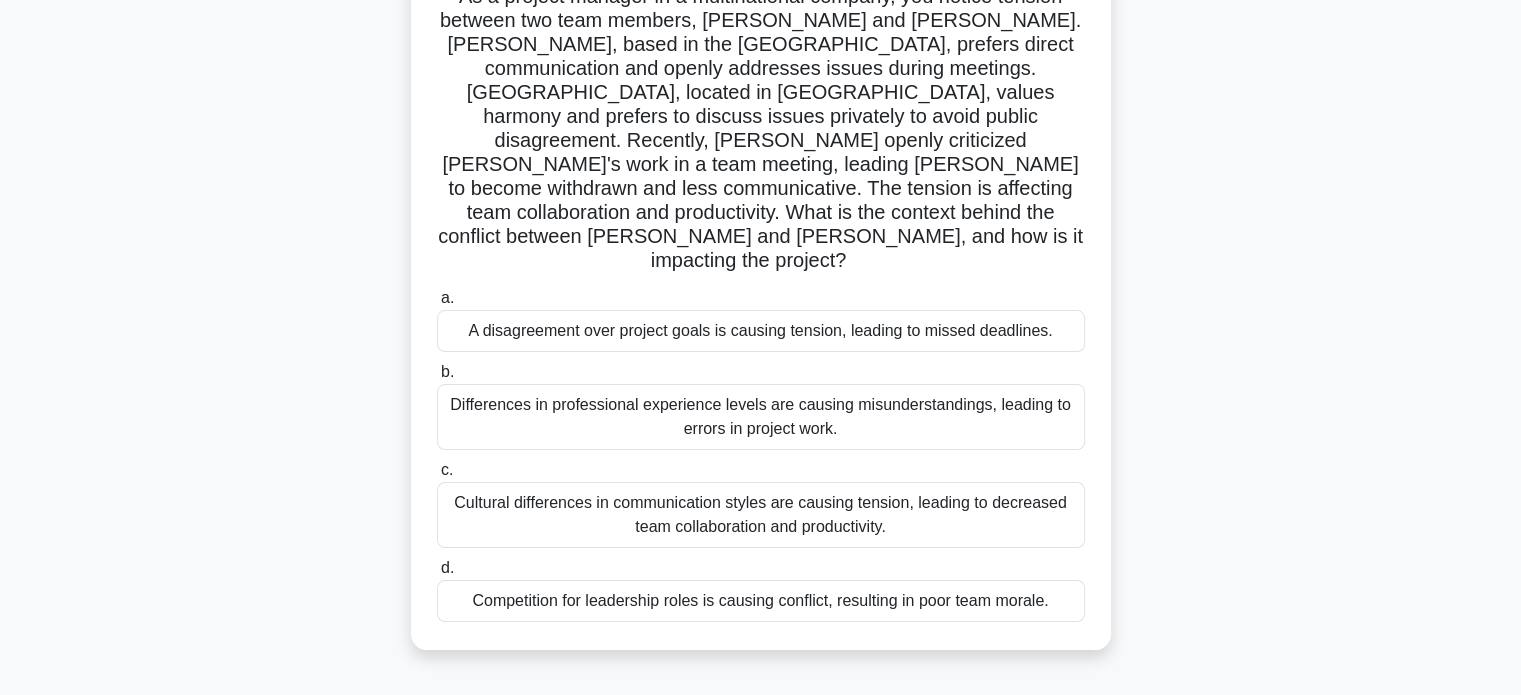 click on "Cultural differences in communication styles are causing tension, leading to decreased team collaboration and productivity." at bounding box center [761, 515] 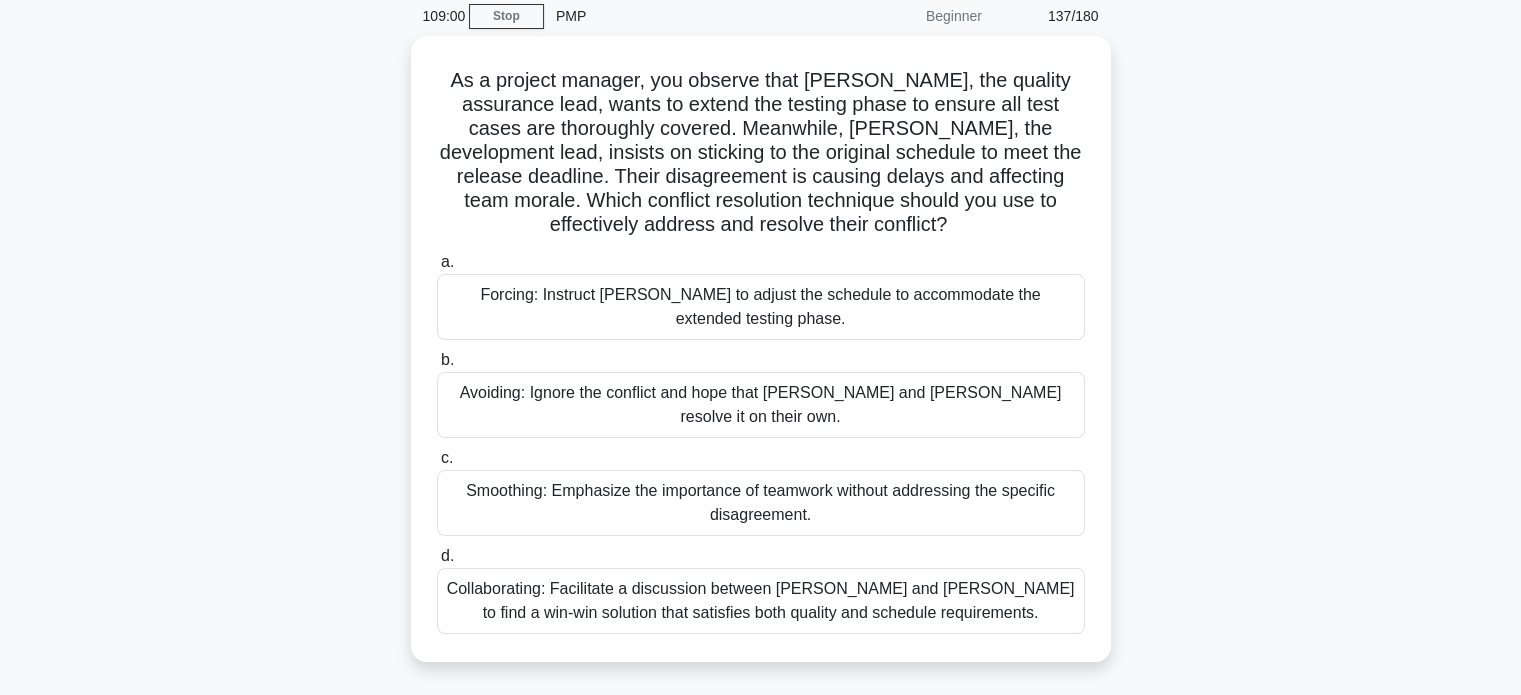 scroll, scrollTop: 0, scrollLeft: 0, axis: both 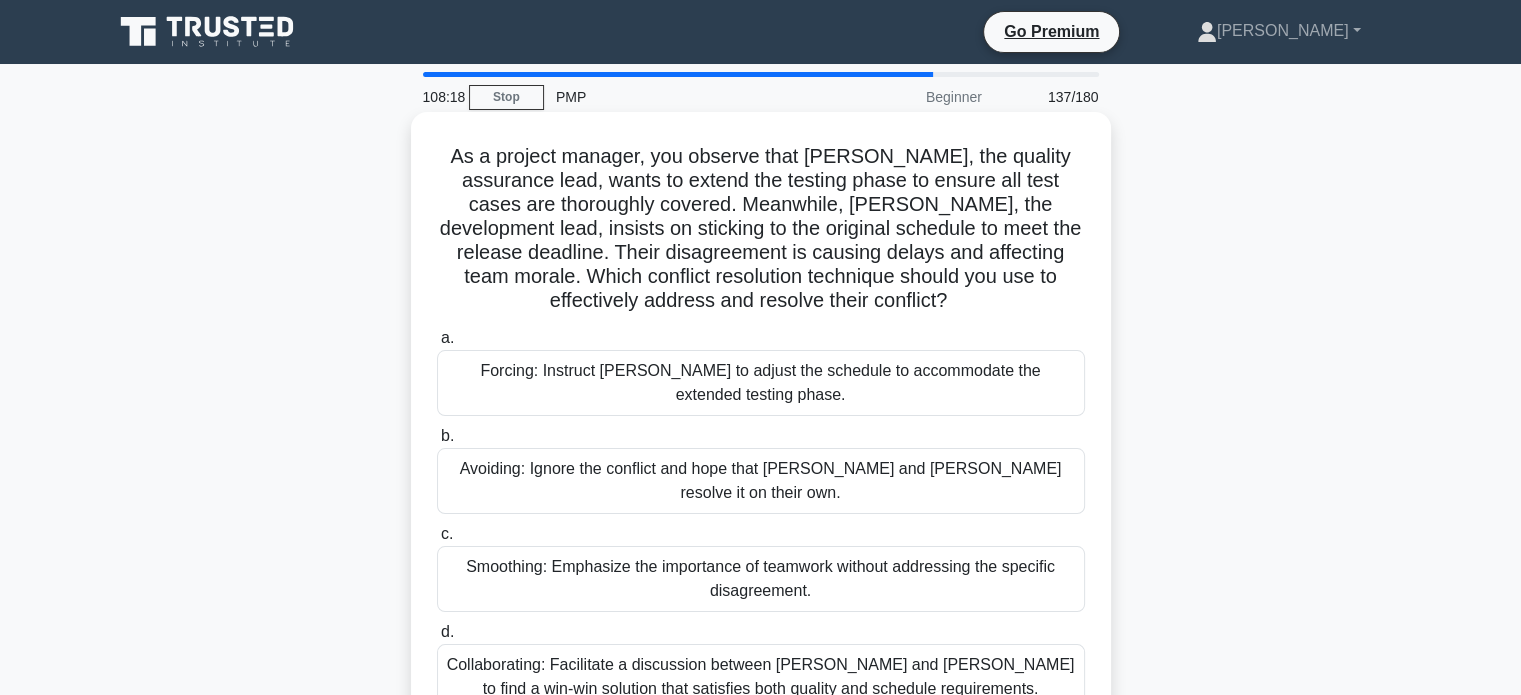 click on "Collaborating: Facilitate a discussion between [PERSON_NAME] and [PERSON_NAME] to find a win-win solution that satisfies both quality and schedule requirements." at bounding box center [761, 677] 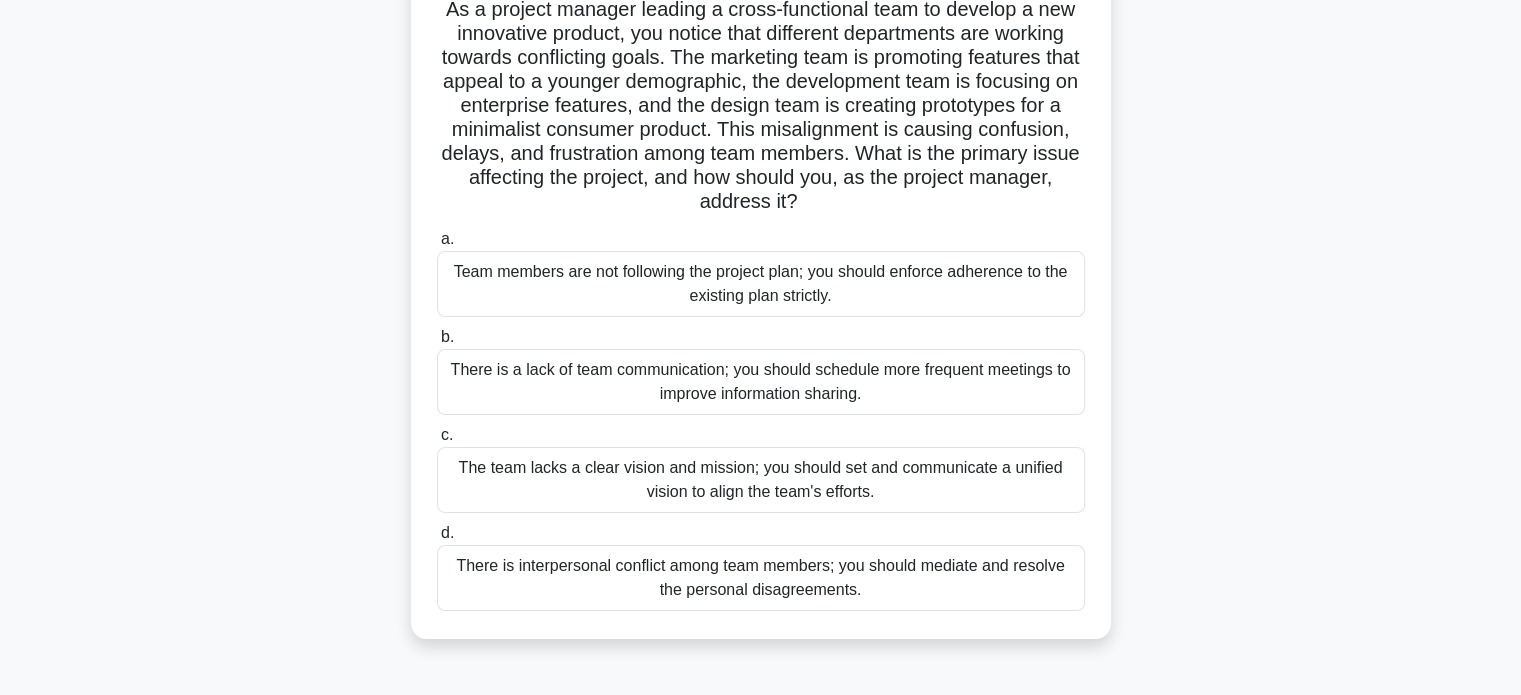 scroll, scrollTop: 159, scrollLeft: 0, axis: vertical 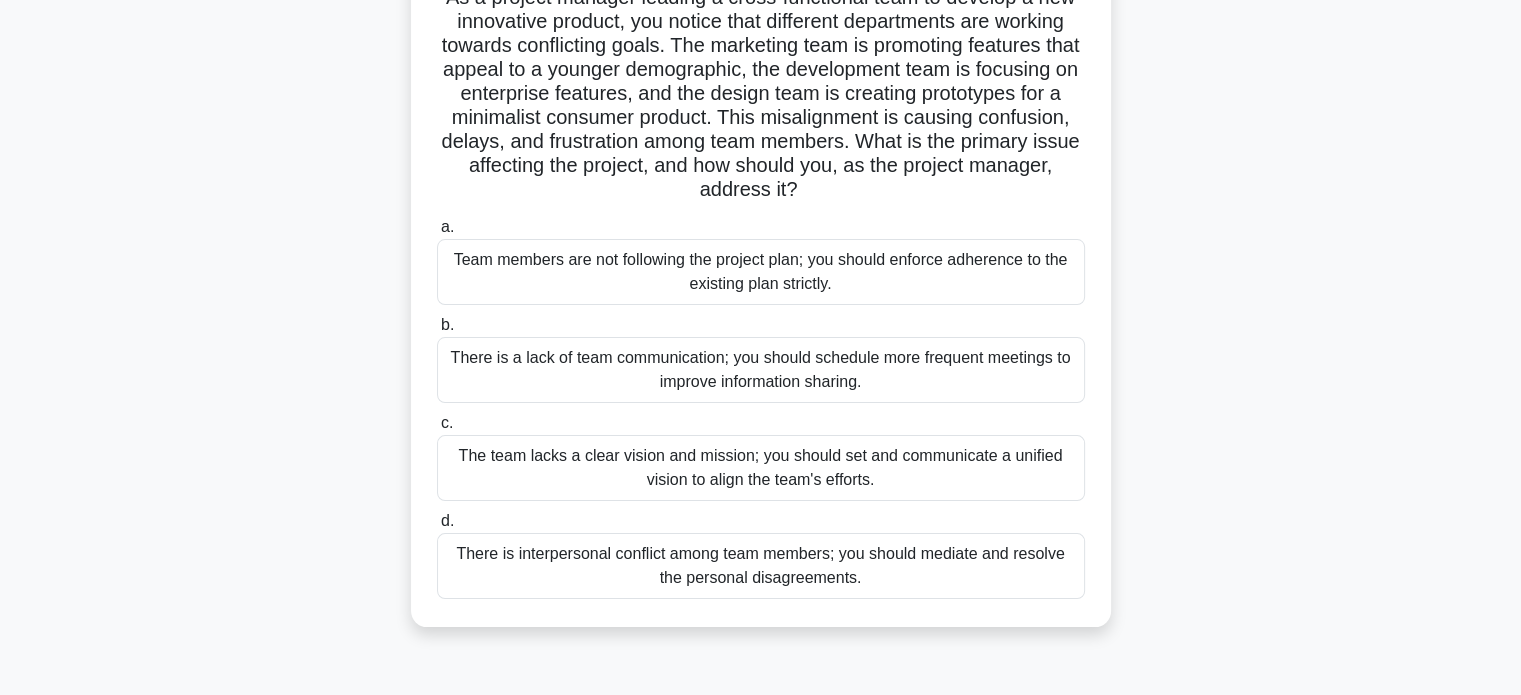 click on "Team members are not following the project plan; you should enforce adherence to the existing plan strictly." at bounding box center (761, 272) 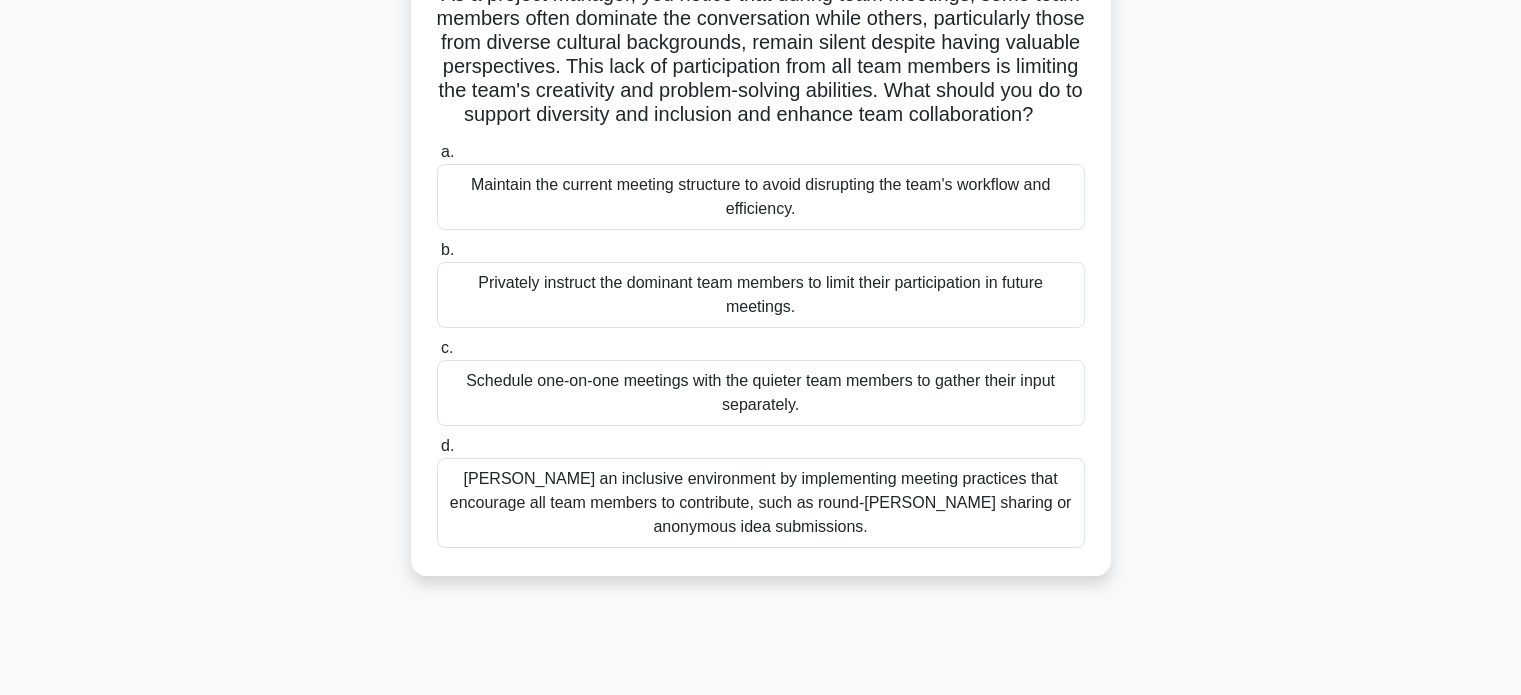 scroll, scrollTop: 168, scrollLeft: 0, axis: vertical 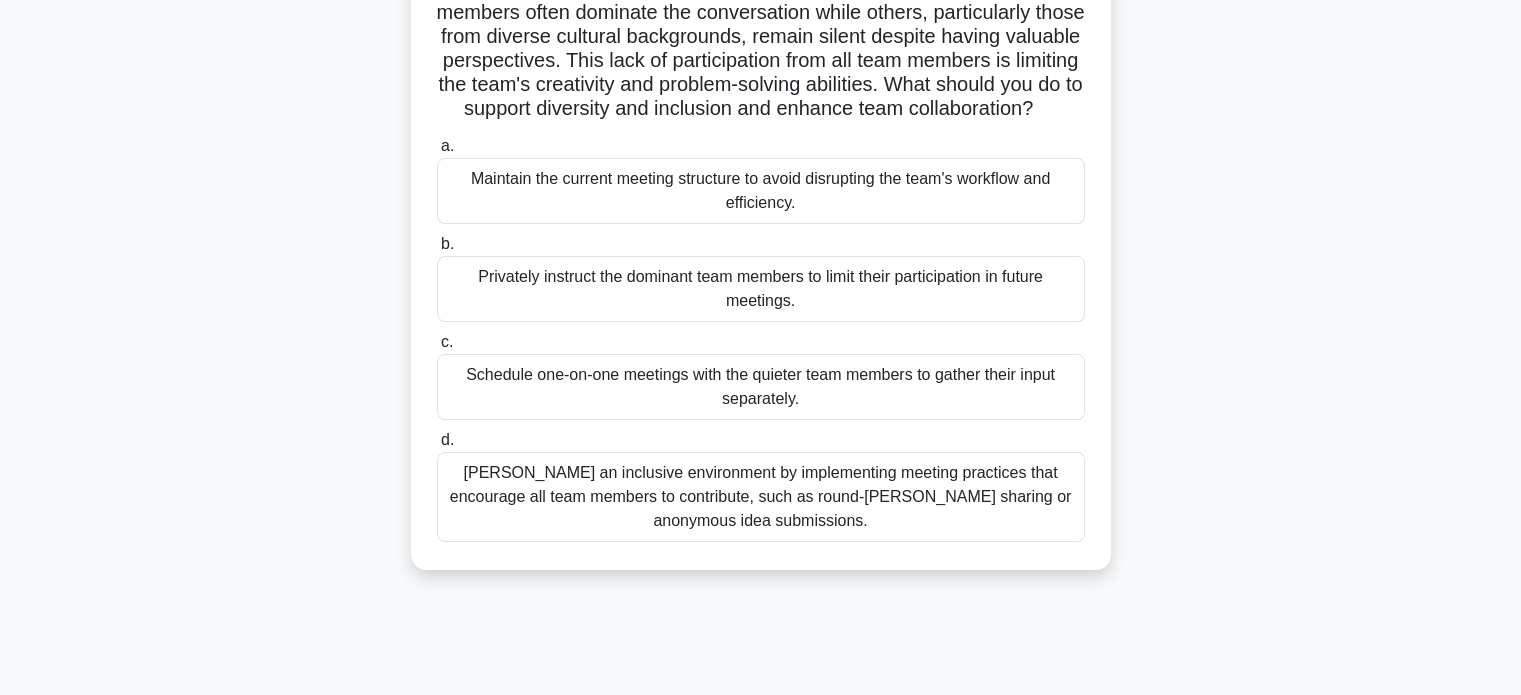 click on "[PERSON_NAME] an inclusive environment by implementing meeting practices that encourage all team members to contribute, such as round-[PERSON_NAME] sharing or anonymous idea submissions." at bounding box center [761, 497] 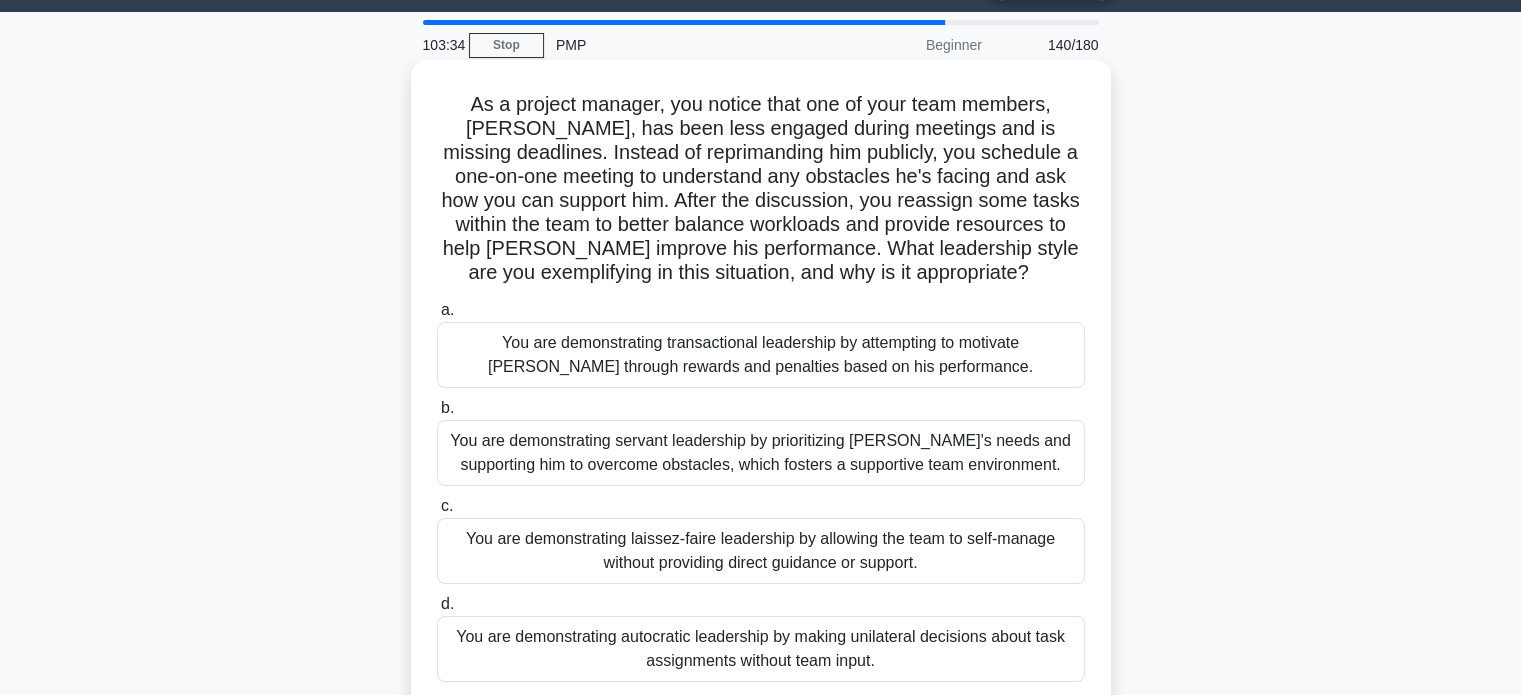 scroll, scrollTop: 56, scrollLeft: 0, axis: vertical 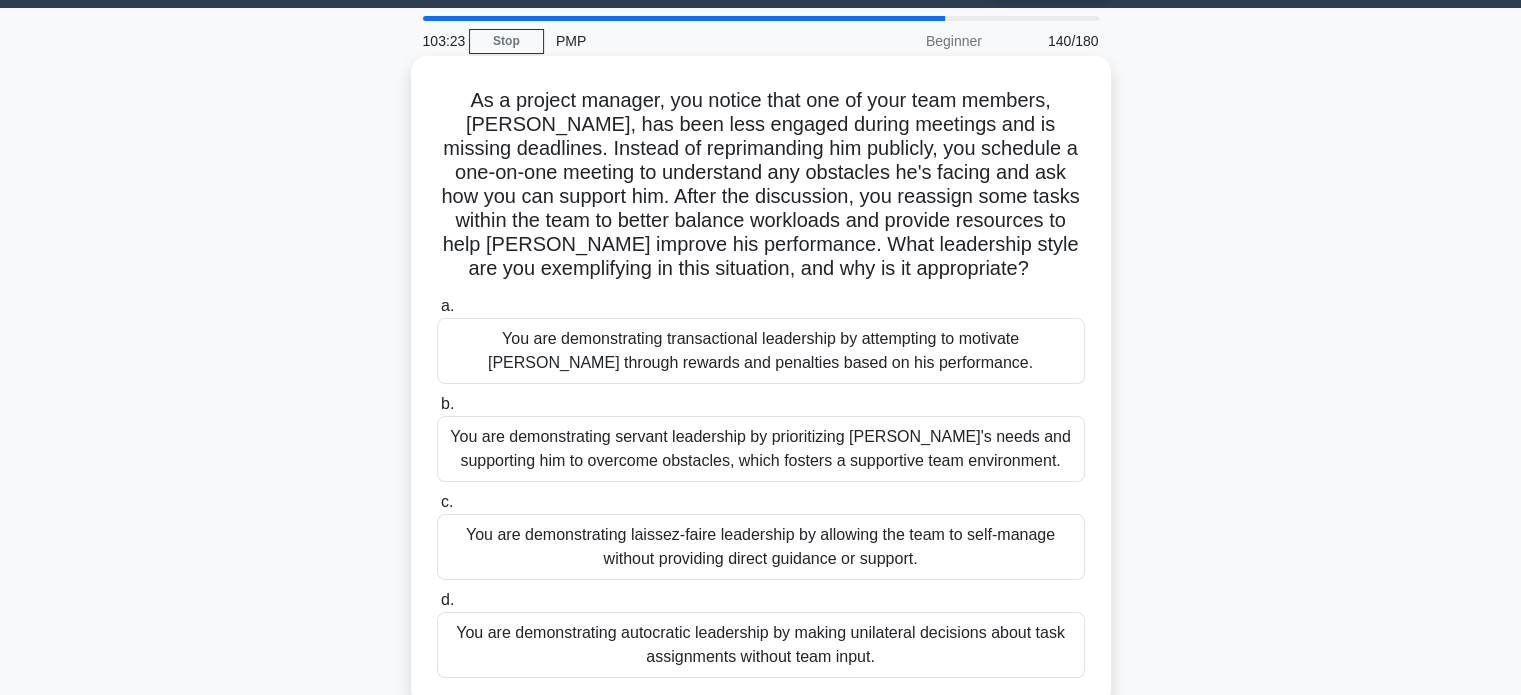click on "You are demonstrating servant leadership by prioritizing [PERSON_NAME]'s needs and supporting him to overcome obstacles, which fosters a supportive team environment." at bounding box center (761, 449) 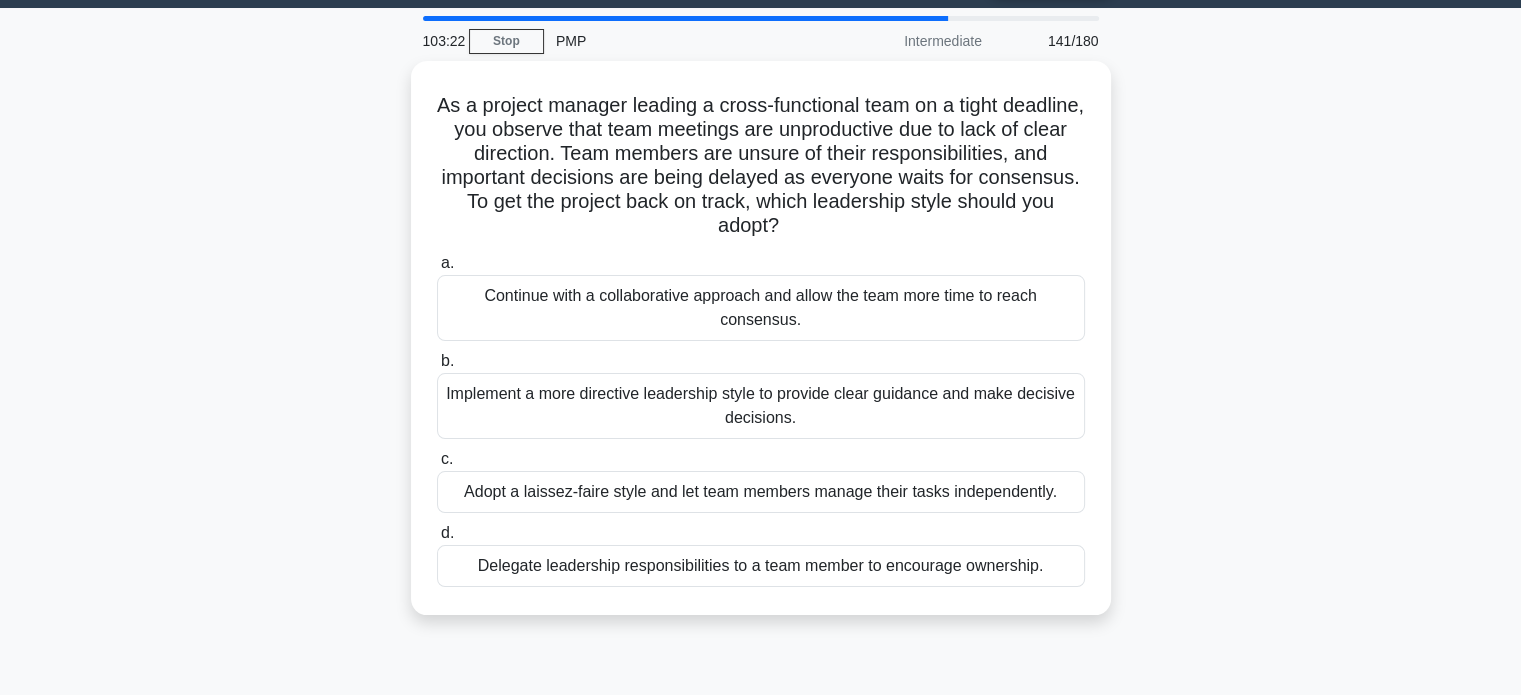scroll, scrollTop: 0, scrollLeft: 0, axis: both 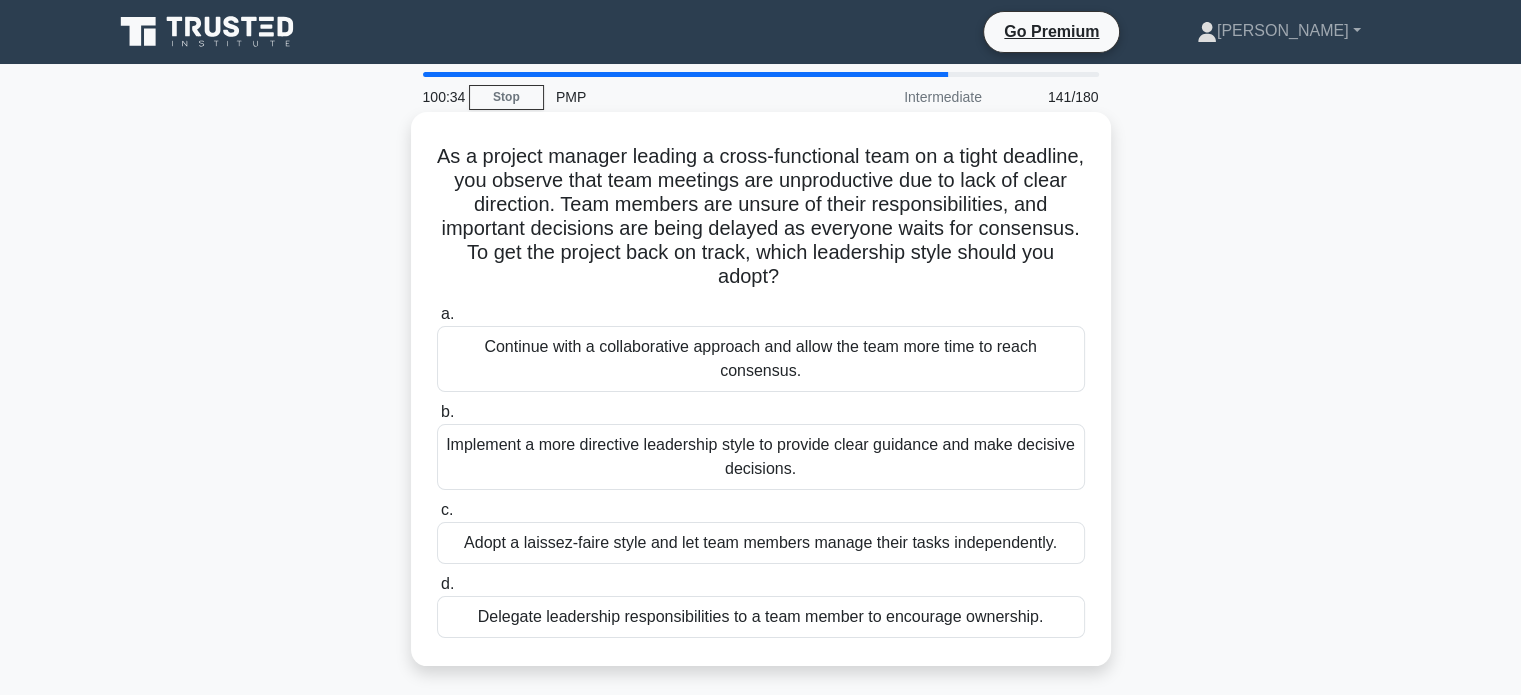 click on "Continue with a collaborative approach and allow the team more time to reach consensus." at bounding box center (761, 359) 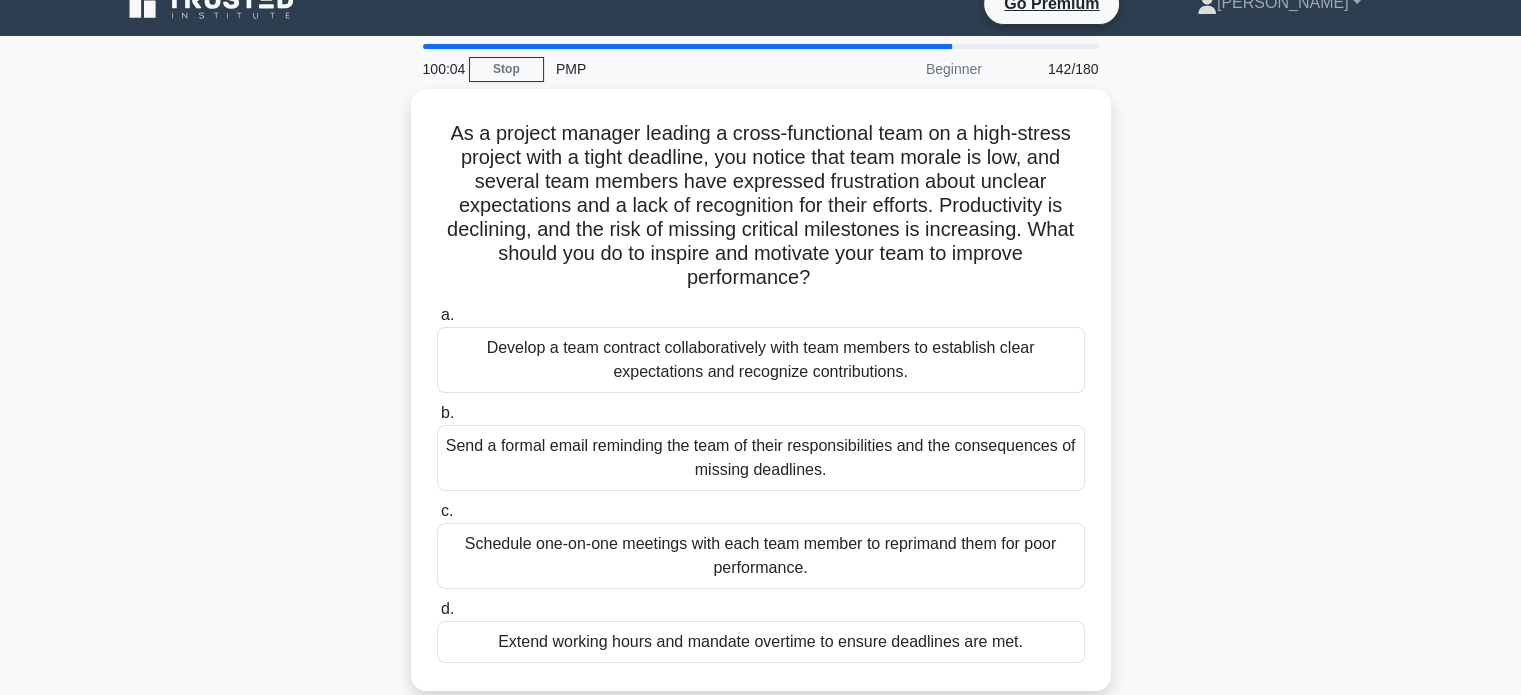 scroll, scrollTop: 28, scrollLeft: 0, axis: vertical 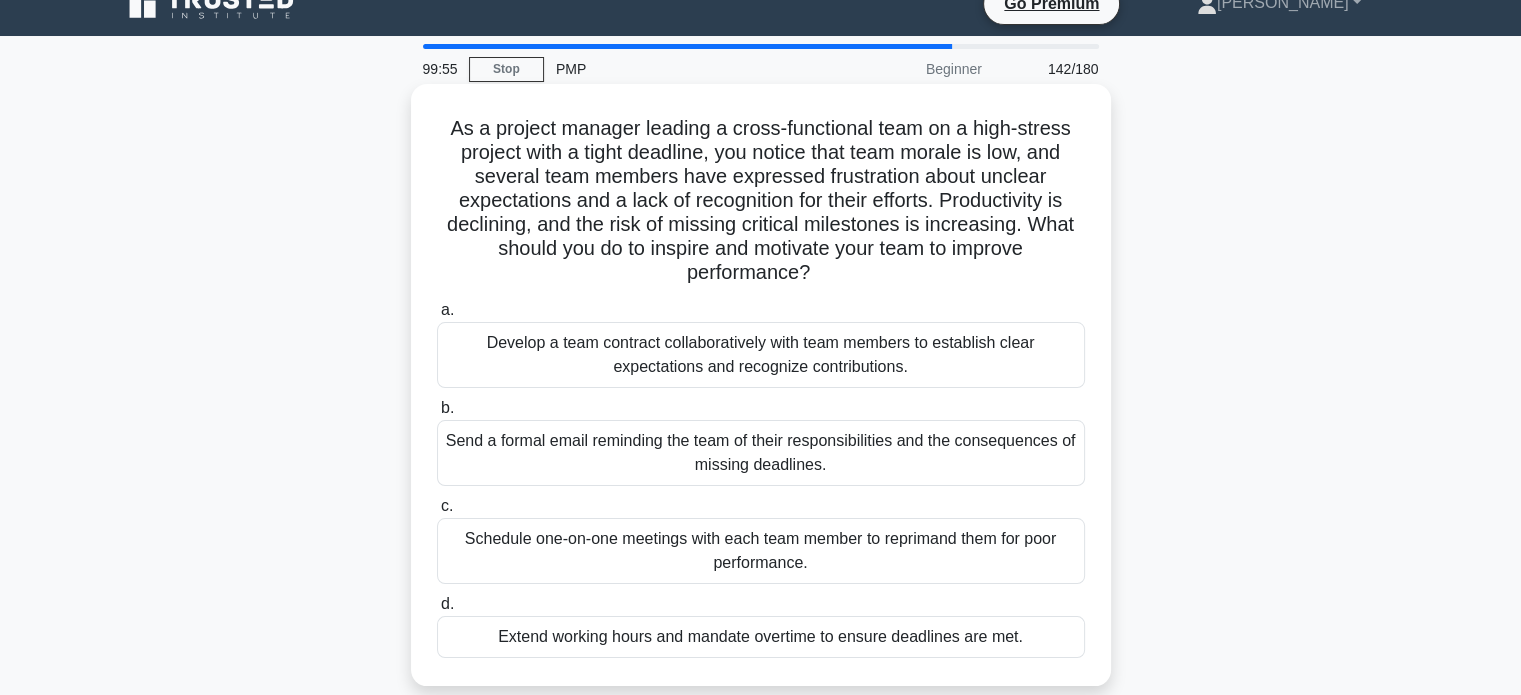 click on "Develop a team contract collaboratively with team members to establish clear expectations and recognize contributions." at bounding box center (761, 355) 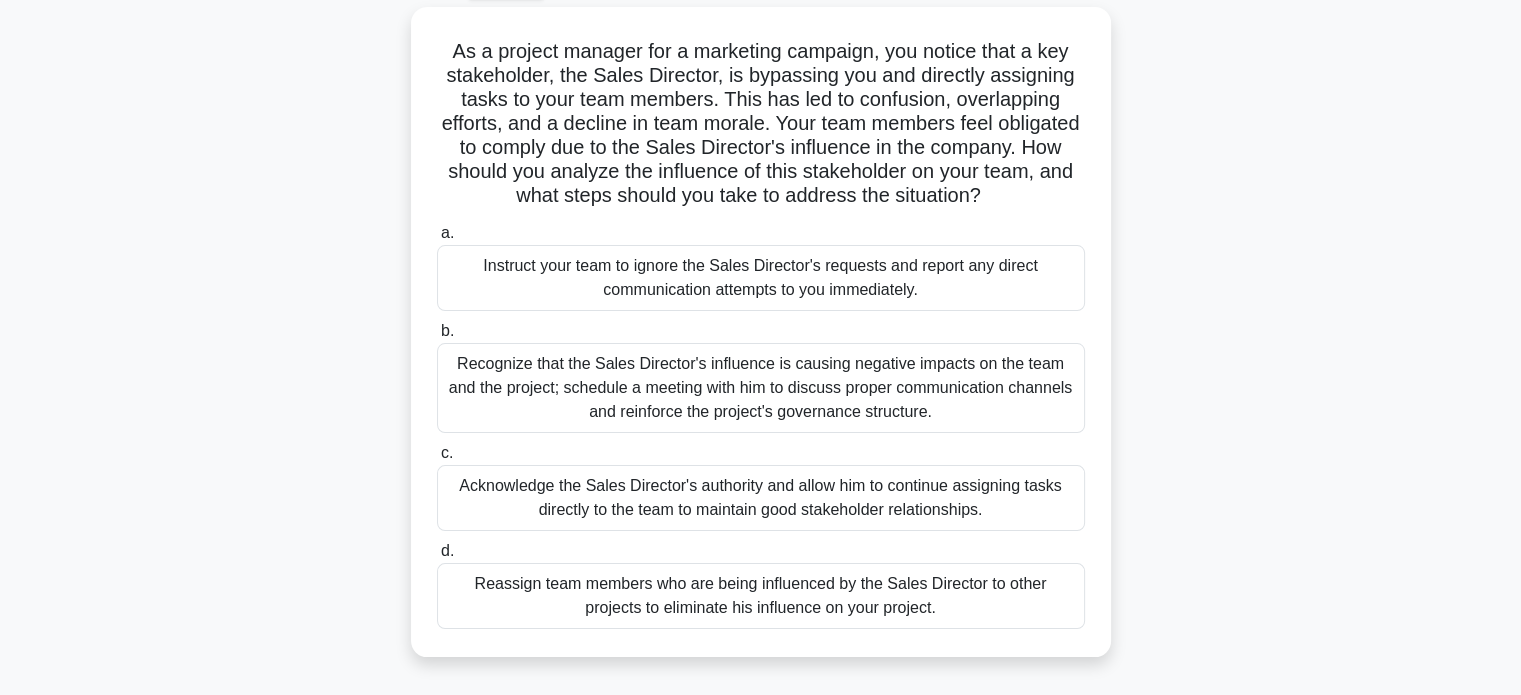 scroll, scrollTop: 112, scrollLeft: 0, axis: vertical 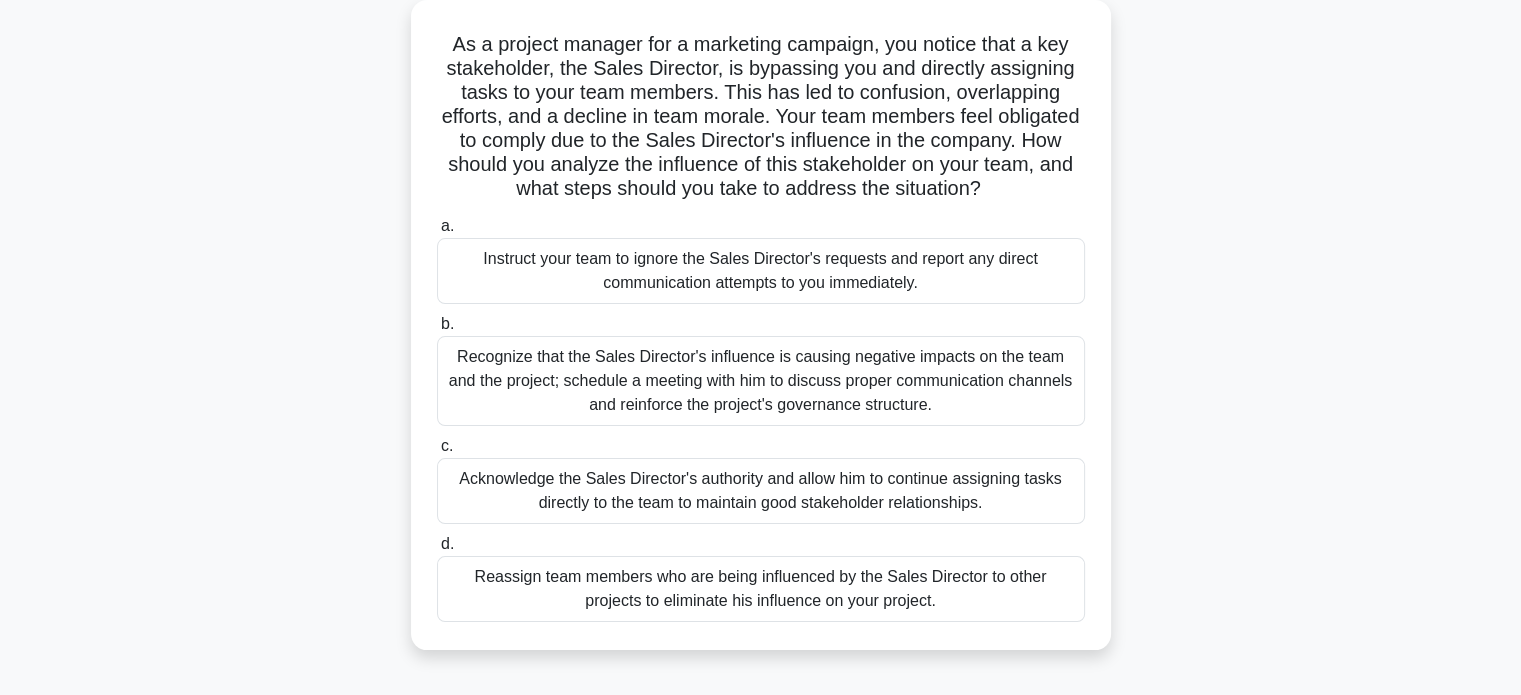 click on "Recognize that the Sales Director's influence is causing negative impacts on the team and the project; schedule a meeting with him to discuss proper communication channels and reinforce the project's governance structure." at bounding box center [761, 381] 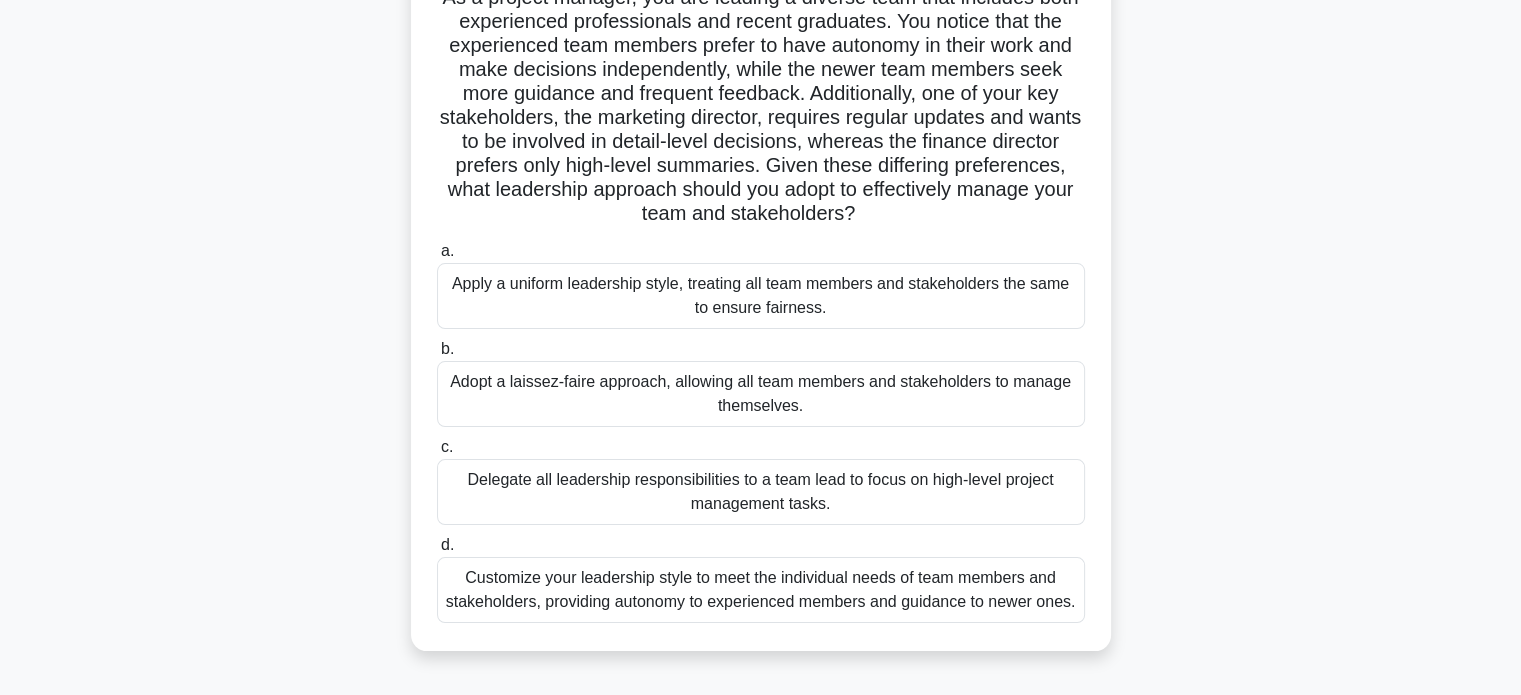 scroll, scrollTop: 160, scrollLeft: 0, axis: vertical 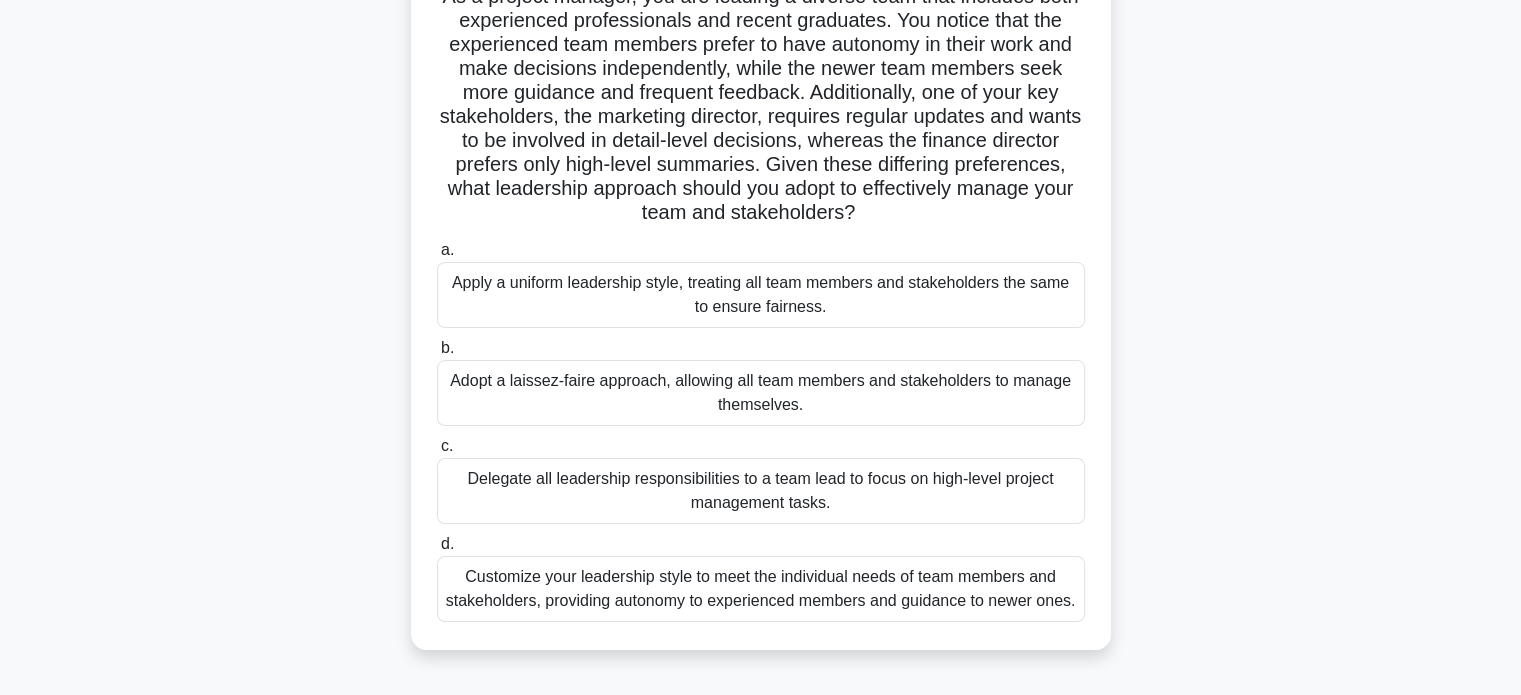 click on "Customize your leadership style to meet the individual needs of team members and stakeholders, providing autonomy to experienced members and guidance to newer ones." at bounding box center (761, 589) 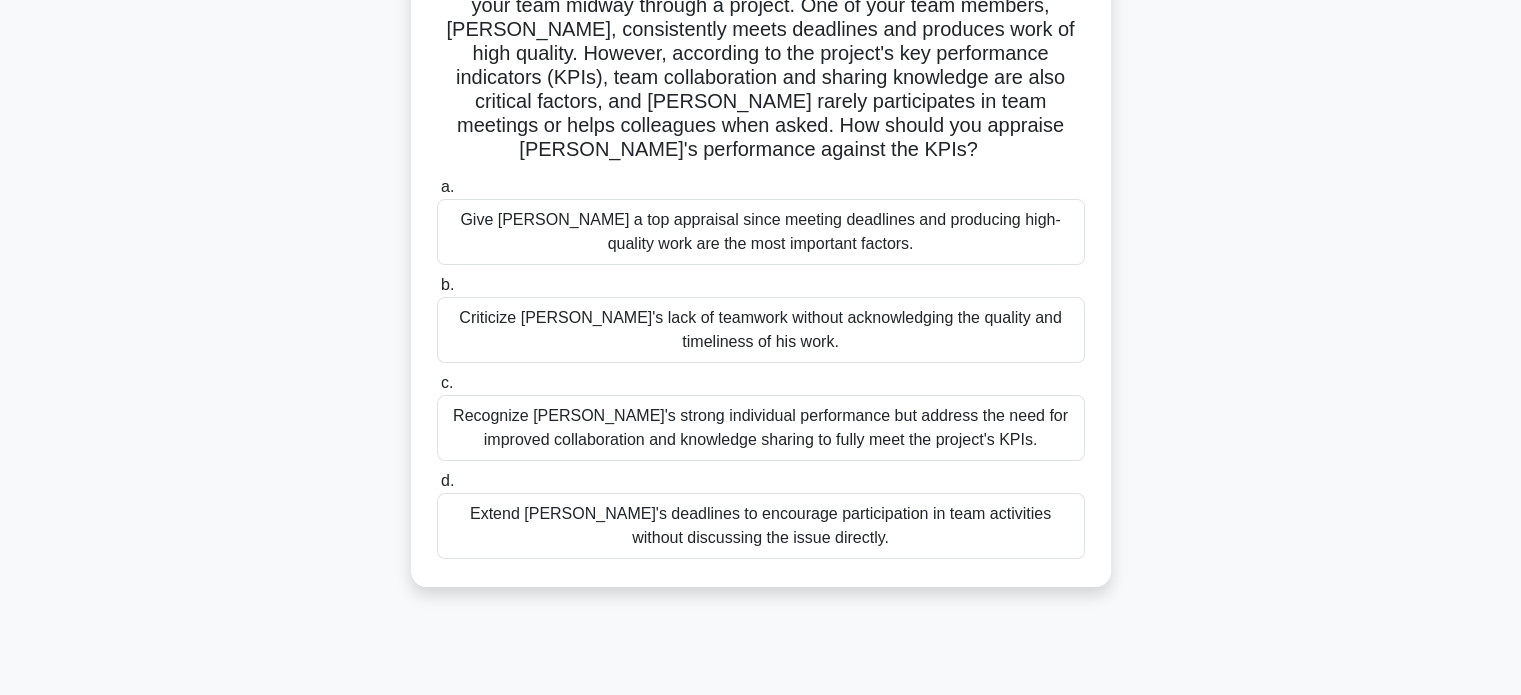 scroll, scrollTop: 180, scrollLeft: 0, axis: vertical 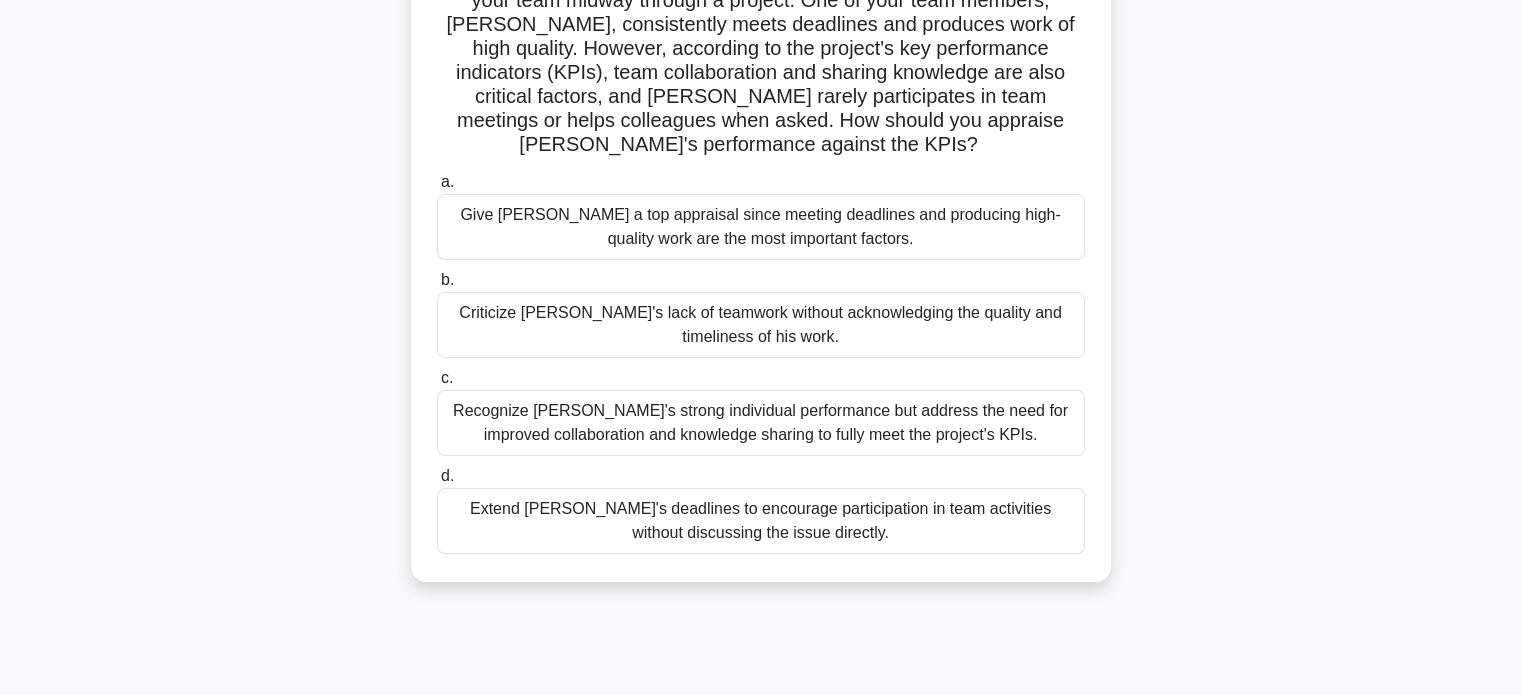 click on "Recognize [PERSON_NAME]'s strong individual performance but address the need for improved collaboration and knowledge sharing to fully meet the project's KPIs." at bounding box center (761, 423) 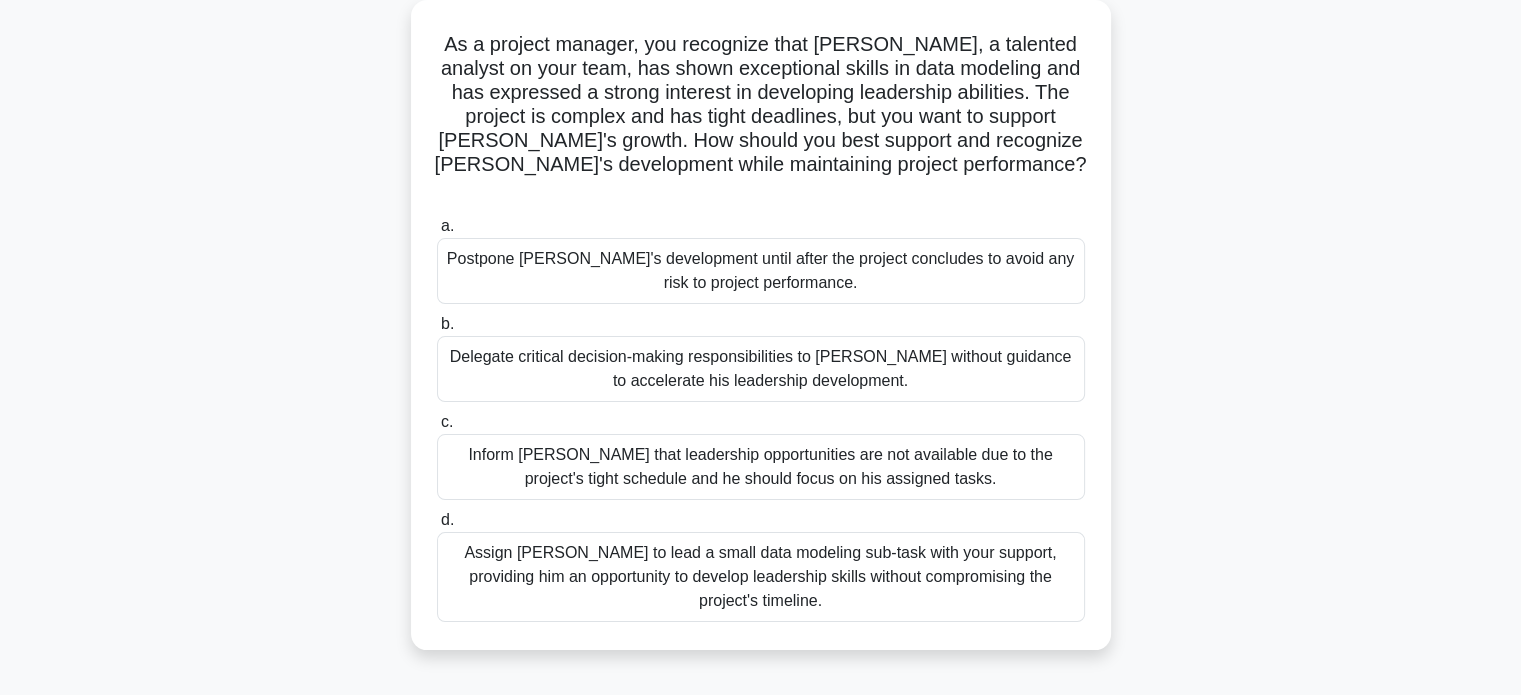scroll, scrollTop: 114, scrollLeft: 0, axis: vertical 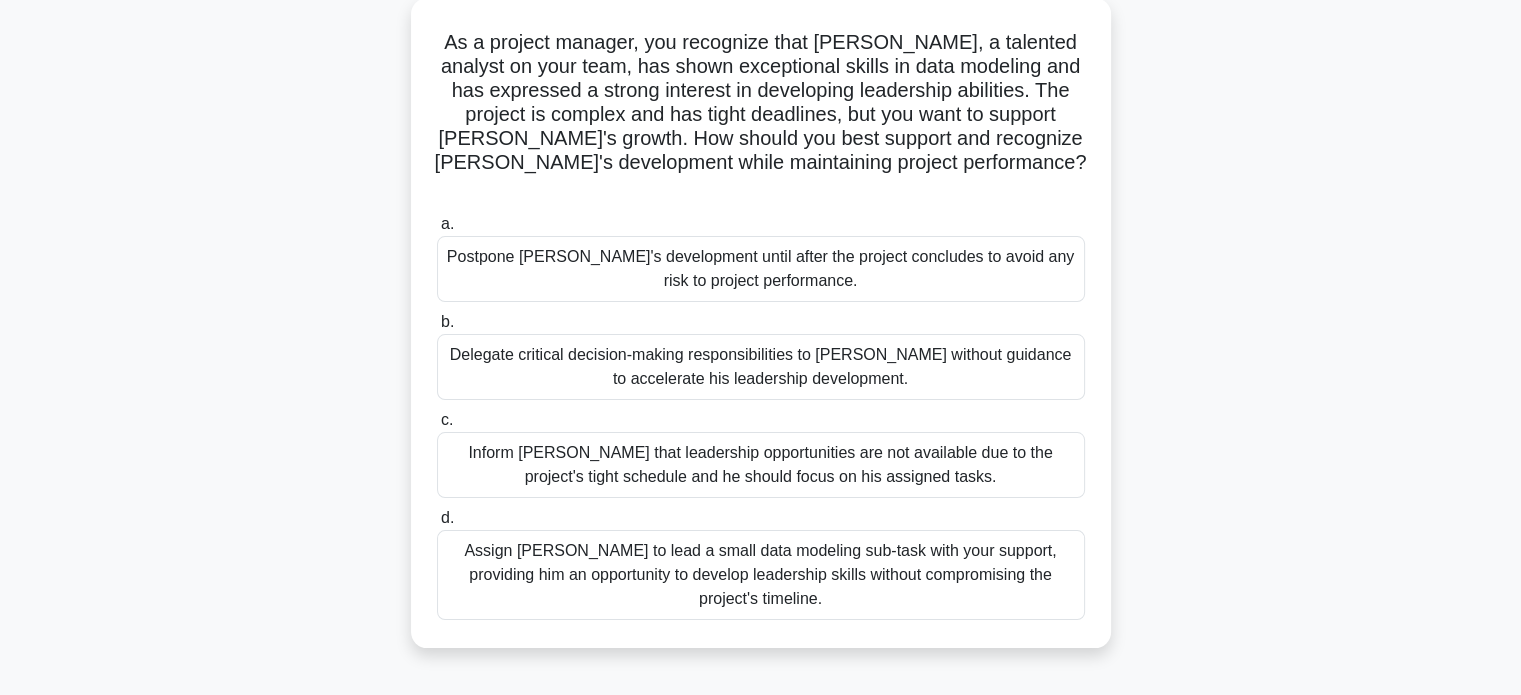 click on "Assign [PERSON_NAME] to lead a small data modeling sub-task with your support, providing him an opportunity to develop leadership skills without compromising the project's timeline." at bounding box center [761, 575] 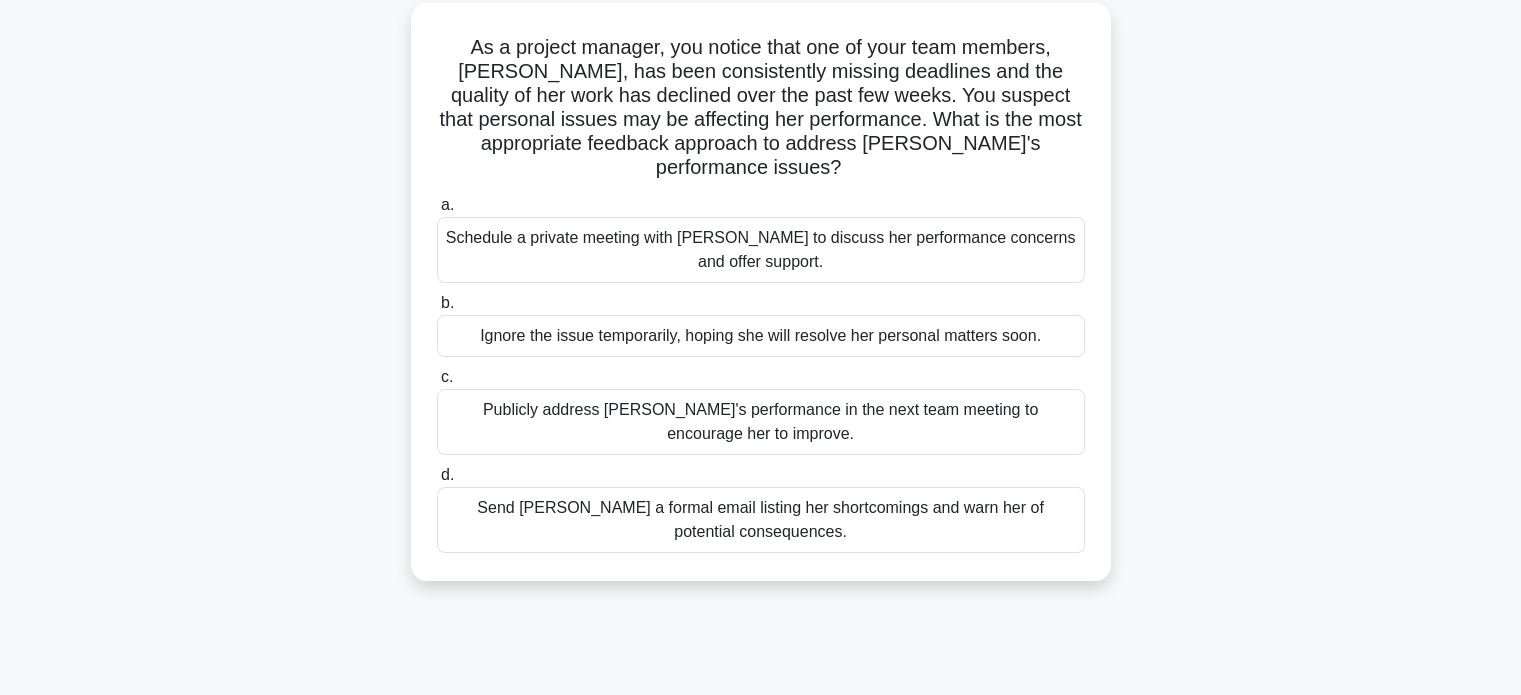 scroll, scrollTop: 0, scrollLeft: 0, axis: both 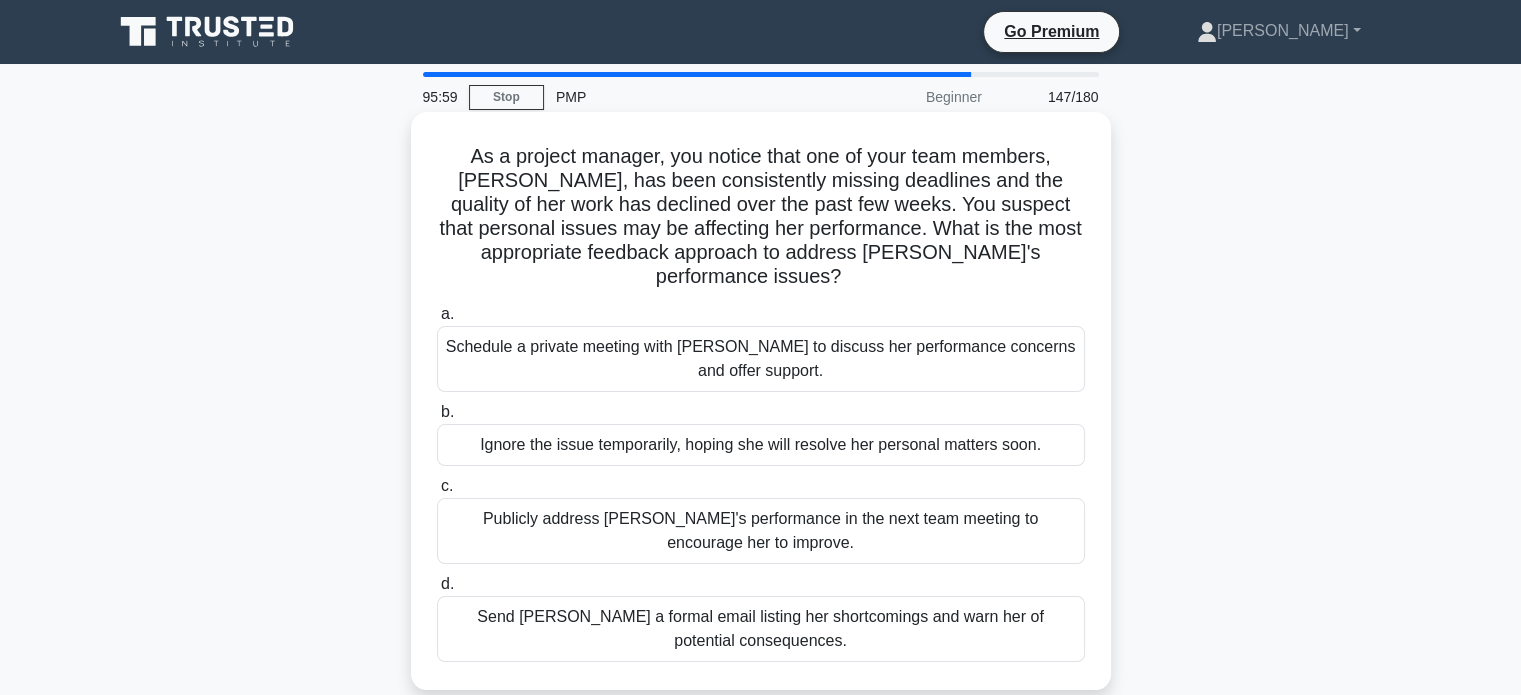 click on "Schedule a private meeting with [PERSON_NAME] to discuss her performance concerns and offer support." at bounding box center [761, 359] 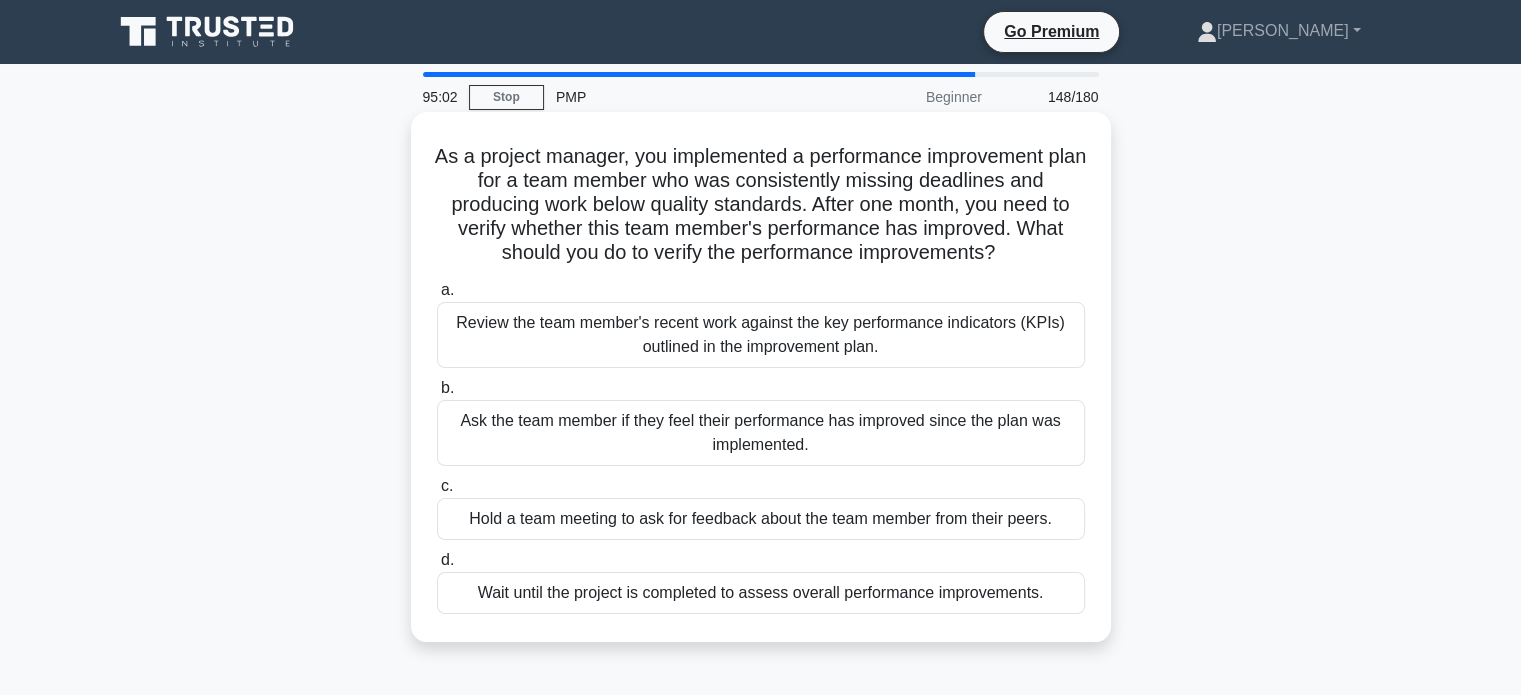 click on "Review the team member's recent work against the key performance indicators (KPIs) outlined in the improvement plan." at bounding box center [761, 335] 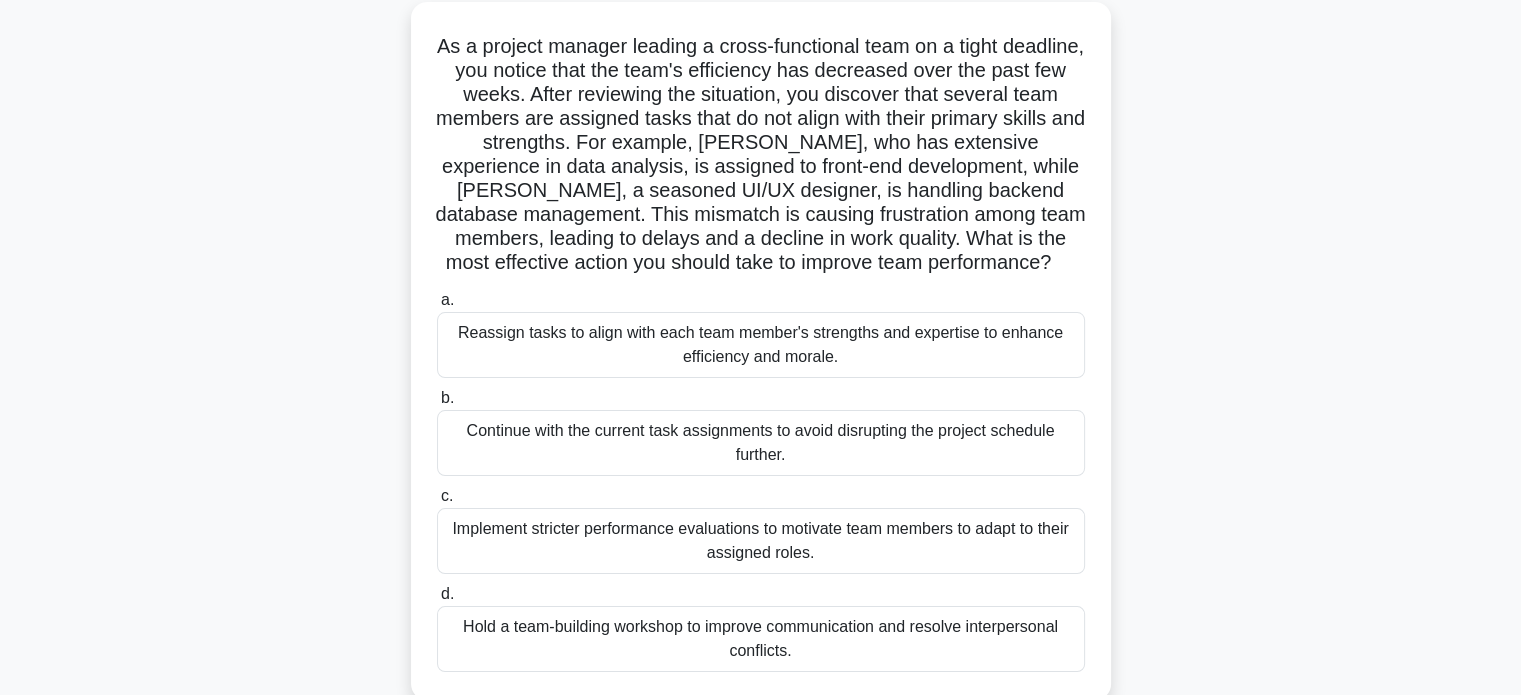 scroll, scrollTop: 131, scrollLeft: 0, axis: vertical 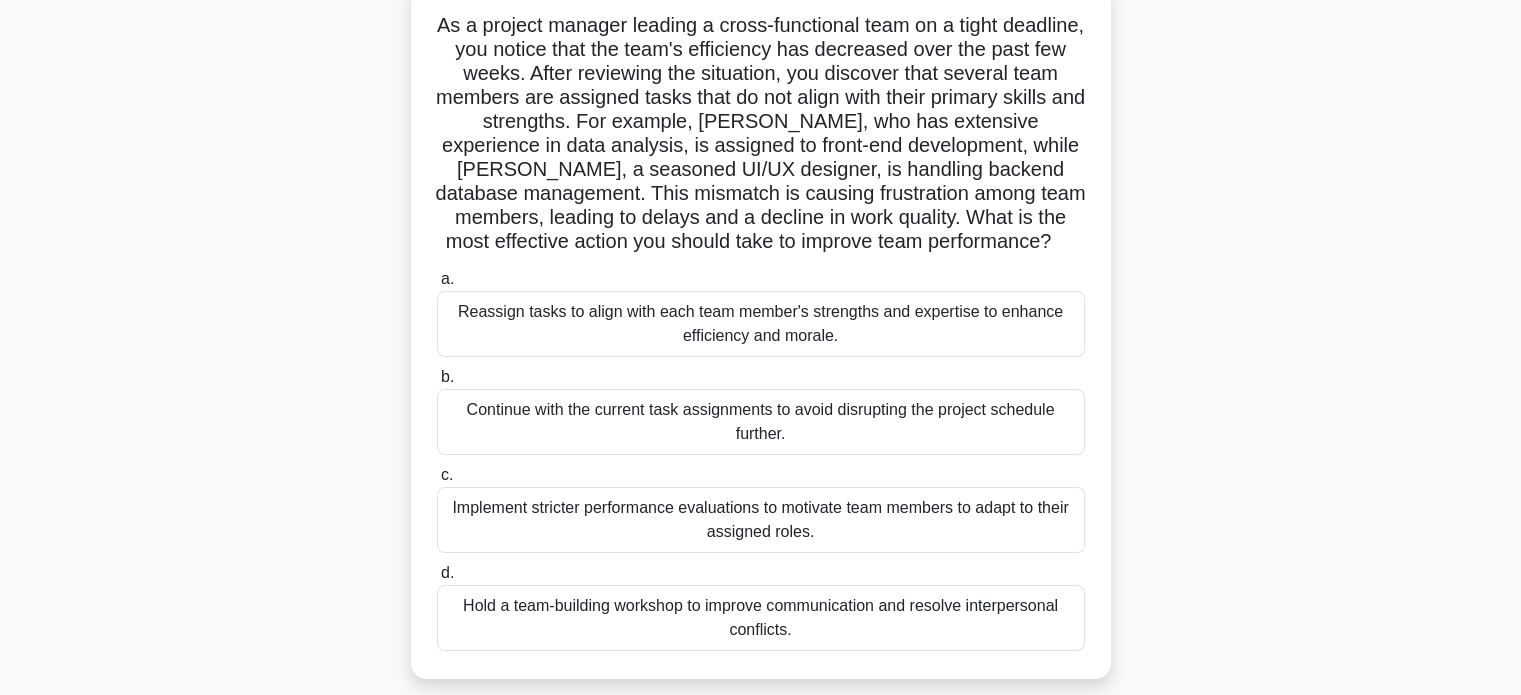 click on "Reassign tasks to align with each team member's strengths and expertise to enhance efficiency and morale." at bounding box center [761, 324] 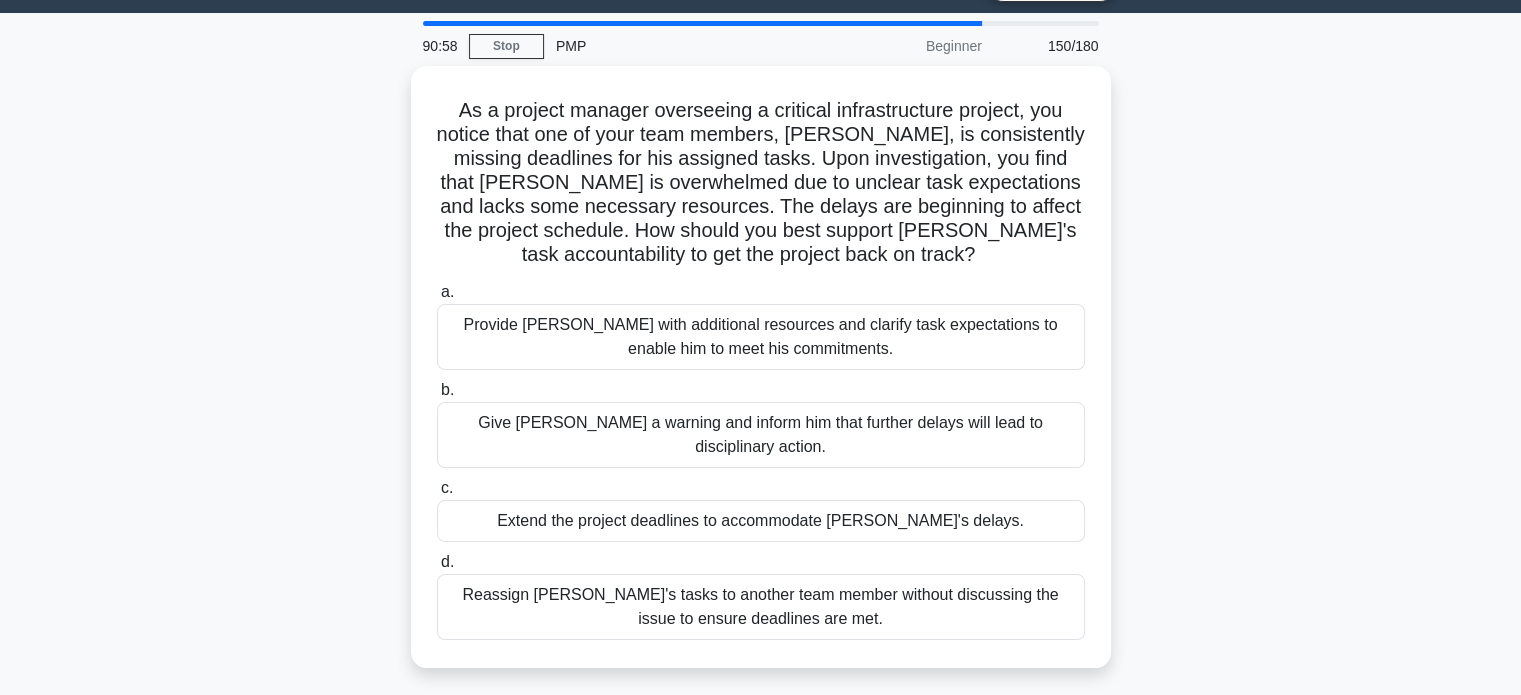 scroll, scrollTop: 56, scrollLeft: 0, axis: vertical 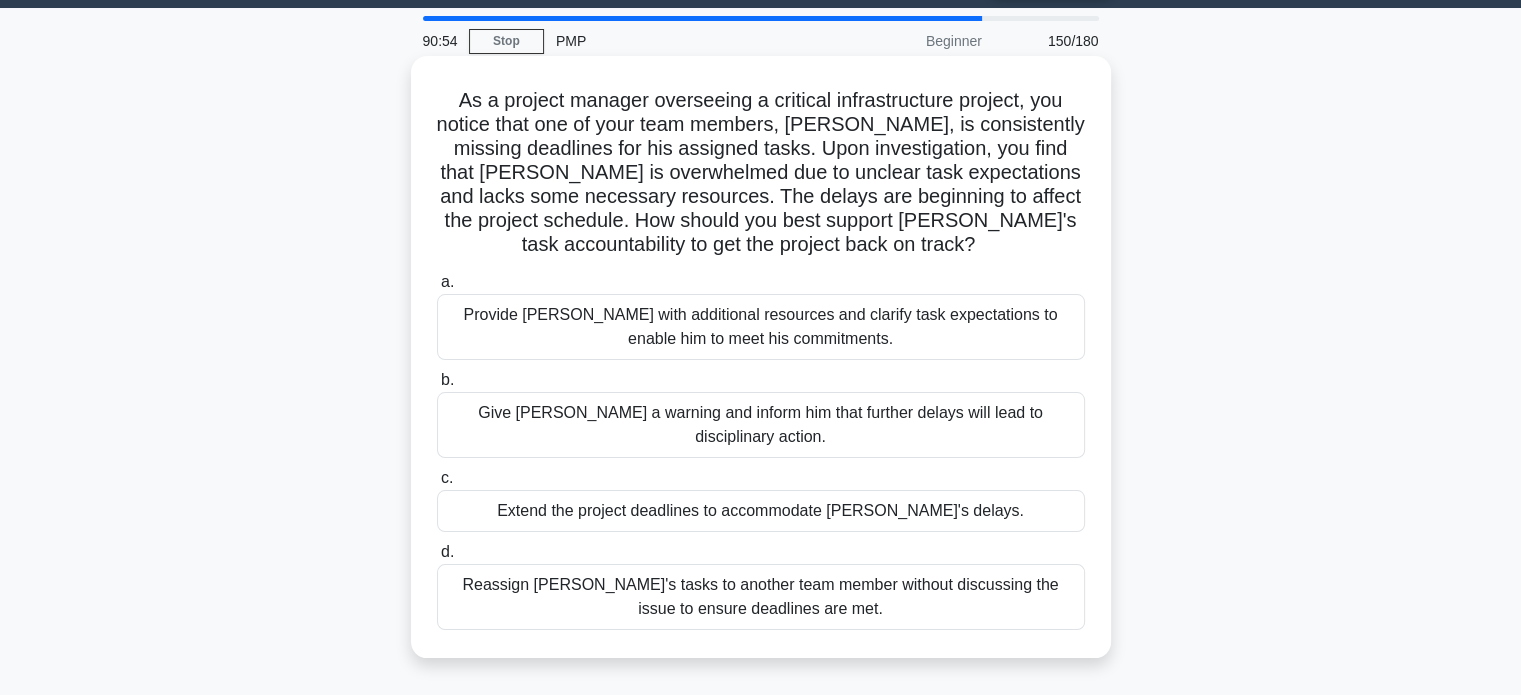click on "Provide [PERSON_NAME] with additional resources and clarify task expectations to enable him to meet his commitments." at bounding box center (761, 327) 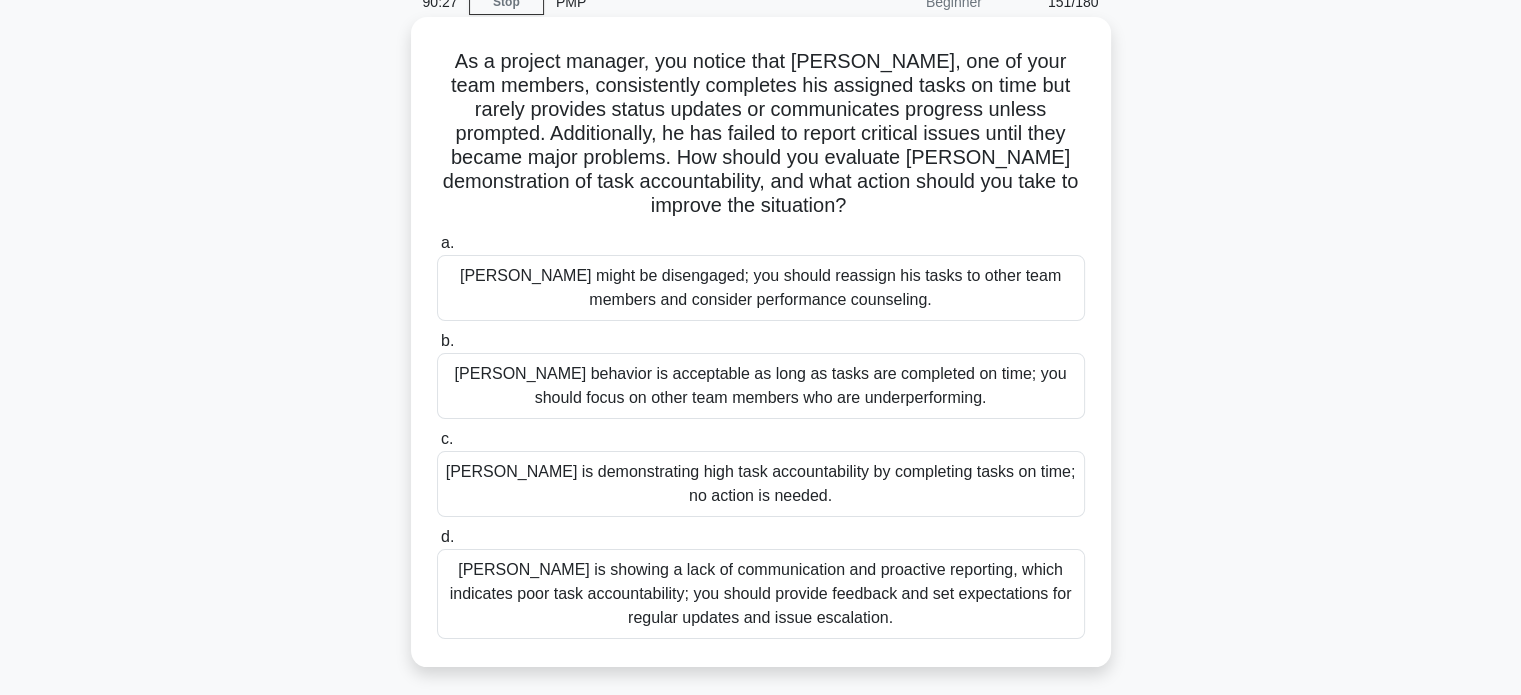 scroll, scrollTop: 96, scrollLeft: 0, axis: vertical 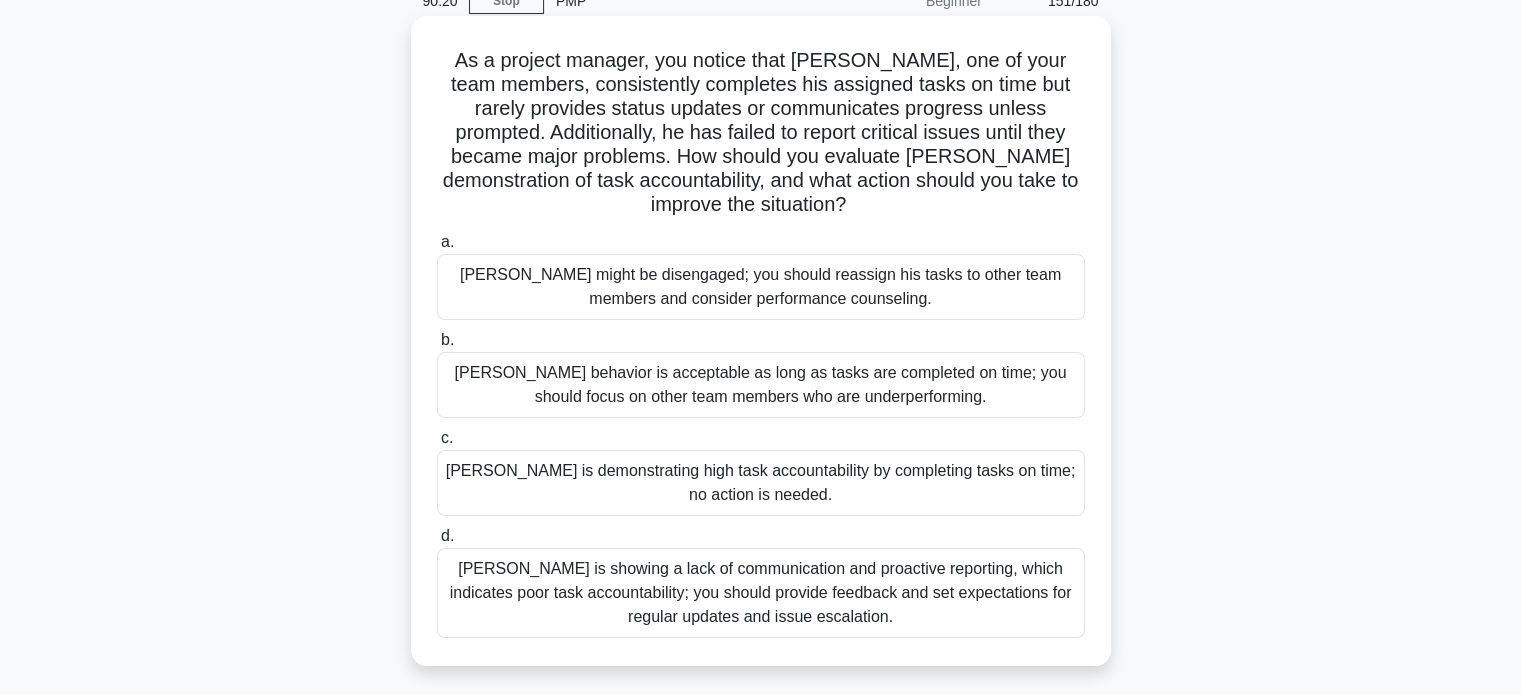 click on "[PERSON_NAME] is showing a lack of communication and proactive reporting, which indicates poor task accountability; you should provide feedback and set expectations for regular updates and issue escalation." at bounding box center [761, 593] 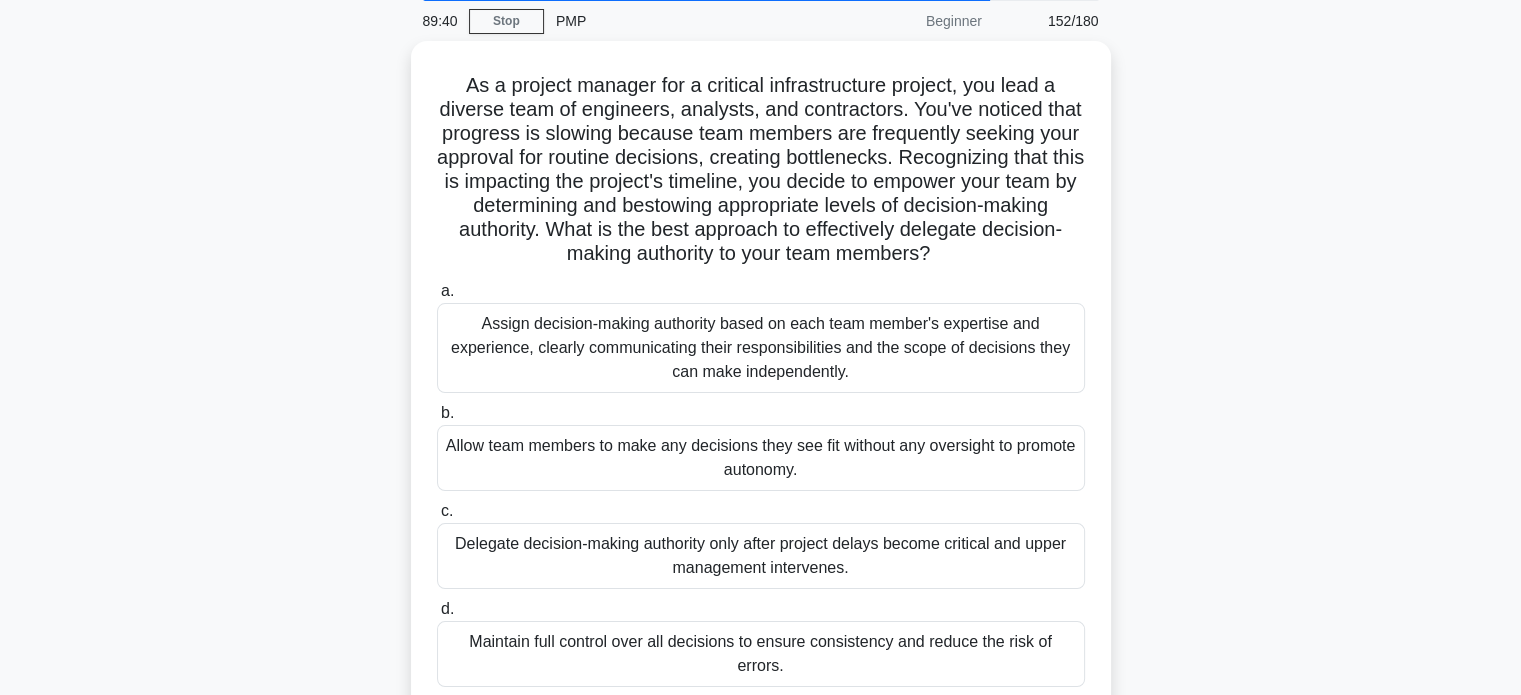 scroll, scrollTop: 84, scrollLeft: 0, axis: vertical 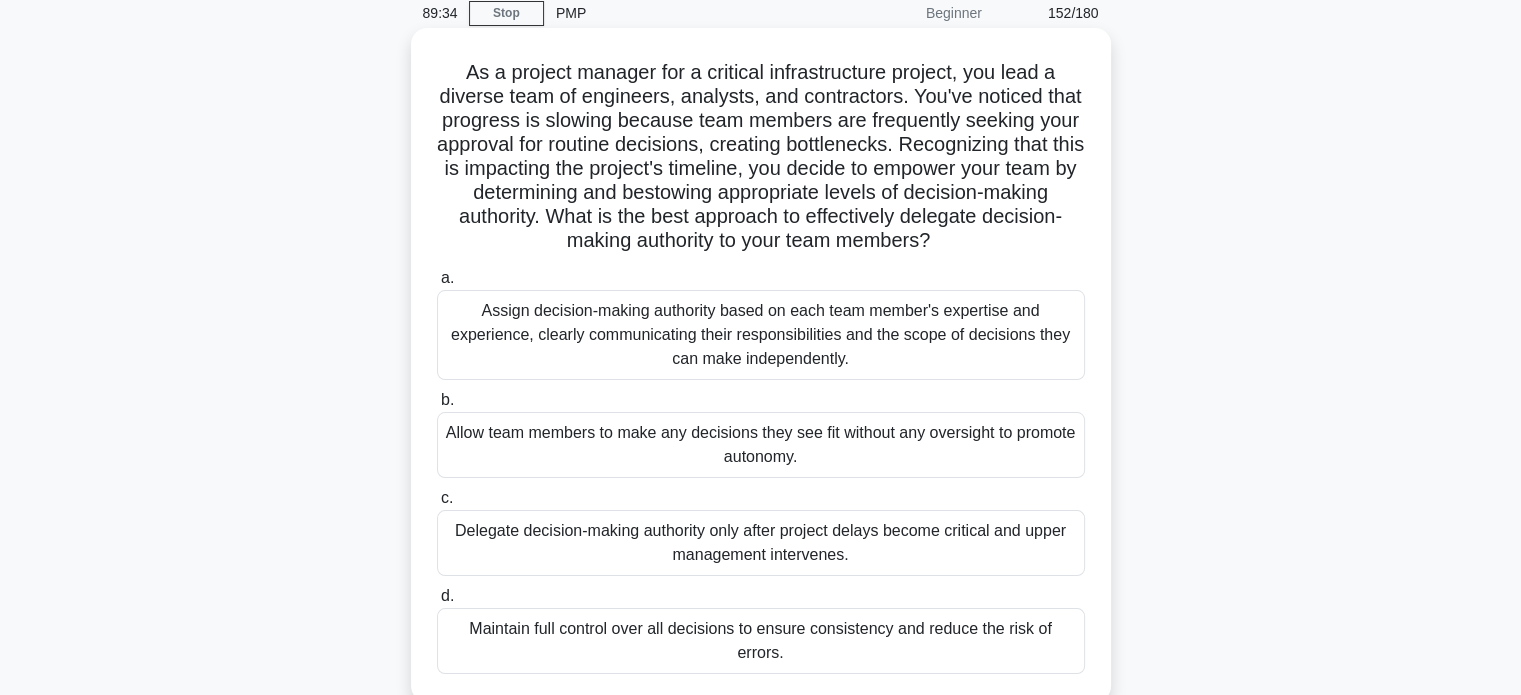 click on "Assign decision-making authority based on each team member's expertise and experience, clearly communicating their responsibilities and the scope of decisions they can make independently." at bounding box center (761, 335) 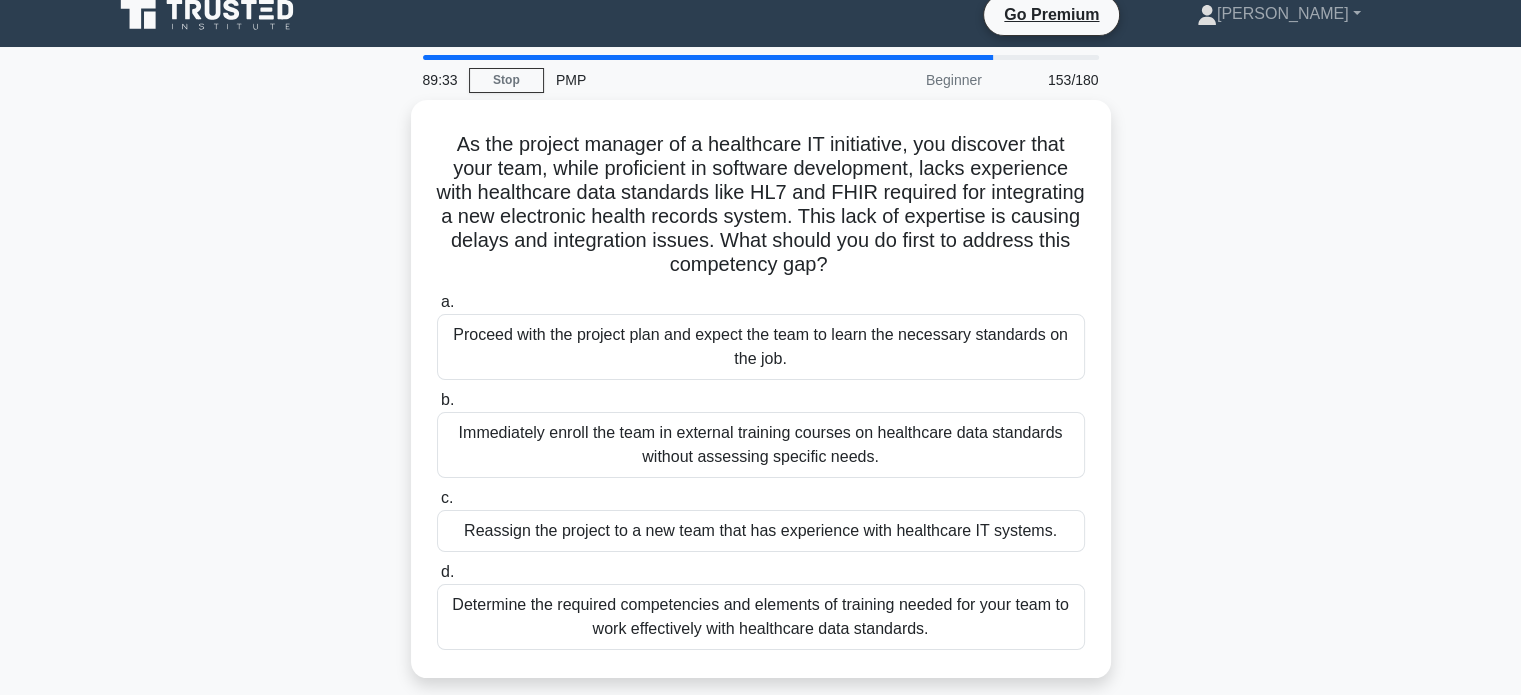 scroll, scrollTop: 0, scrollLeft: 0, axis: both 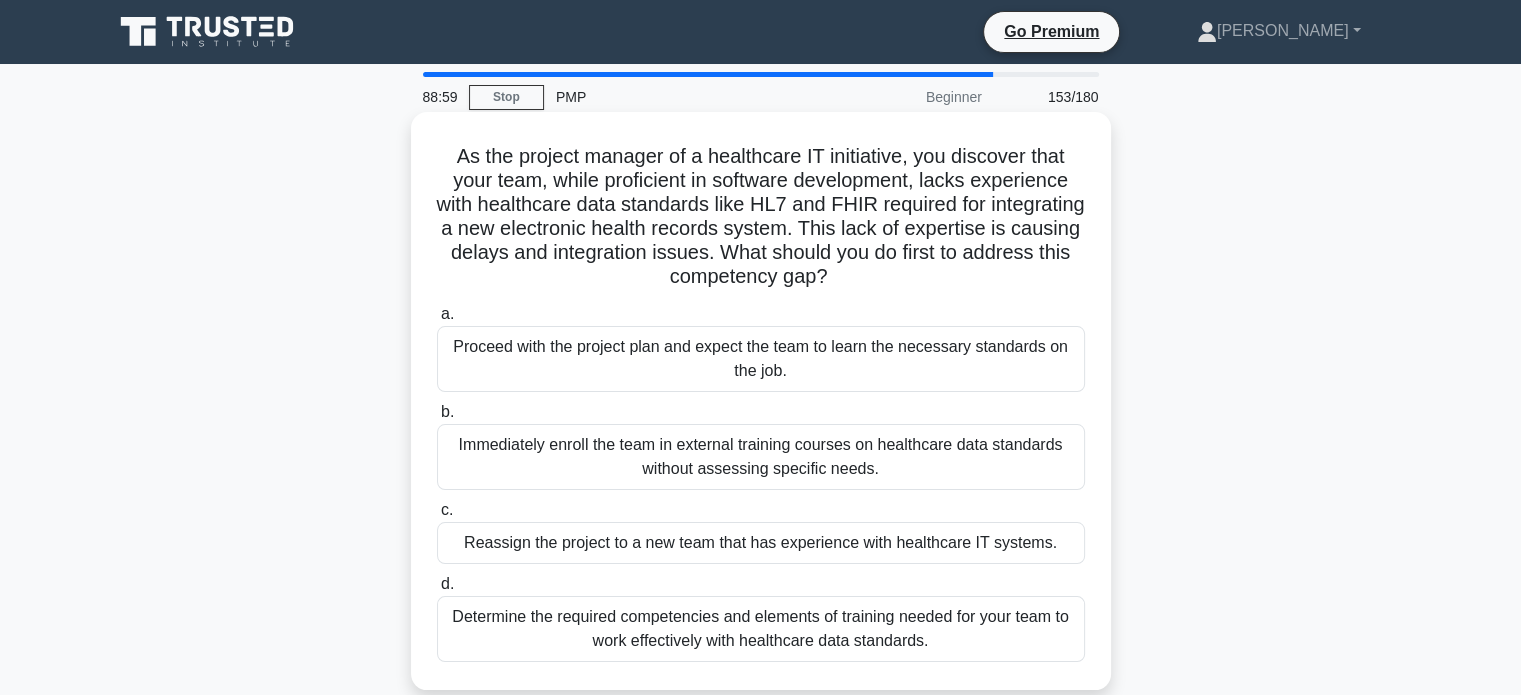 click on "Determine the required competencies and elements of training needed for your team to work effectively with healthcare data standards." at bounding box center [761, 629] 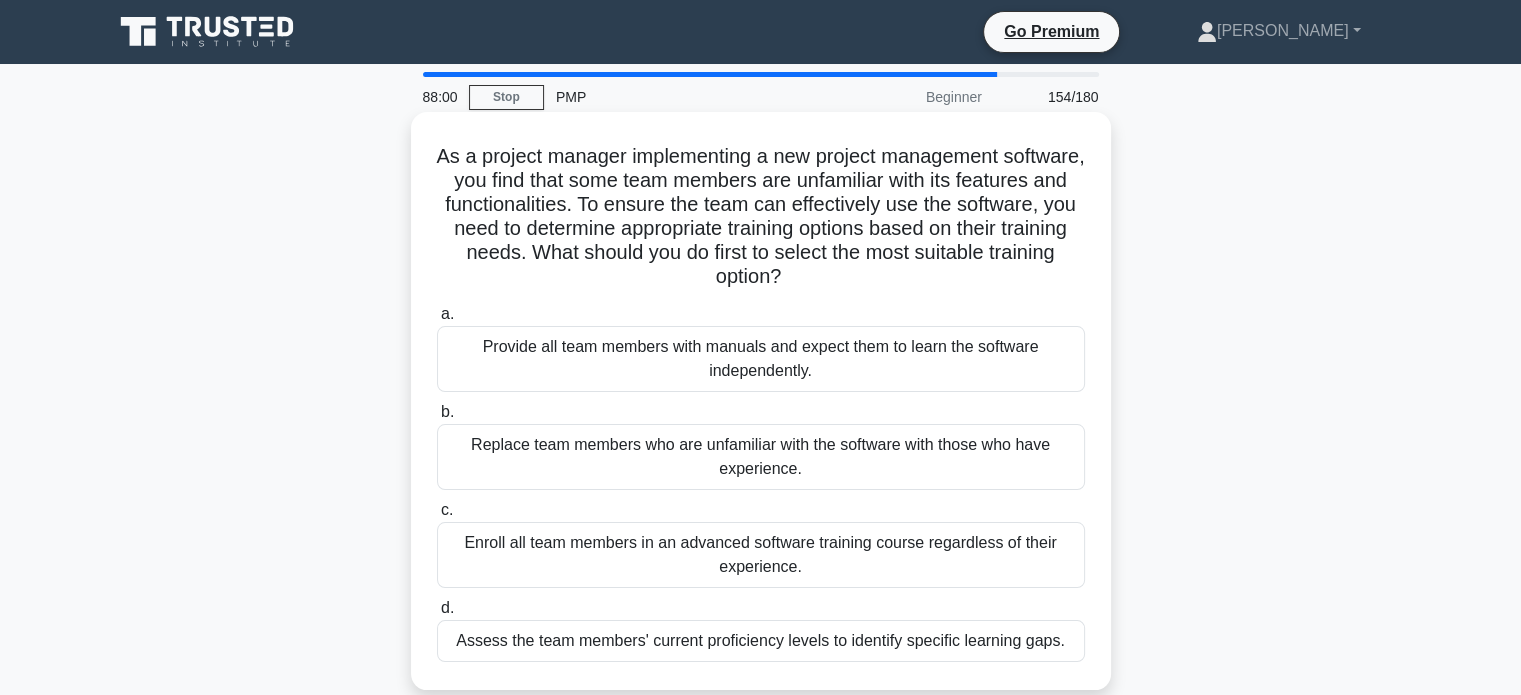 click on "Assess the team members' current proficiency levels to identify specific learning gaps." at bounding box center [761, 641] 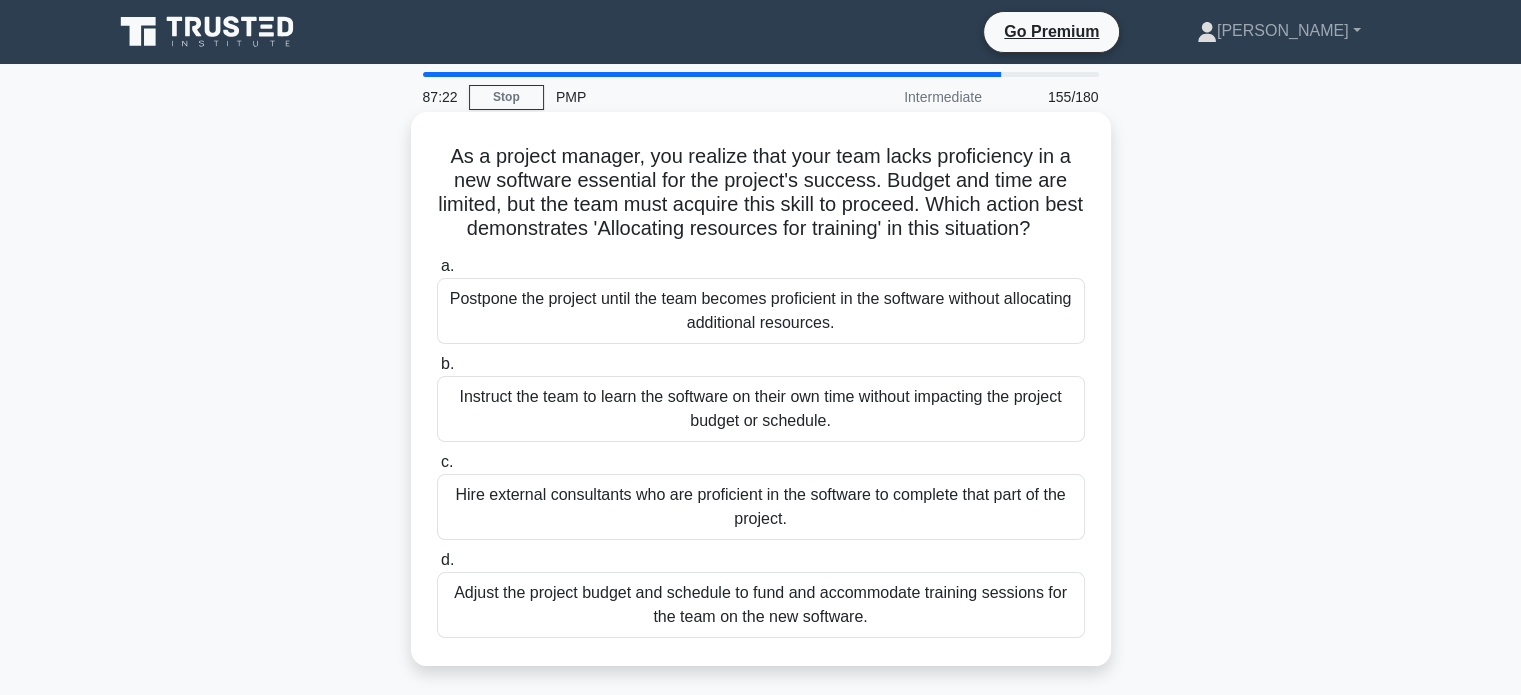click on "Adjust the project budget and schedule to fund and accommodate training sessions for the team on the new software." at bounding box center (761, 605) 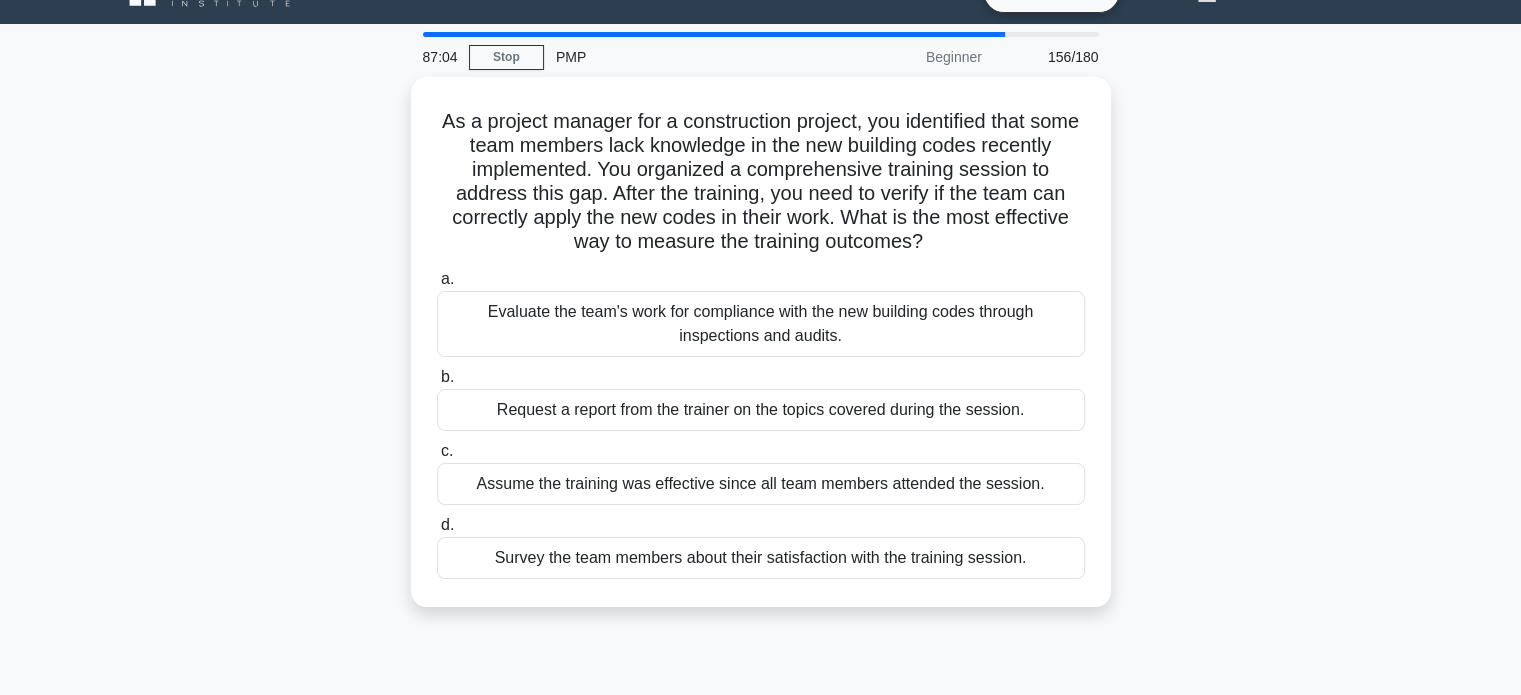 scroll, scrollTop: 40, scrollLeft: 0, axis: vertical 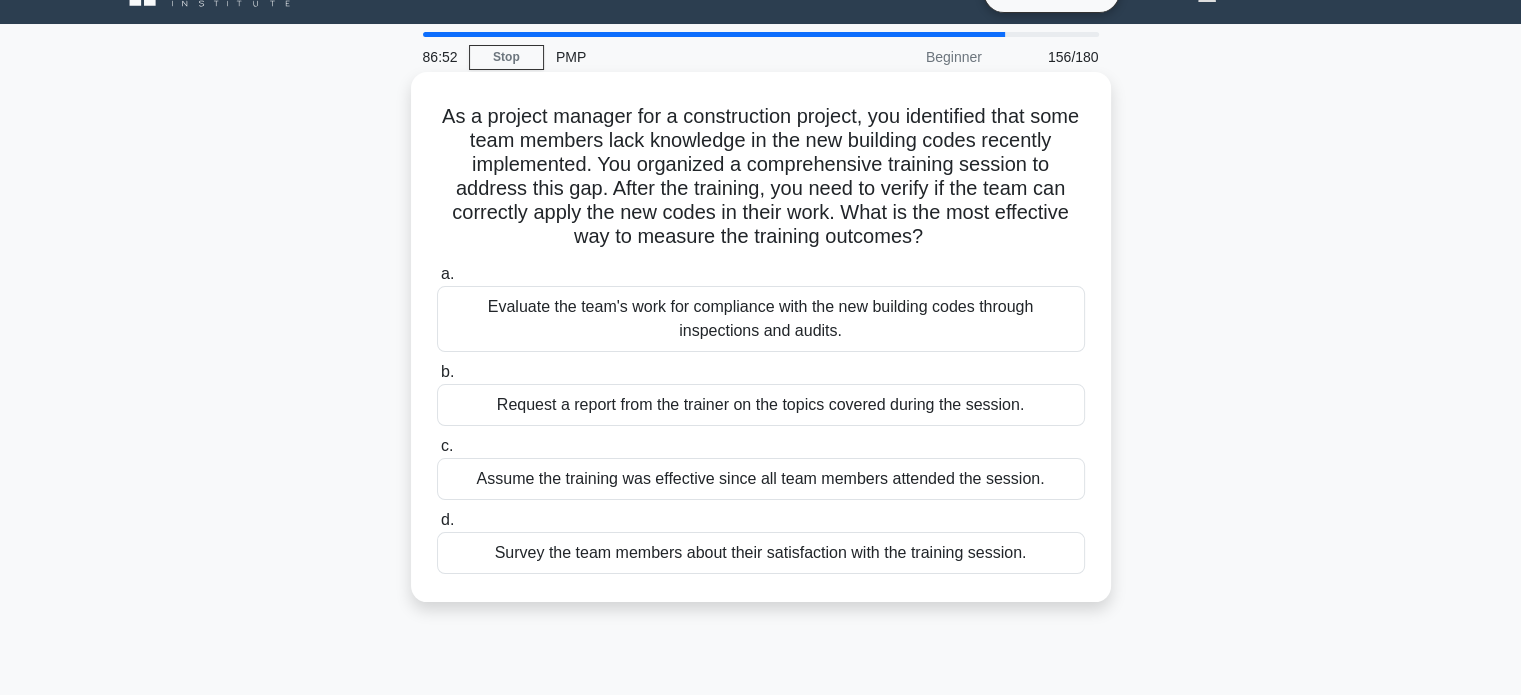 click on "Evaluate the team's work for compliance with the new building codes through inspections and audits." at bounding box center (761, 319) 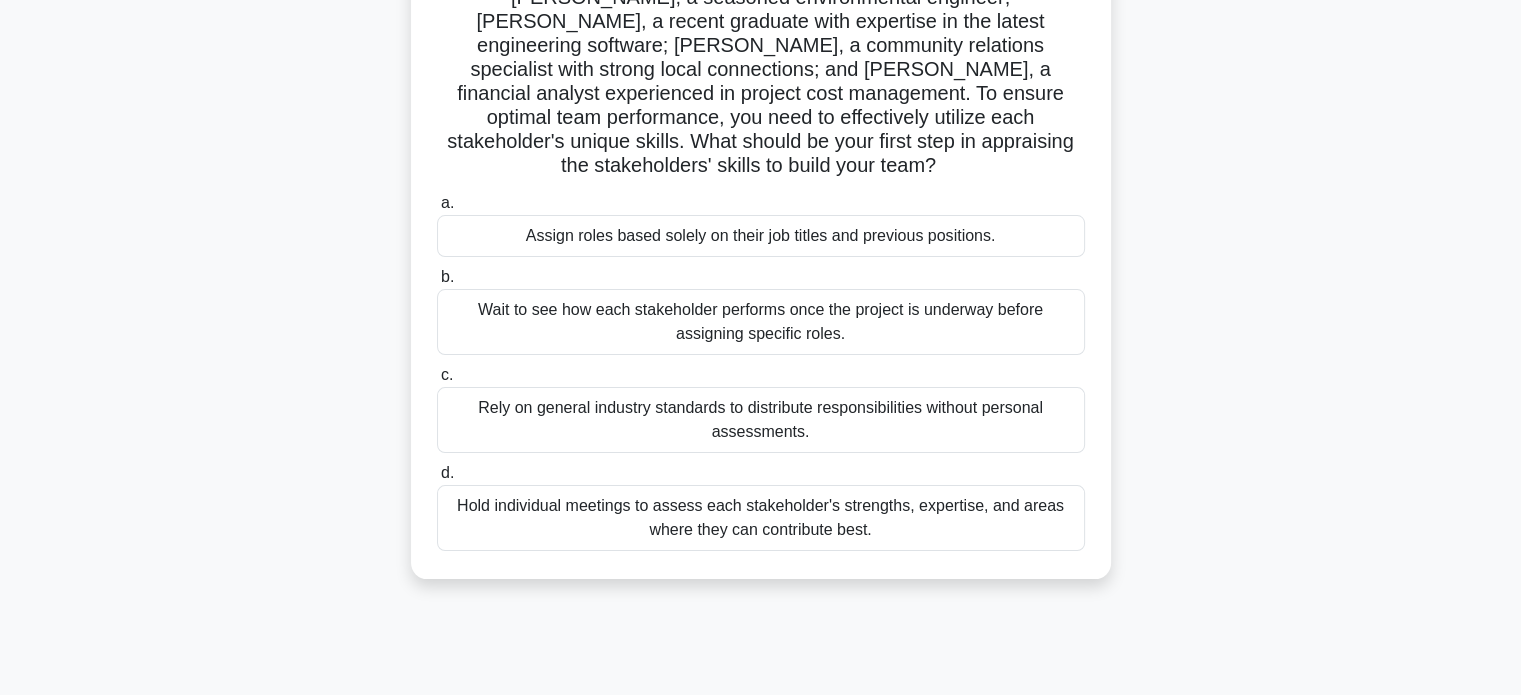 scroll, scrollTop: 214, scrollLeft: 0, axis: vertical 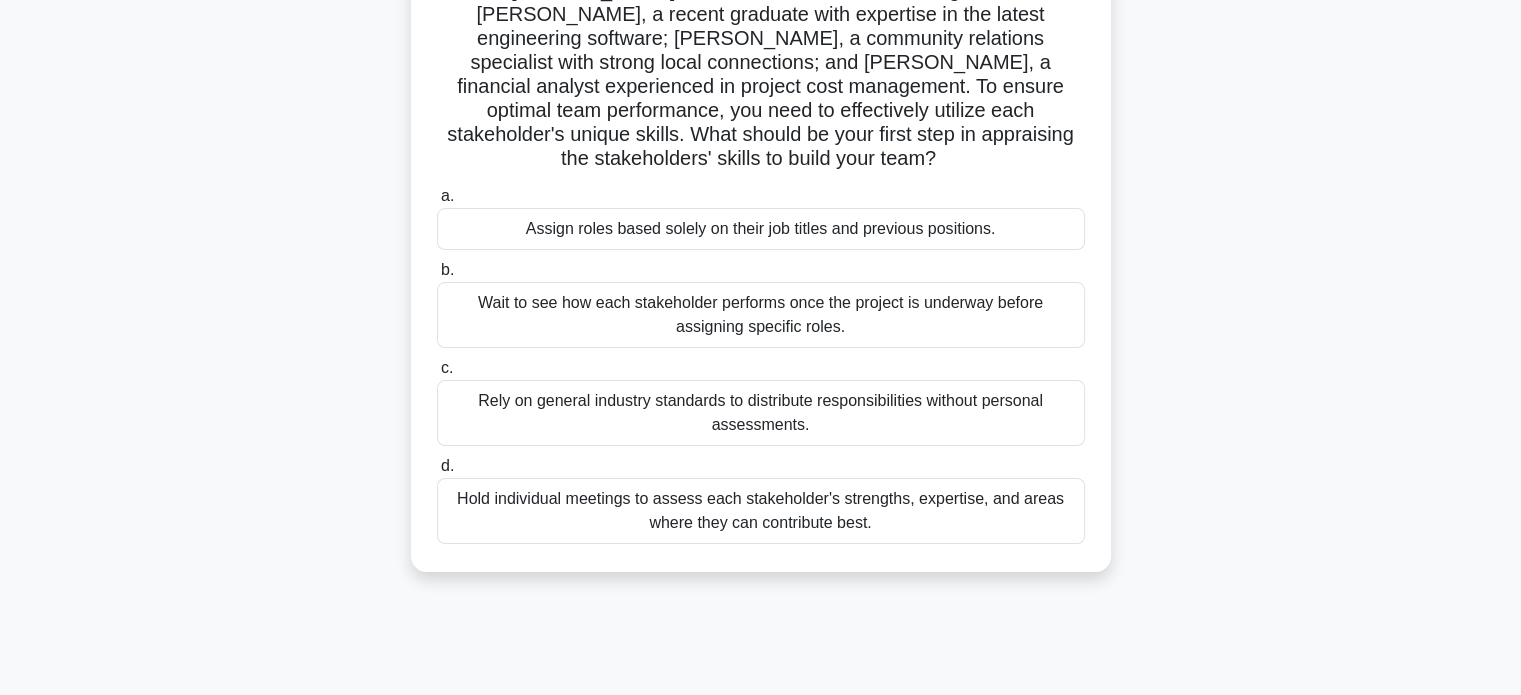 click on "Hold individual meetings to assess each stakeholder's strengths, expertise, and areas where they can contribute best." at bounding box center (761, 511) 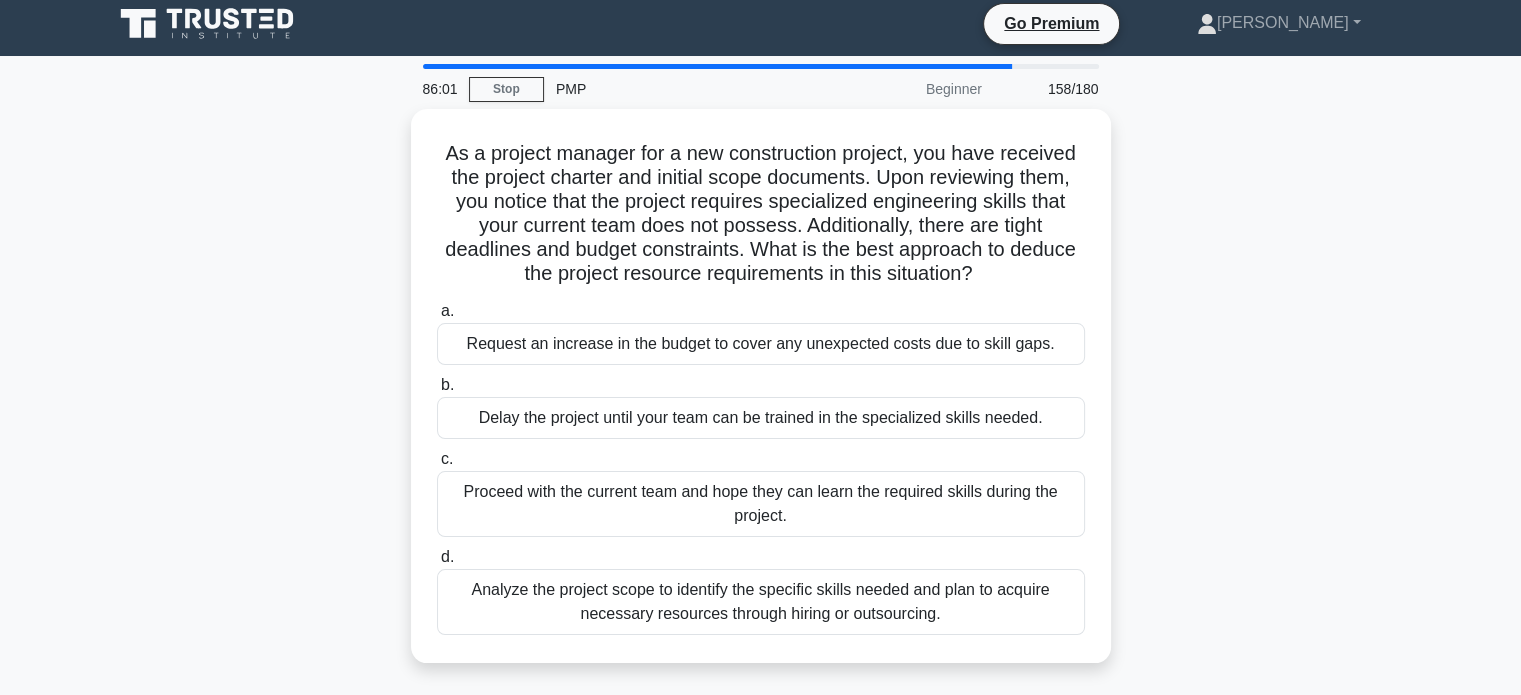 scroll, scrollTop: 0, scrollLeft: 0, axis: both 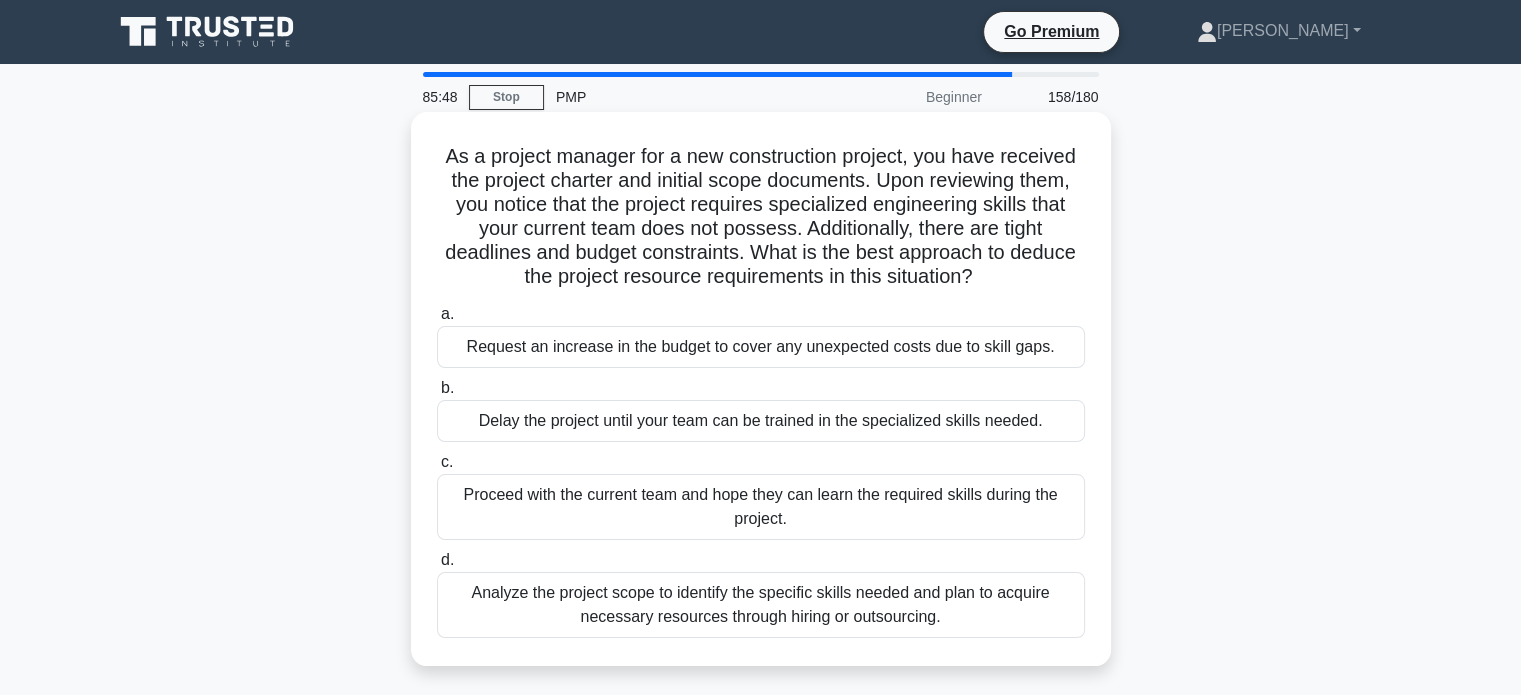 click on "Analyze the project scope to identify the specific skills needed and plan to acquire necessary resources through hiring or outsourcing." at bounding box center (761, 605) 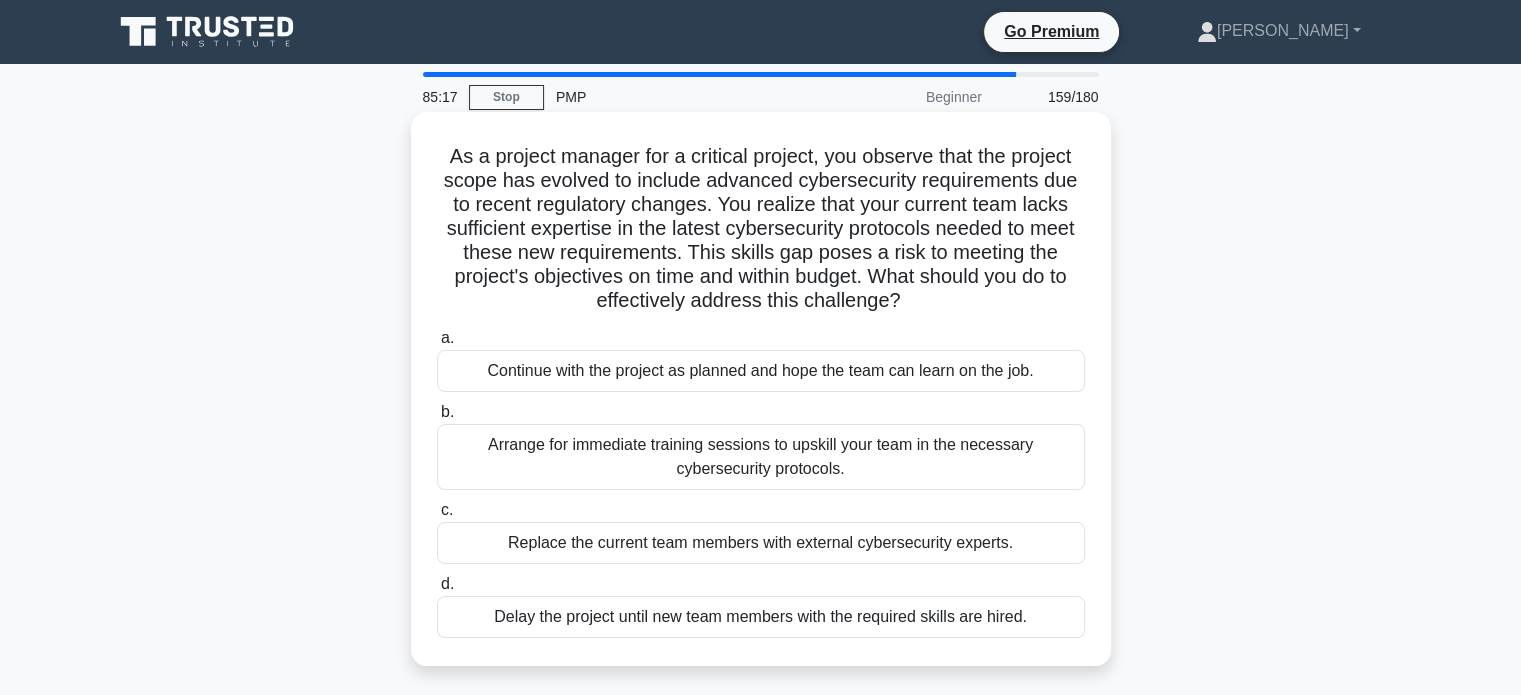 click on "Arrange for immediate training sessions to upskill your team in the necessary cybersecurity protocols." at bounding box center [761, 457] 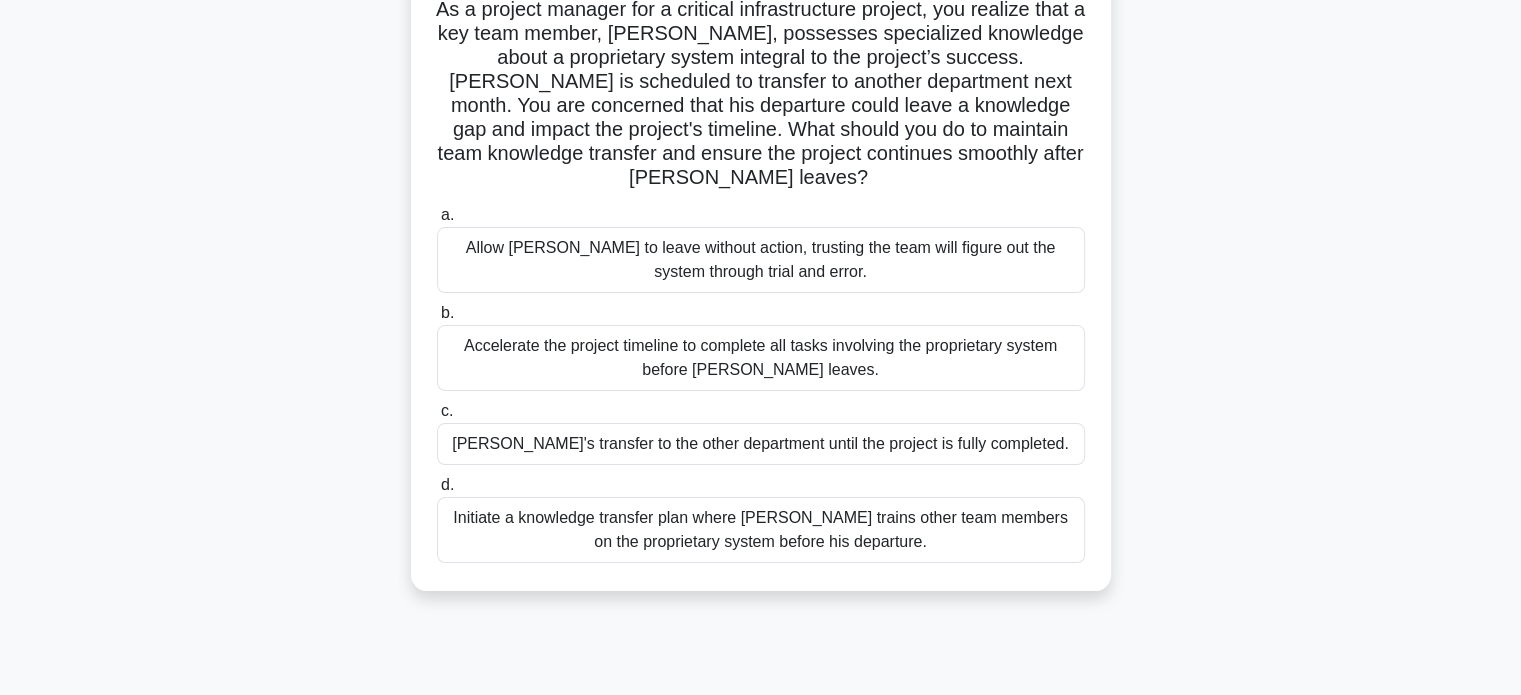 scroll, scrollTop: 156, scrollLeft: 0, axis: vertical 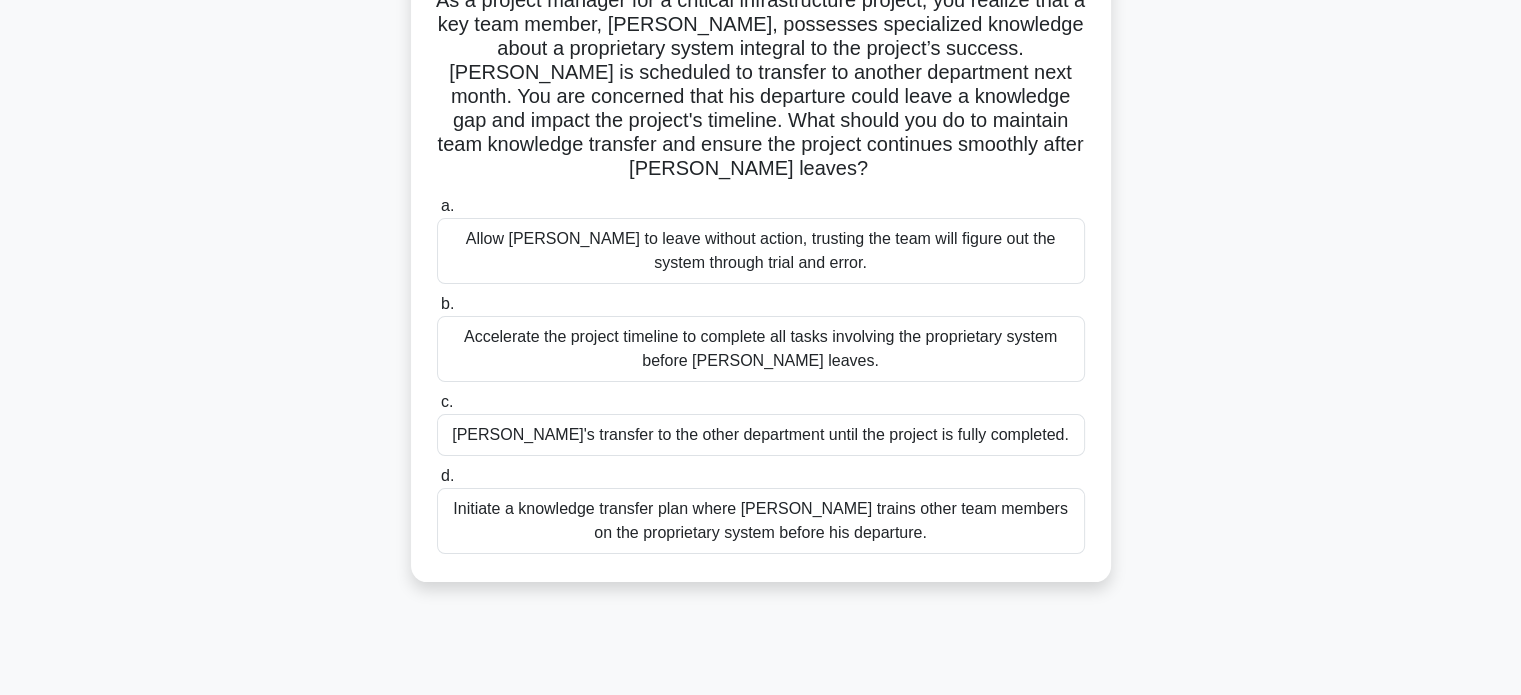click on "Initiate a knowledge transfer plan where [PERSON_NAME] trains other team members on the proprietary system before his departure." at bounding box center (761, 521) 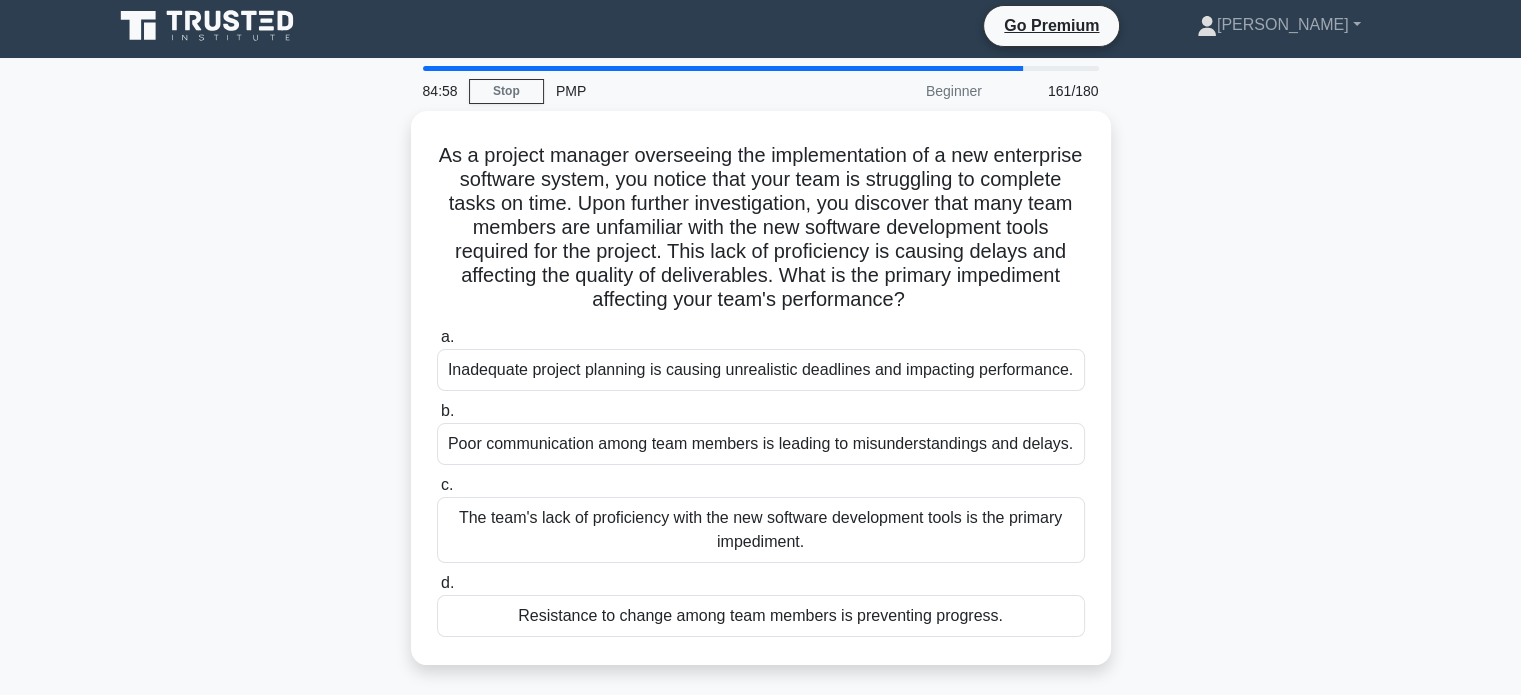 scroll, scrollTop: 0, scrollLeft: 0, axis: both 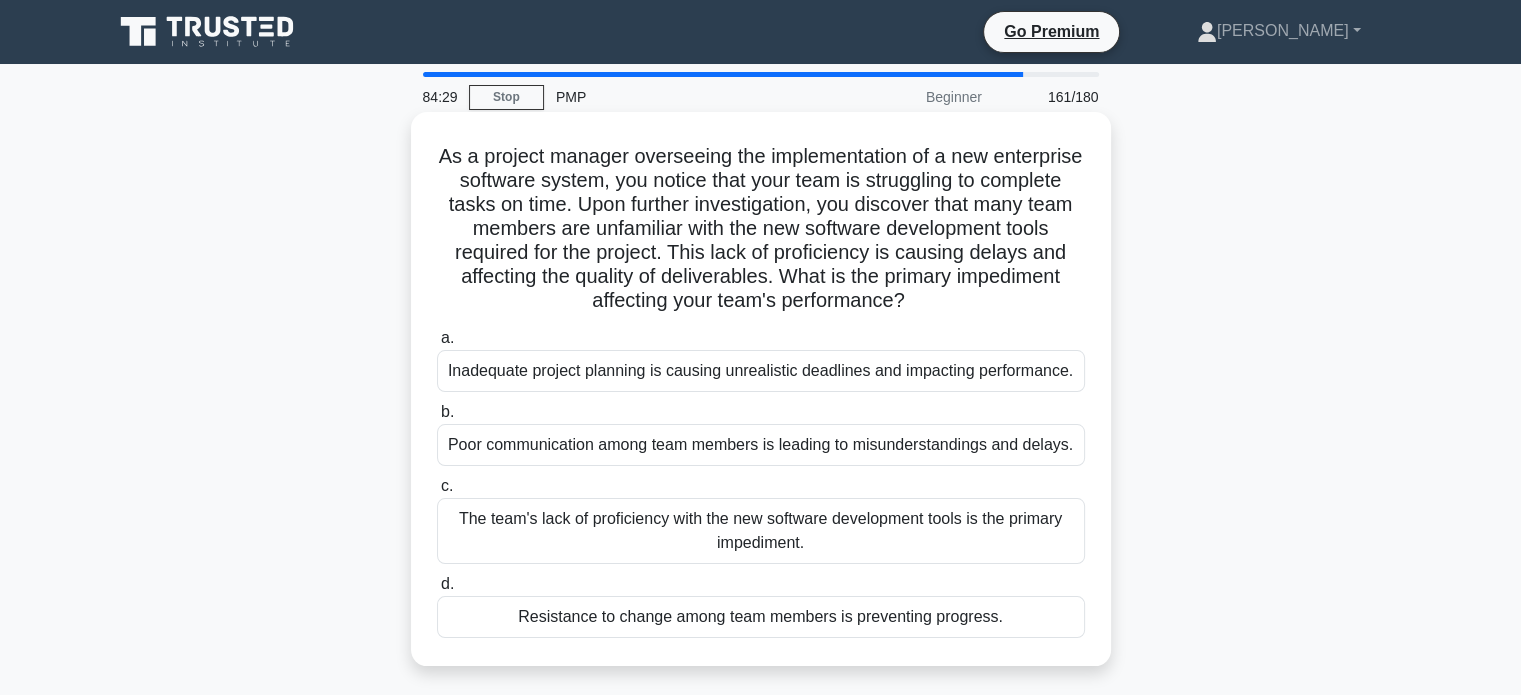click on "The team's lack of proficiency with the new software development tools is the primary impediment." at bounding box center [761, 531] 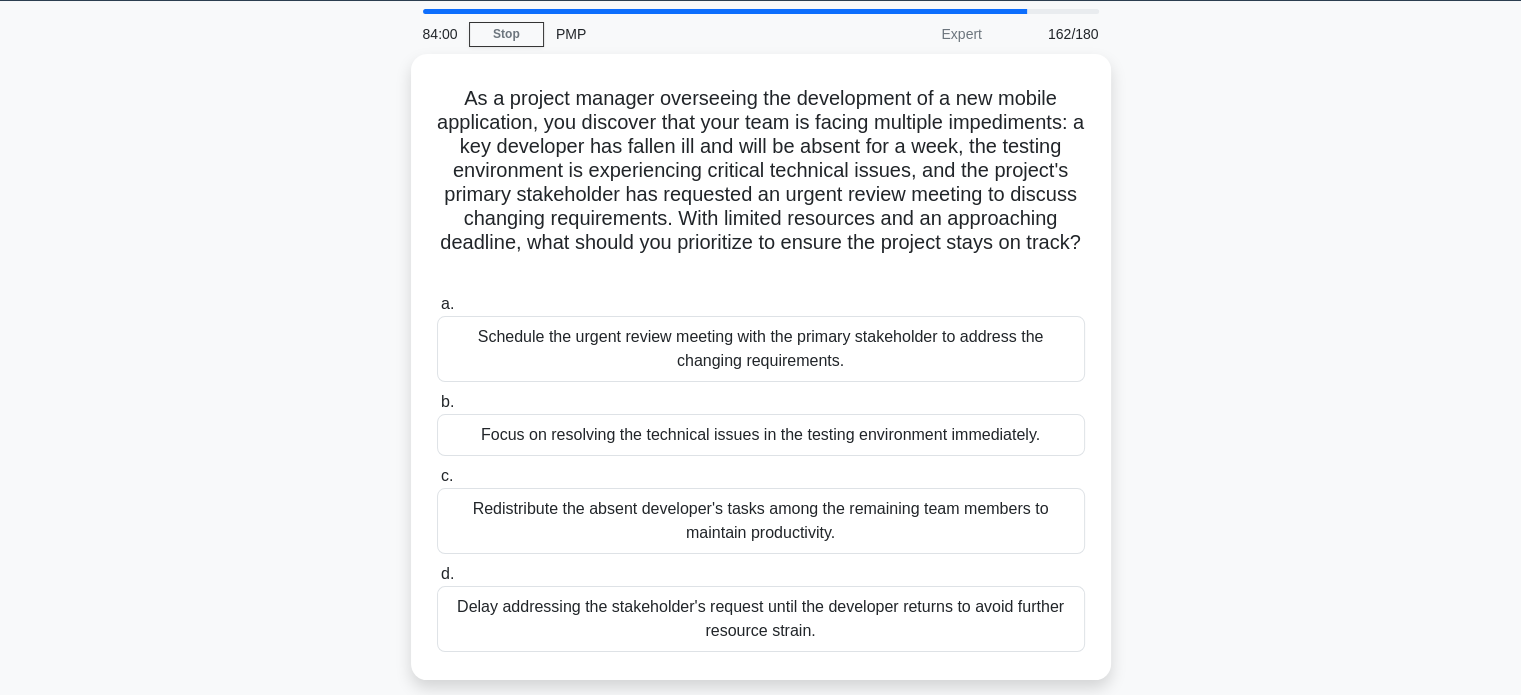 scroll, scrollTop: 68, scrollLeft: 0, axis: vertical 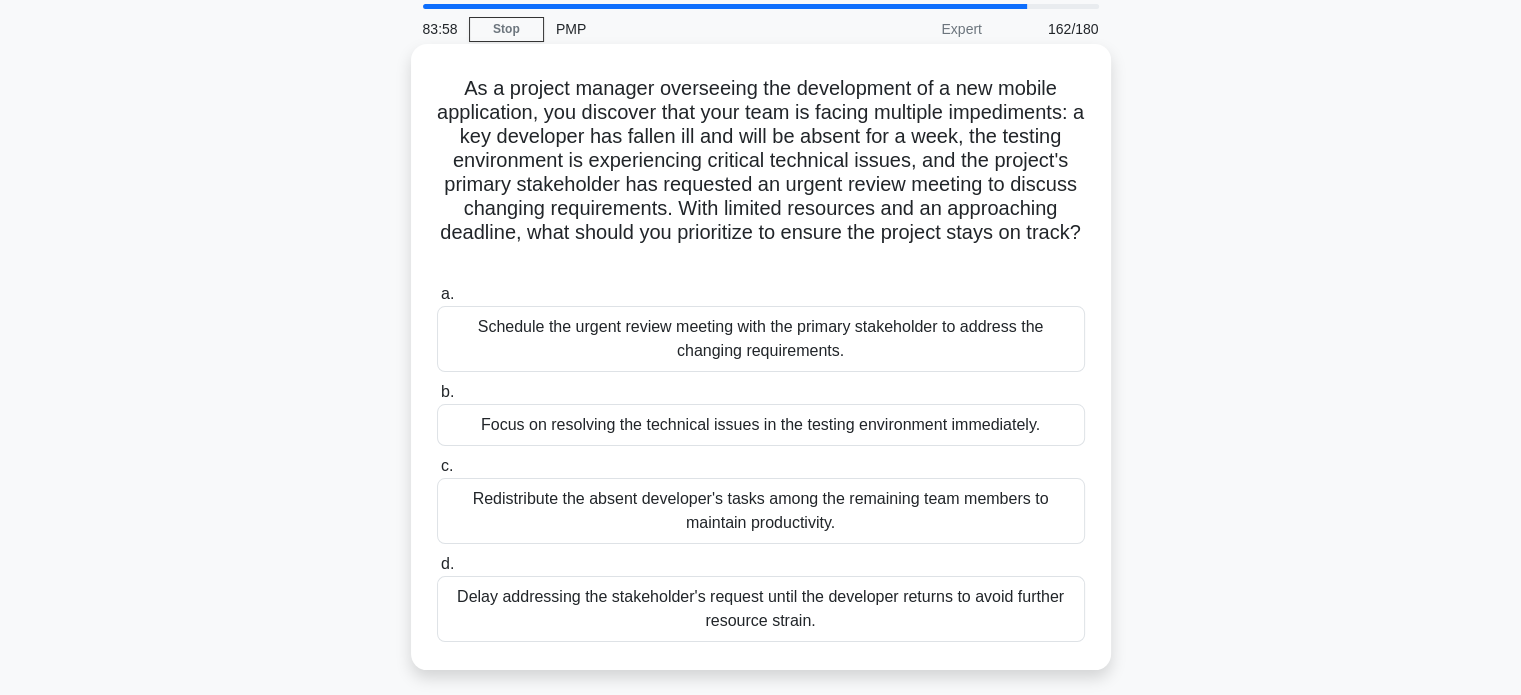 click on "Redistribute the absent developer's tasks among the remaining team members to maintain productivity." at bounding box center (761, 511) 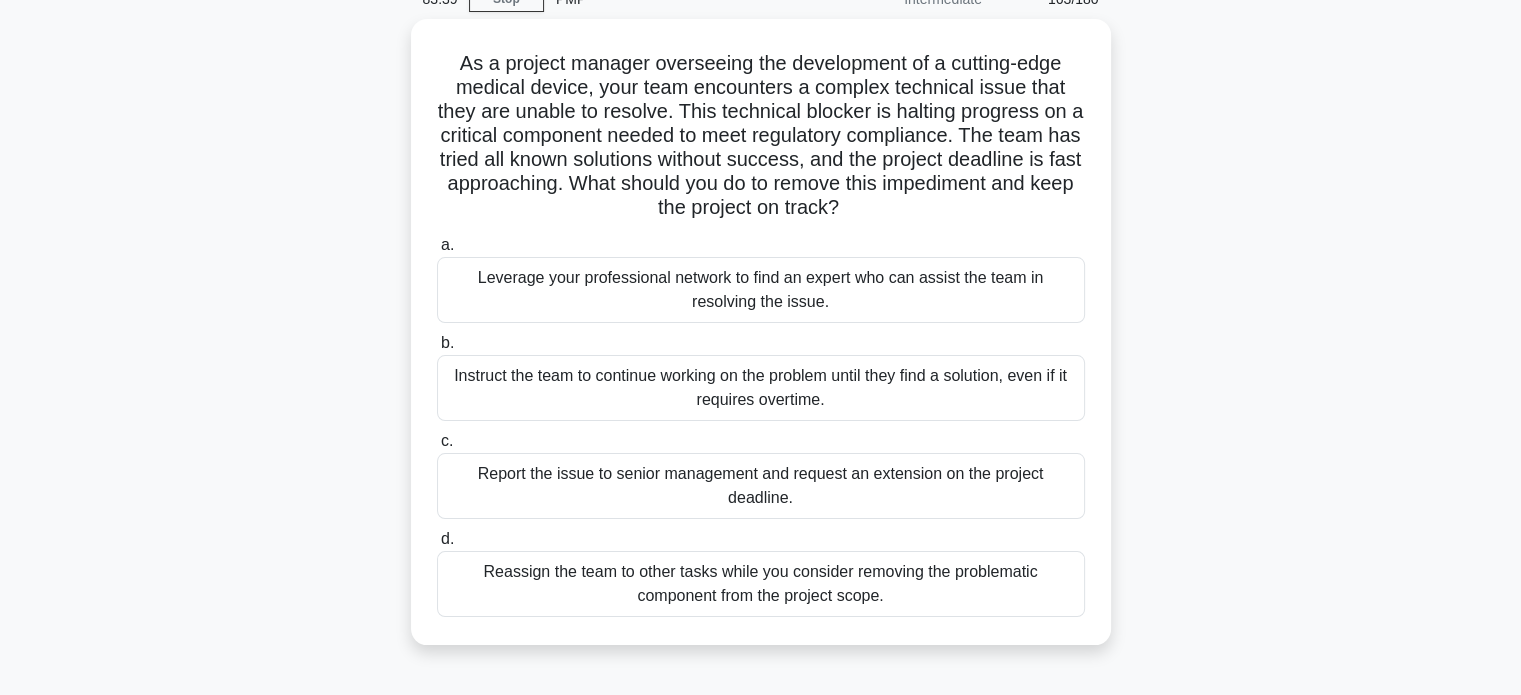 scroll, scrollTop: 99, scrollLeft: 0, axis: vertical 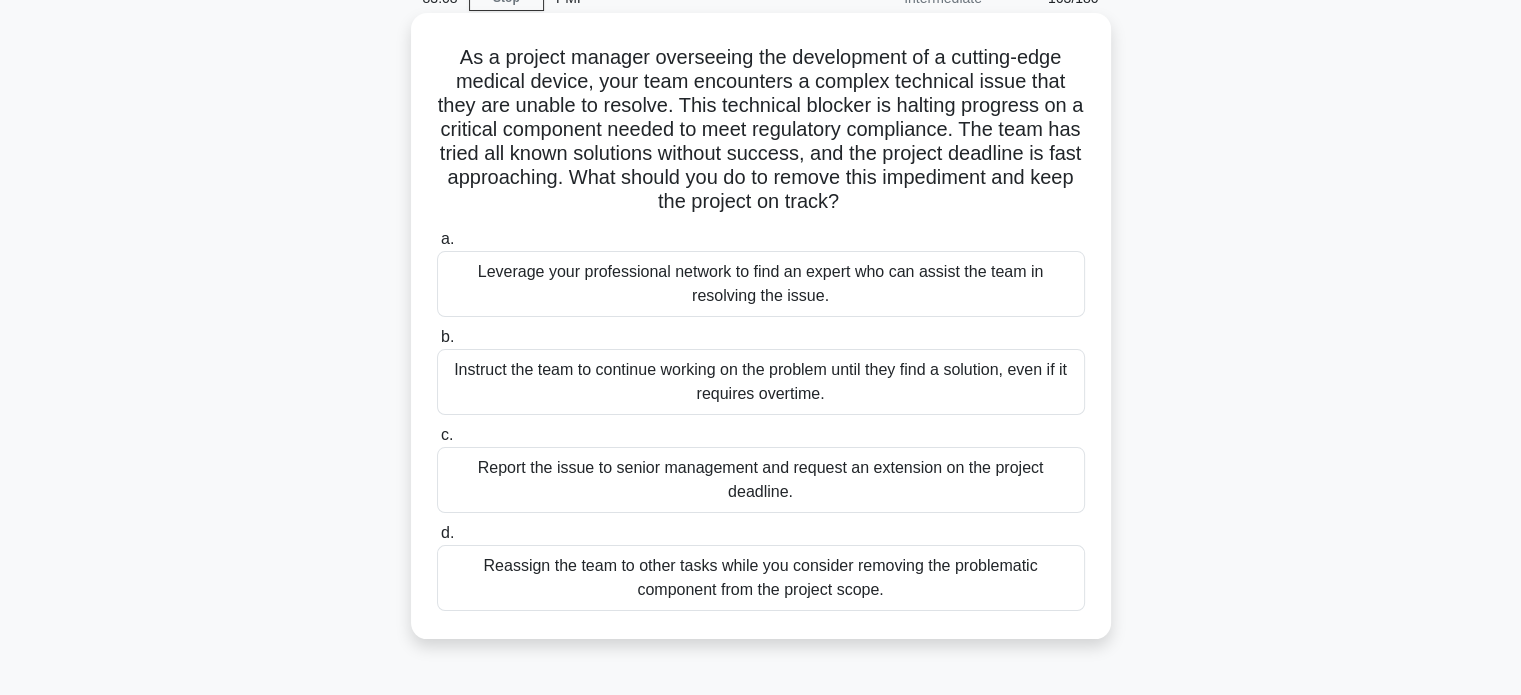 click on "Reassign the team to other tasks while you consider removing the problematic component from the project scope." at bounding box center (761, 578) 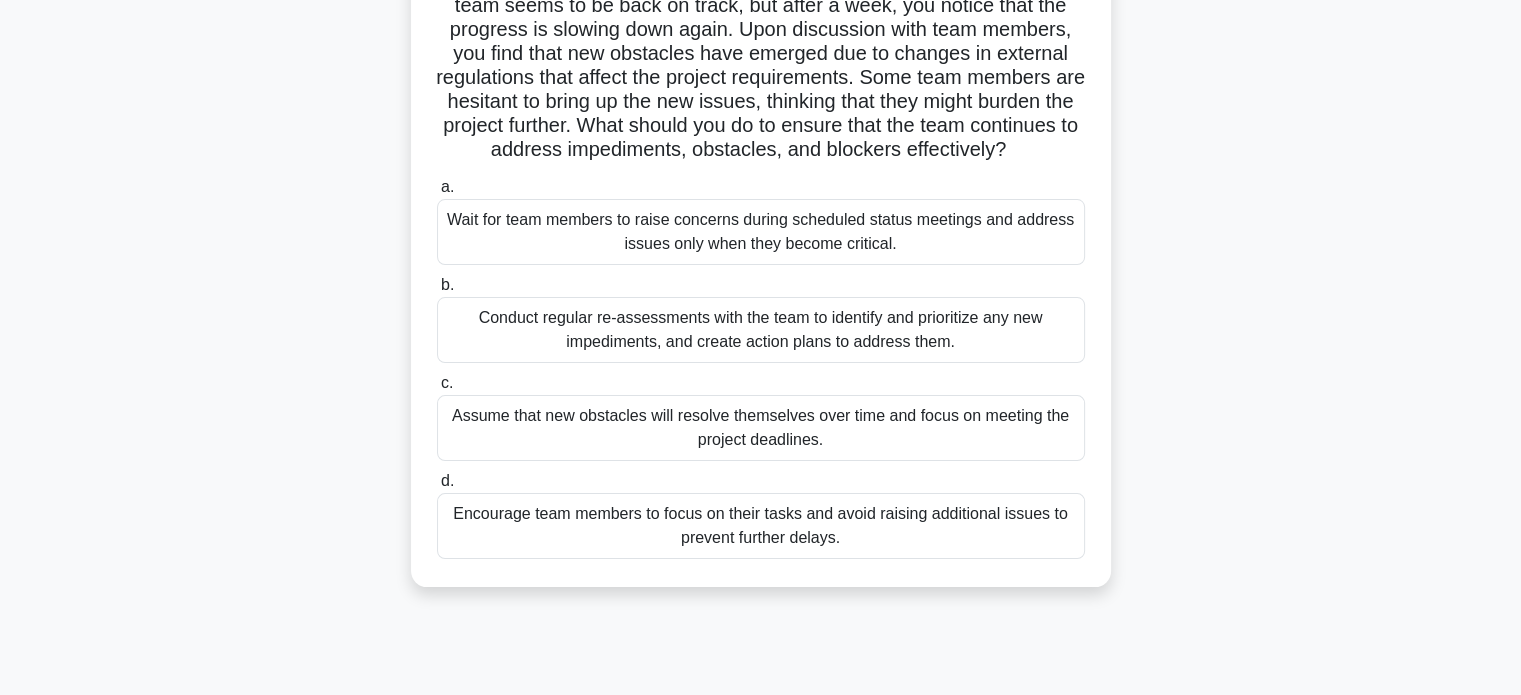 scroll, scrollTop: 228, scrollLeft: 0, axis: vertical 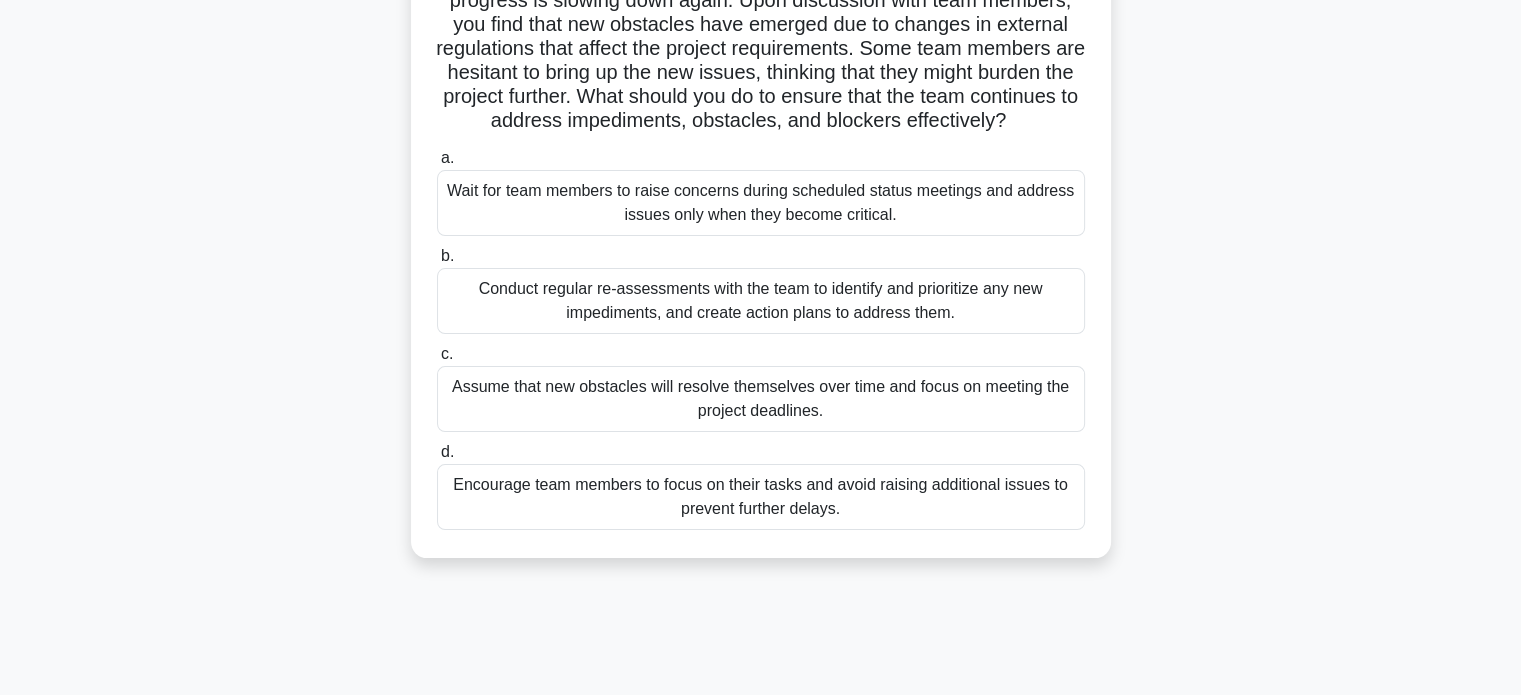 click on "Conduct regular re-assessments with the team to identify and prioritize any new impediments, and create action plans to address them." at bounding box center [761, 301] 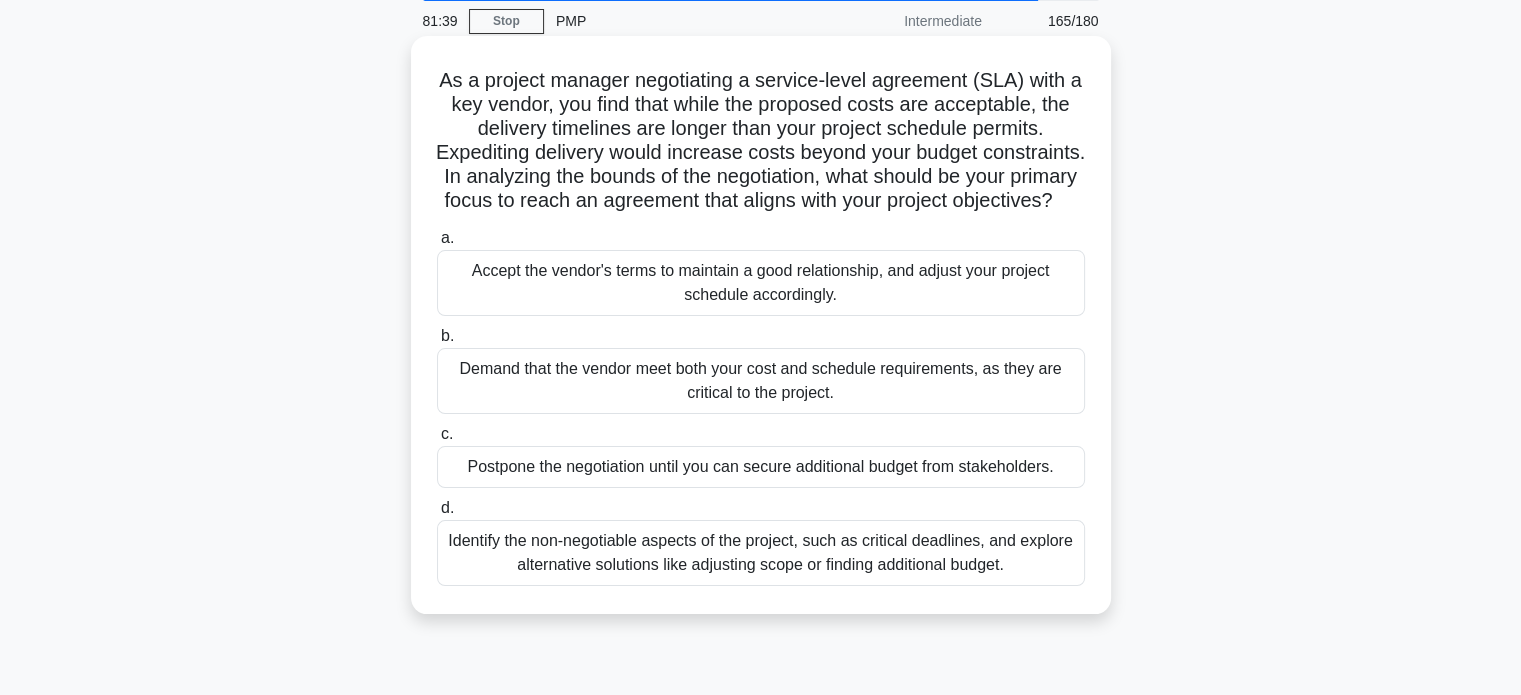 scroll, scrollTop: 114, scrollLeft: 0, axis: vertical 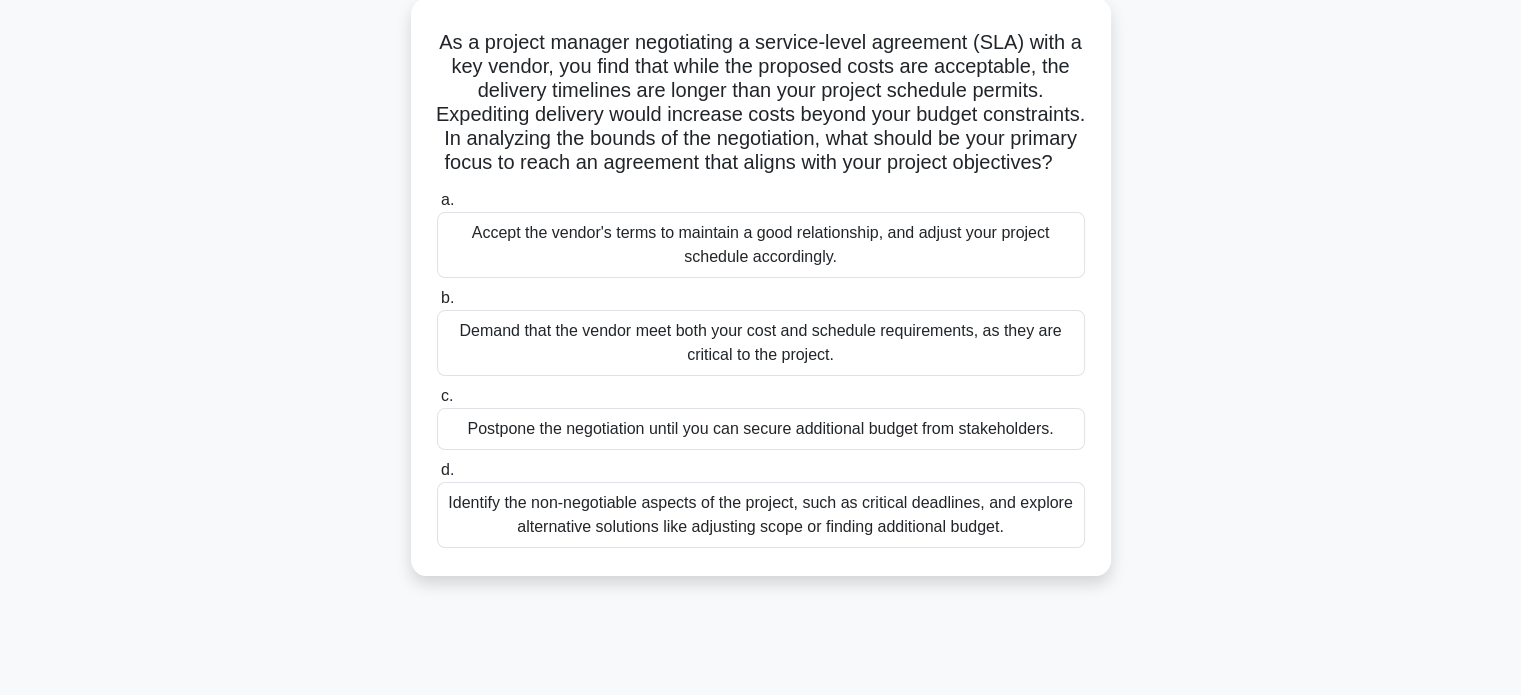 click on "Demand that the vendor meet both your cost and schedule requirements, as they are critical to the project." at bounding box center (761, 343) 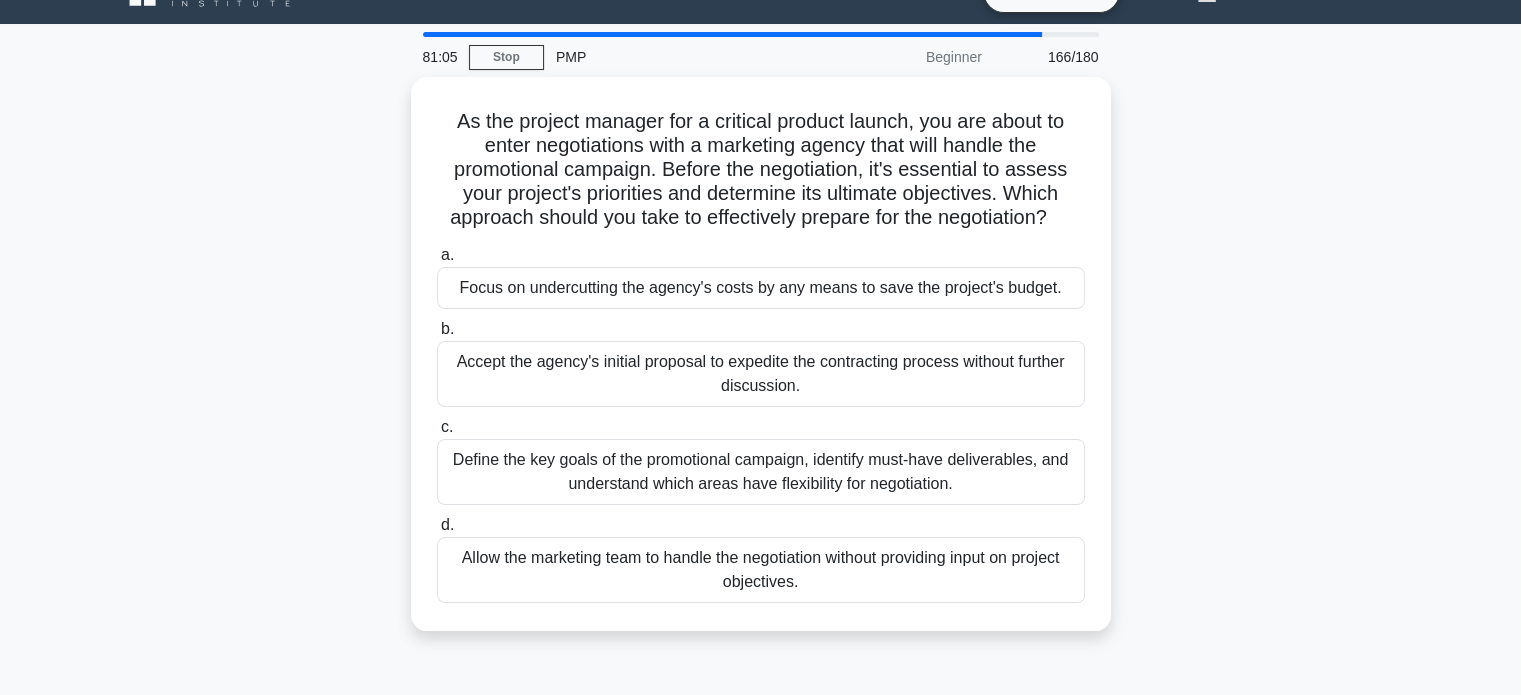 scroll, scrollTop: 0, scrollLeft: 0, axis: both 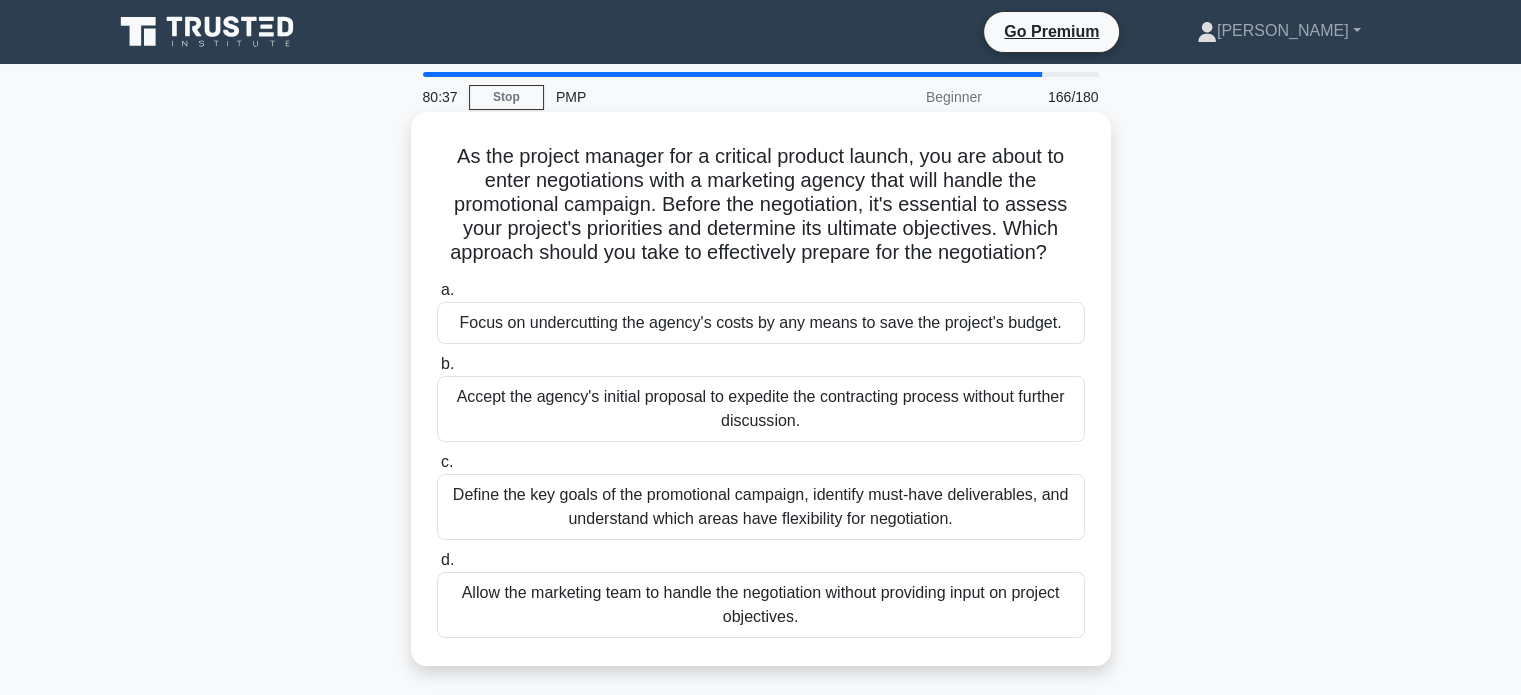 click on "Define the key goals of the promotional campaign, identify must-have deliverables, and understand which areas have flexibility for negotiation." at bounding box center (761, 507) 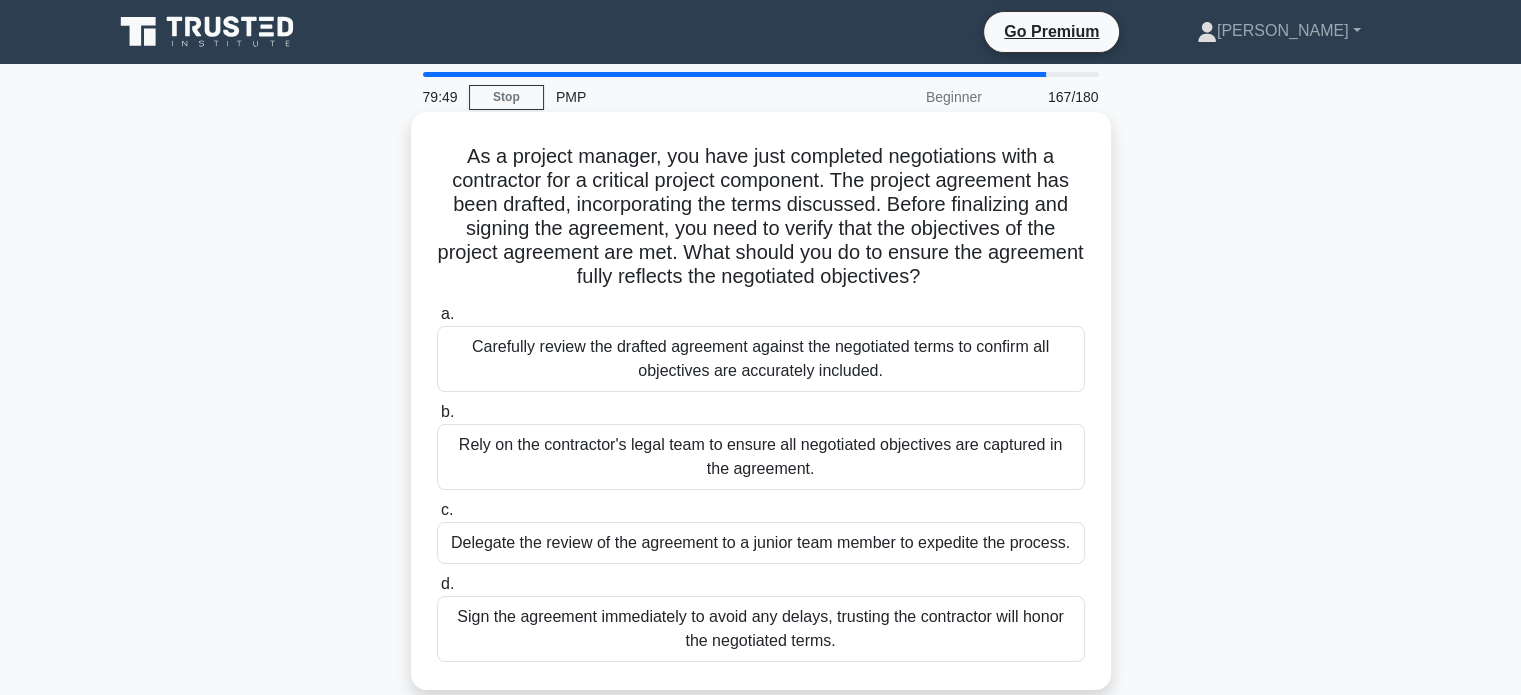 click on "Carefully review the drafted agreement against the negotiated terms to confirm all objectives are accurately included." at bounding box center (761, 359) 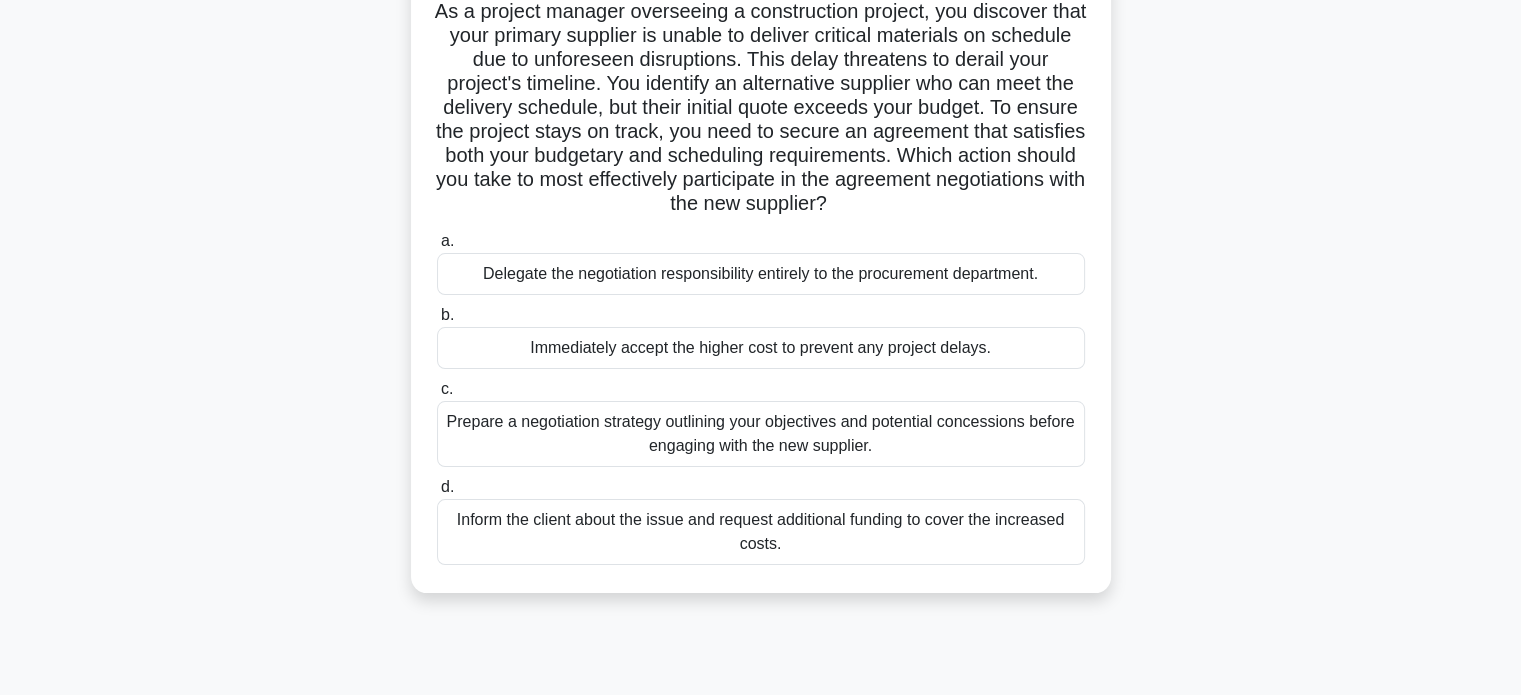 scroll, scrollTop: 152, scrollLeft: 0, axis: vertical 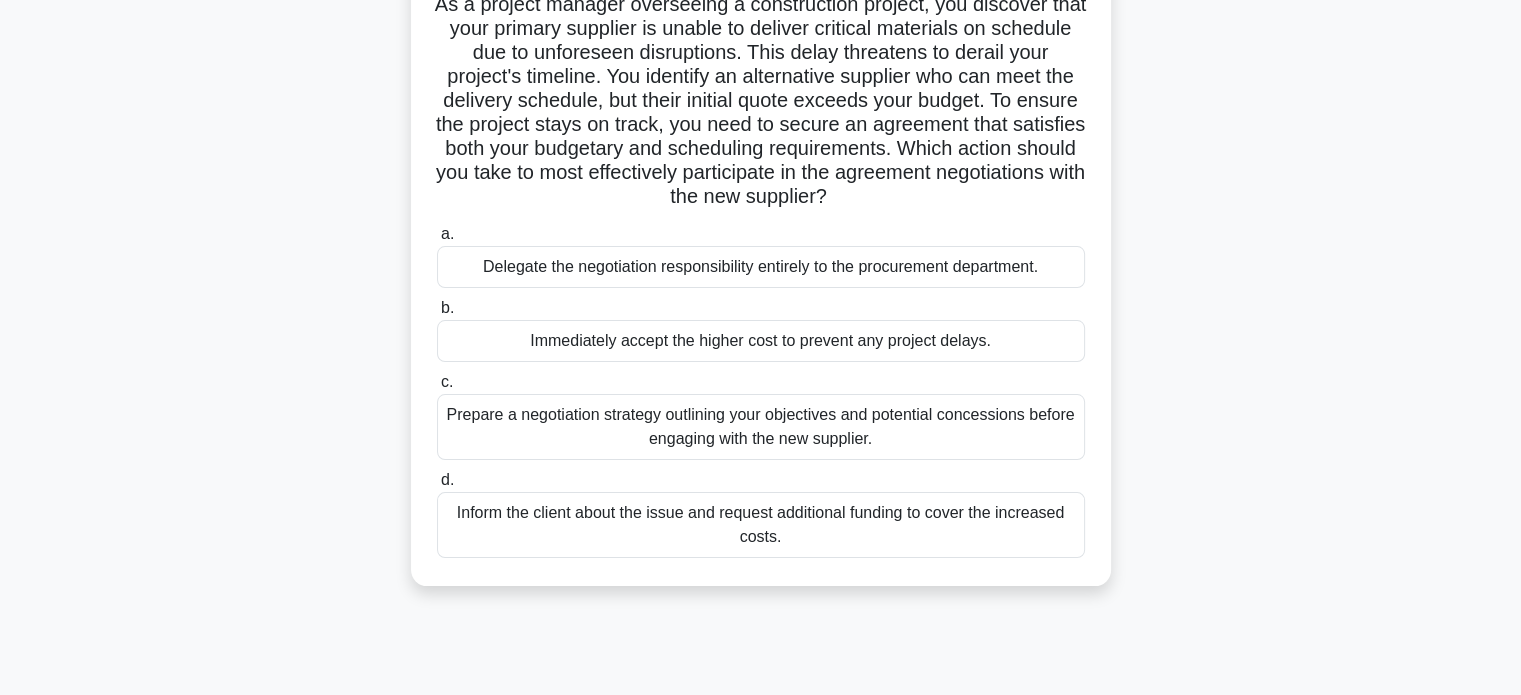 click on "Prepare a negotiation strategy outlining your objectives and potential concessions before engaging with the new supplier." at bounding box center (761, 427) 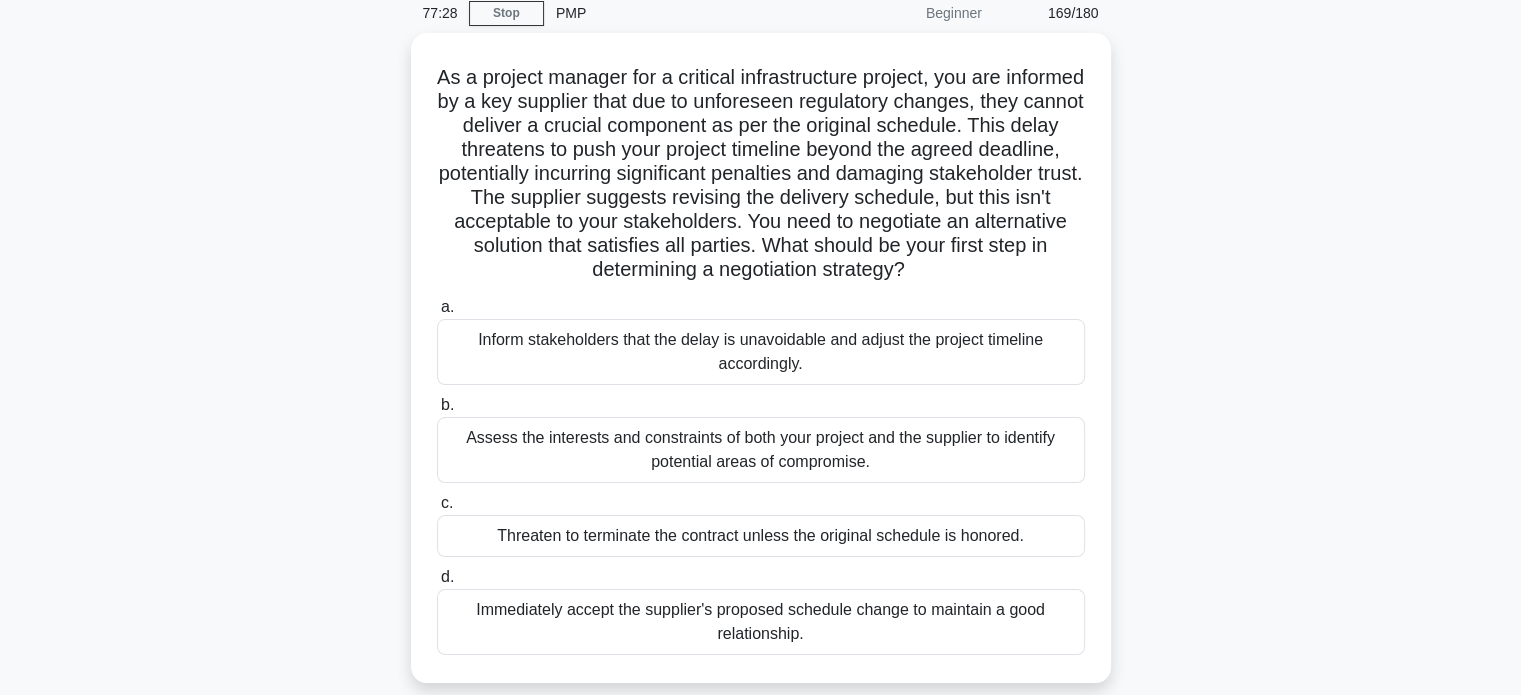 scroll, scrollTop: 86, scrollLeft: 0, axis: vertical 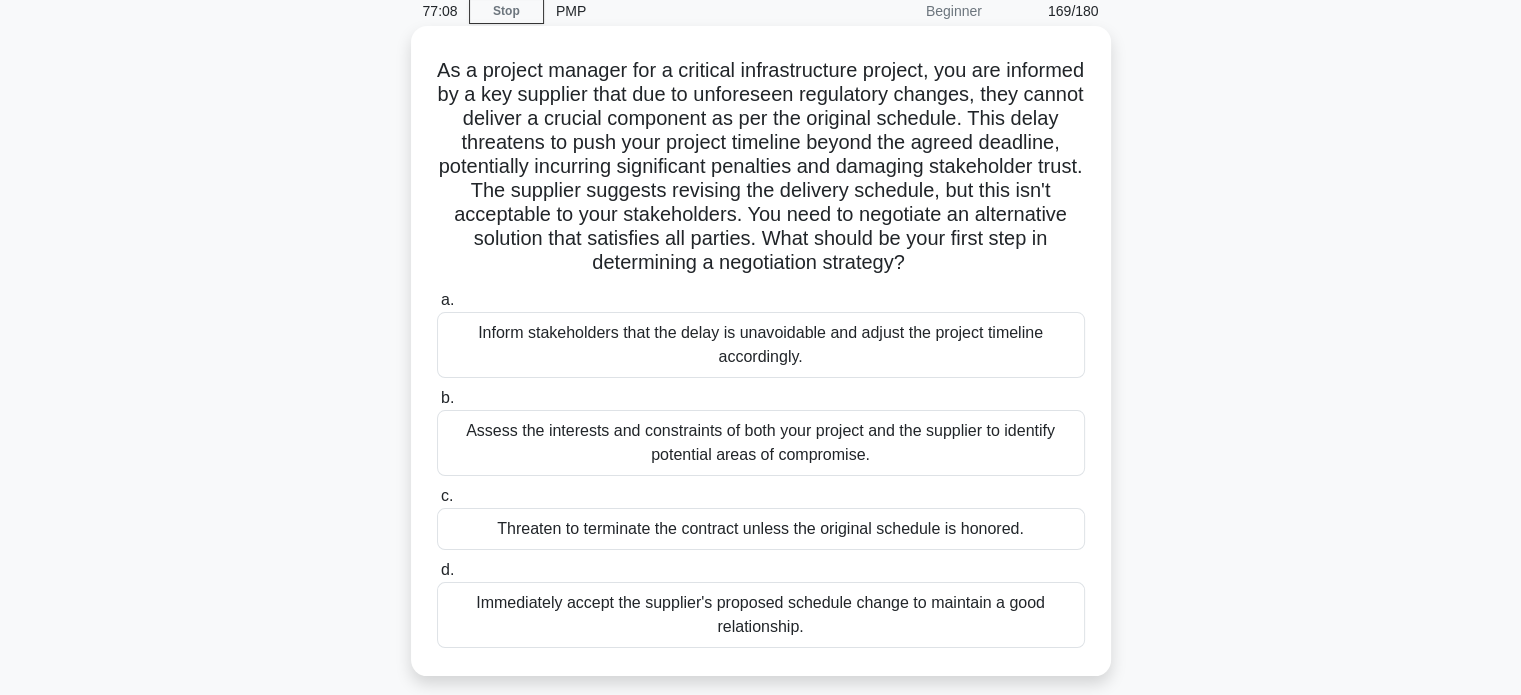 click on "Assess the interests and constraints of both your project and the supplier to identify potential areas of compromise." at bounding box center (761, 443) 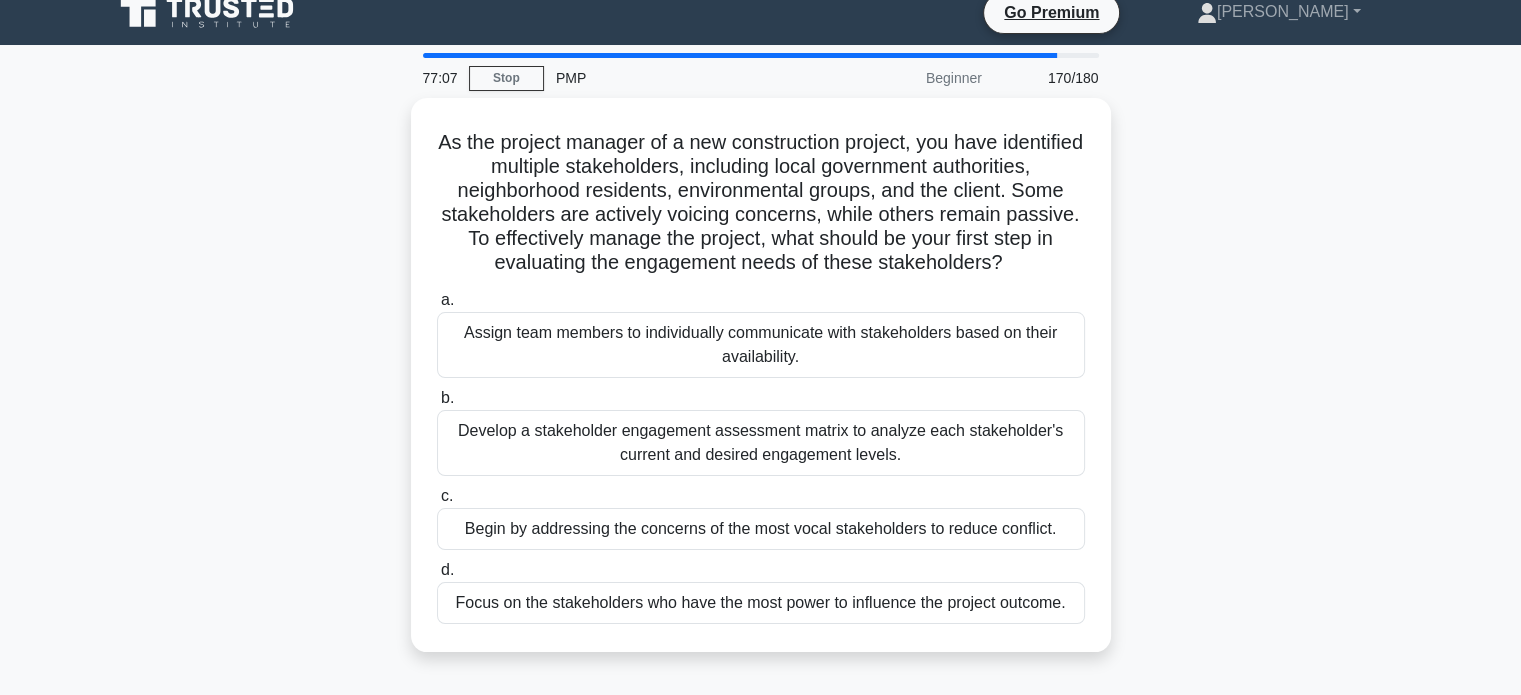 scroll, scrollTop: 0, scrollLeft: 0, axis: both 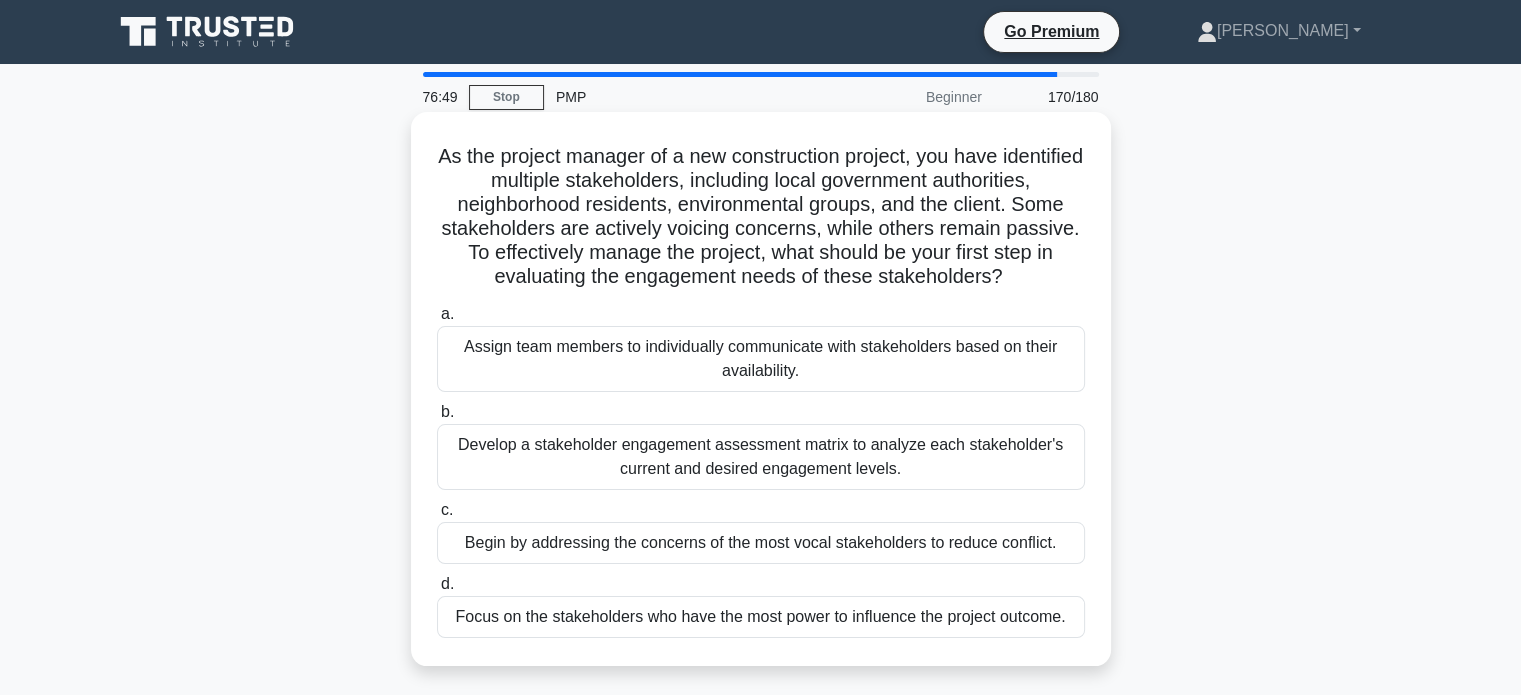 click on "Develop a stakeholder engagement assessment matrix to analyze each stakeholder's current and desired engagement levels." at bounding box center (761, 457) 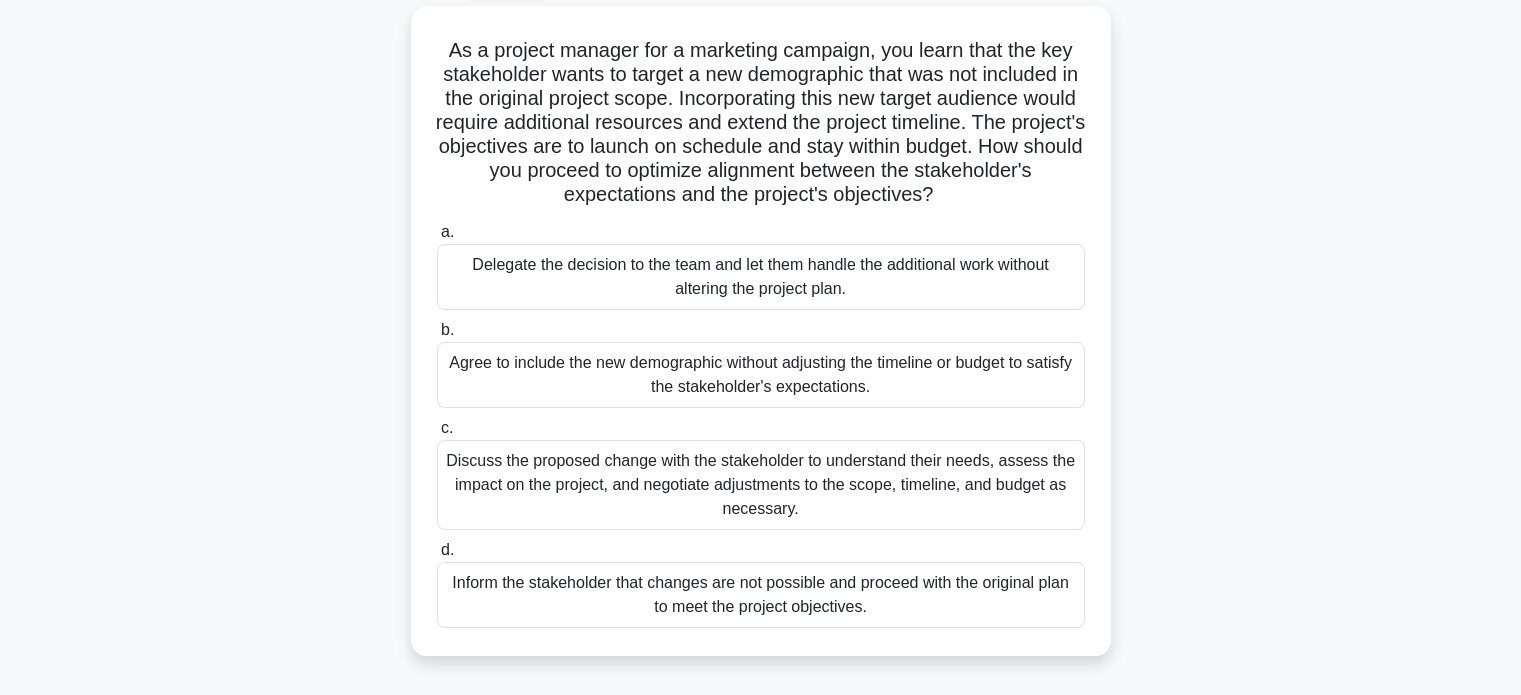 scroll, scrollTop: 115, scrollLeft: 0, axis: vertical 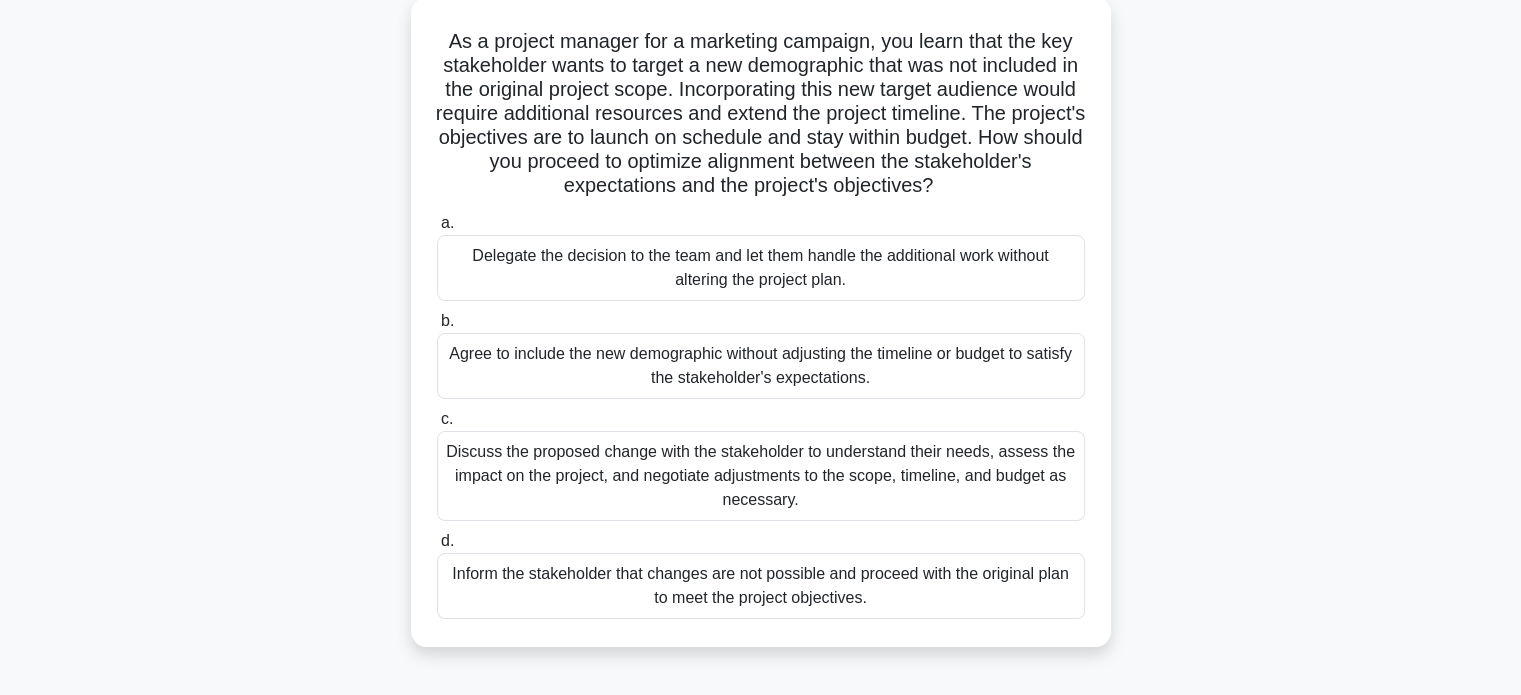 click on "Discuss the proposed change with the stakeholder to understand their needs, assess the impact on the project, and negotiate adjustments to the scope, timeline, and budget as necessary." at bounding box center [761, 476] 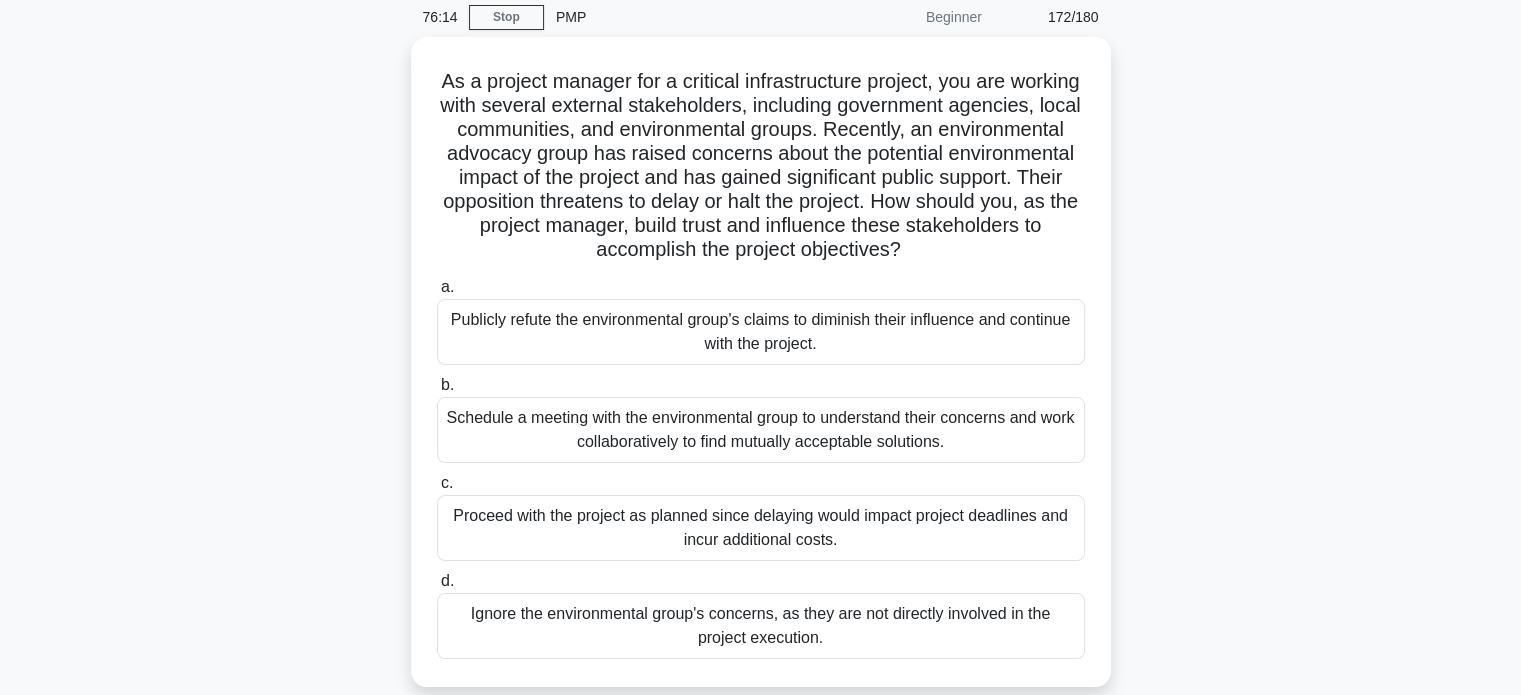 scroll, scrollTop: 83, scrollLeft: 0, axis: vertical 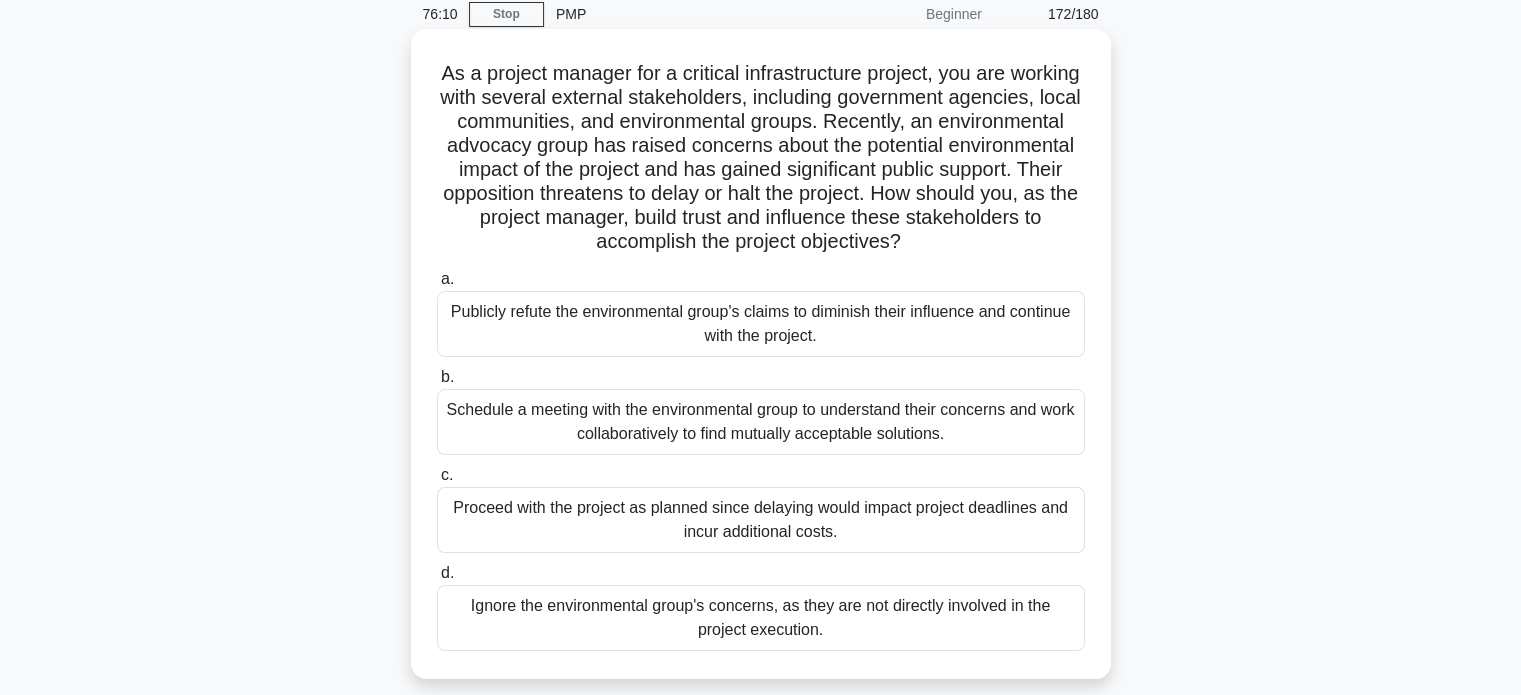 click on "Schedule a meeting with the environmental group to understand their concerns and work collaboratively to find mutually acceptable solutions." at bounding box center [761, 422] 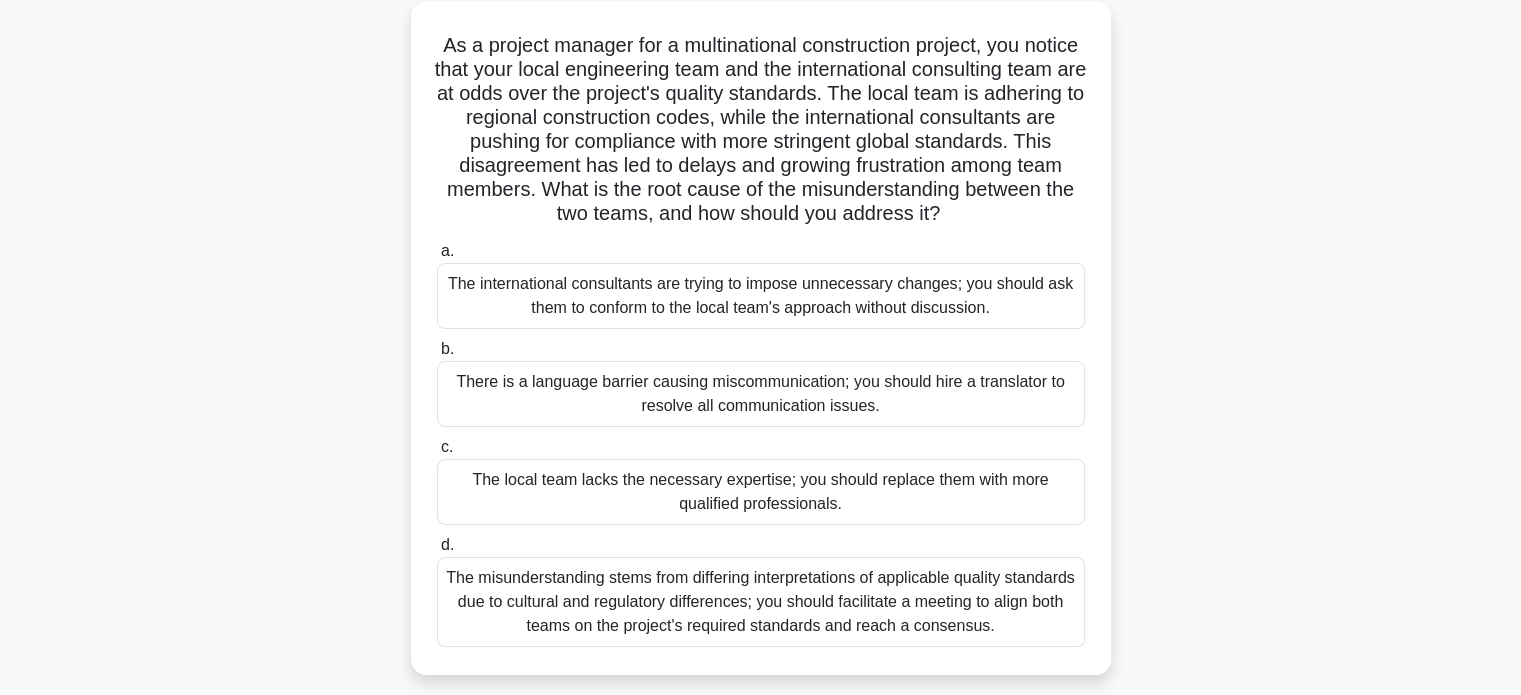 scroll, scrollTop: 116, scrollLeft: 0, axis: vertical 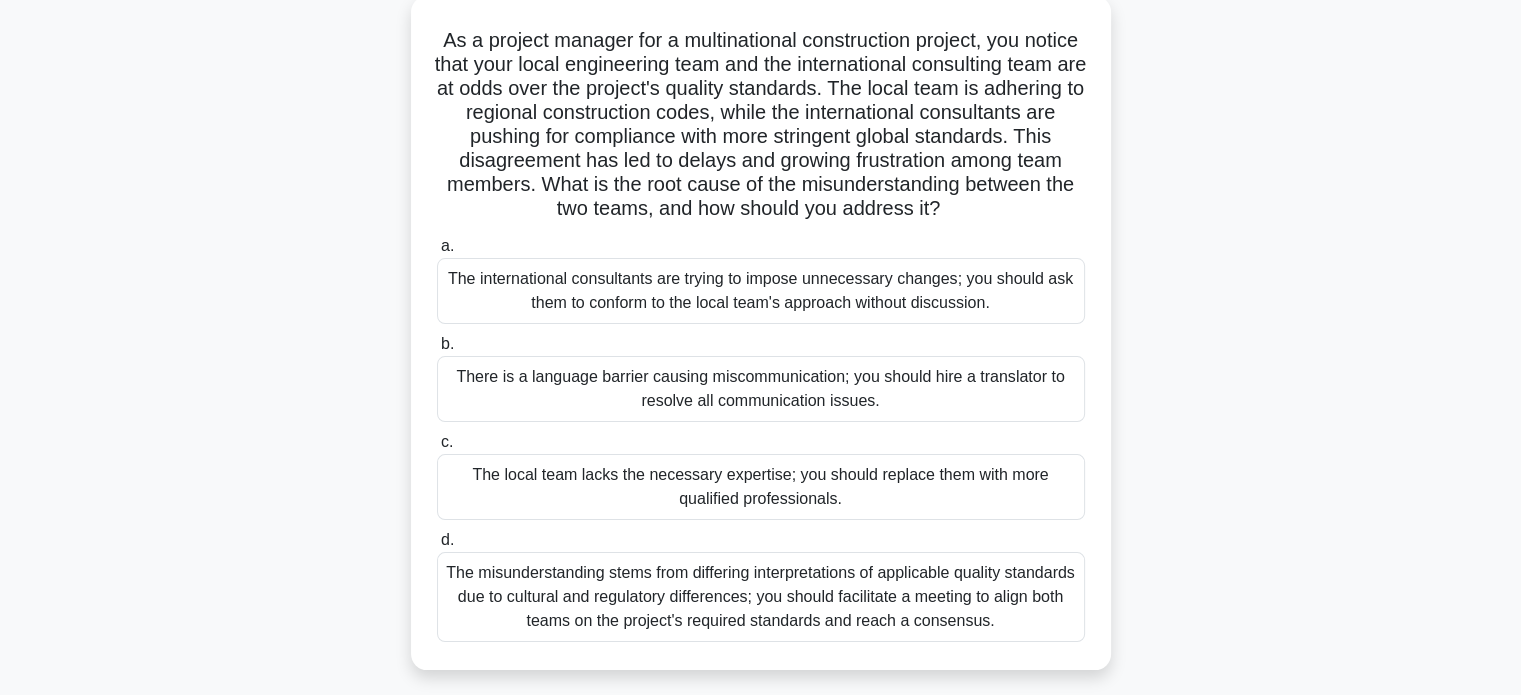 click on "The misunderstanding stems from differing interpretations of applicable quality standards due to cultural and regulatory differences; you should facilitate a meeting to align both teams on the project's required standards and reach a consensus." at bounding box center [761, 597] 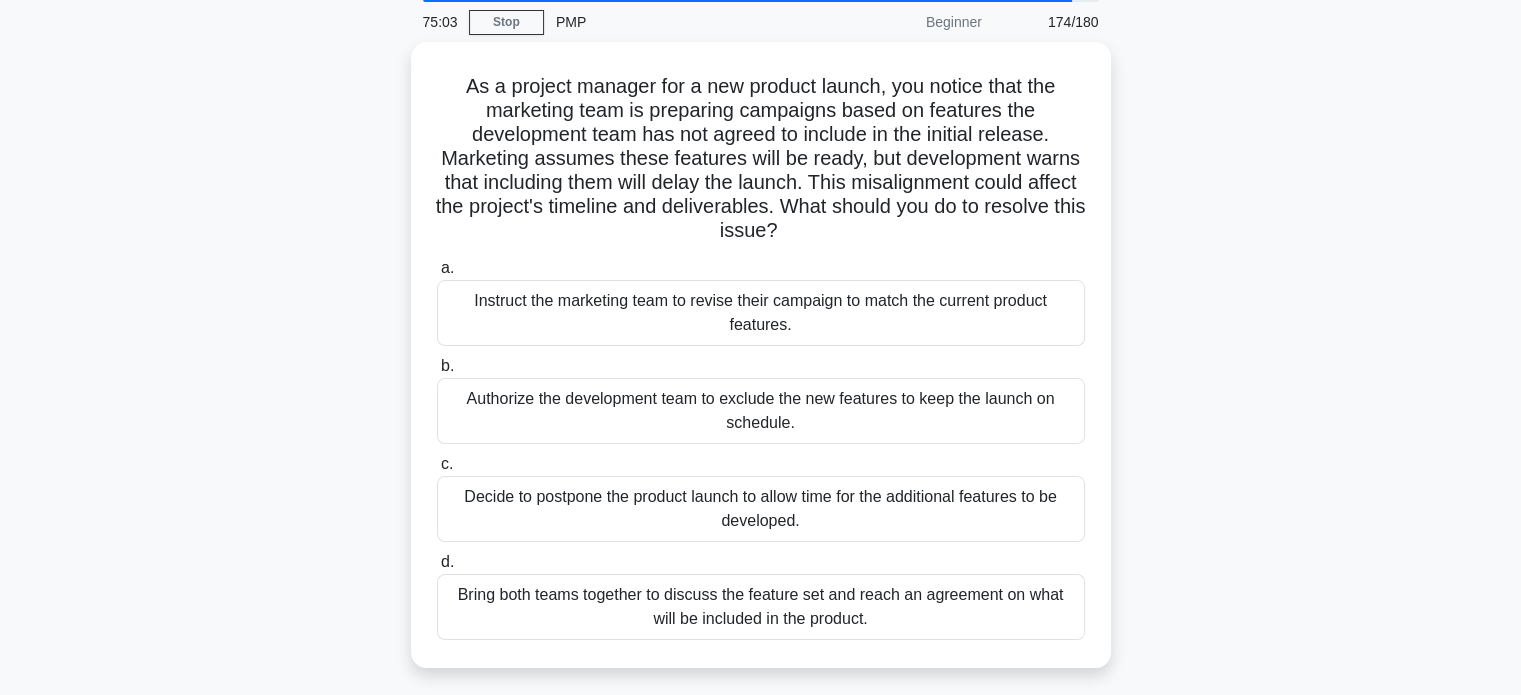 scroll, scrollTop: 76, scrollLeft: 0, axis: vertical 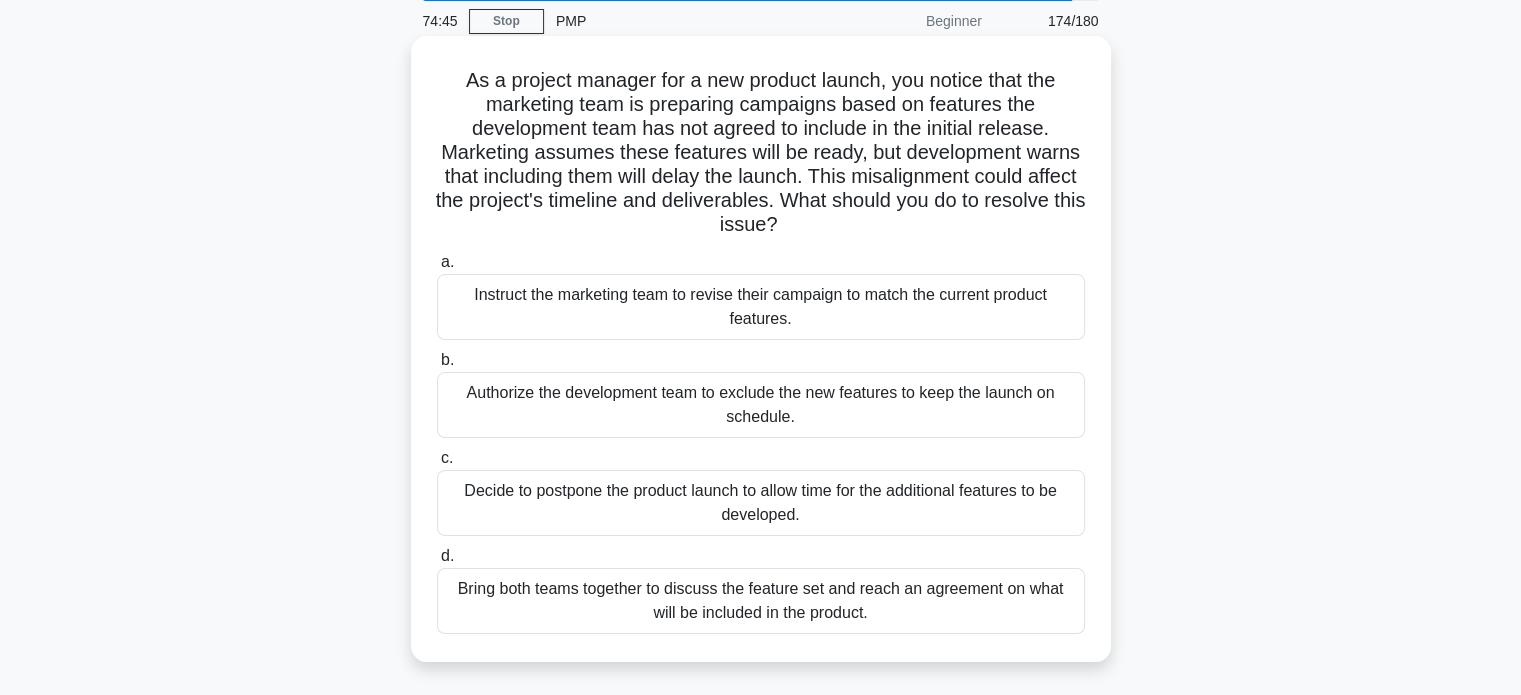 click on "Bring both teams together to discuss the feature set and reach an agreement on what will be included in the product." at bounding box center [761, 601] 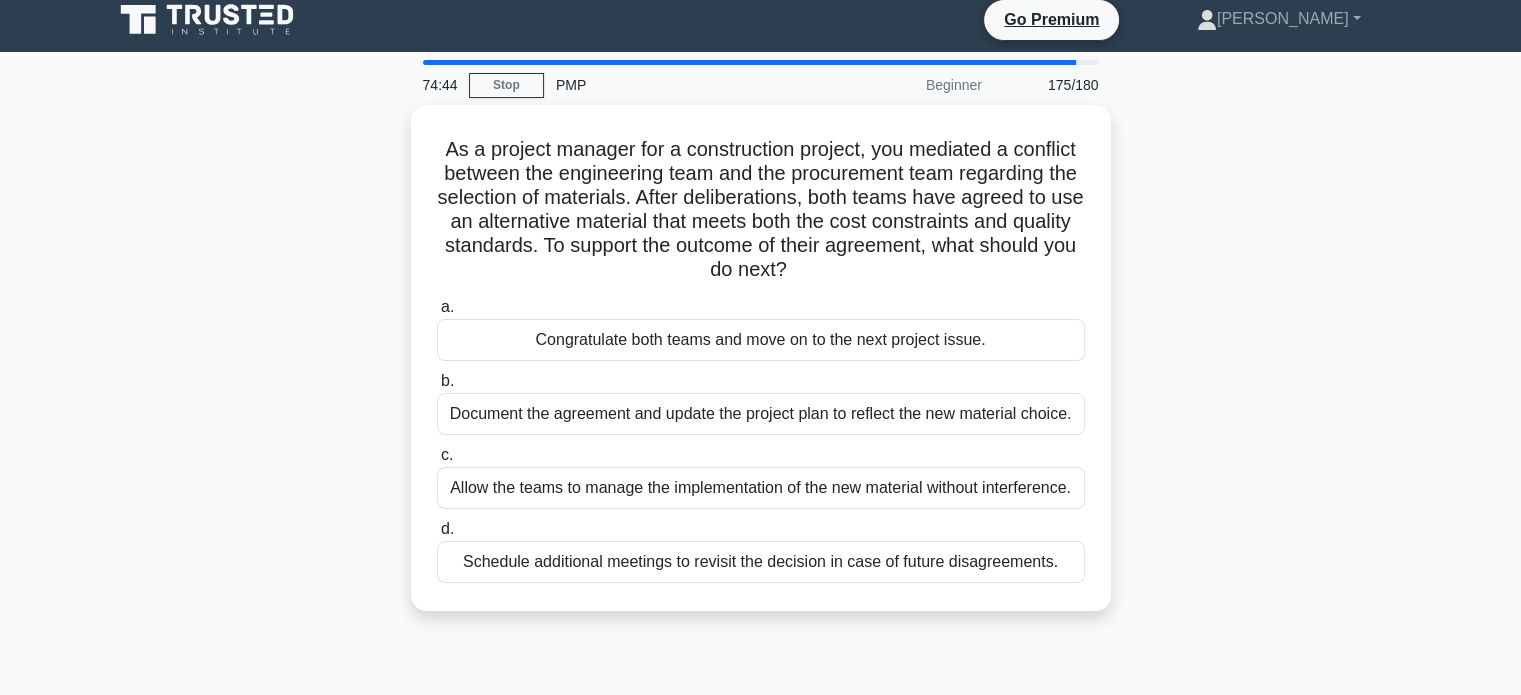 scroll, scrollTop: 0, scrollLeft: 0, axis: both 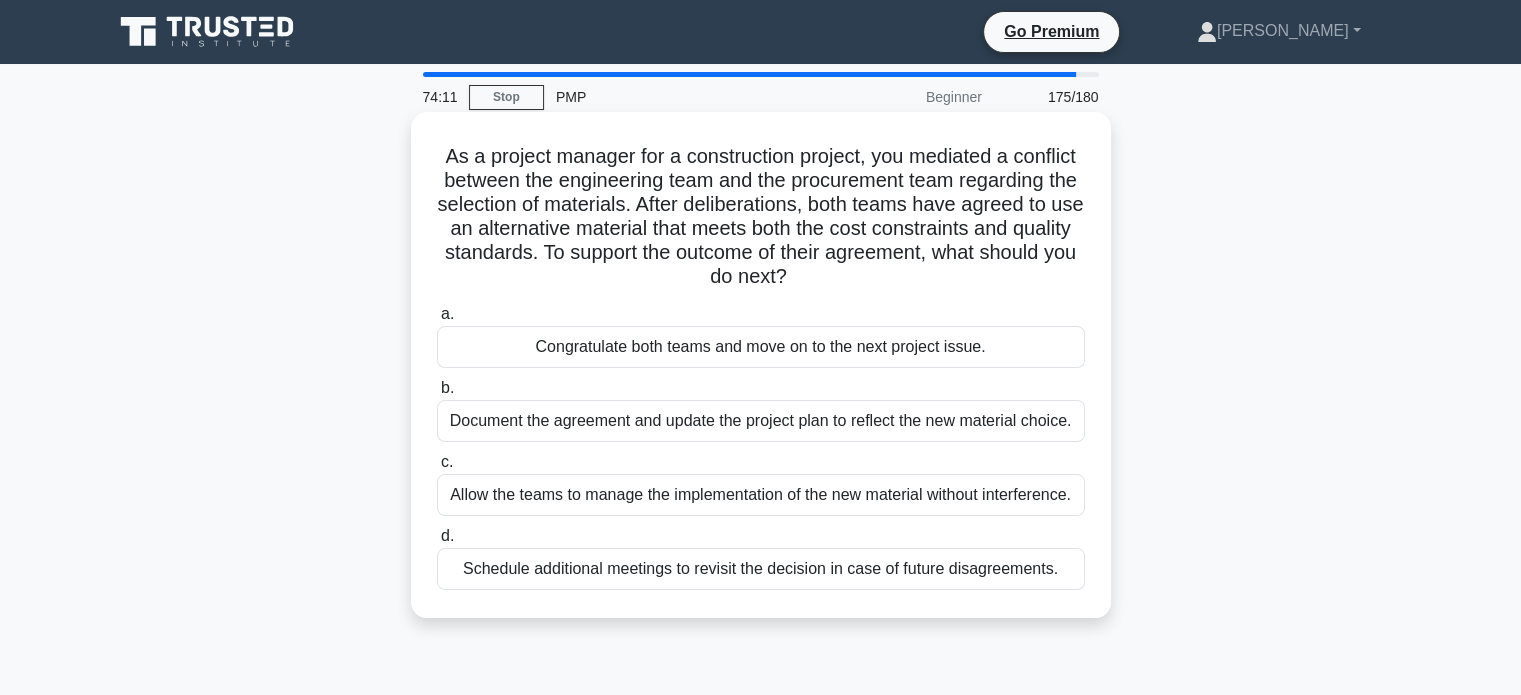 click on "Document the agreement and update the project plan to reflect the new material choice." at bounding box center [761, 421] 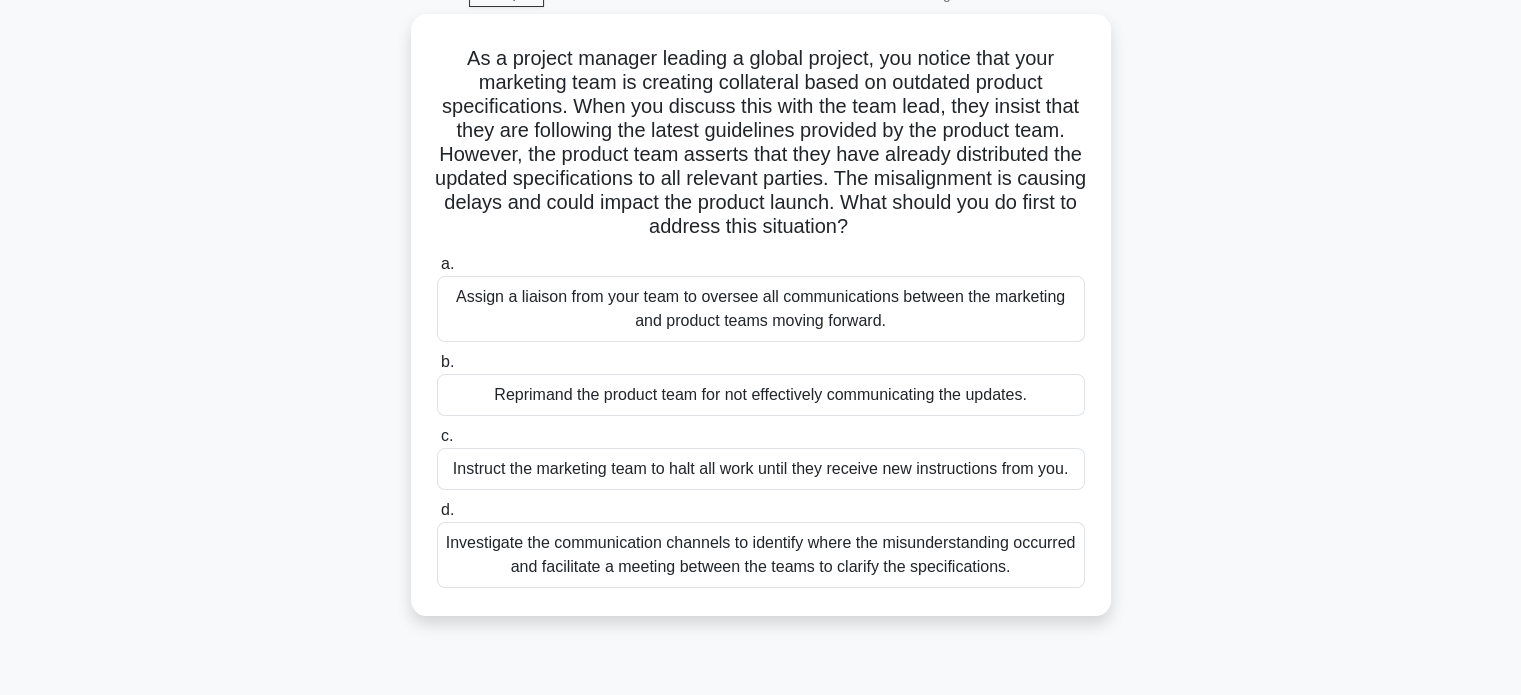scroll, scrollTop: 106, scrollLeft: 0, axis: vertical 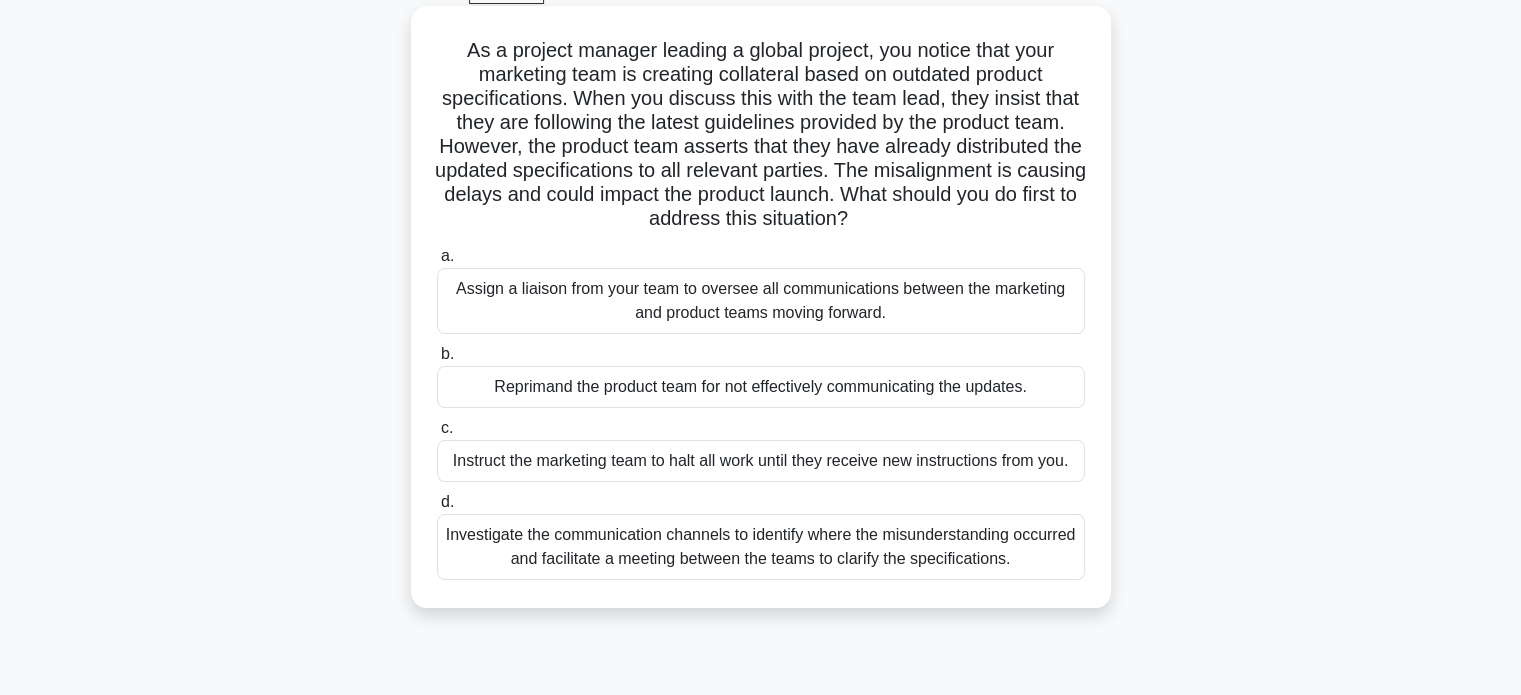 click on "Investigate the communication channels to identify where the misunderstanding occurred and facilitate a meeting between the teams to clarify the specifications." at bounding box center (761, 547) 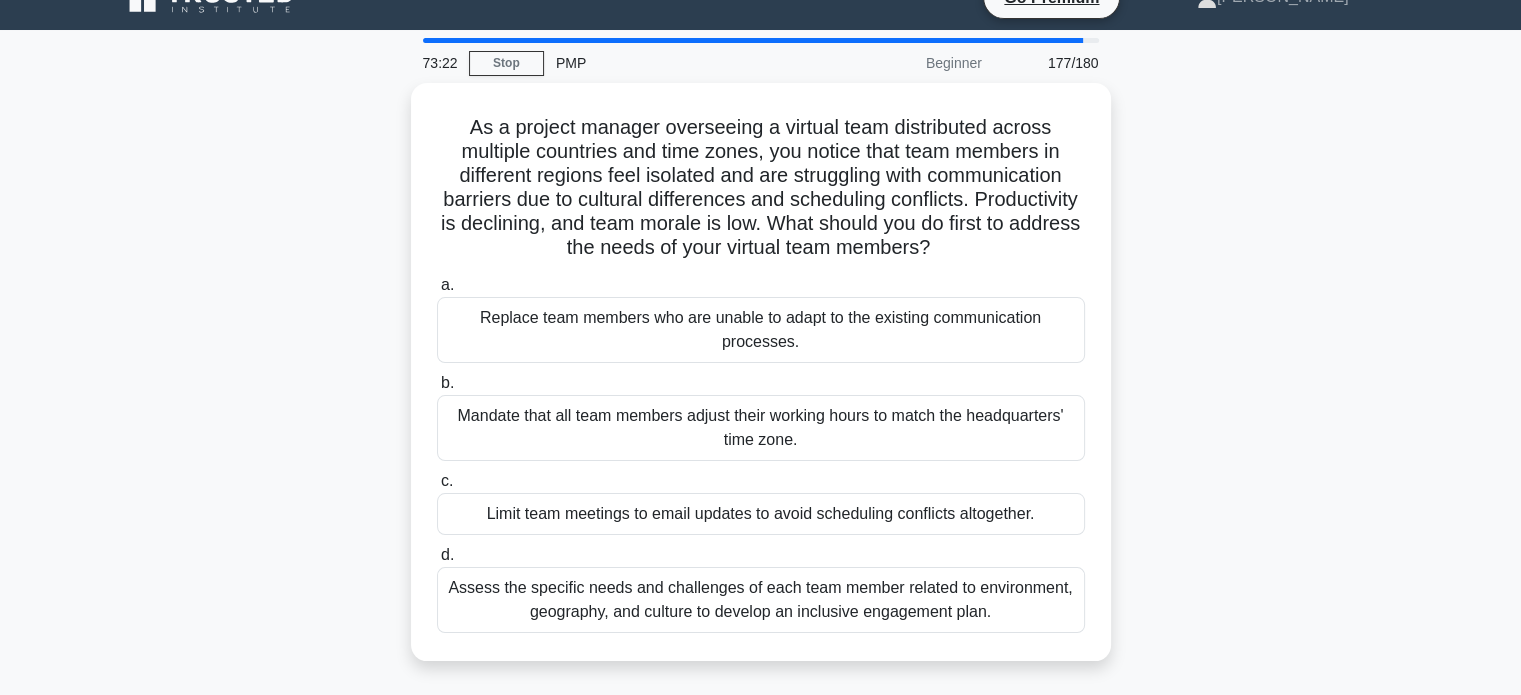 scroll, scrollTop: 0, scrollLeft: 0, axis: both 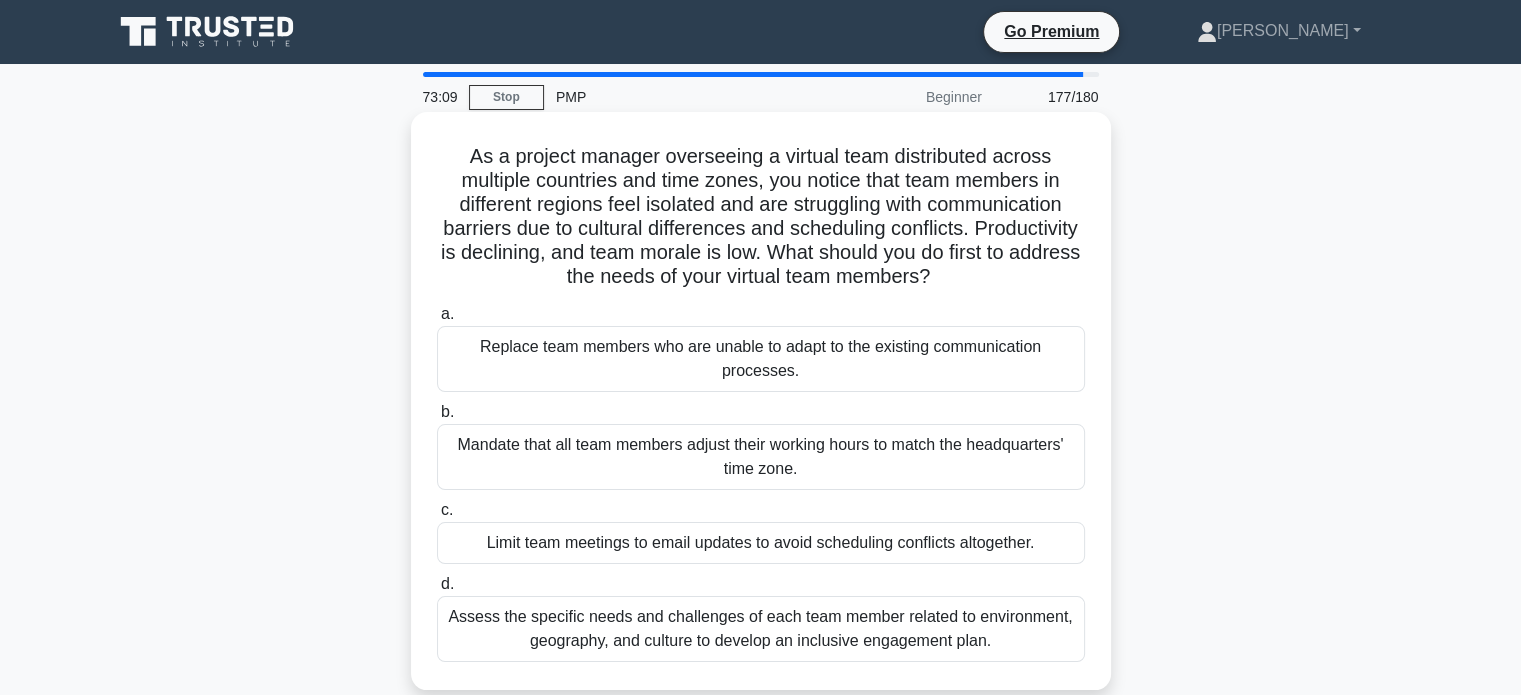 click on "Assess the specific needs and challenges of each team member related to environment, geography, and culture to develop an inclusive engagement plan." at bounding box center (761, 629) 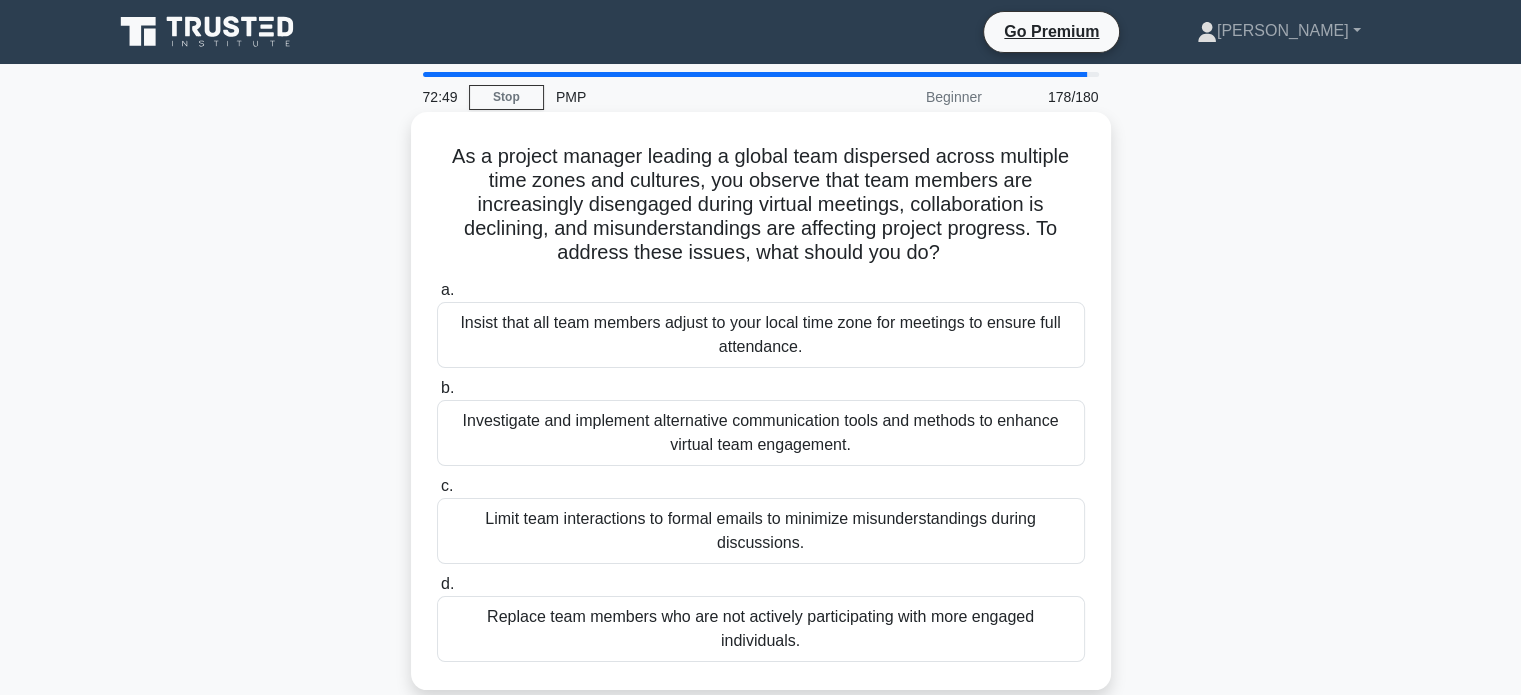 click on "Investigate and implement alternative communication tools and methods to enhance virtual team engagement." at bounding box center [761, 433] 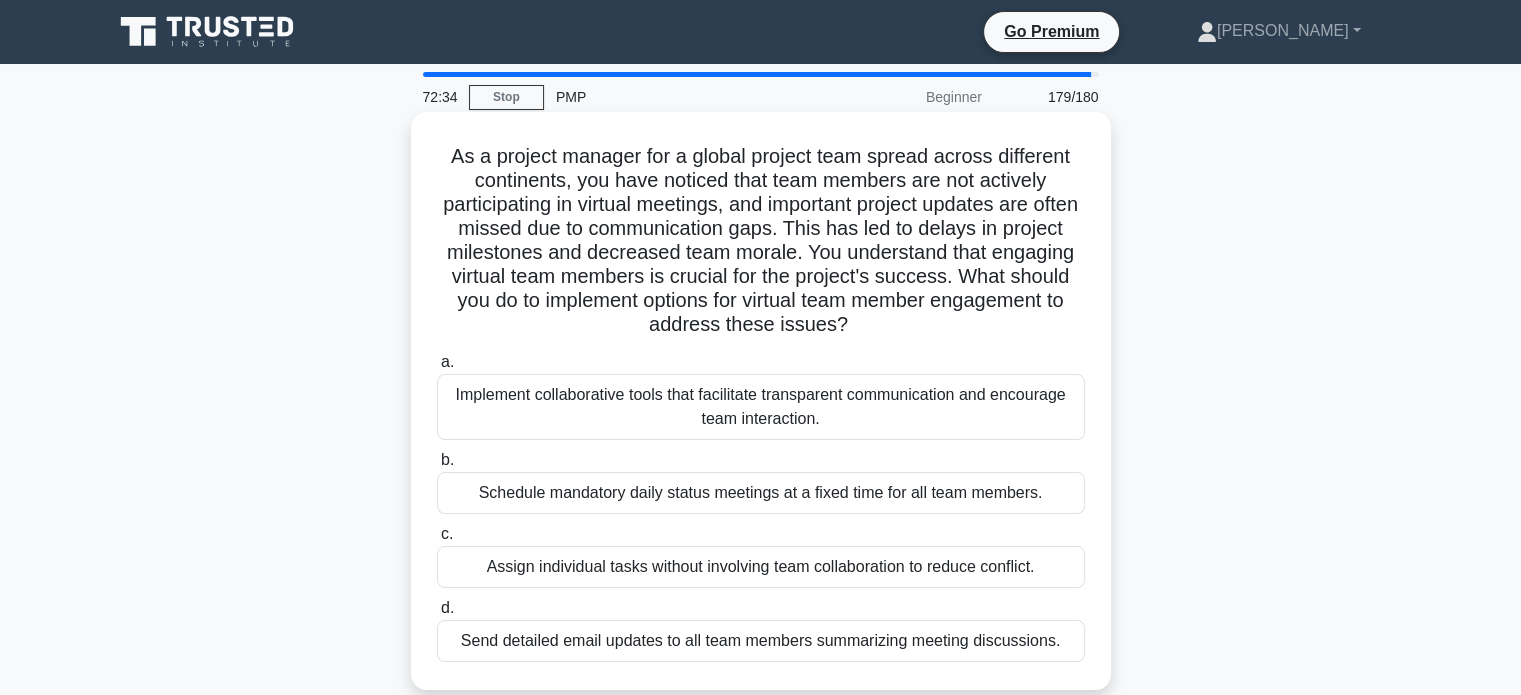 click on "Implement collaborative tools that facilitate transparent communication and encourage team interaction." at bounding box center (761, 407) 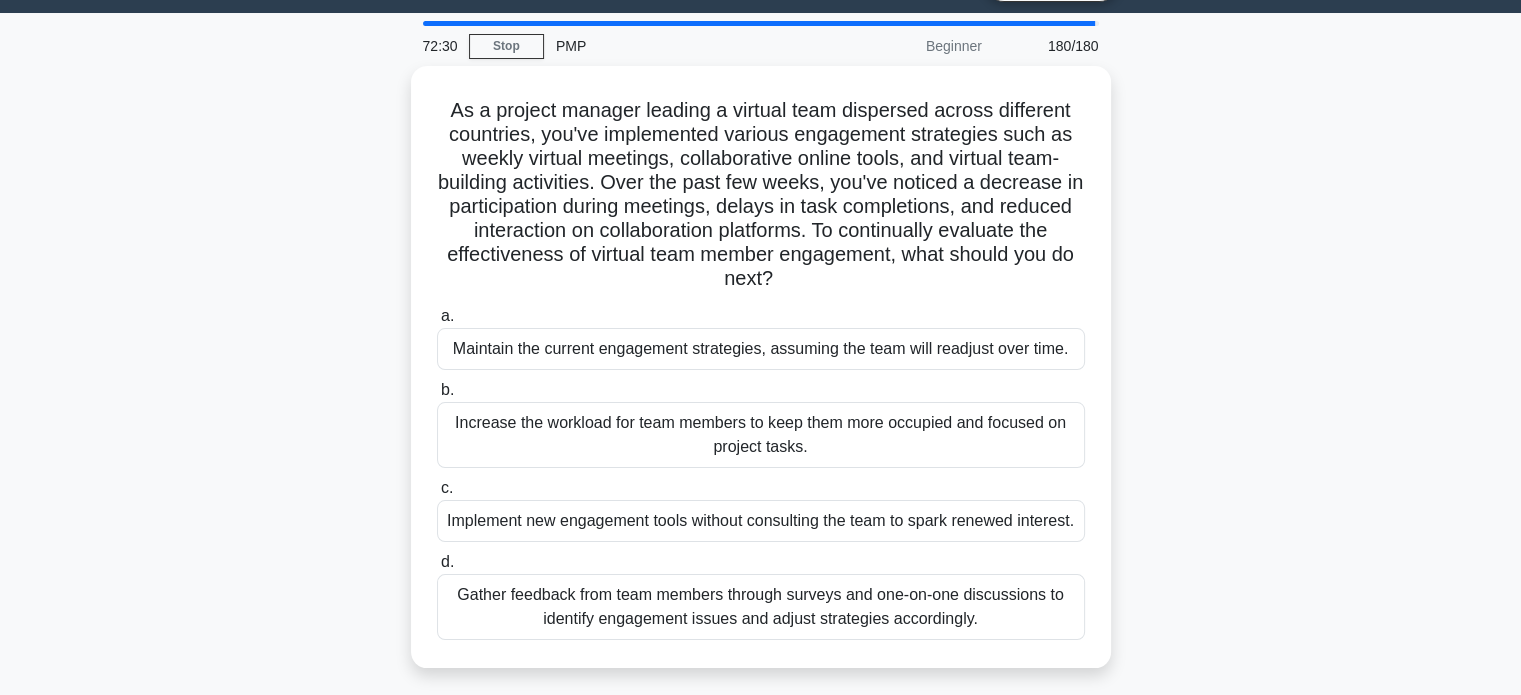scroll, scrollTop: 58, scrollLeft: 0, axis: vertical 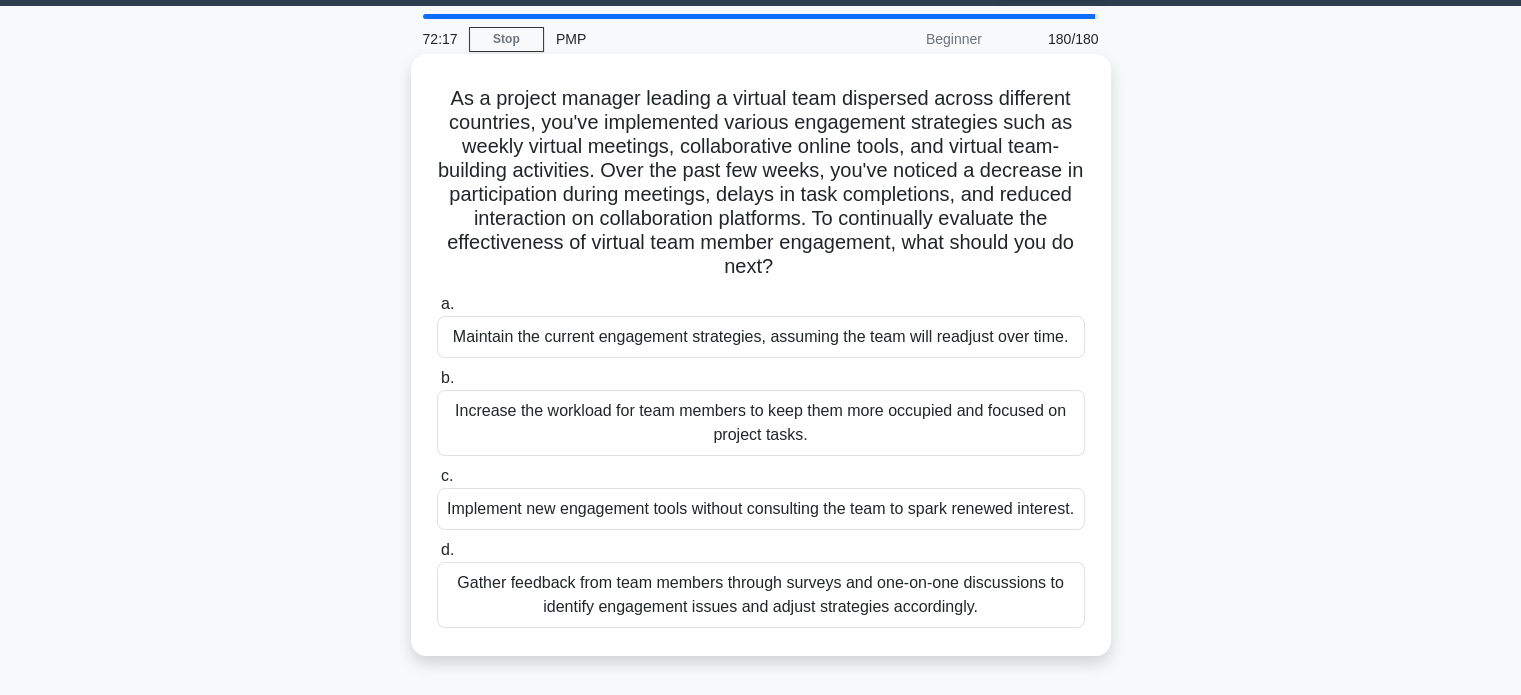 click on "Gather feedback from team members through surveys and one-on-one discussions to identify engagement issues and adjust strategies accordingly." at bounding box center (761, 595) 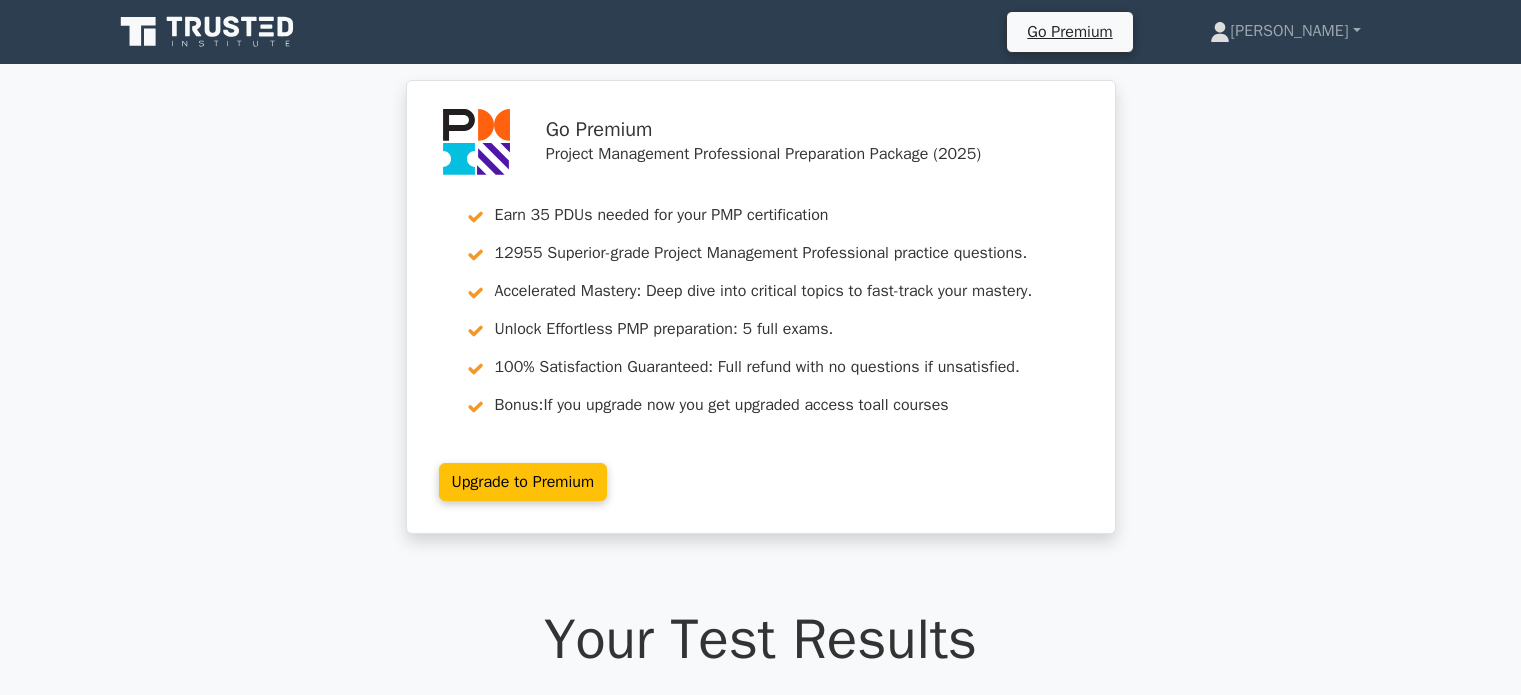 scroll, scrollTop: 0, scrollLeft: 0, axis: both 